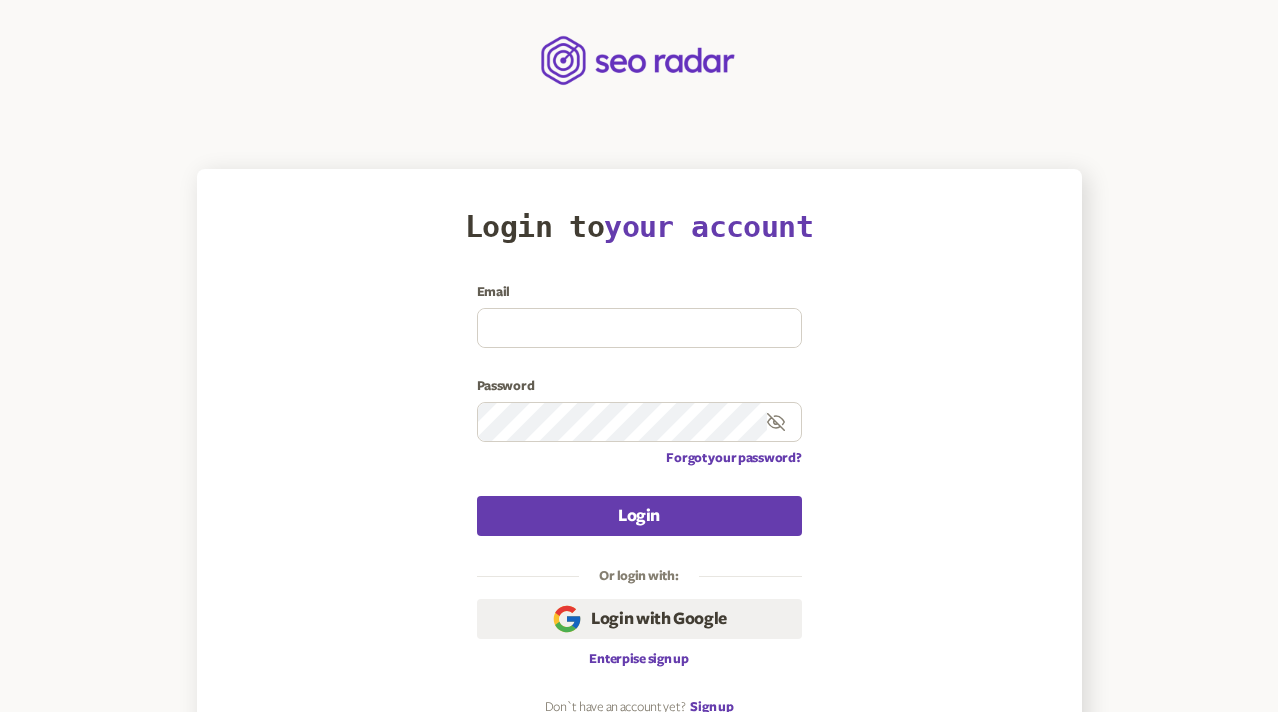 scroll, scrollTop: 0, scrollLeft: 0, axis: both 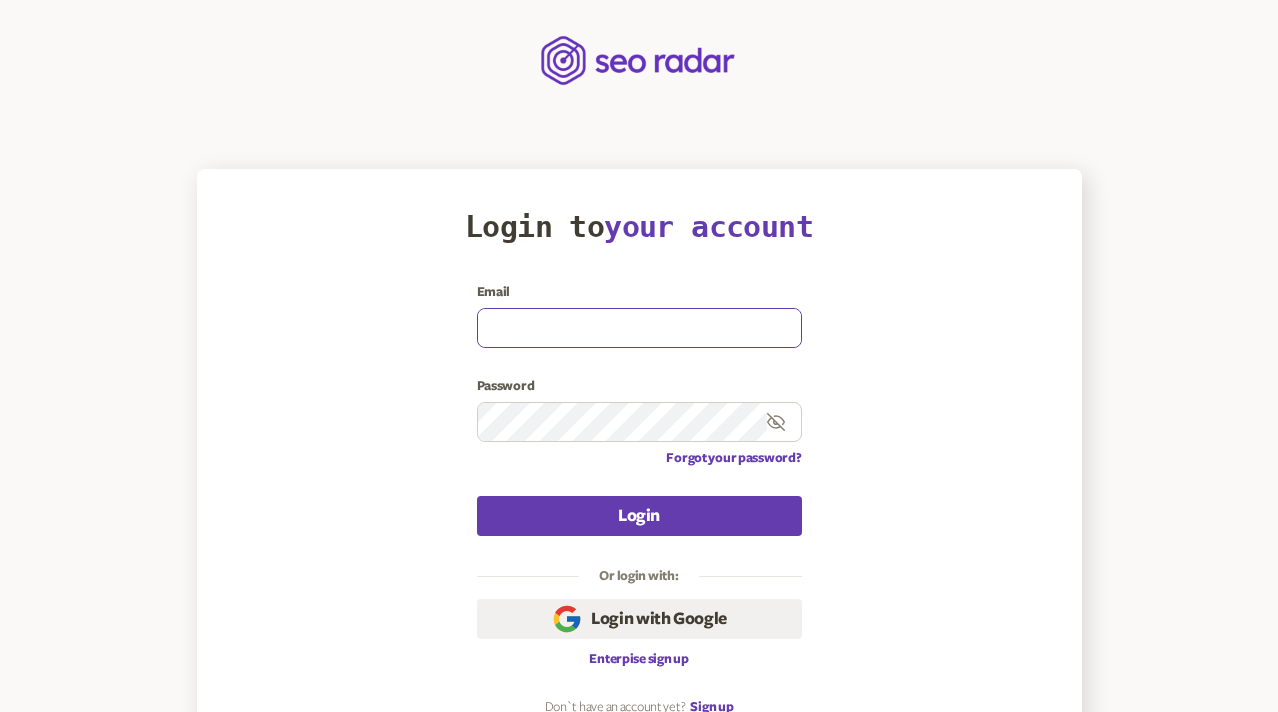 type on "olena.niemova@agilefuel.com" 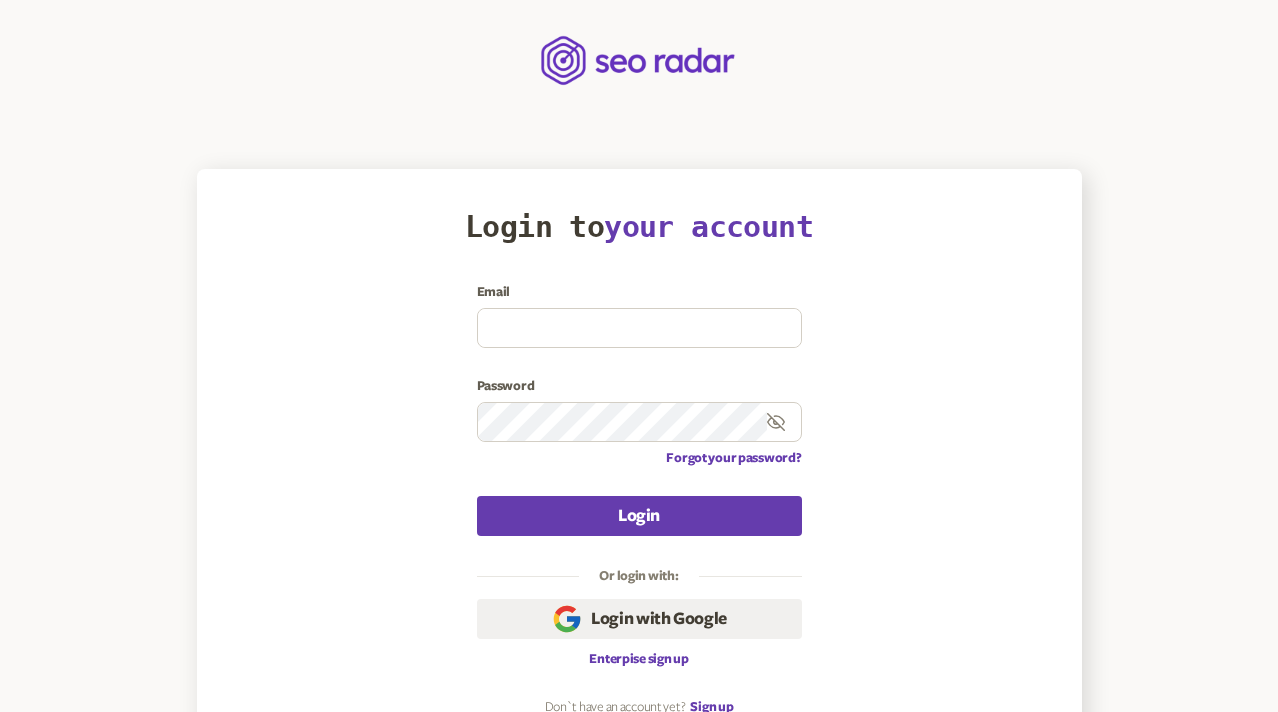 scroll, scrollTop: 0, scrollLeft: 0, axis: both 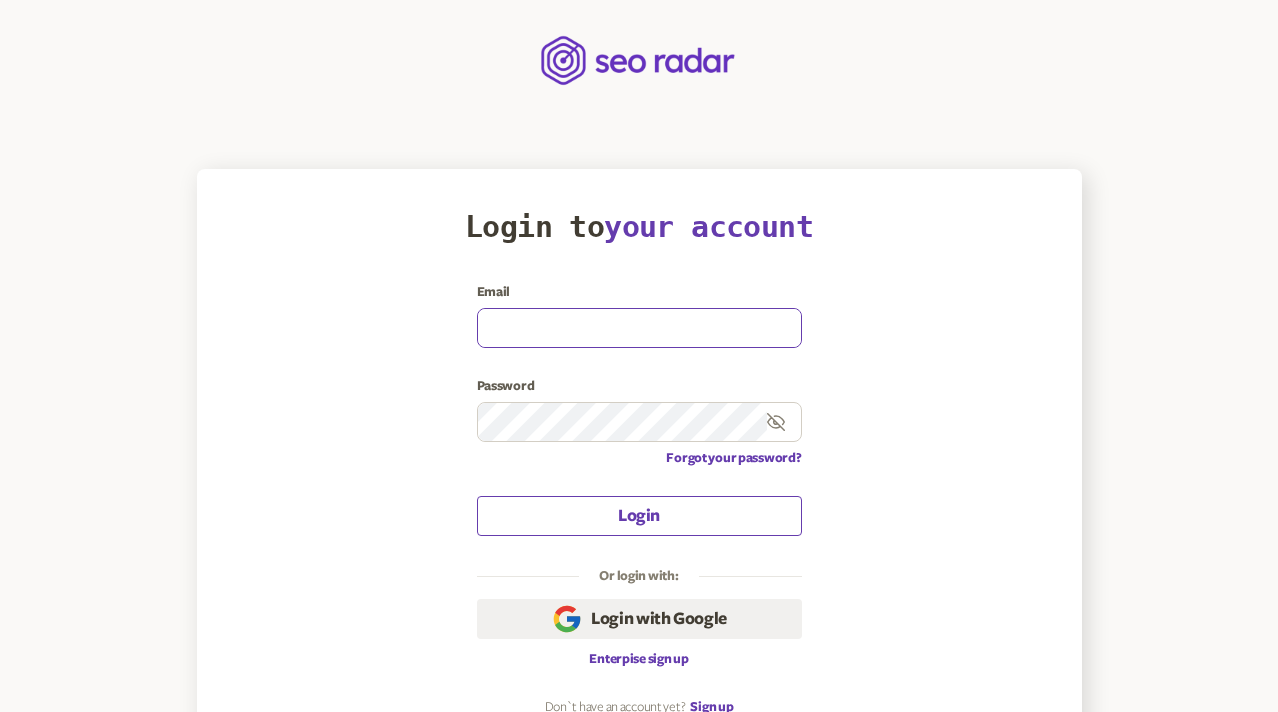 type on "olena.niemova@agilefuel.com" 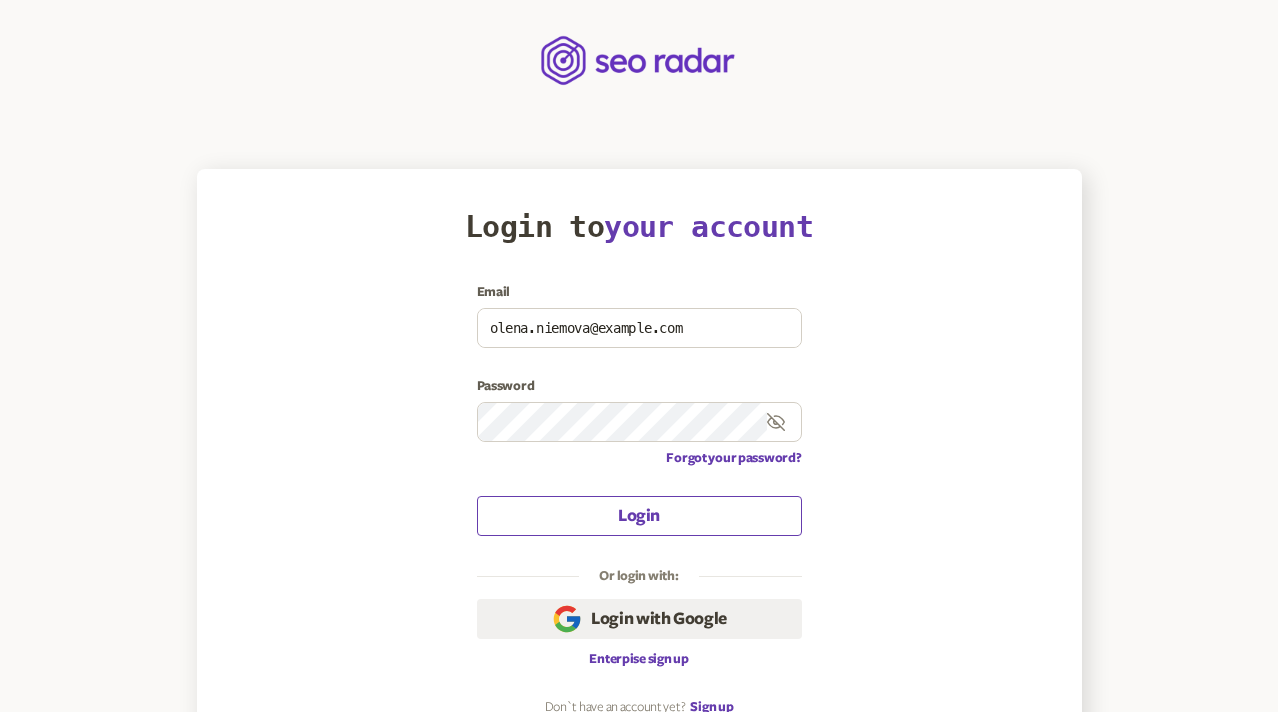 click on "Login" at bounding box center (639, 516) 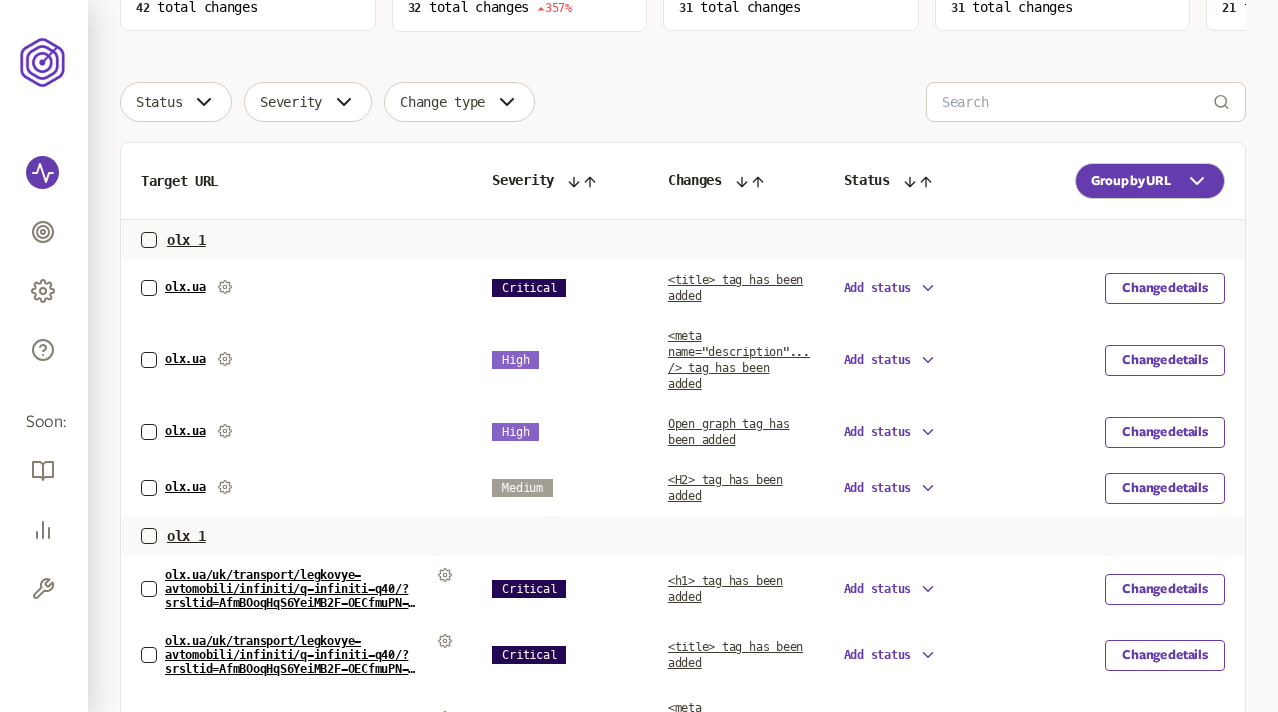 scroll, scrollTop: 0, scrollLeft: 0, axis: both 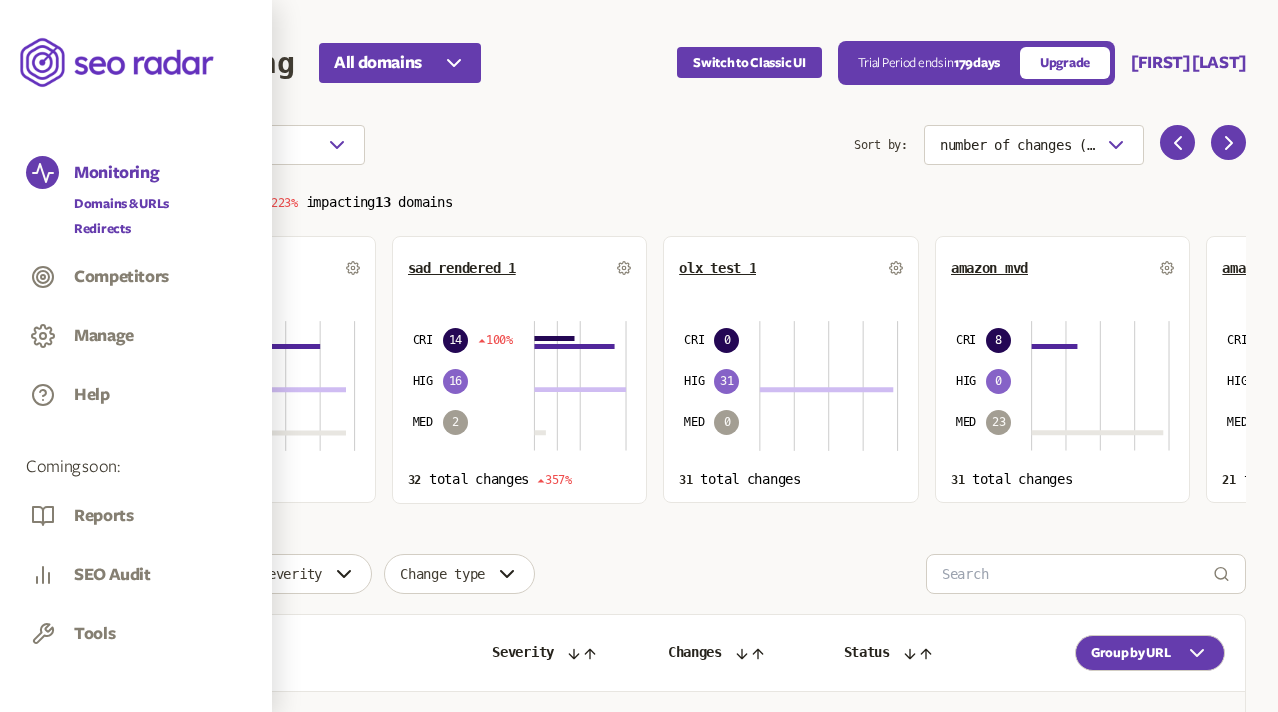 click on "Redirects" at bounding box center [121, 229] 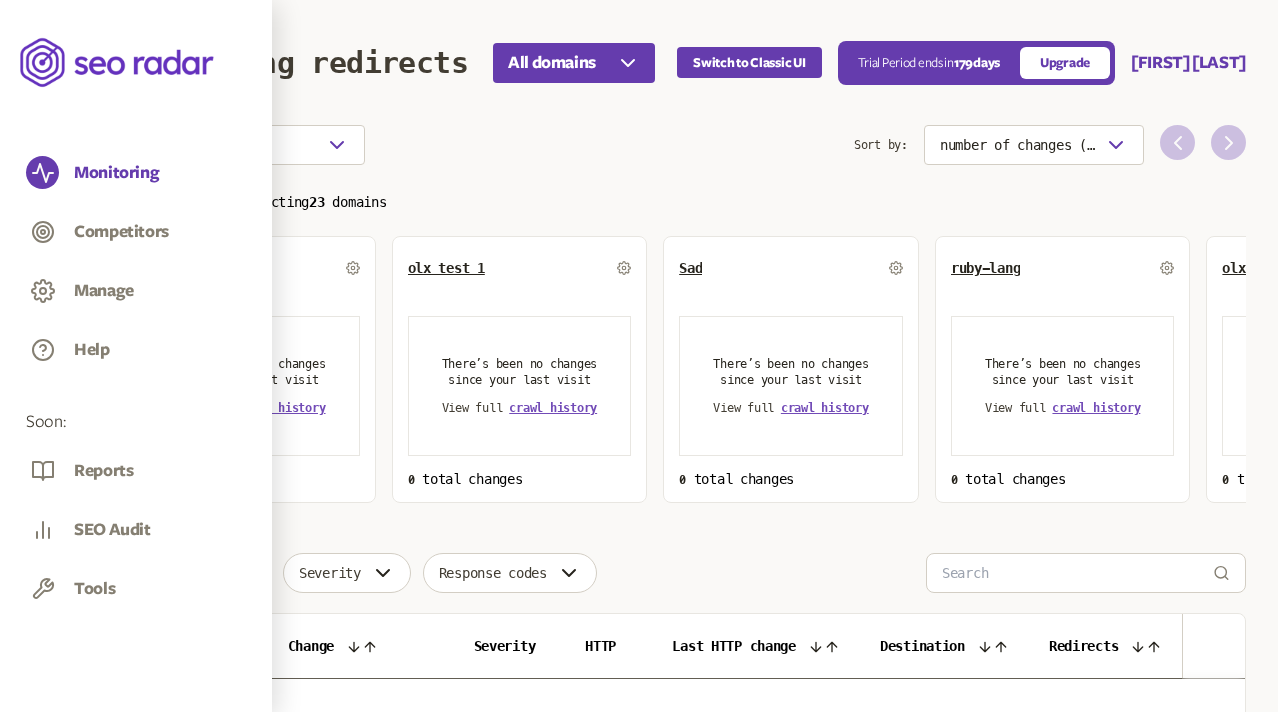 click on "Choose an option Sort by: number of changes (high-low) Total changes  0     impacting  23   domains Default Group There’s been no changes since your last visit View full   crawl history 0   total changes   olx test 1 There’s been no changes since your last visit View full   crawl history 0   total changes   Sad There’s been no changes since your last visit View full   crawl history 0   total changes   ruby-lang There’s been no changes since your last visit View full   crawl history 0   total changes   olx 2 There’s been no changes since your last visit View full   crawl history 0   total changes   ruby-lang.org/ old ui There’s been no changes since your last visit View full   crawl history 0   total changes   amazon mvd There’s been no changes since your last visit View full   crawl history 0   total changes   amazon gvc There’s been no changes since your last visit View full   crawl history 0   total changes   amazon fvr There’s been no changes since your last visit View full   0       0" at bounding box center (683, 314) 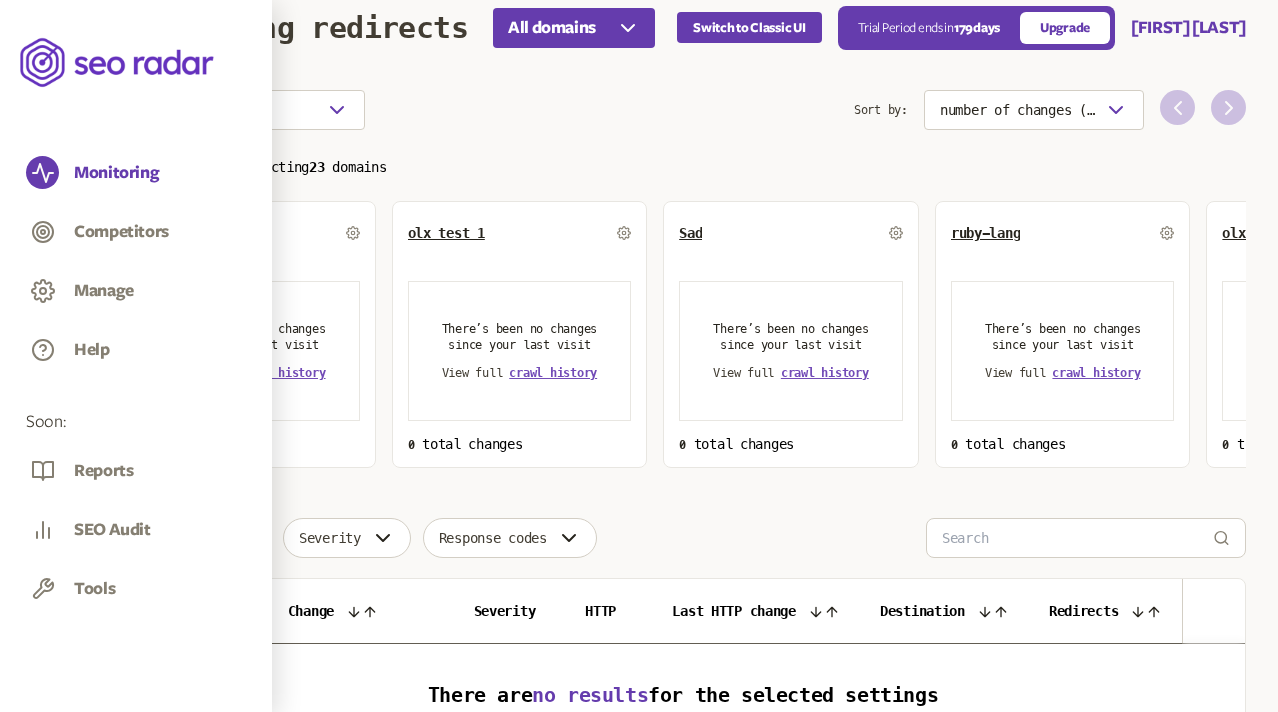 scroll, scrollTop: 0, scrollLeft: 0, axis: both 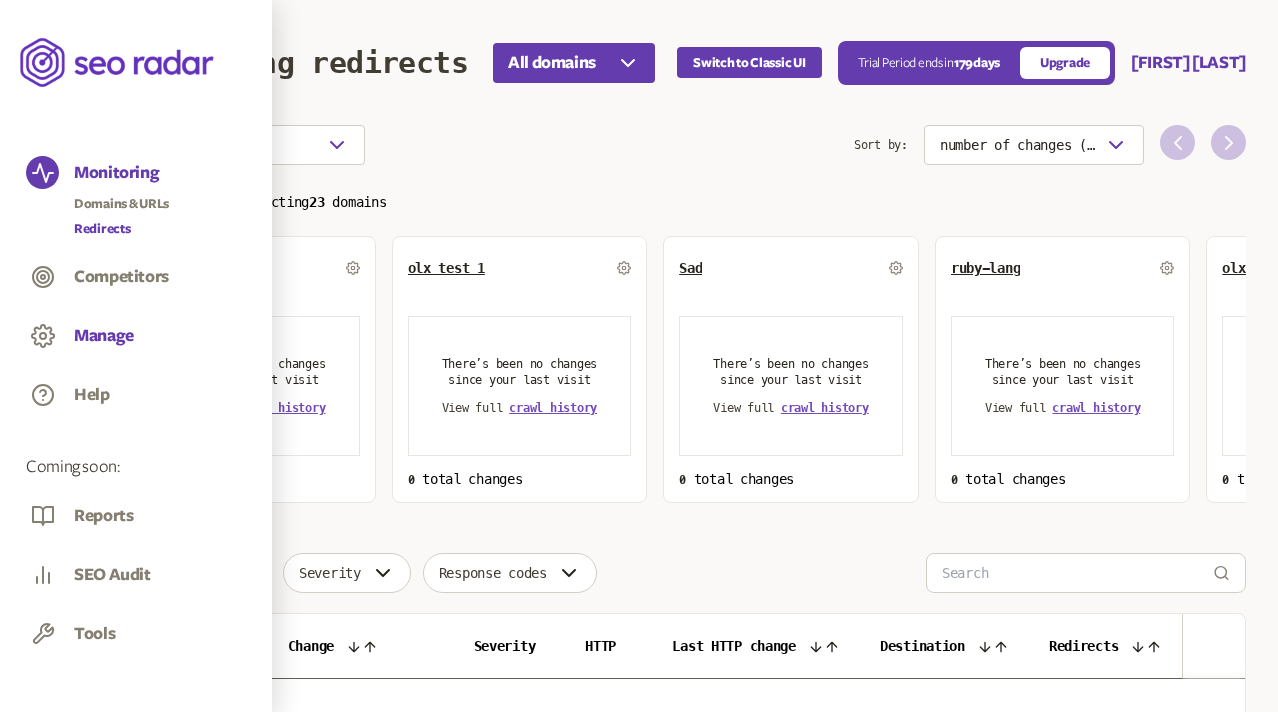 click on "Manage" at bounding box center (104, 336) 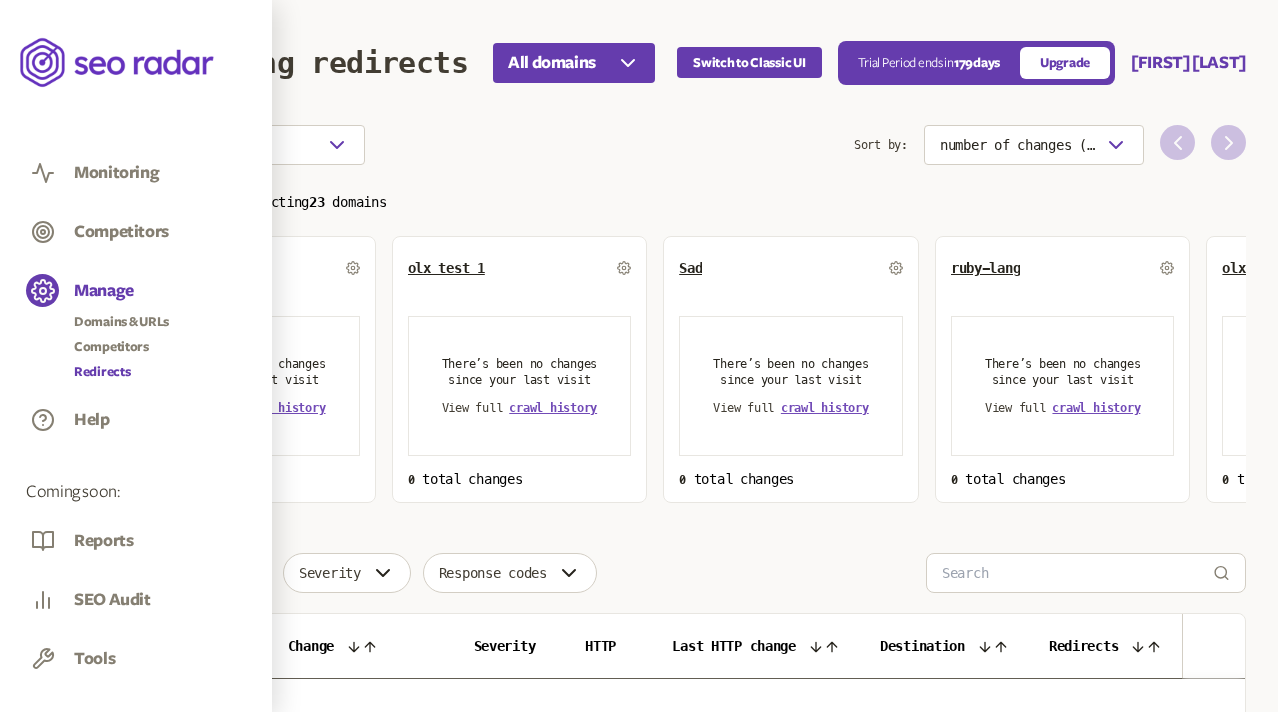 click on "Redirects" at bounding box center (121, 372) 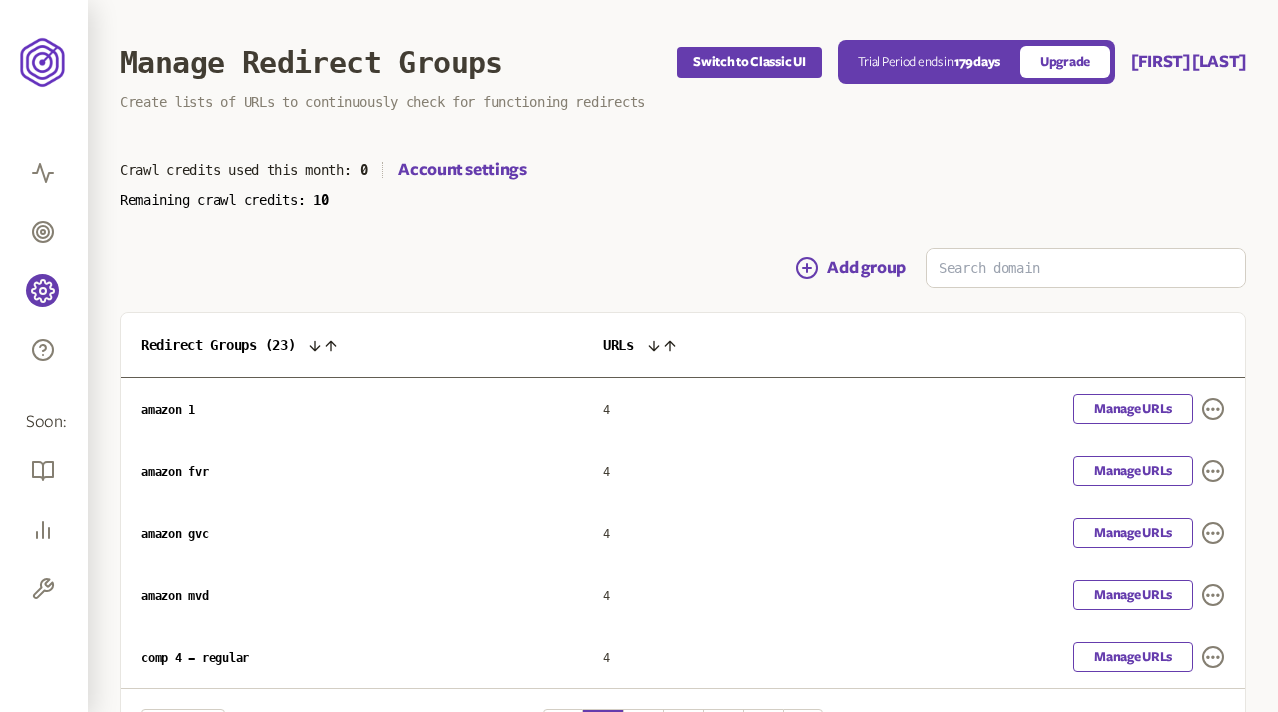 click on "Manage Redirect Groups Switch to Classic UI Trial Period ends in  179  days Upgrade Olena Test Create lists of URLs to continuously check for functioning redirects Crawl credits used this month: 0 Account settings Remaining crawl credits:   10 Add group Redirect Groups ( 23 ) URLs amazon 1 4 Manage URLs amazon fvr 4 Manage URLs amazon gvc 4 Manage URLs amazon mvd 4 Manage URLs comp 4 - regular 4 Manage URLs 5 groups per page 1 2 3 ... 5" at bounding box center [683, 425] 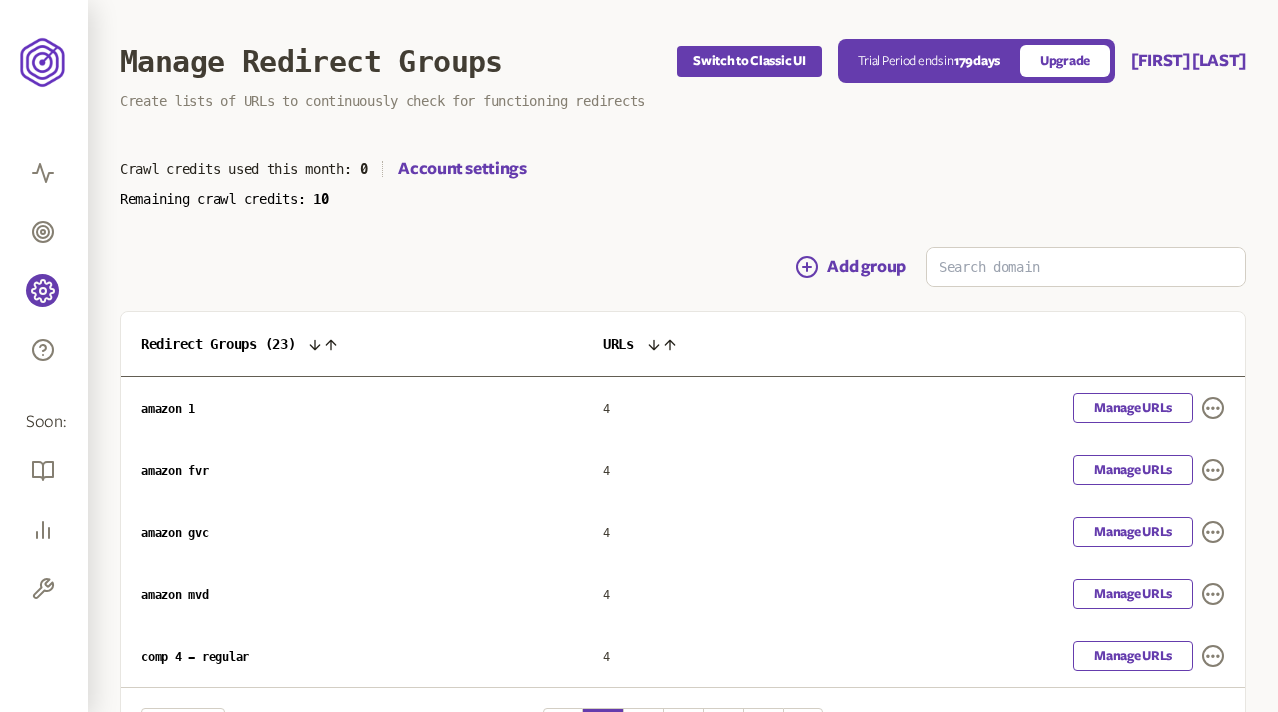 scroll, scrollTop: 0, scrollLeft: 0, axis: both 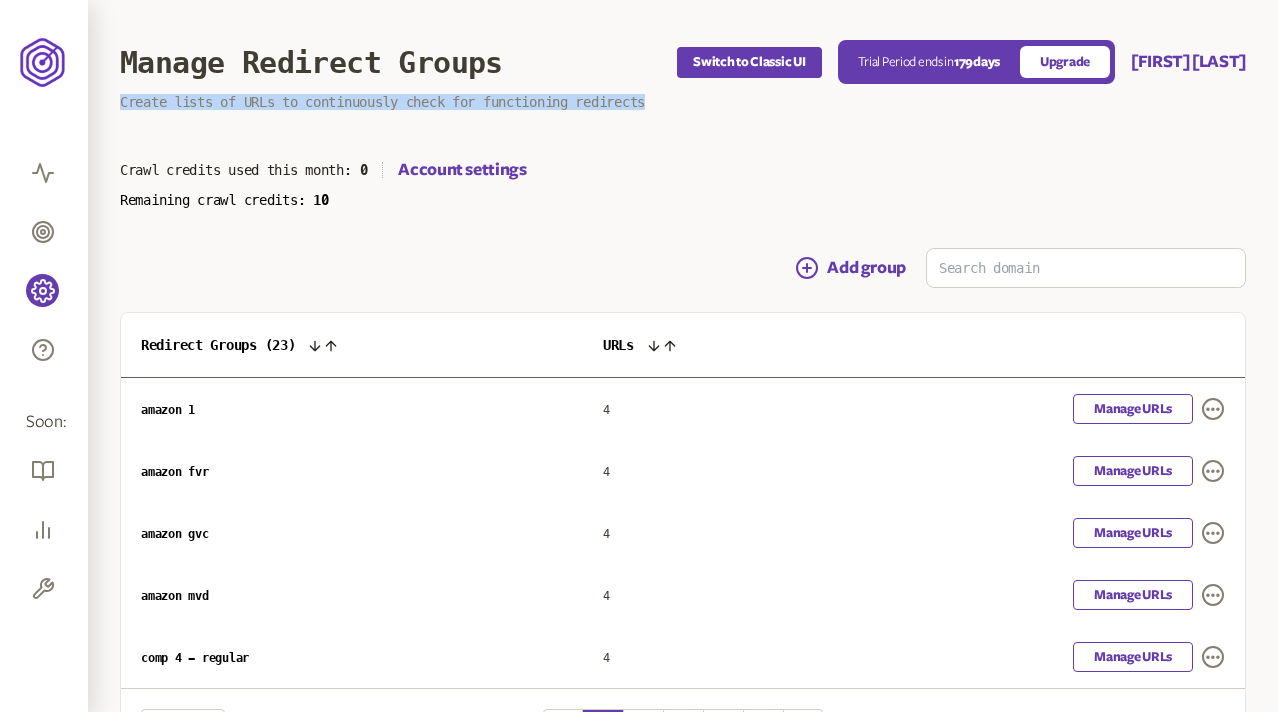 drag, startPoint x: 119, startPoint y: 101, endPoint x: 688, endPoint y: 104, distance: 569.00793 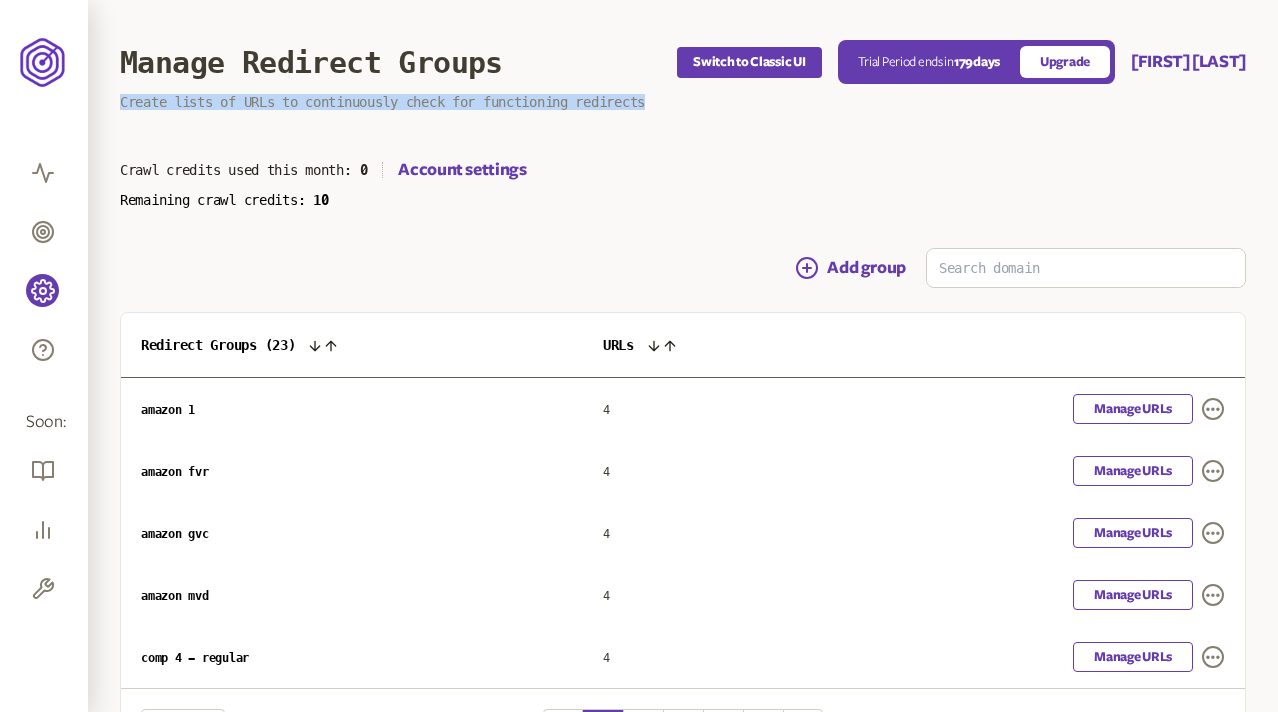 click on "Manage Redirect Groups Switch to Classic UI Trial Period ends in  179  days Upgrade Olena Test Create lists of URLs to continuously check for functioning redirects Crawl credits used this month: 0 Account settings Remaining crawl credits:   10 Add group Redirect Groups ( 23 ) URLs amazon 1 4 Manage URLs amazon fvr 4 Manage URLs amazon gvc 4 Manage URLs amazon mvd 4 Manage URLs comp 4 - regular 4 Manage URLs 5 groups per page 1 2 3 ... 5" at bounding box center [683, 425] 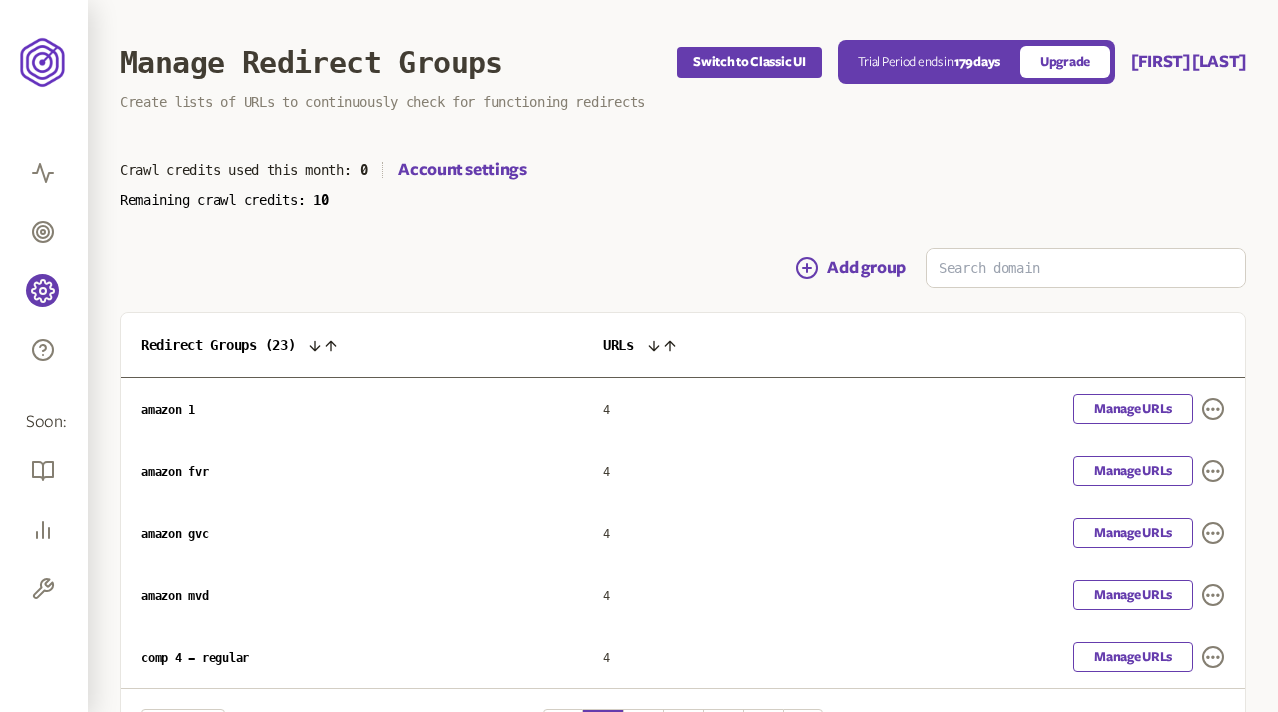 click on "Manage Redirect Groups Switch to Classic UI Trial Period ends in  179  days Upgrade Olena Test Create lists of URLs to continuously check for functioning redirects" at bounding box center [683, 55] 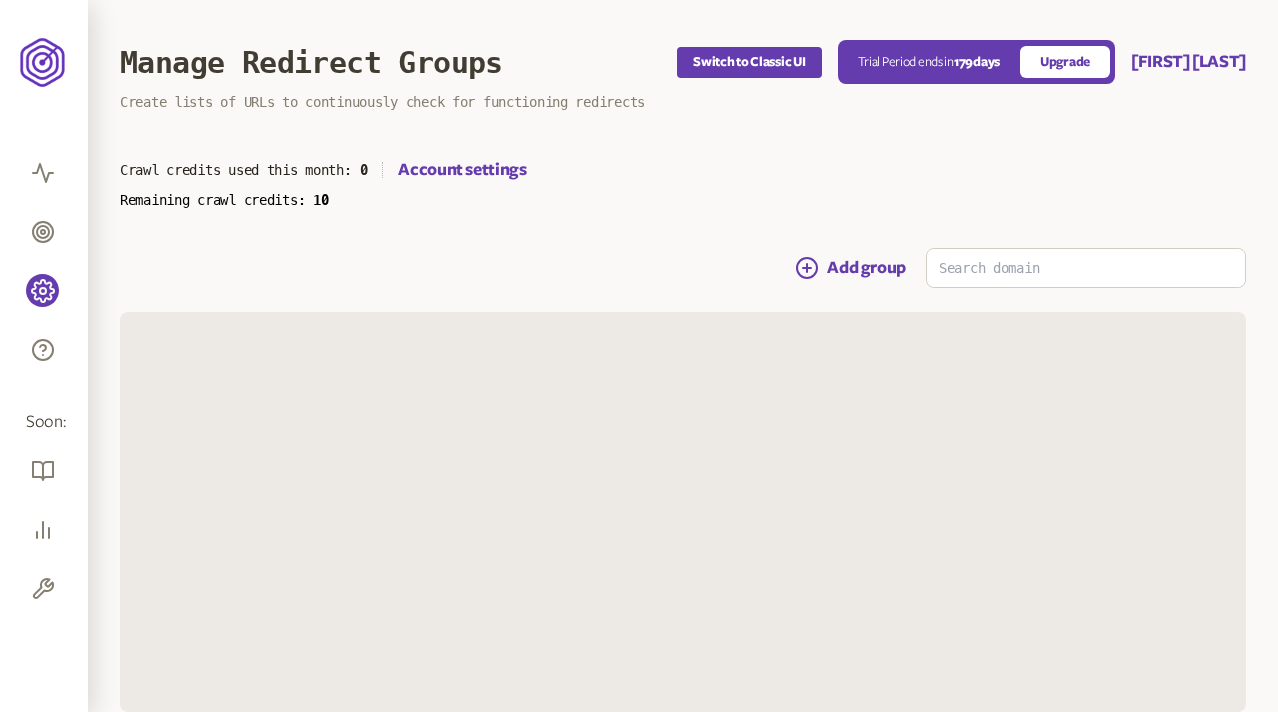 scroll, scrollTop: 0, scrollLeft: 0, axis: both 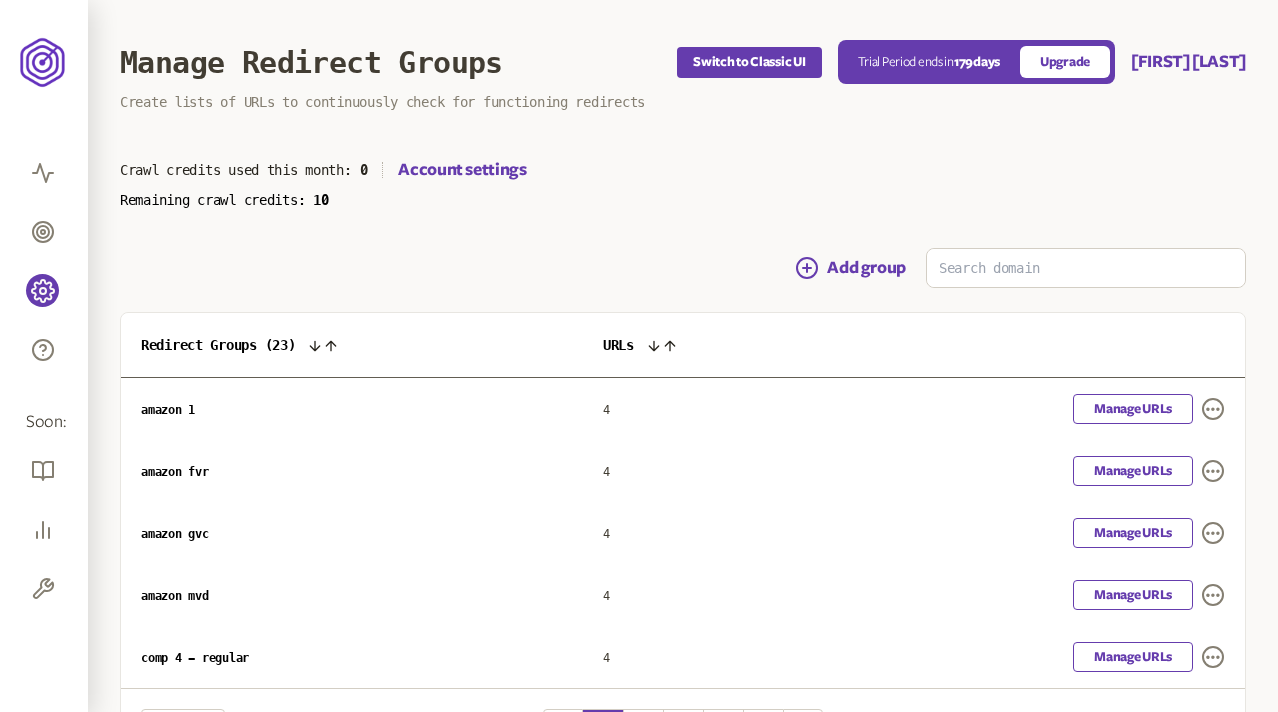 click on "URLs amazon 1 4 Manage URLs amazon fvr 4 Manage URLs amazon gvc 4 Manage URLs amazon mvd 4 Manage URLs comp 4 - regular 4 Manage URLs 5 groups per page 1 2 3 ... 5" at bounding box center [683, 425] 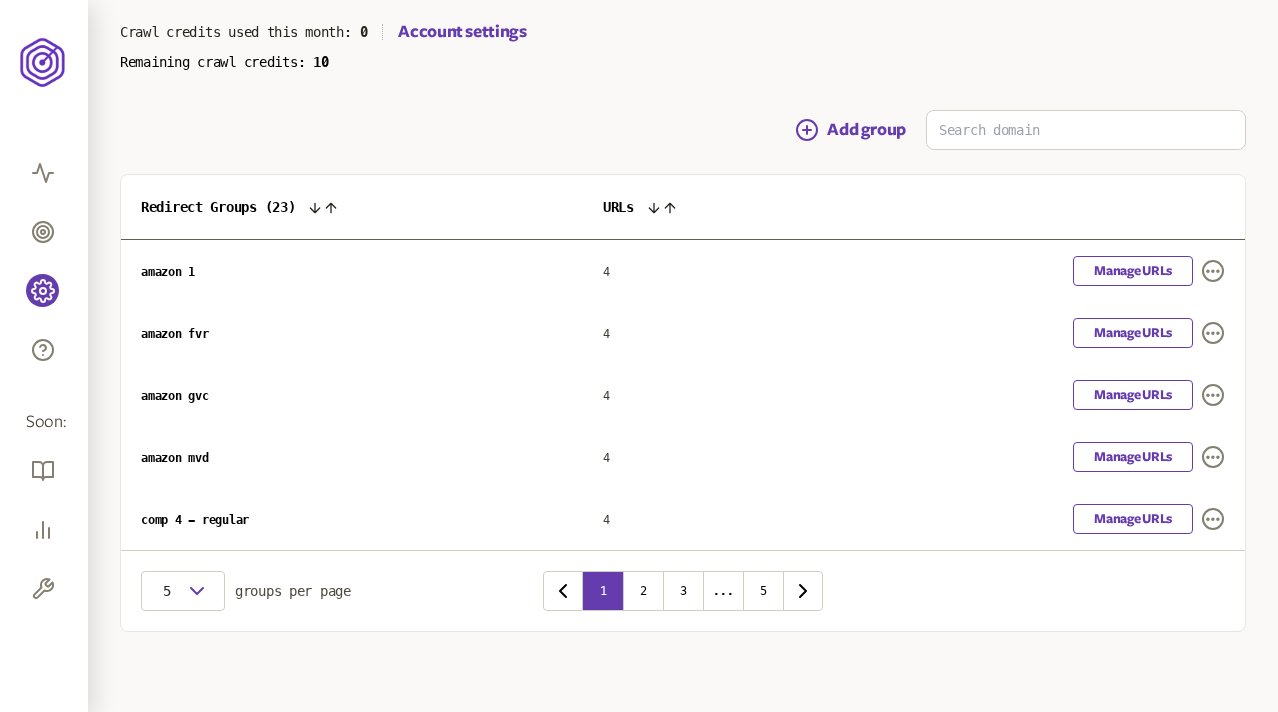 scroll, scrollTop: 0, scrollLeft: 0, axis: both 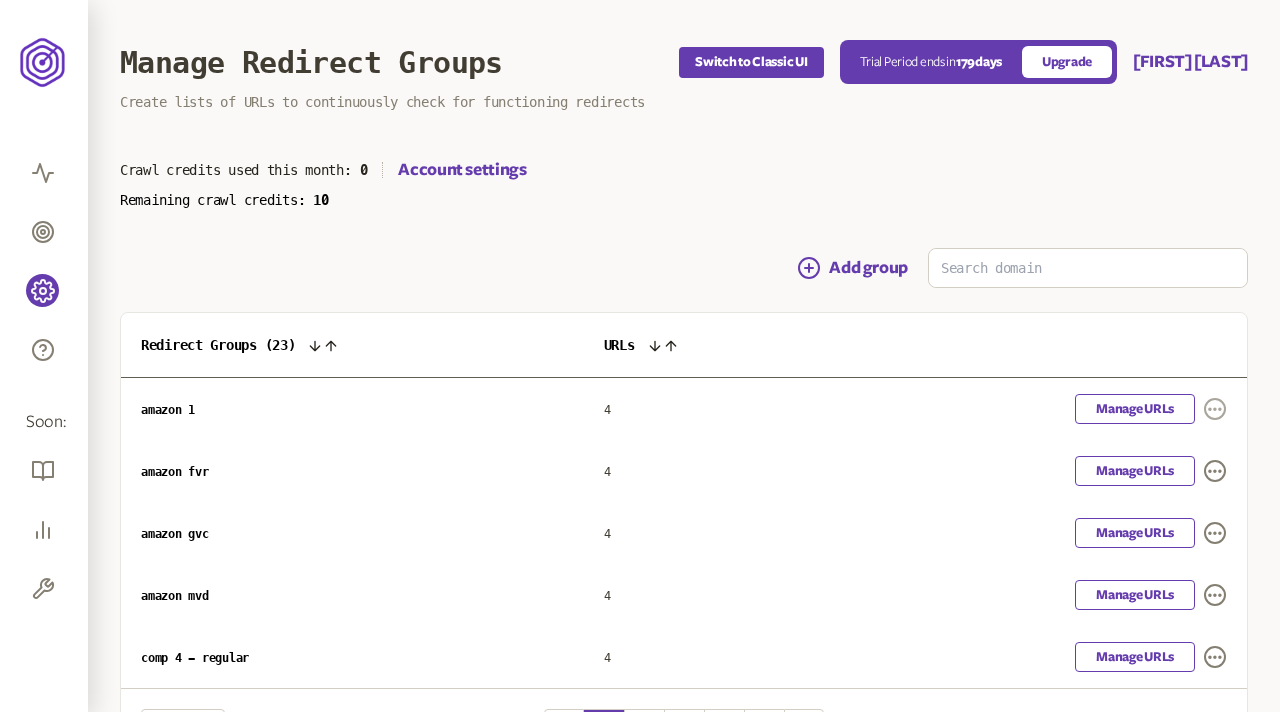 click 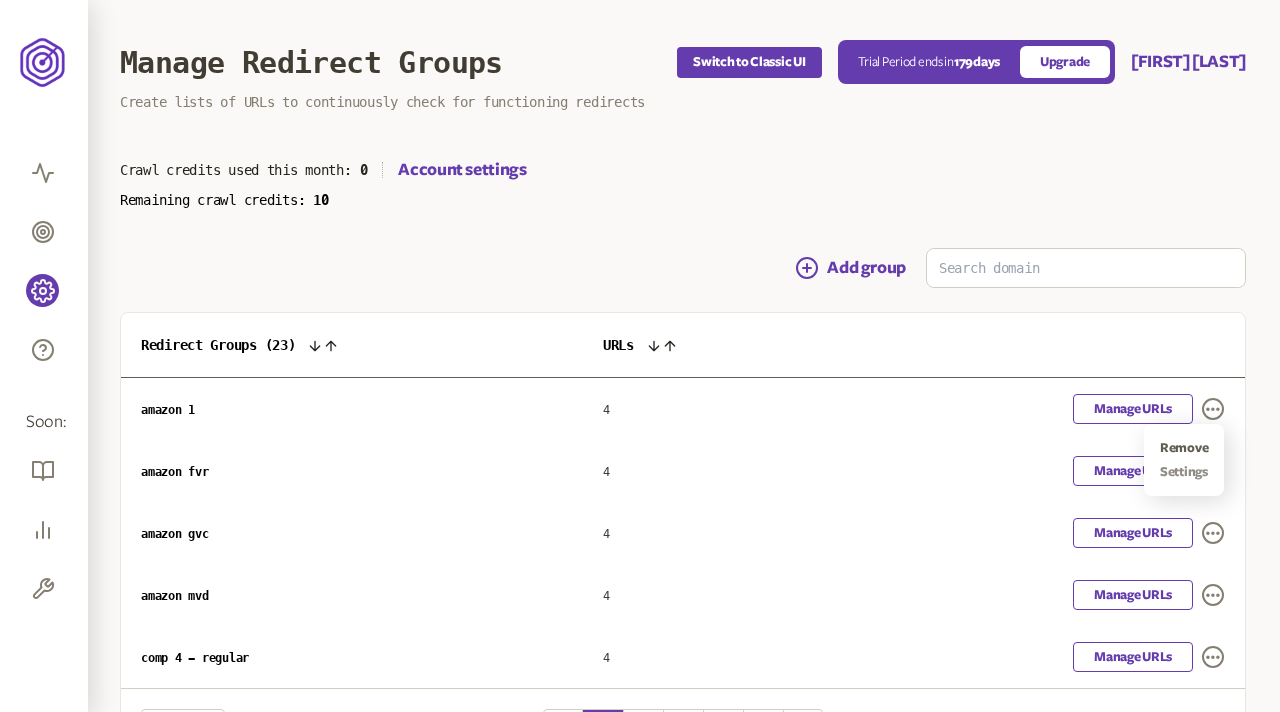 click on "Settings" at bounding box center (1184, 472) 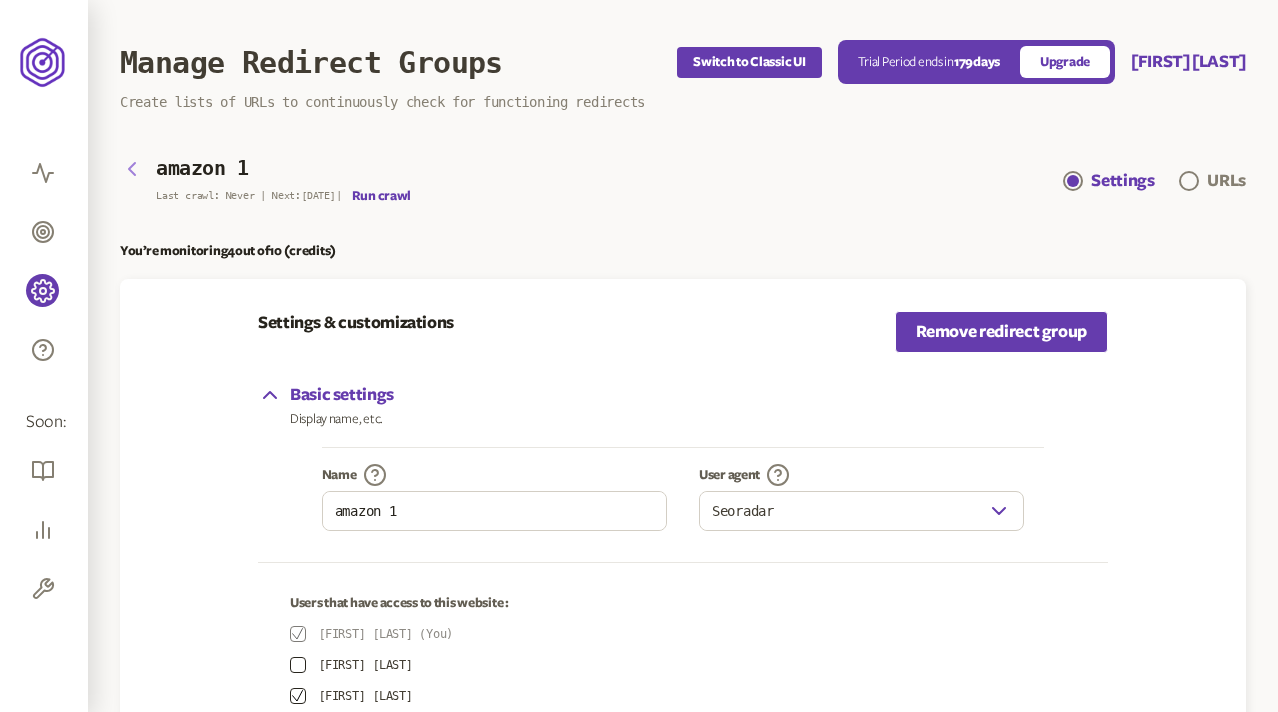 click 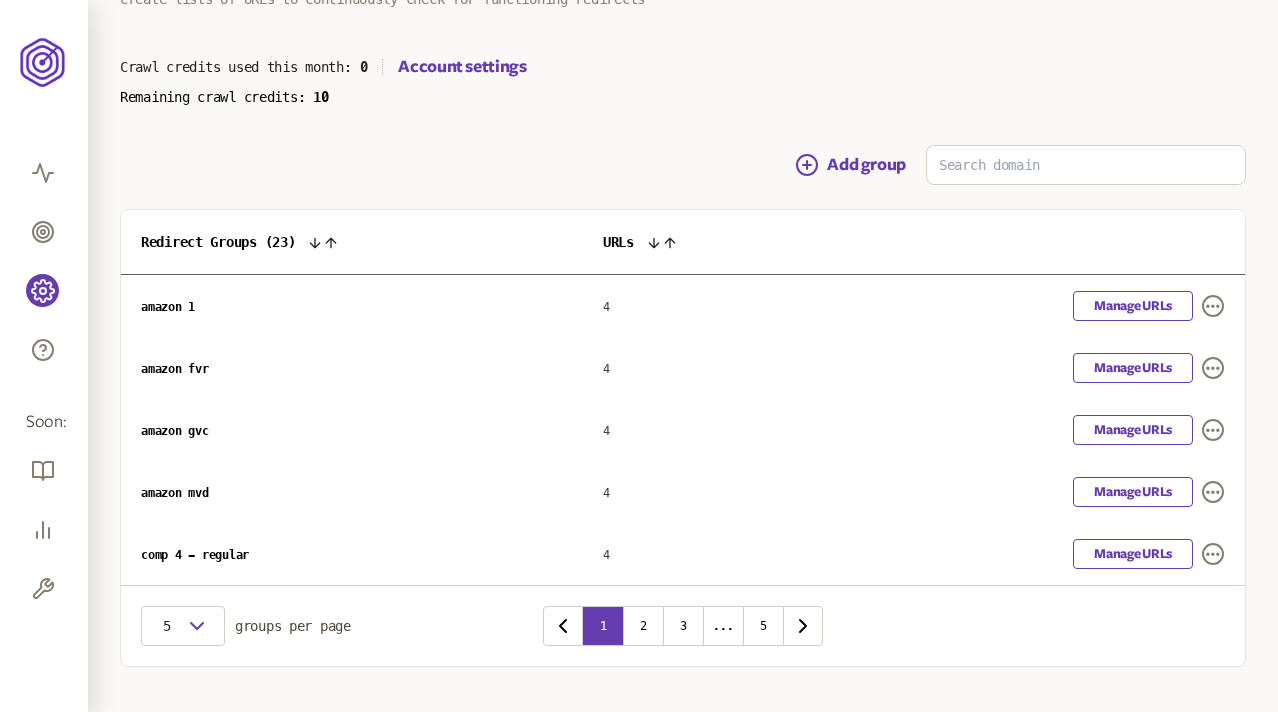 scroll, scrollTop: 114, scrollLeft: 0, axis: vertical 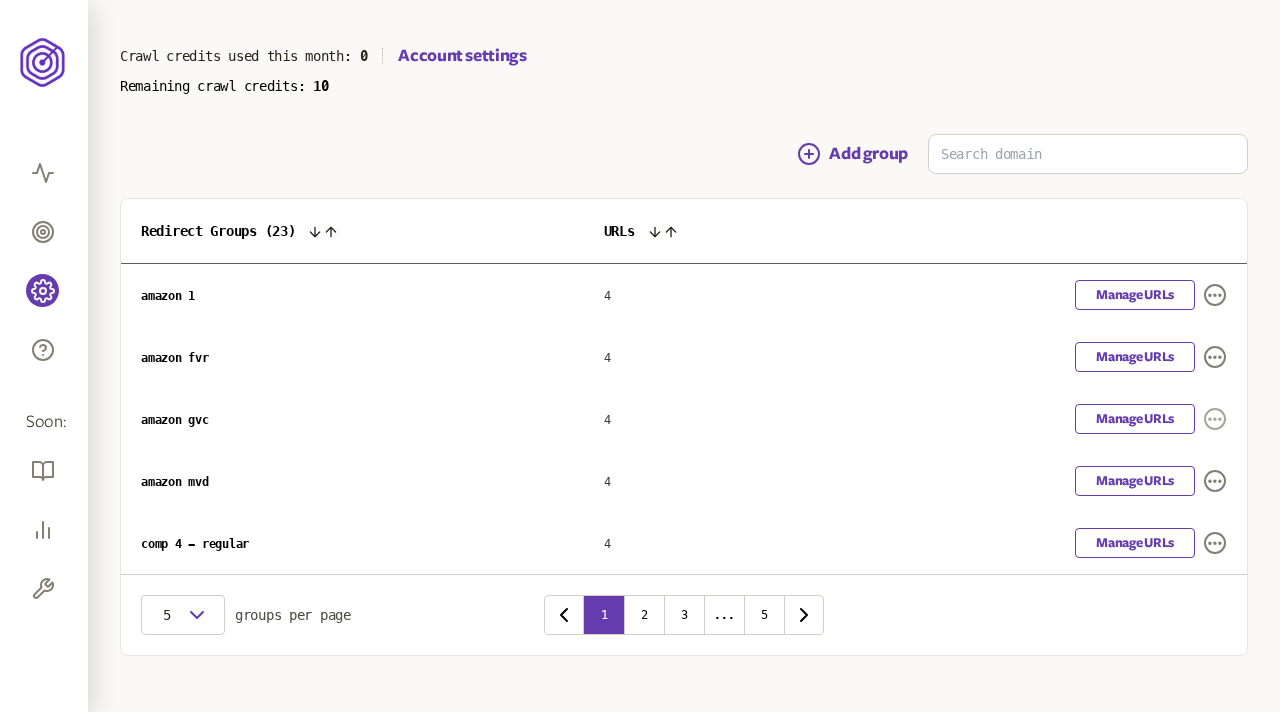 click 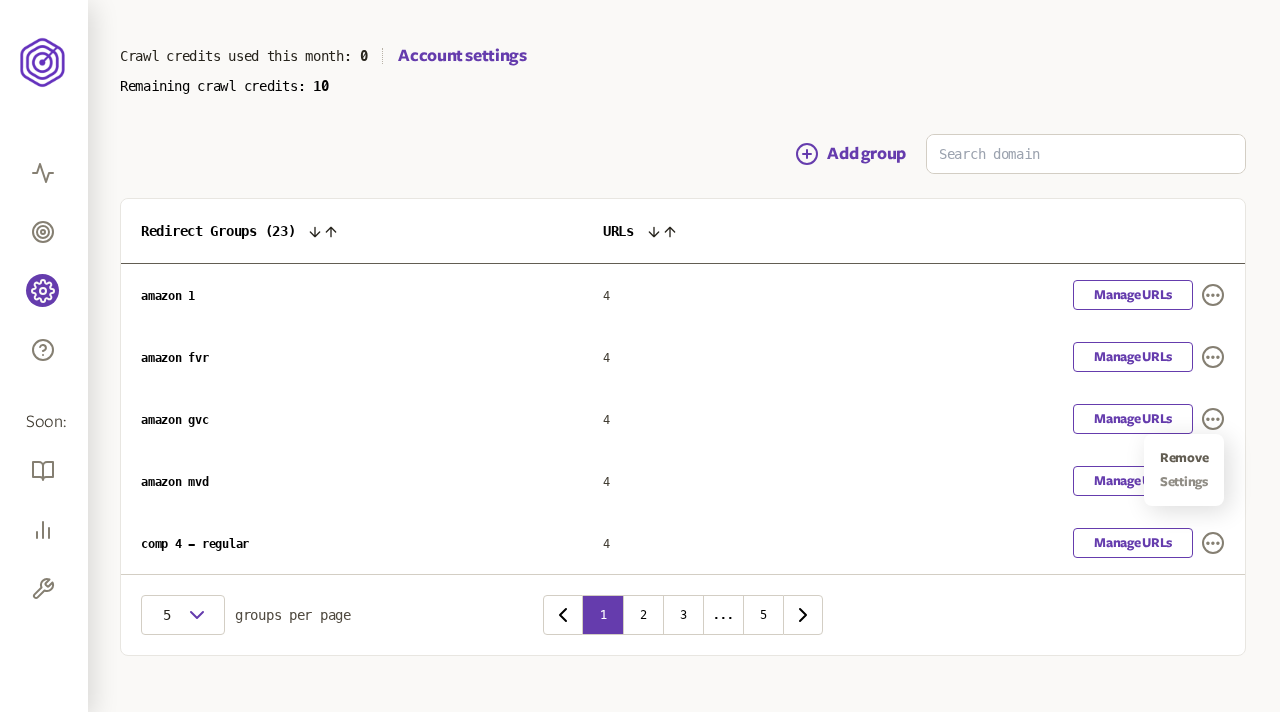 click on "Settings" at bounding box center [1184, 482] 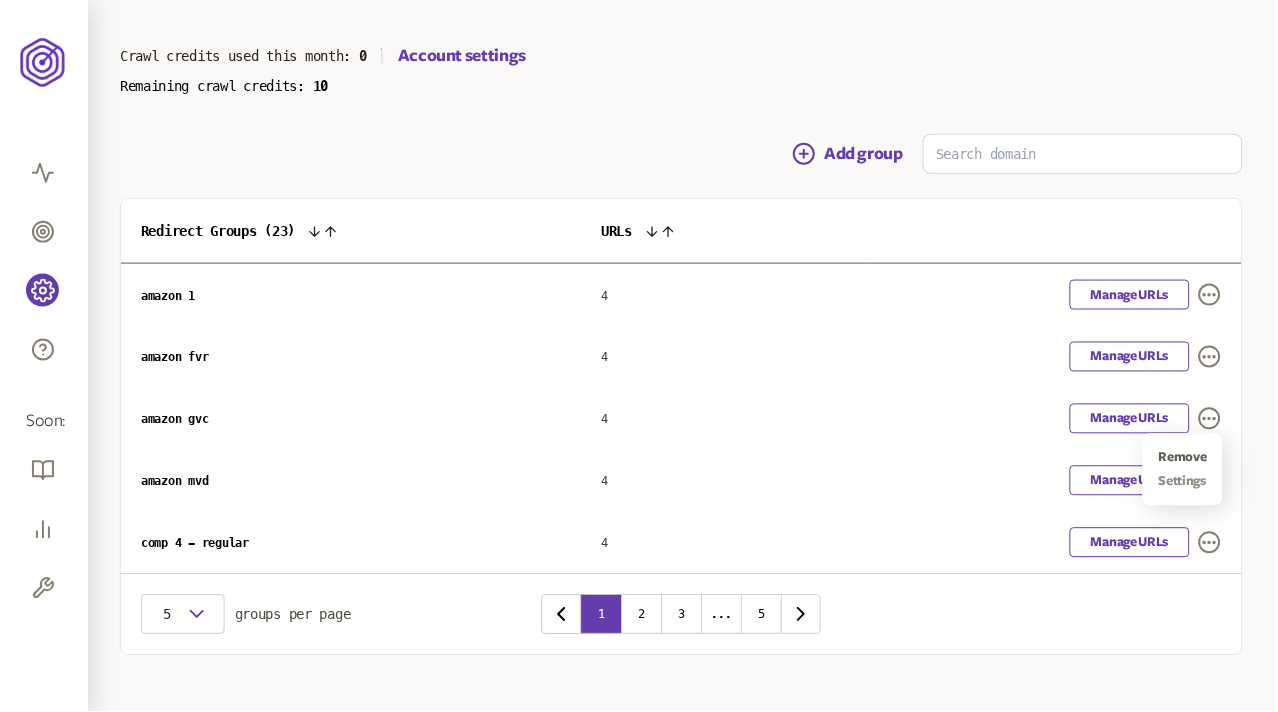 scroll, scrollTop: 0, scrollLeft: 0, axis: both 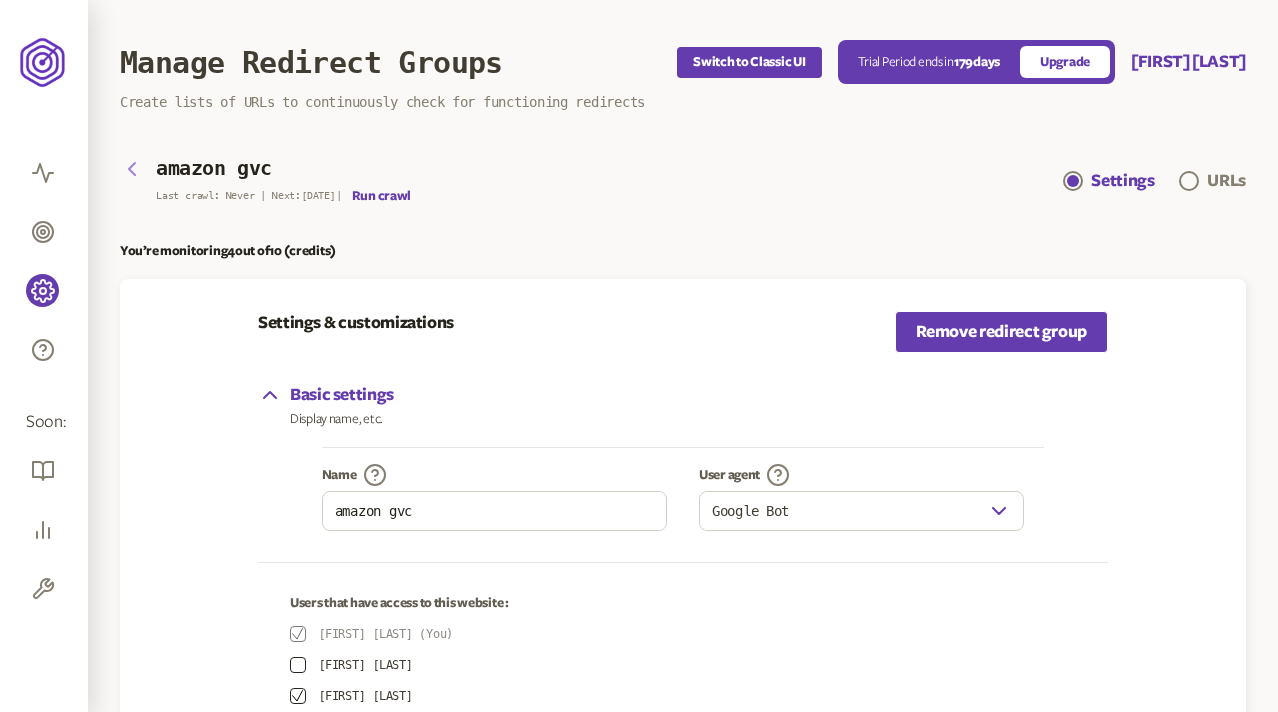 click 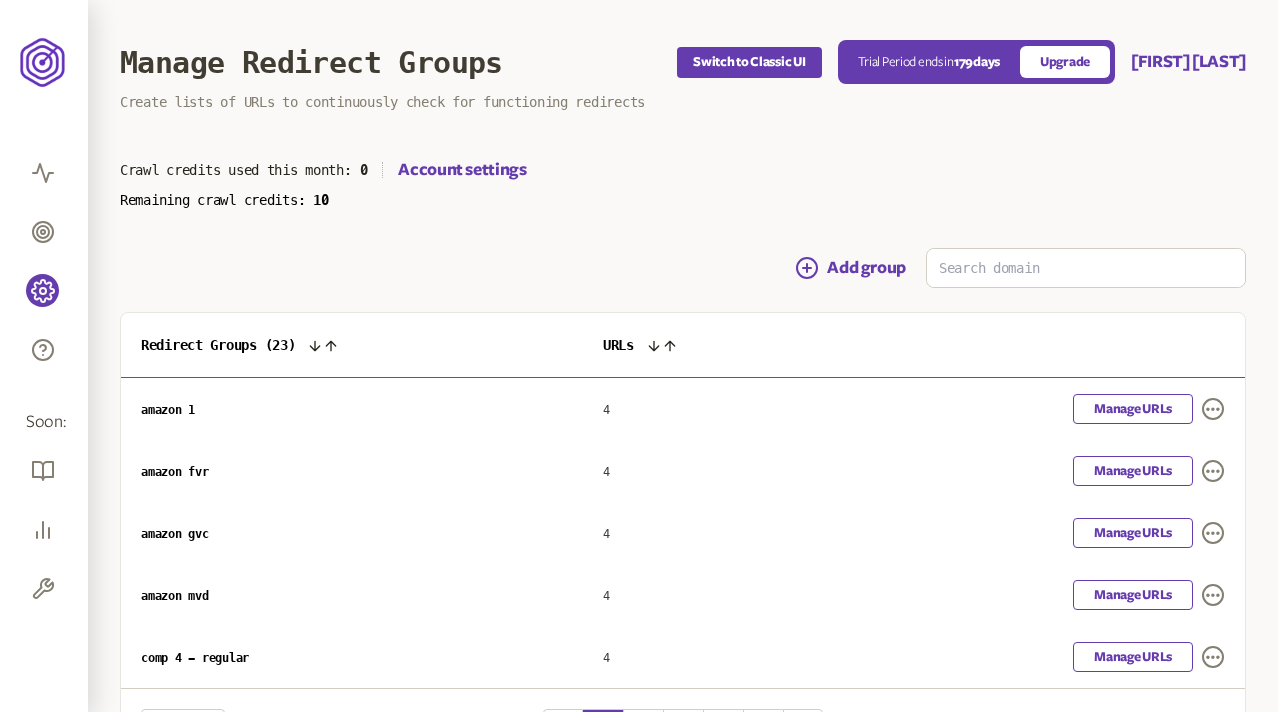 click on "Crawl credits used this month: 0 Account settings Remaining crawl credits:   10" at bounding box center (683, 183) 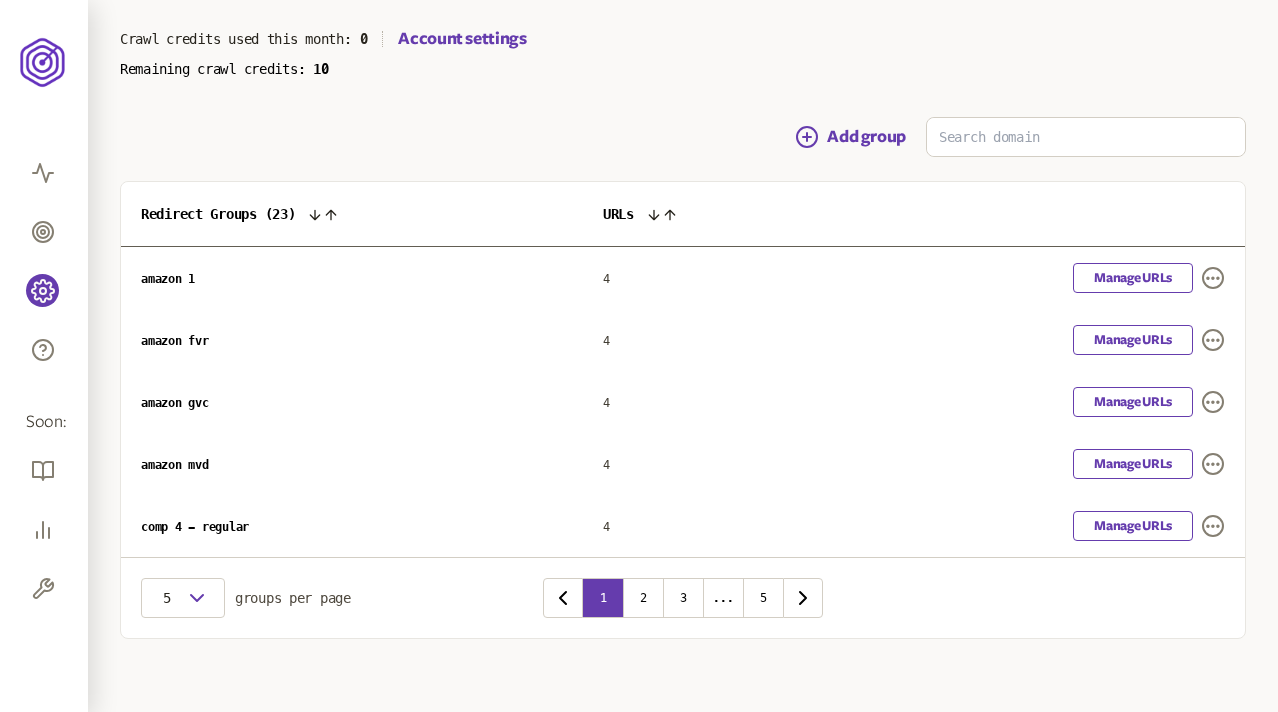 scroll, scrollTop: 138, scrollLeft: 0, axis: vertical 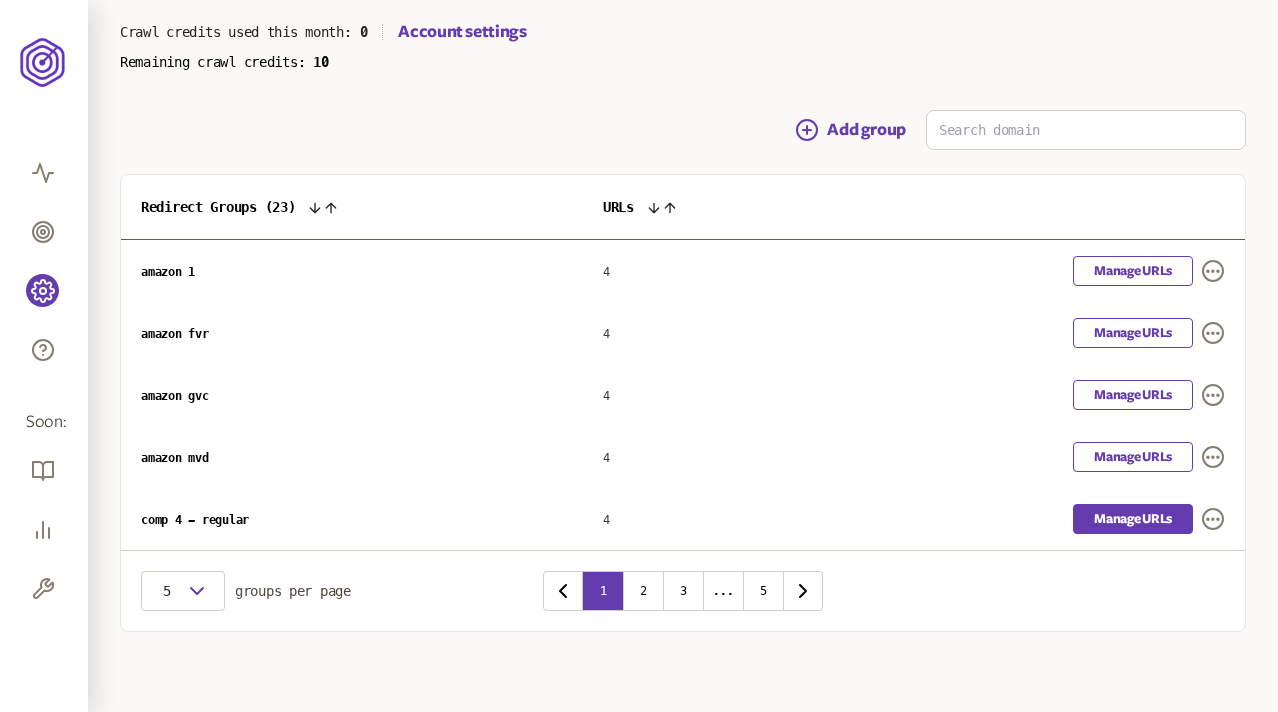 click on "Manage URLs" at bounding box center [1133, 519] 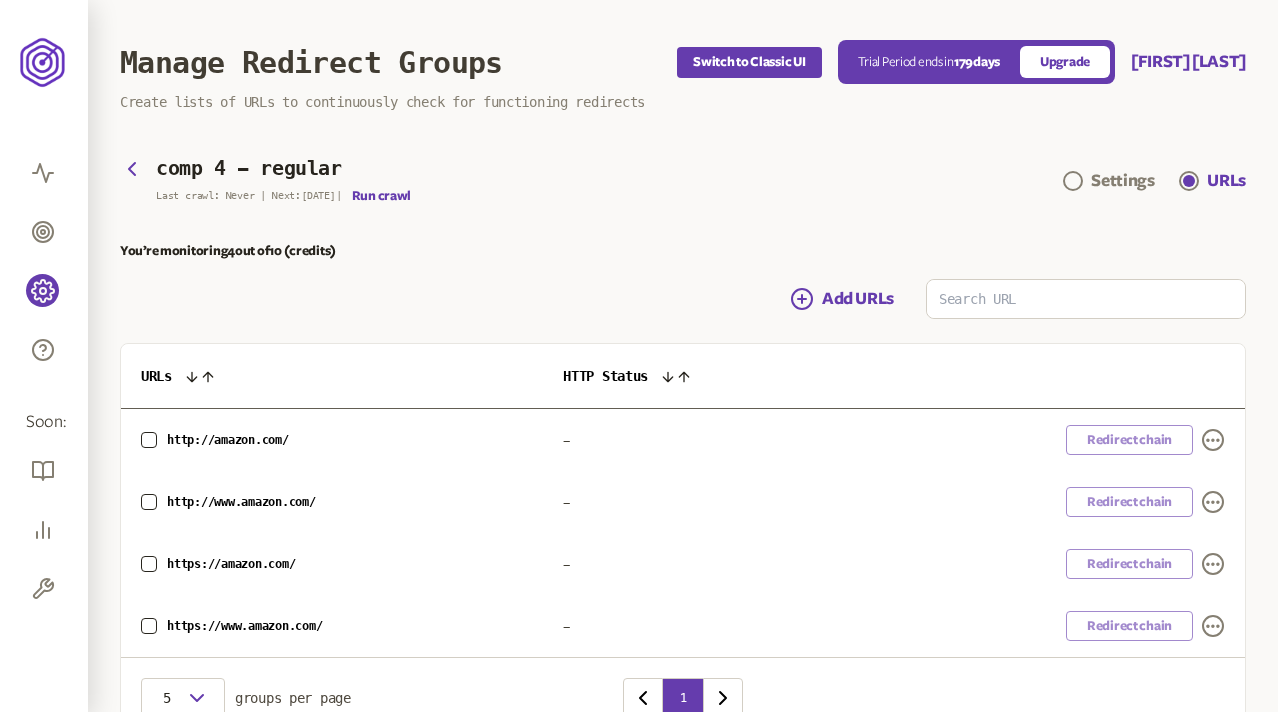 scroll, scrollTop: 107, scrollLeft: 0, axis: vertical 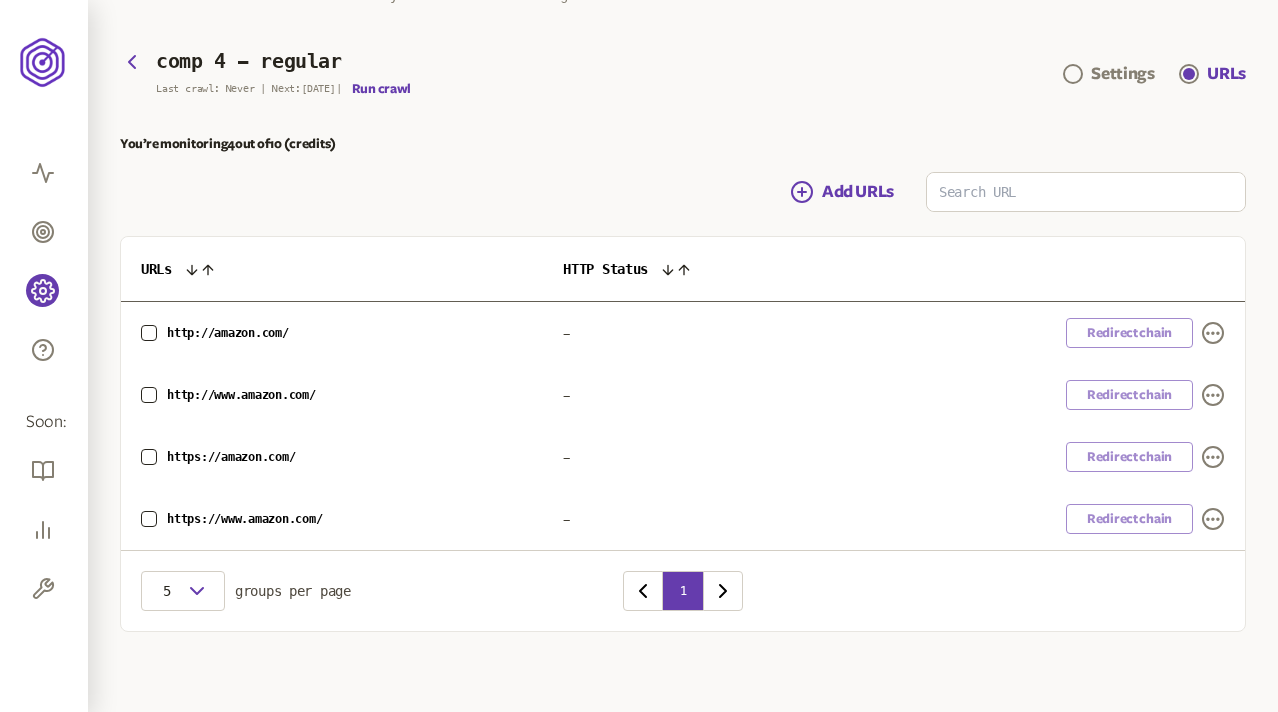 click 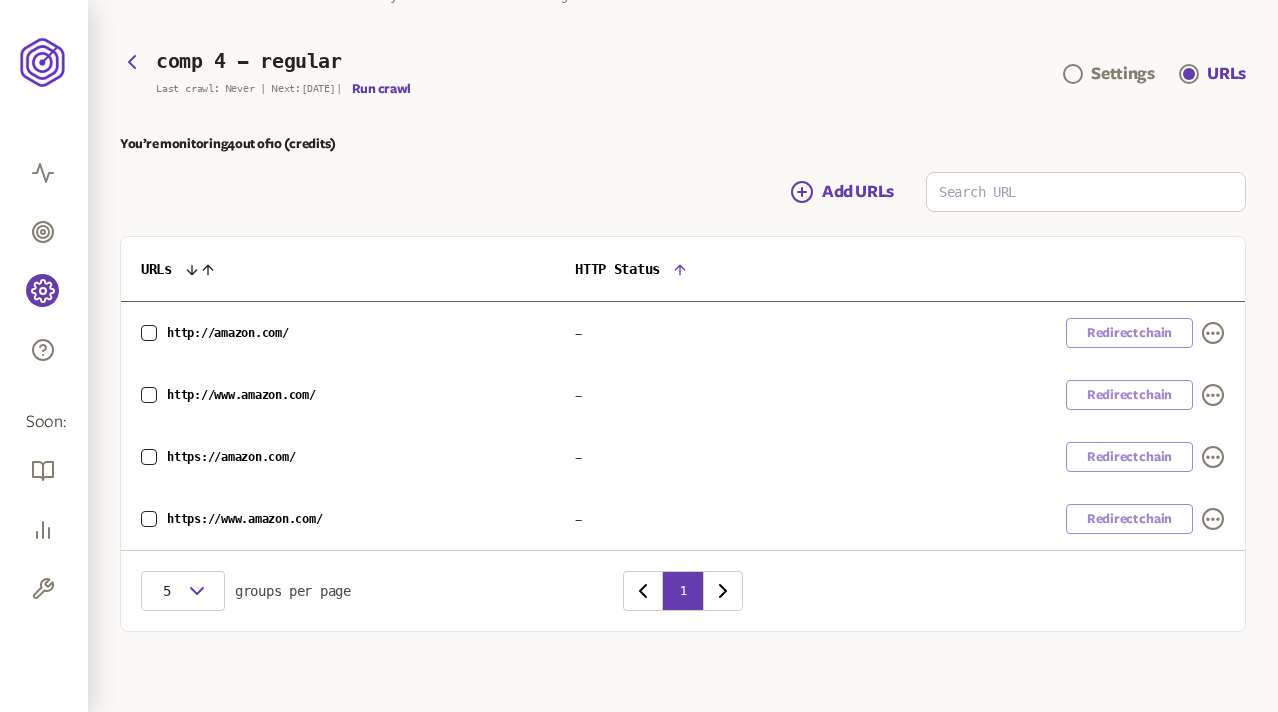 click 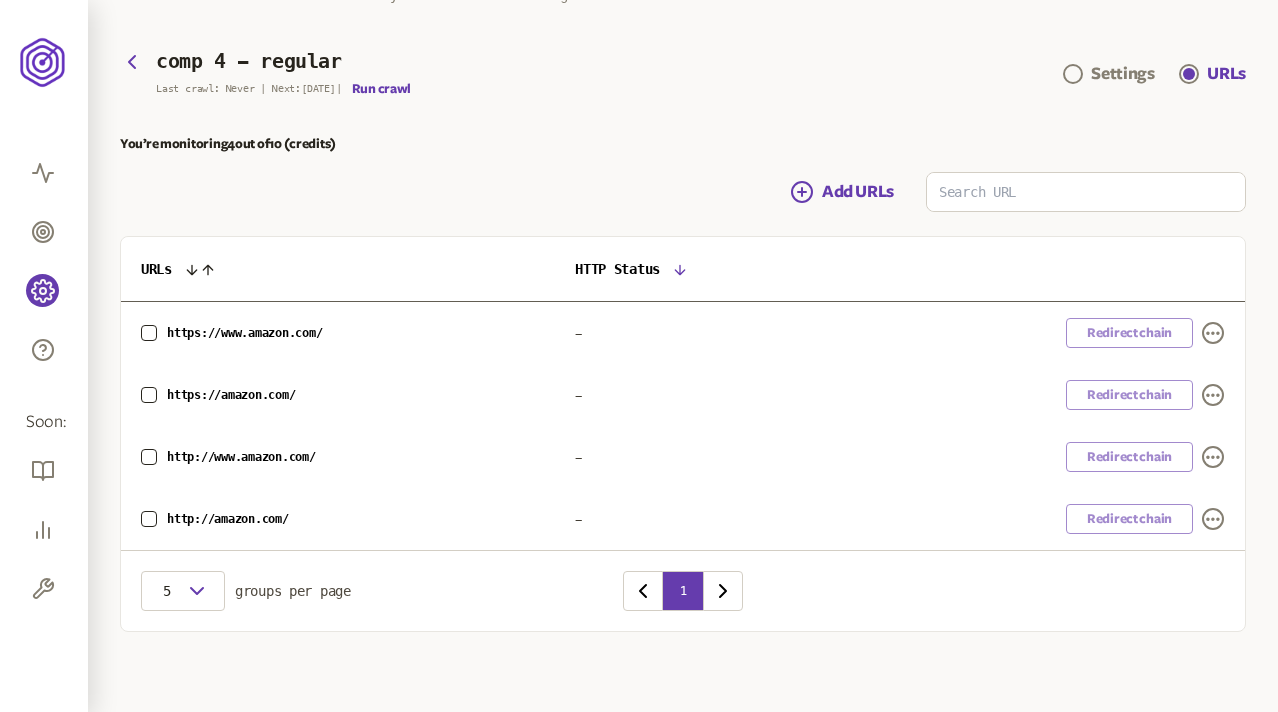 click 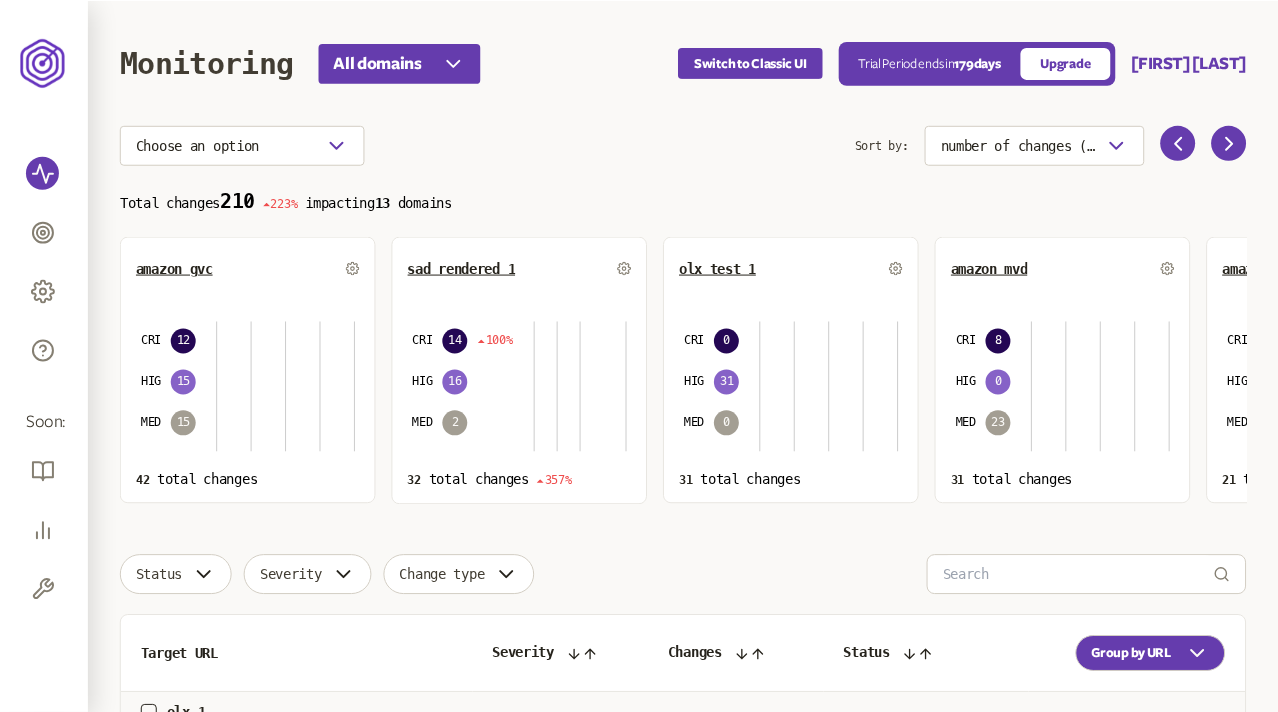 scroll, scrollTop: 0, scrollLeft: 0, axis: both 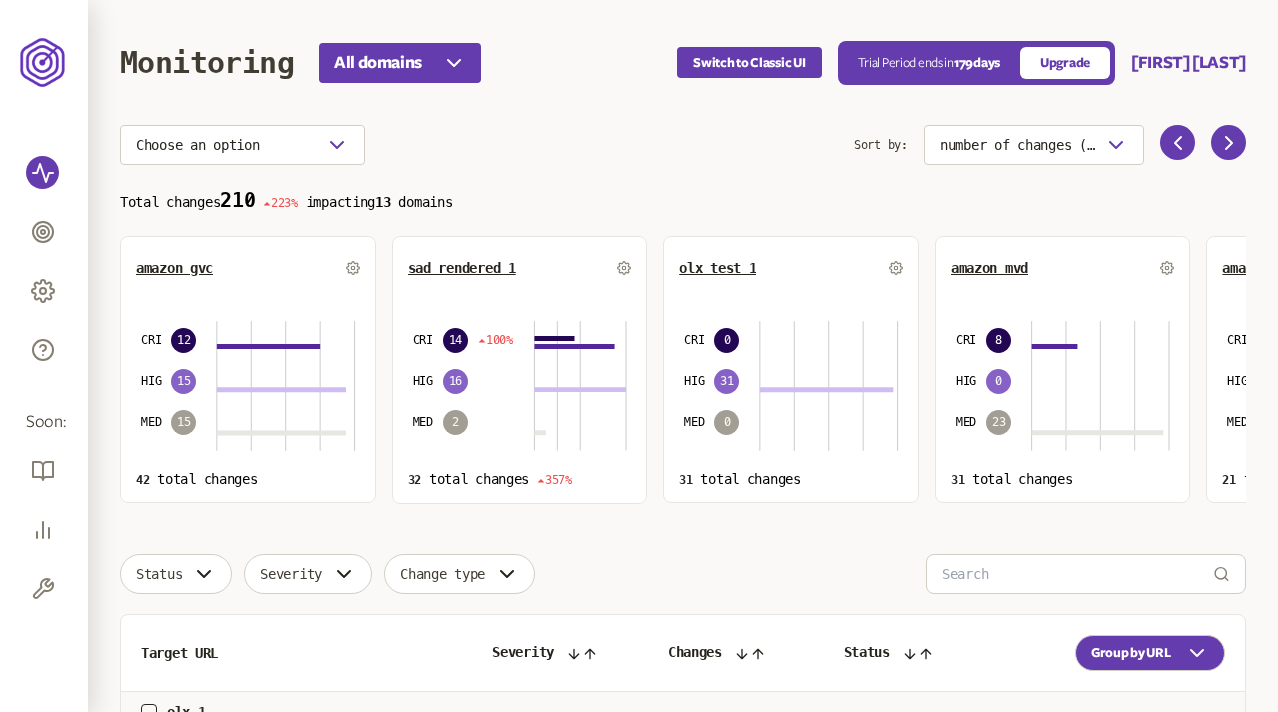 click on "Choose an option" at bounding box center [487, 145] 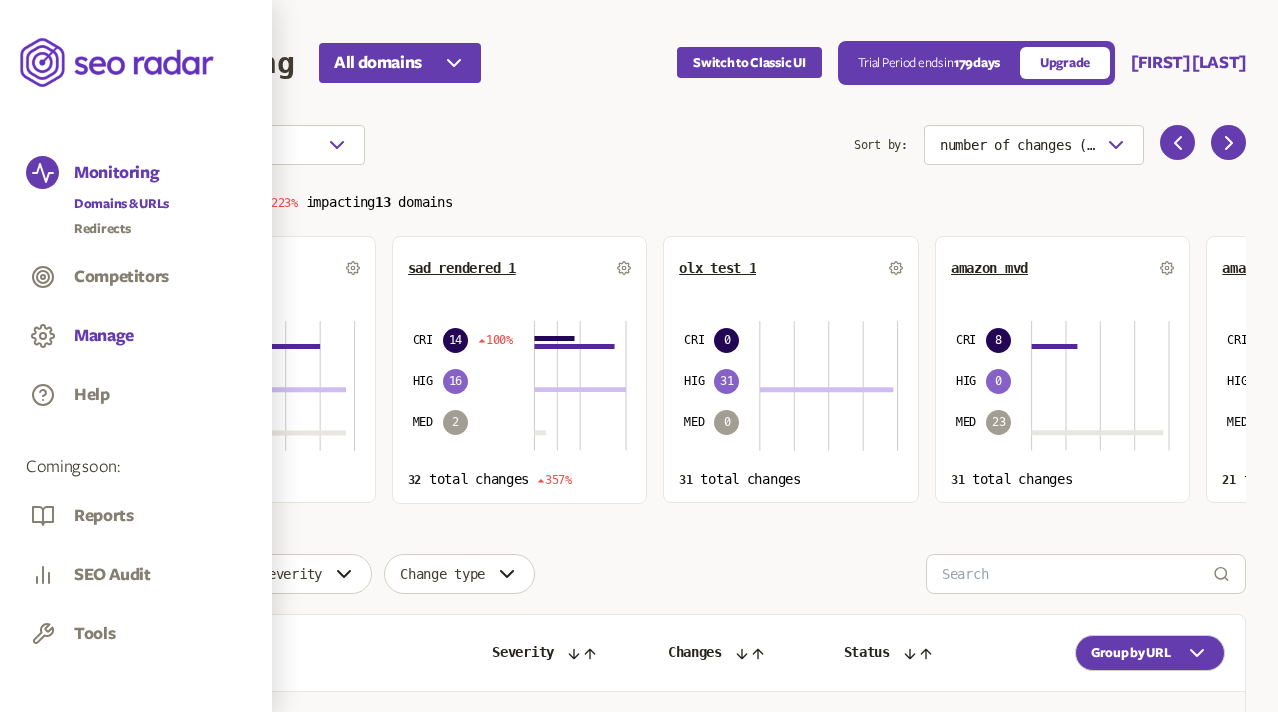 click on "Manage" at bounding box center [104, 336] 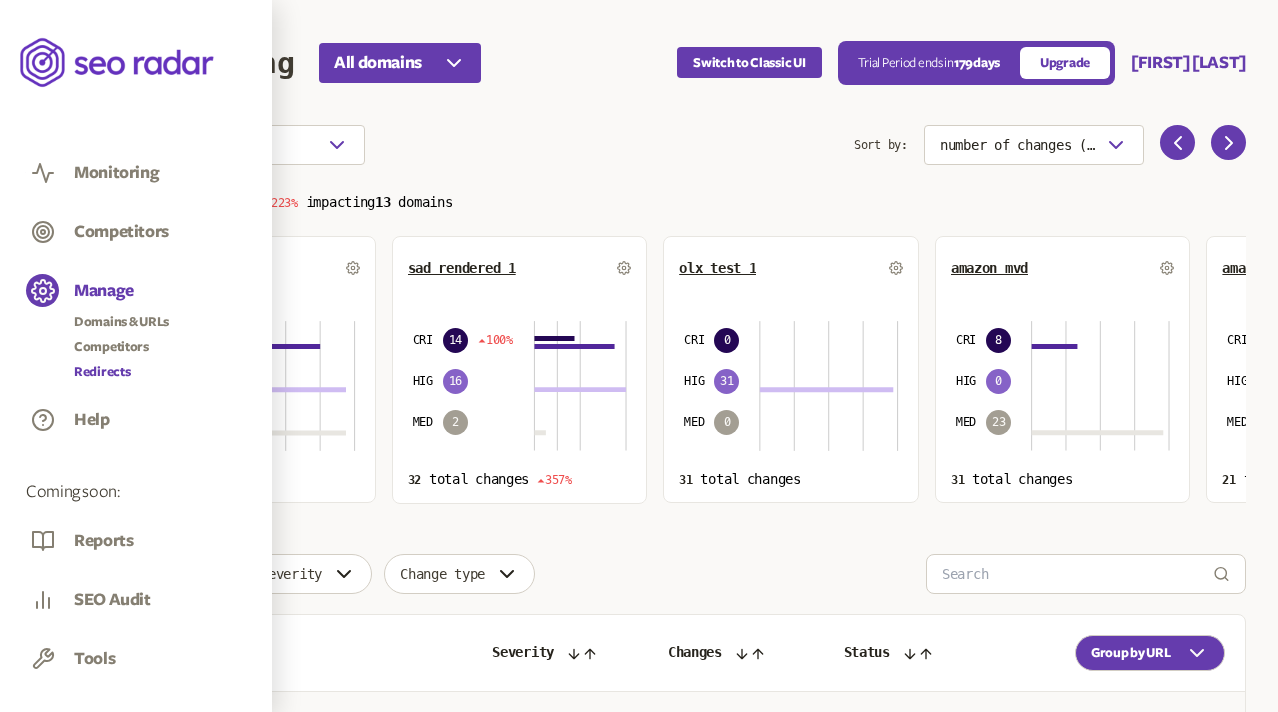 click on "Redirects" at bounding box center (121, 372) 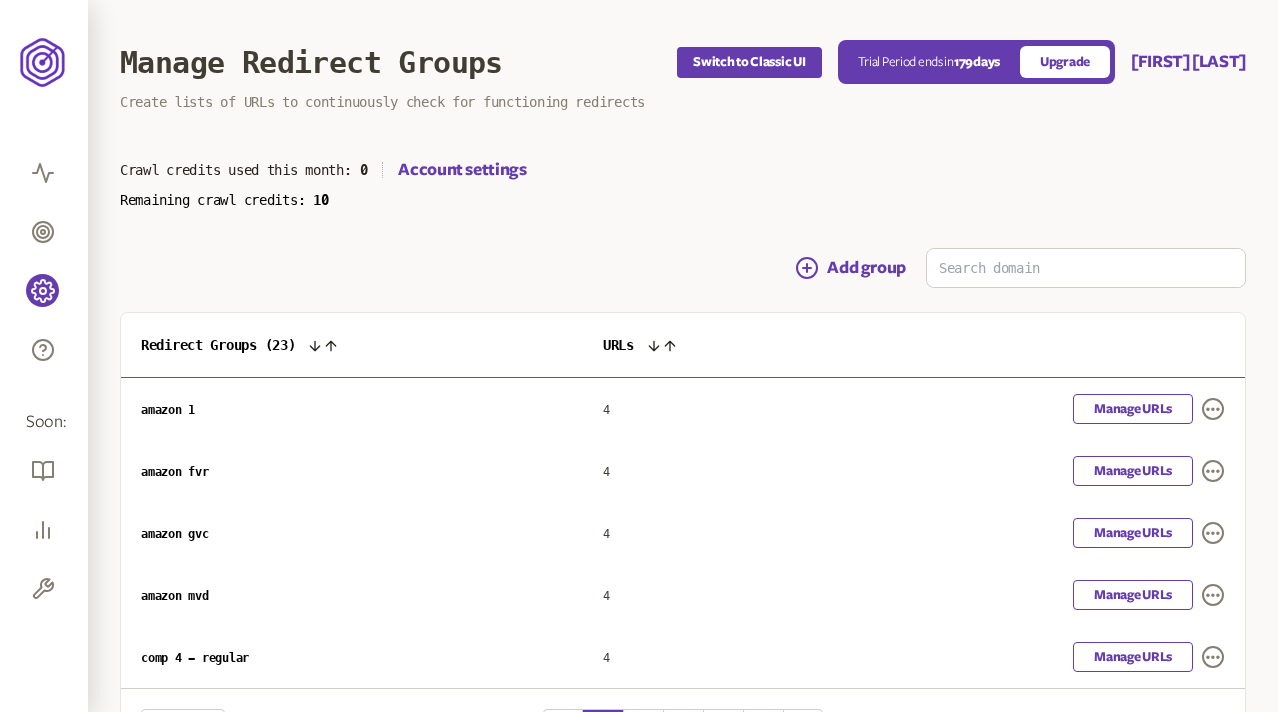 scroll, scrollTop: 138, scrollLeft: 0, axis: vertical 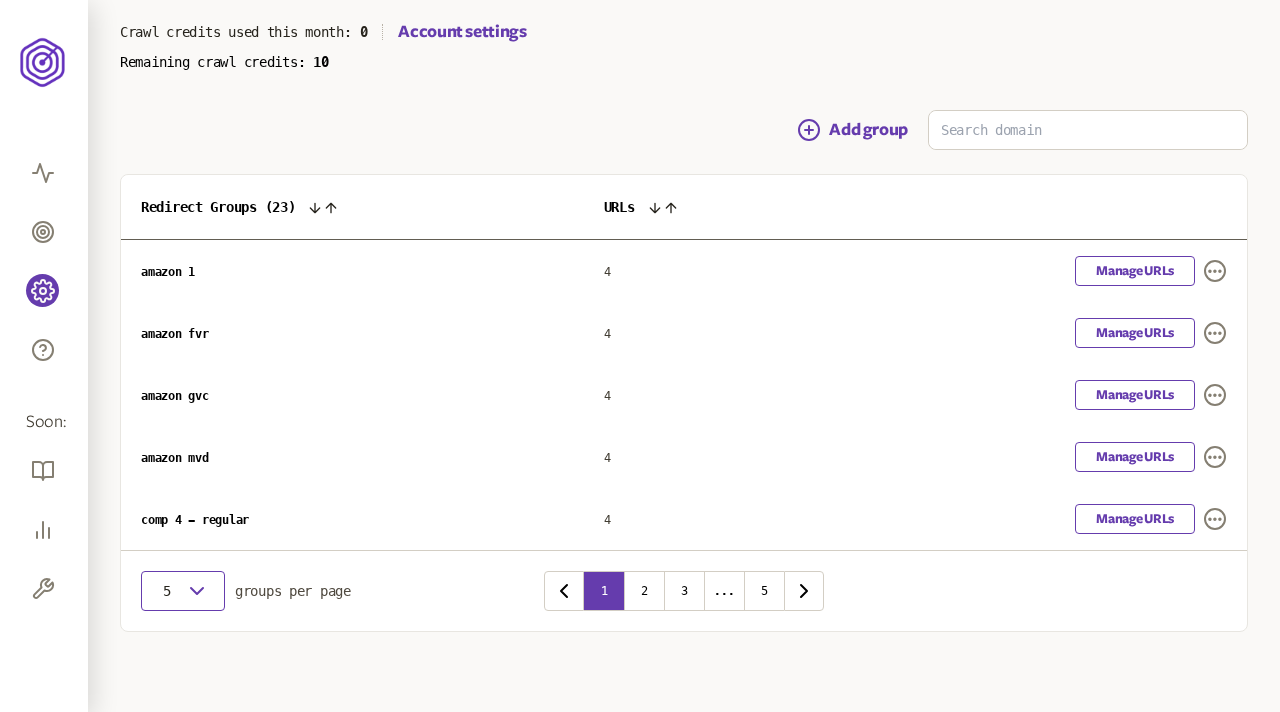 click on "5" at bounding box center [167, 591] 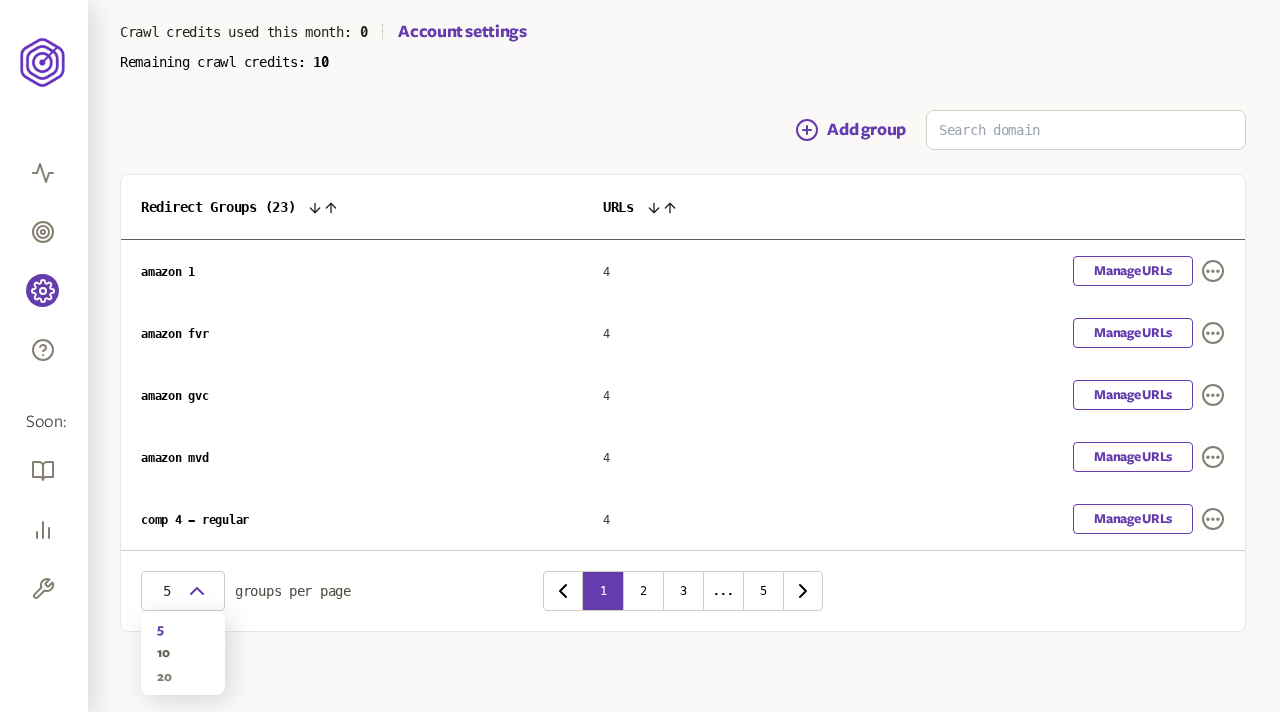 click on "20" at bounding box center [183, 677] 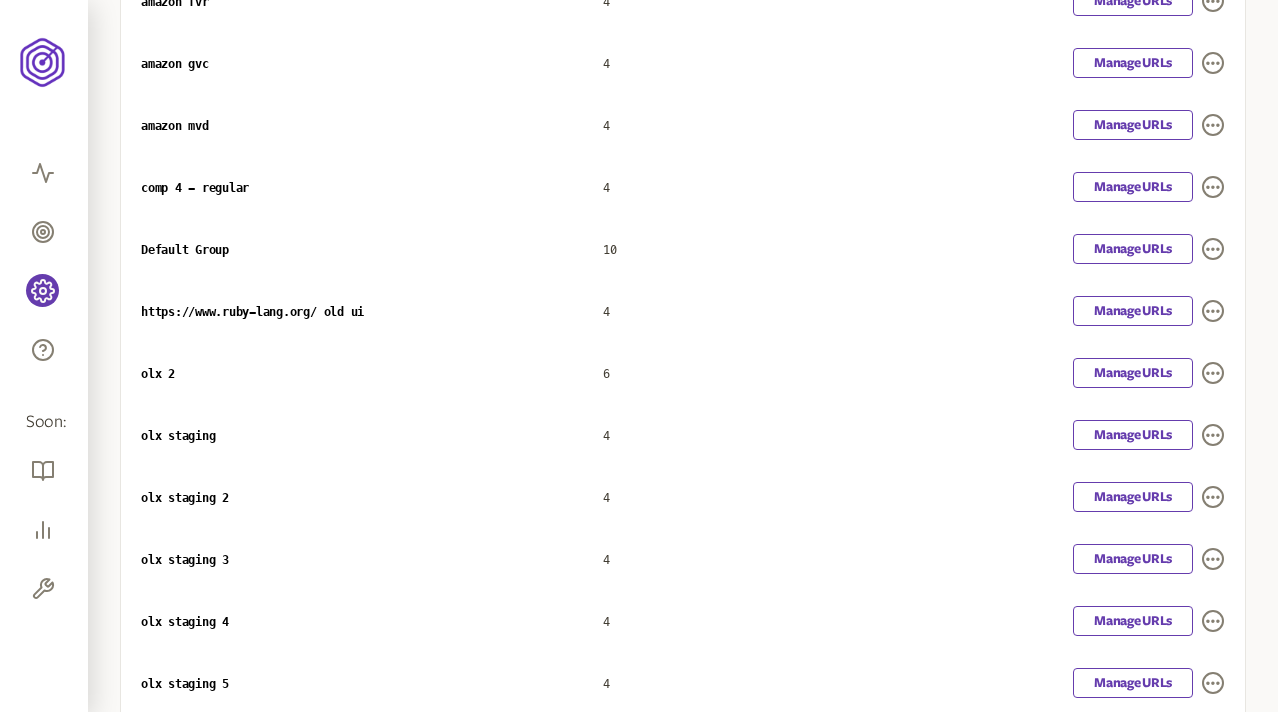 scroll, scrollTop: 466, scrollLeft: 0, axis: vertical 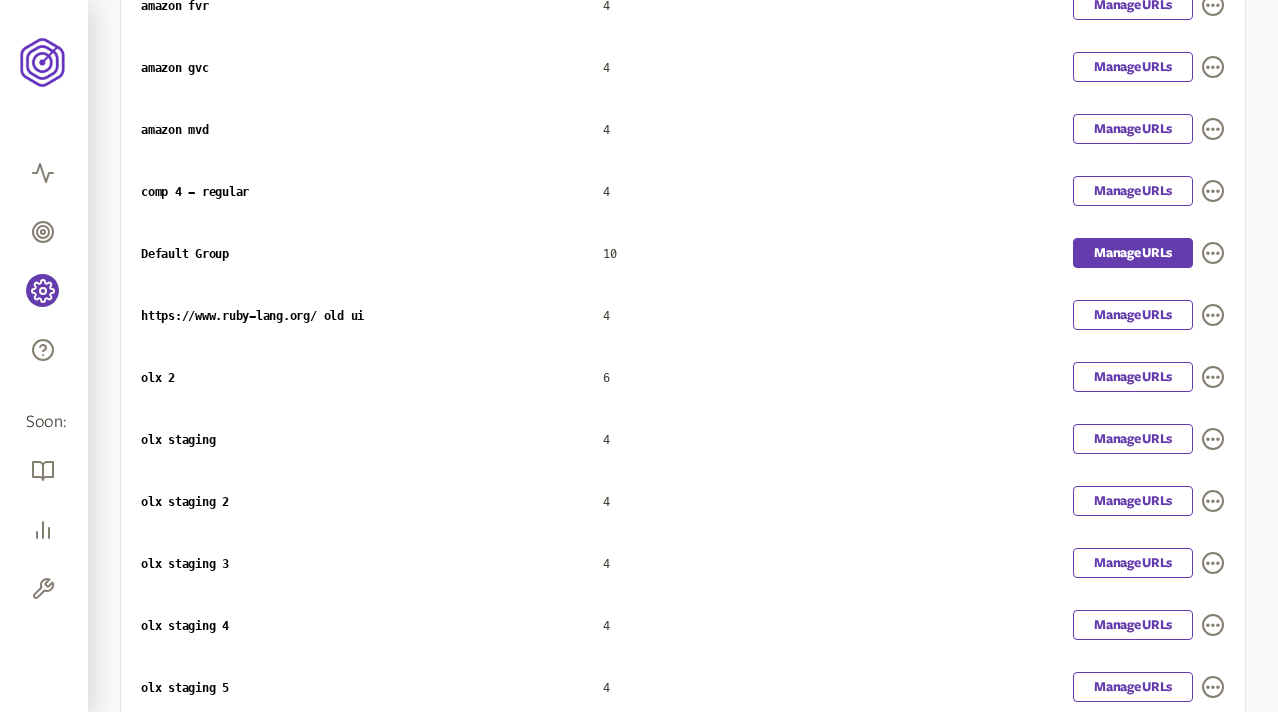 click on "Manage URLs" at bounding box center (1133, 253) 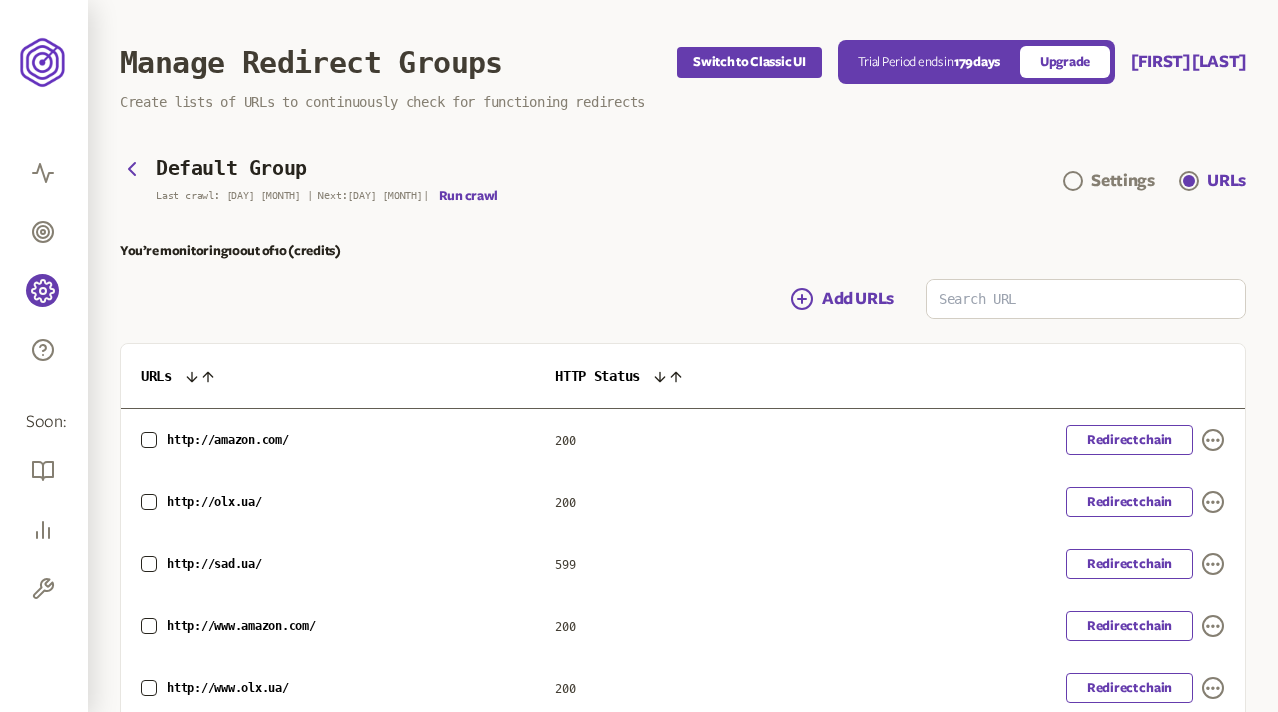 scroll, scrollTop: 169, scrollLeft: 0, axis: vertical 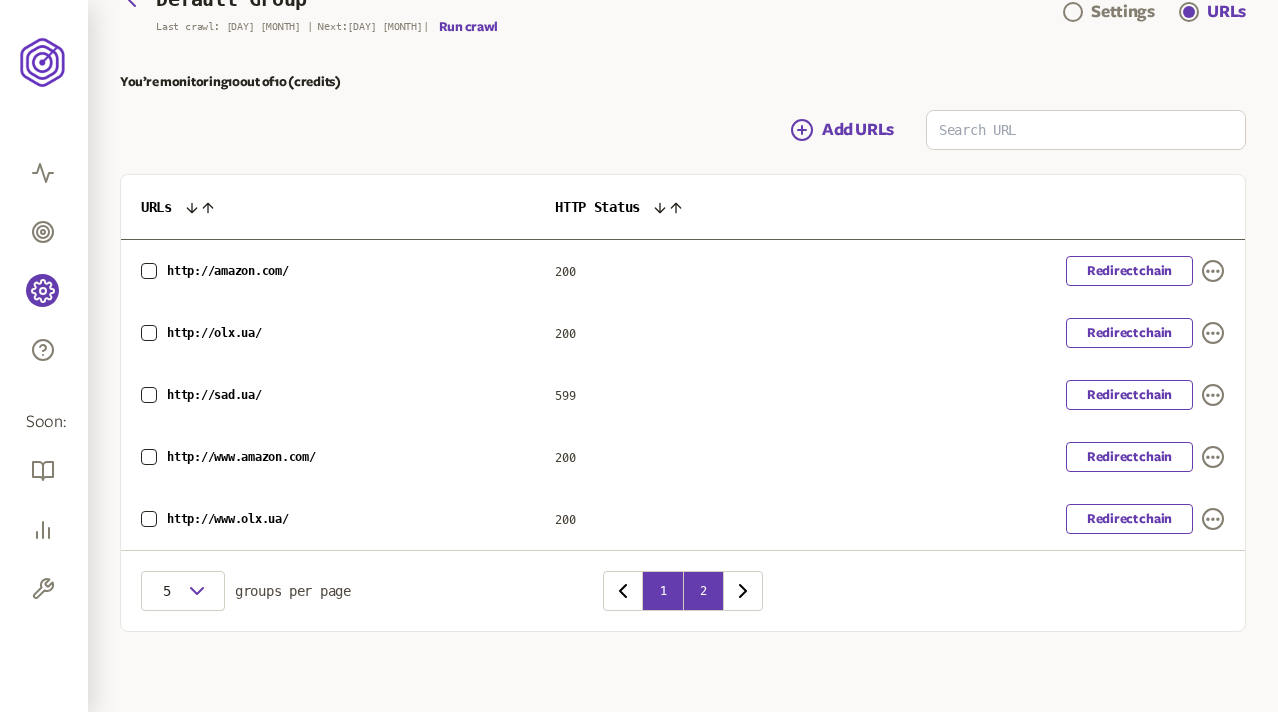 click on "2" at bounding box center [703, 591] 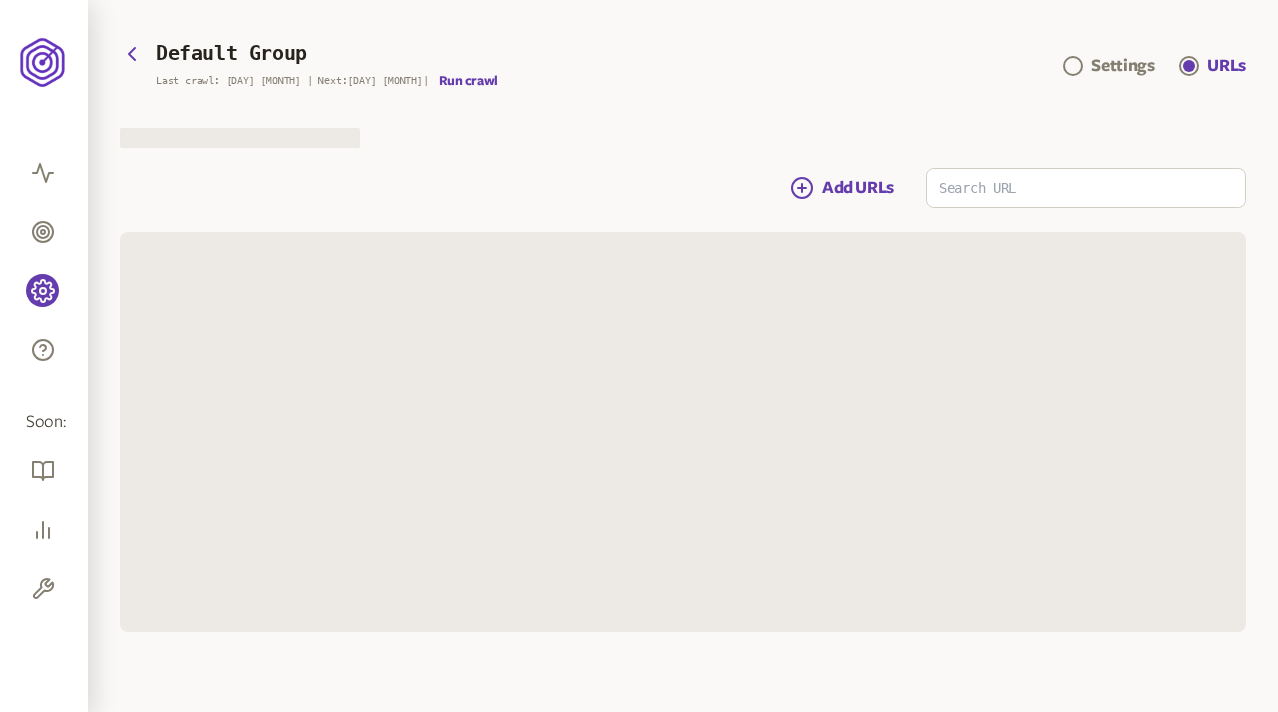 scroll, scrollTop: 169, scrollLeft: 0, axis: vertical 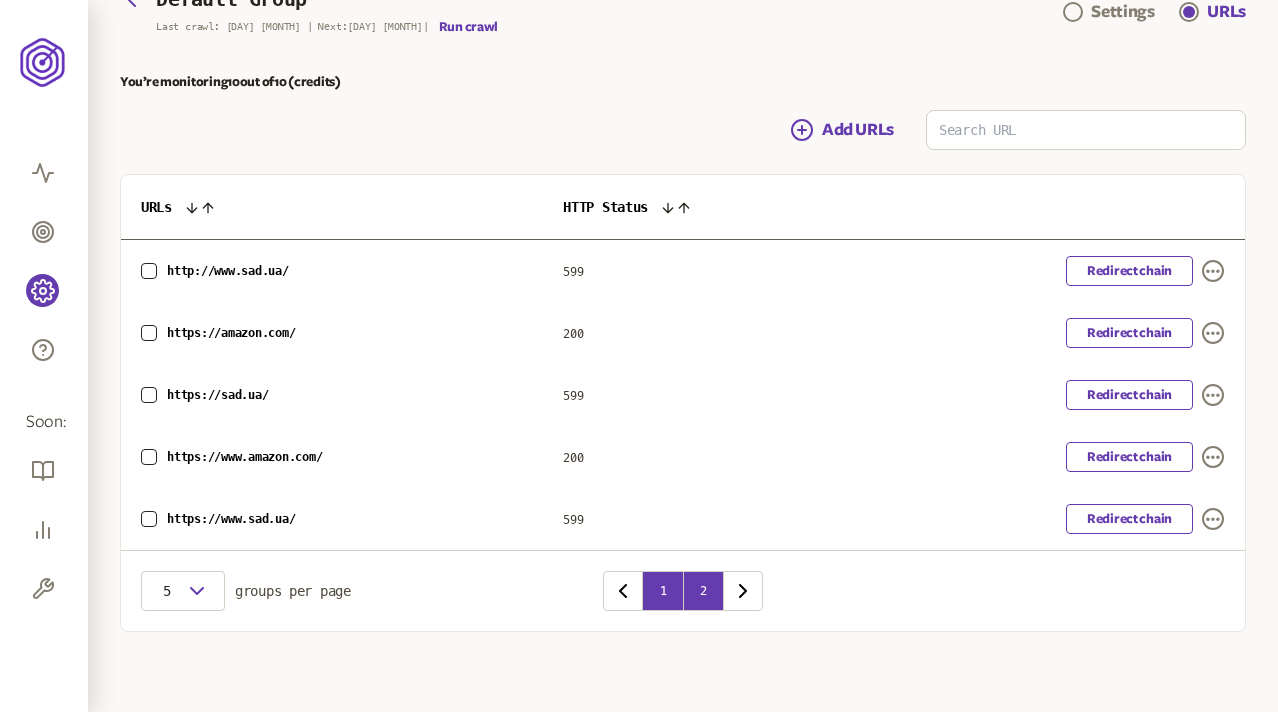 click on "1" at bounding box center [663, 591] 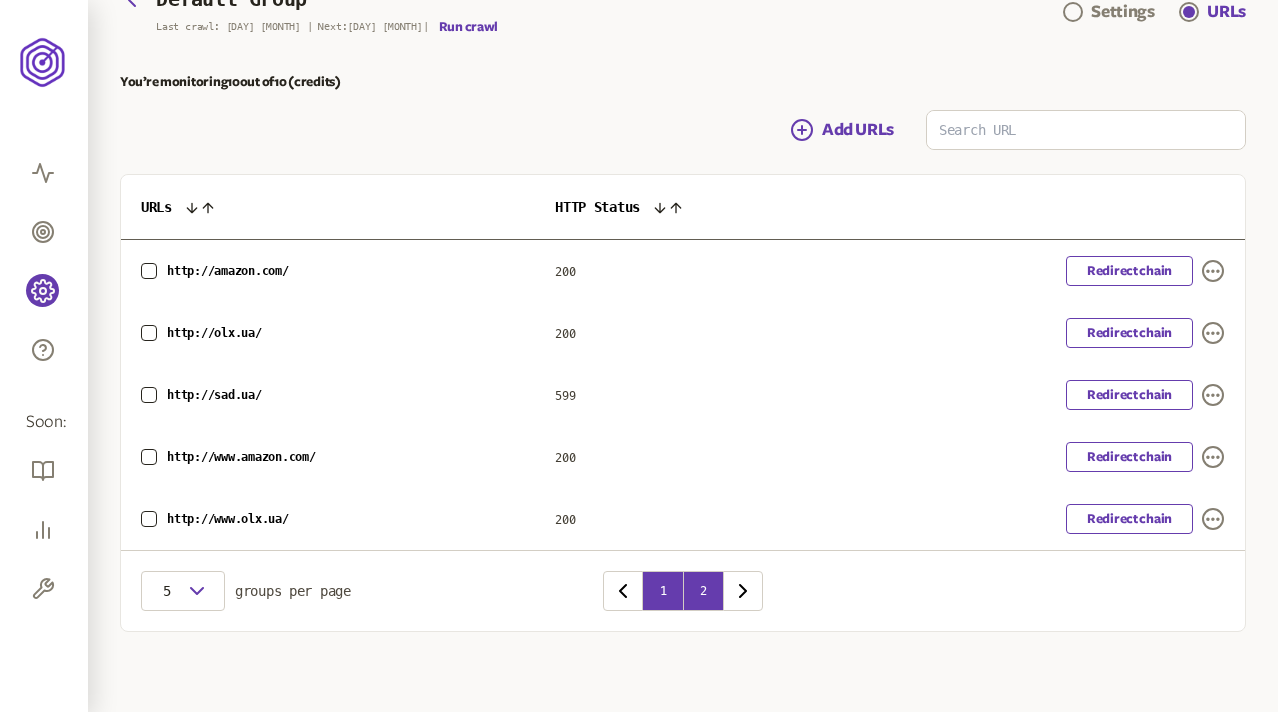 click on "2" at bounding box center (703, 591) 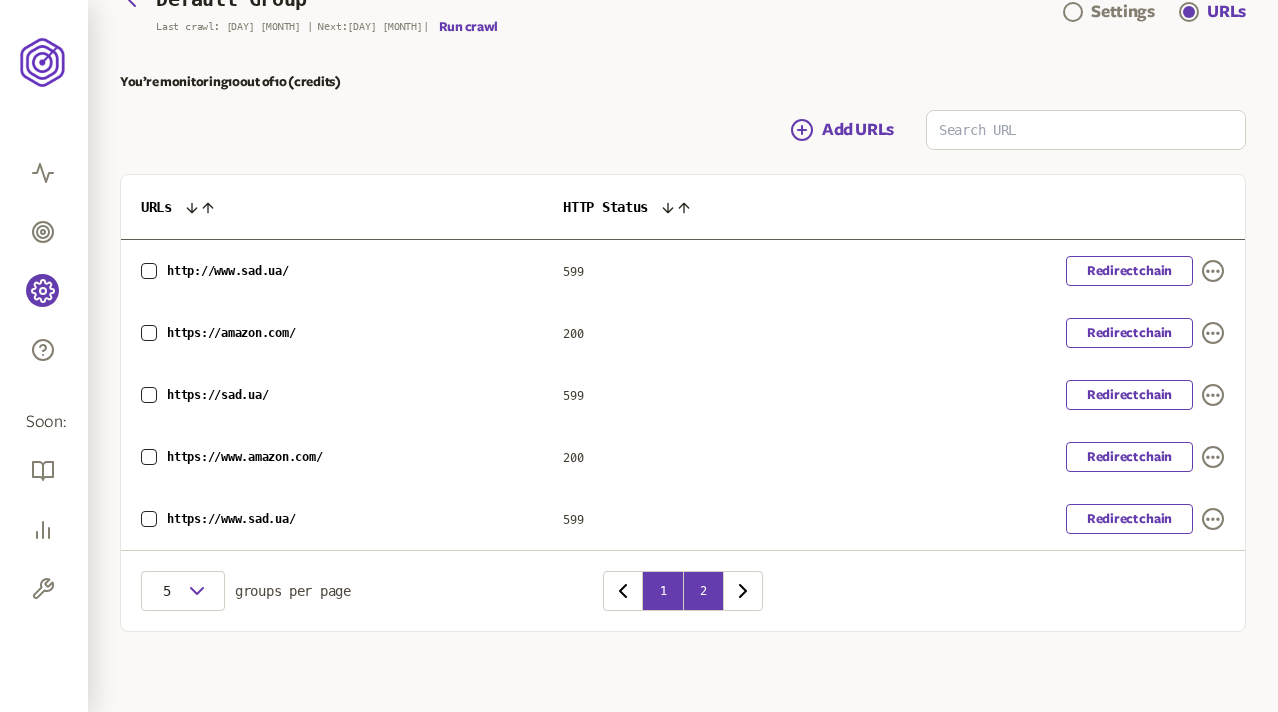 click on "1" at bounding box center [663, 591] 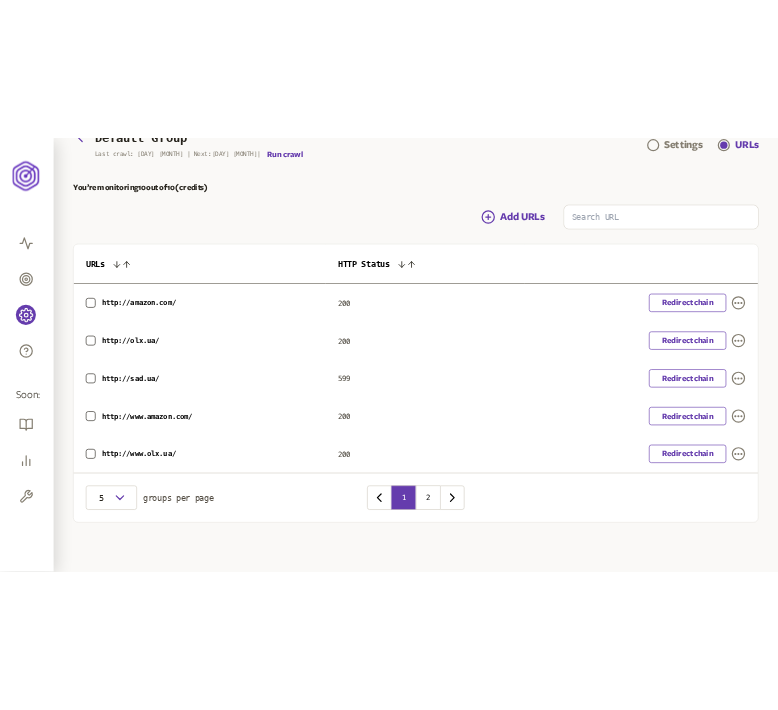 scroll, scrollTop: 230, scrollLeft: 0, axis: vertical 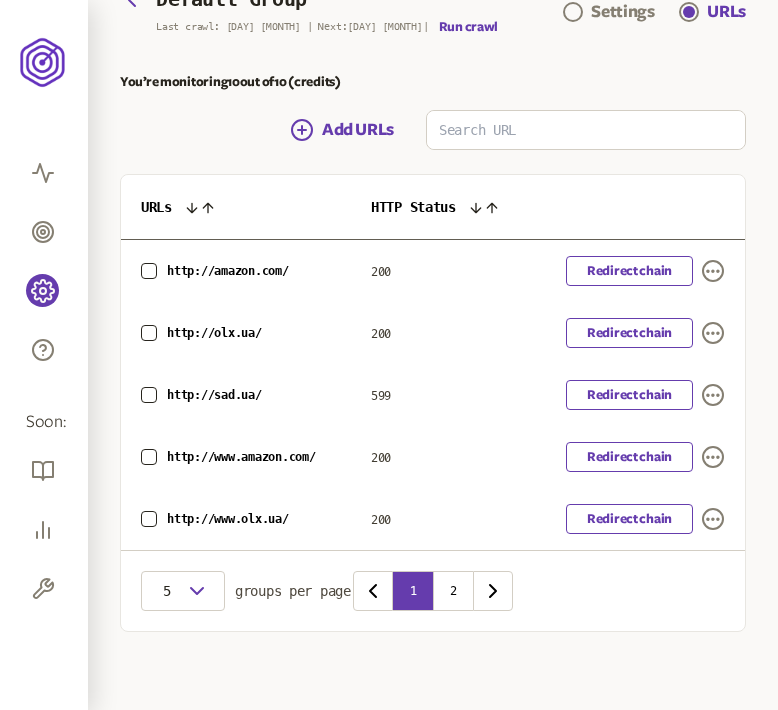 click 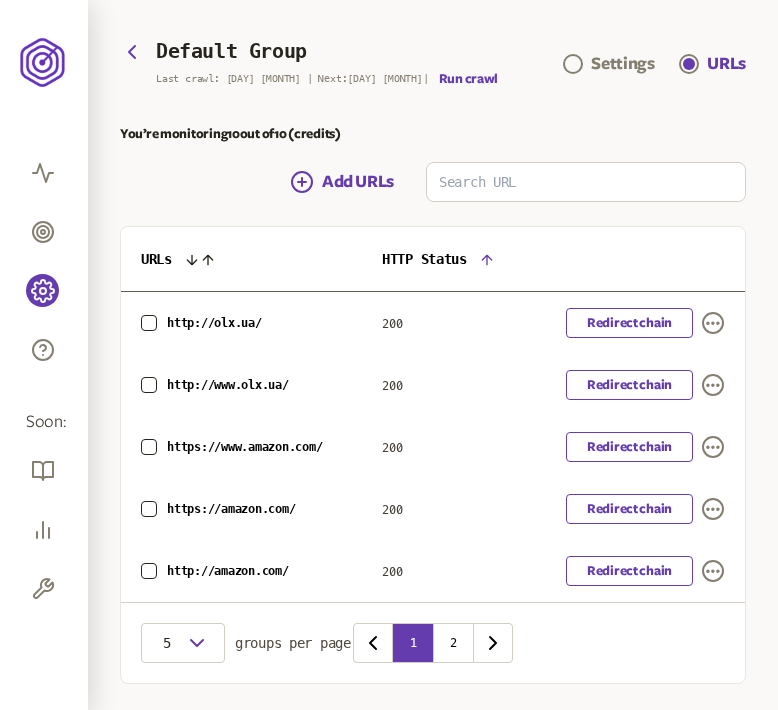 scroll, scrollTop: 230, scrollLeft: 0, axis: vertical 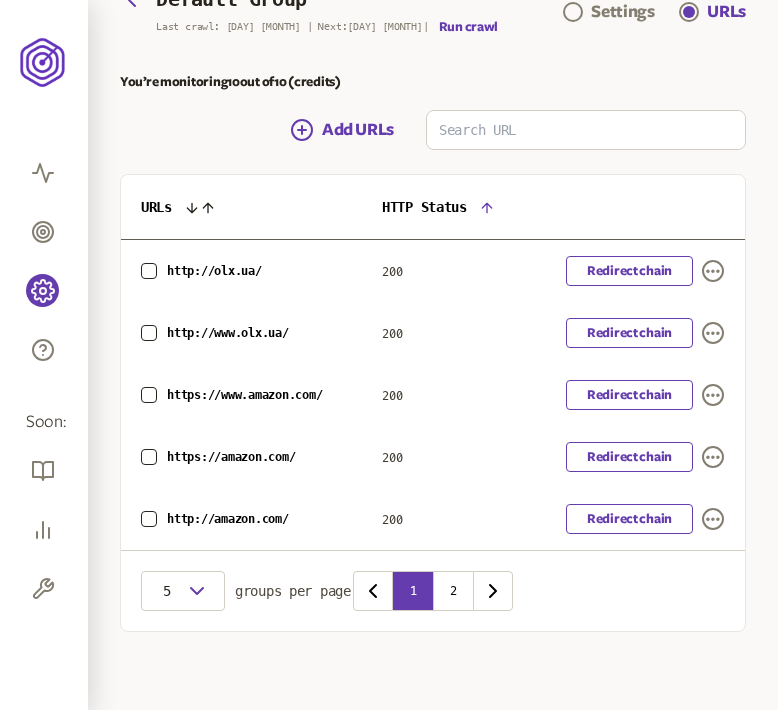 click 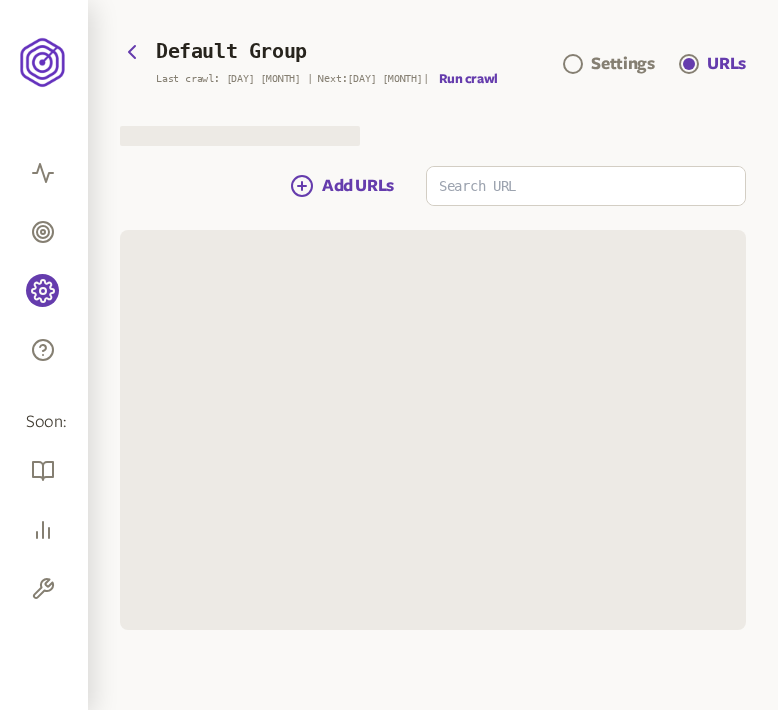 scroll, scrollTop: 230, scrollLeft: 0, axis: vertical 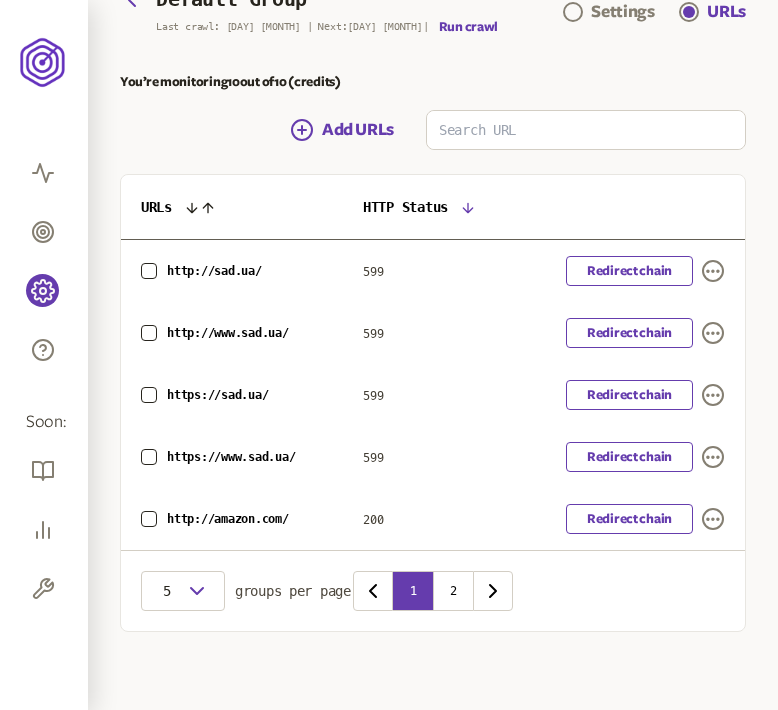 click 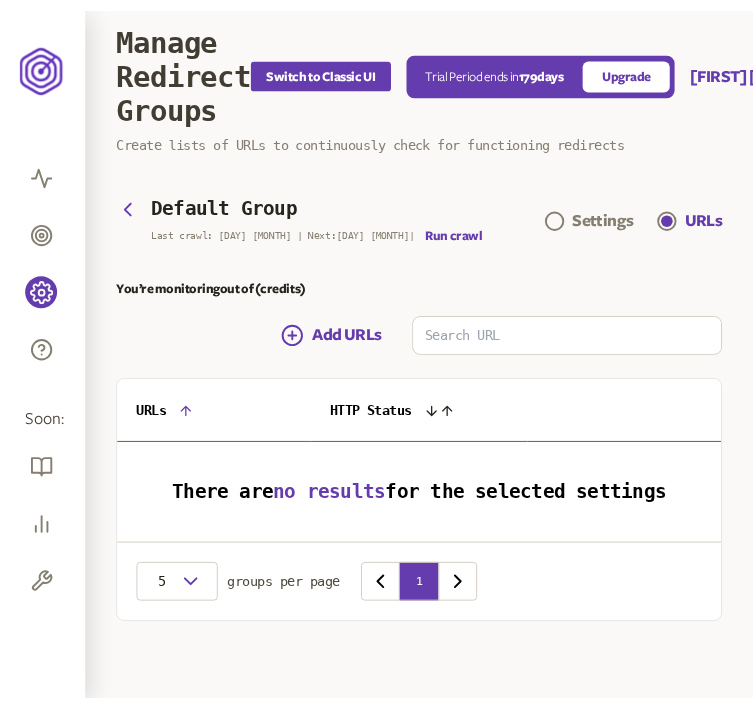 scroll, scrollTop: 25, scrollLeft: 0, axis: vertical 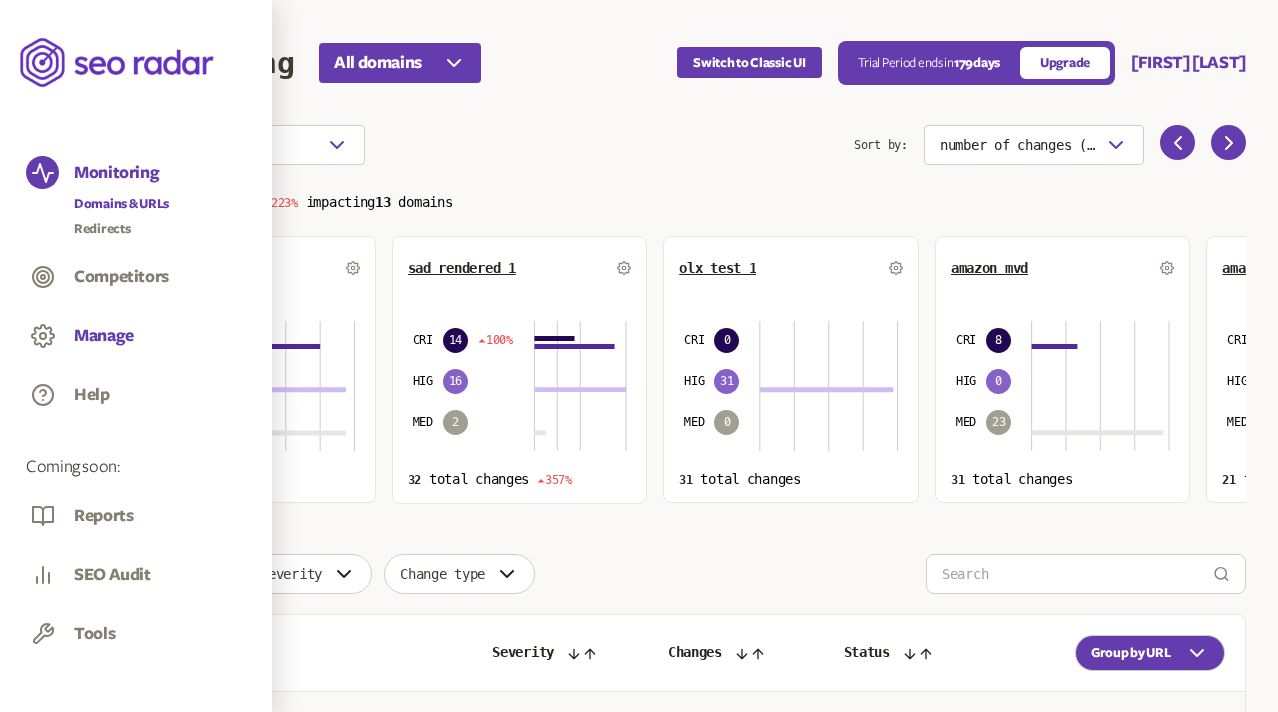 click on "Manage" at bounding box center (104, 336) 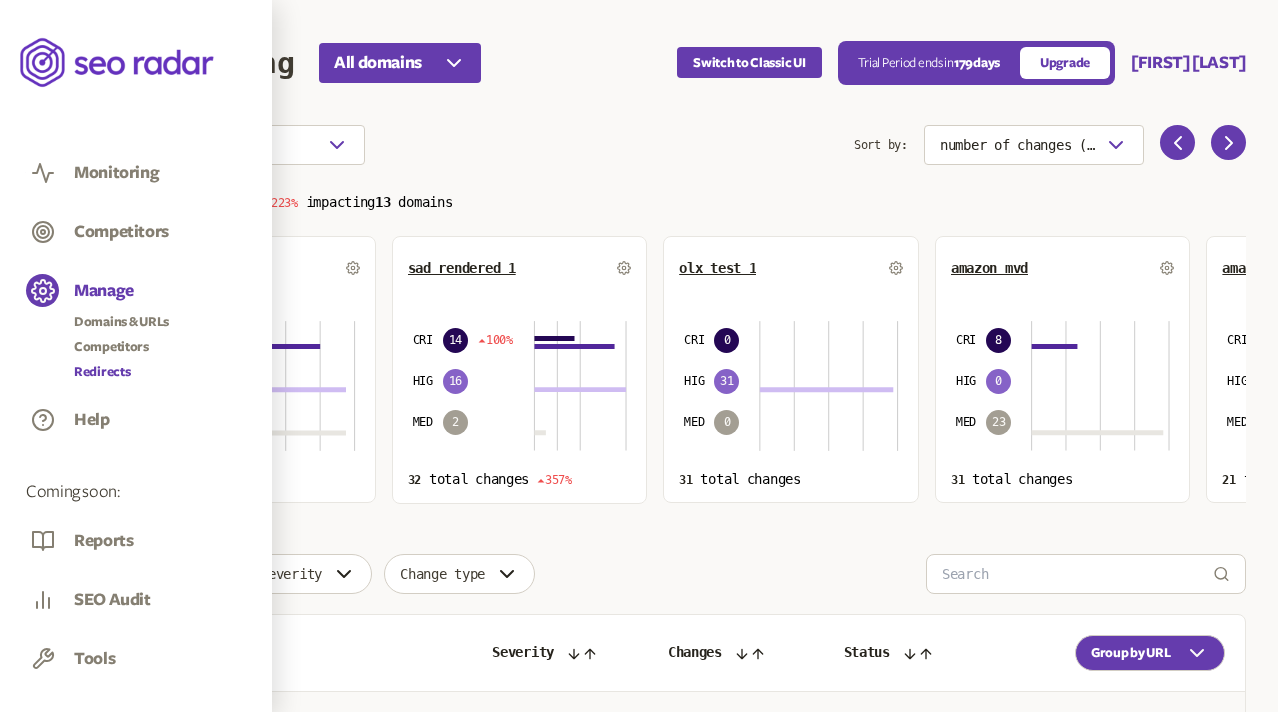 click on "Redirects" at bounding box center (121, 372) 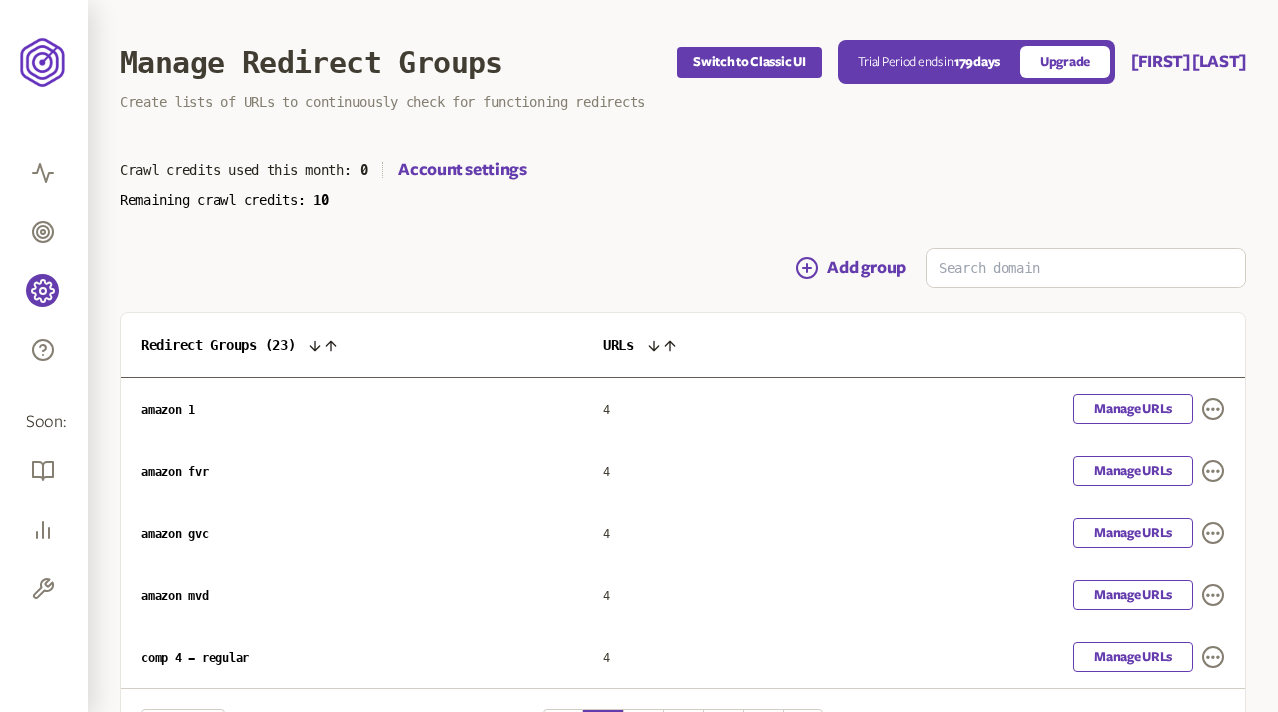 scroll, scrollTop: 138, scrollLeft: 0, axis: vertical 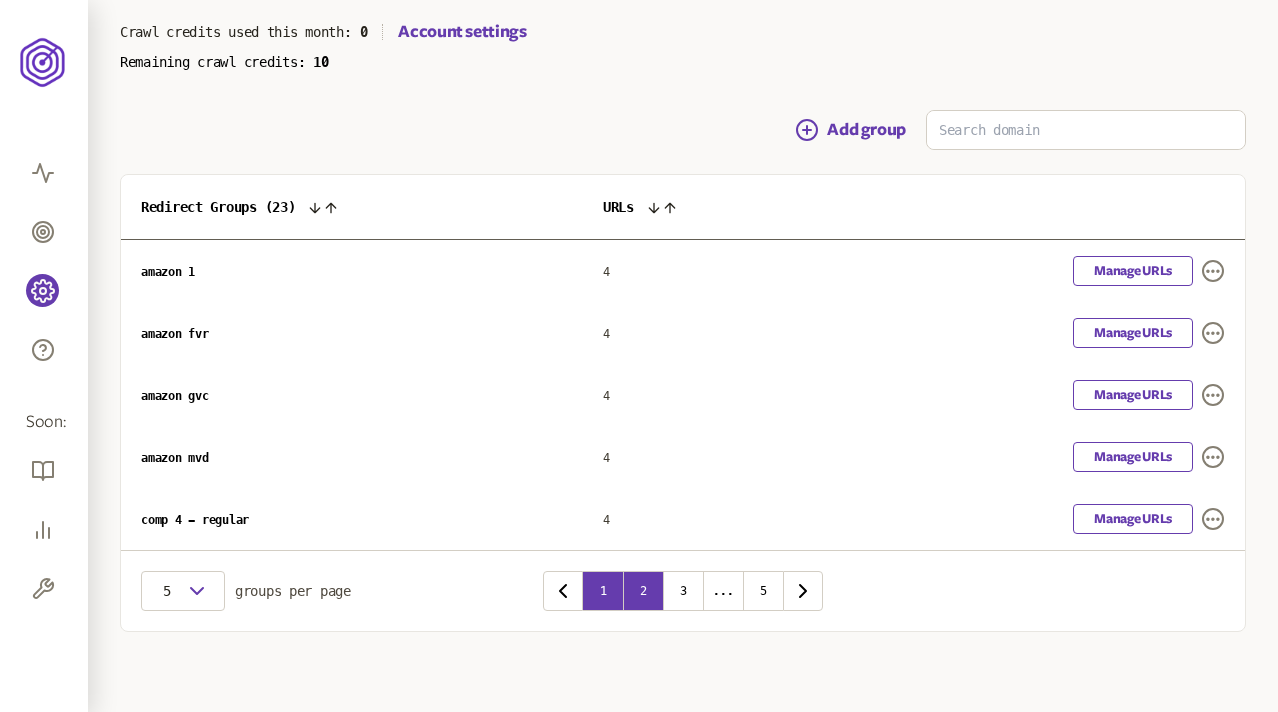 click on "2" at bounding box center (643, 591) 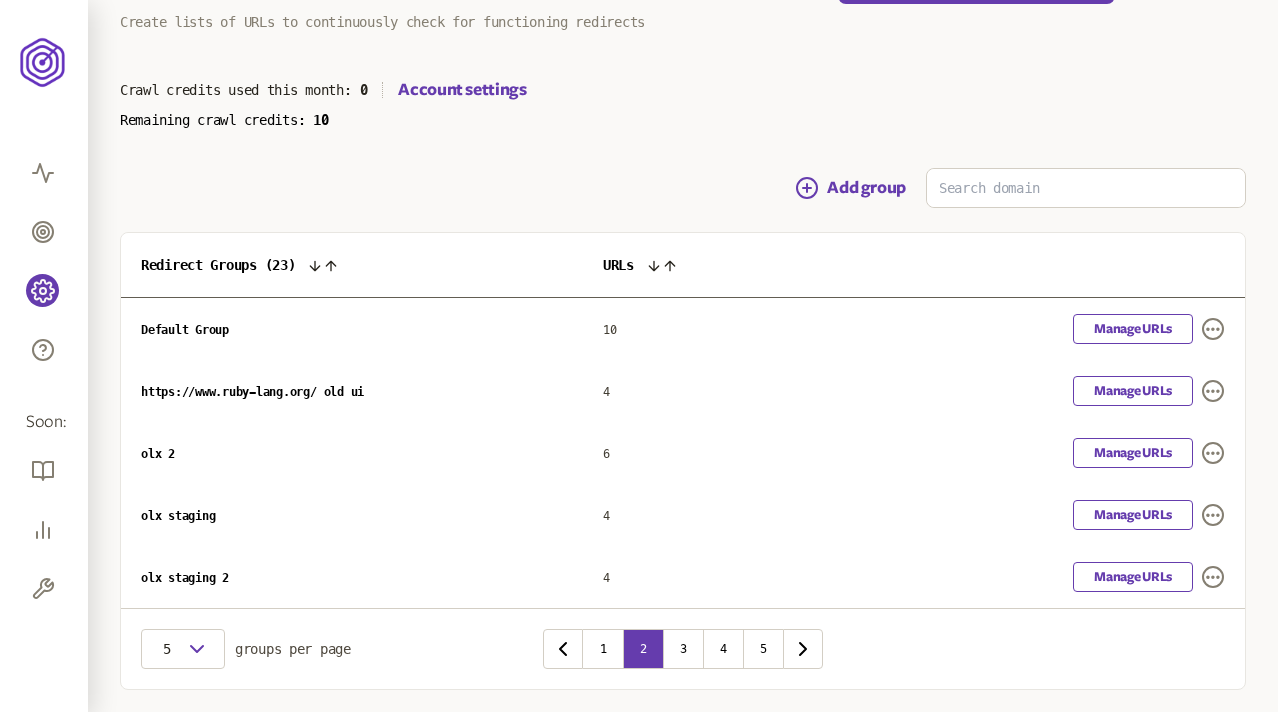 scroll, scrollTop: 138, scrollLeft: 0, axis: vertical 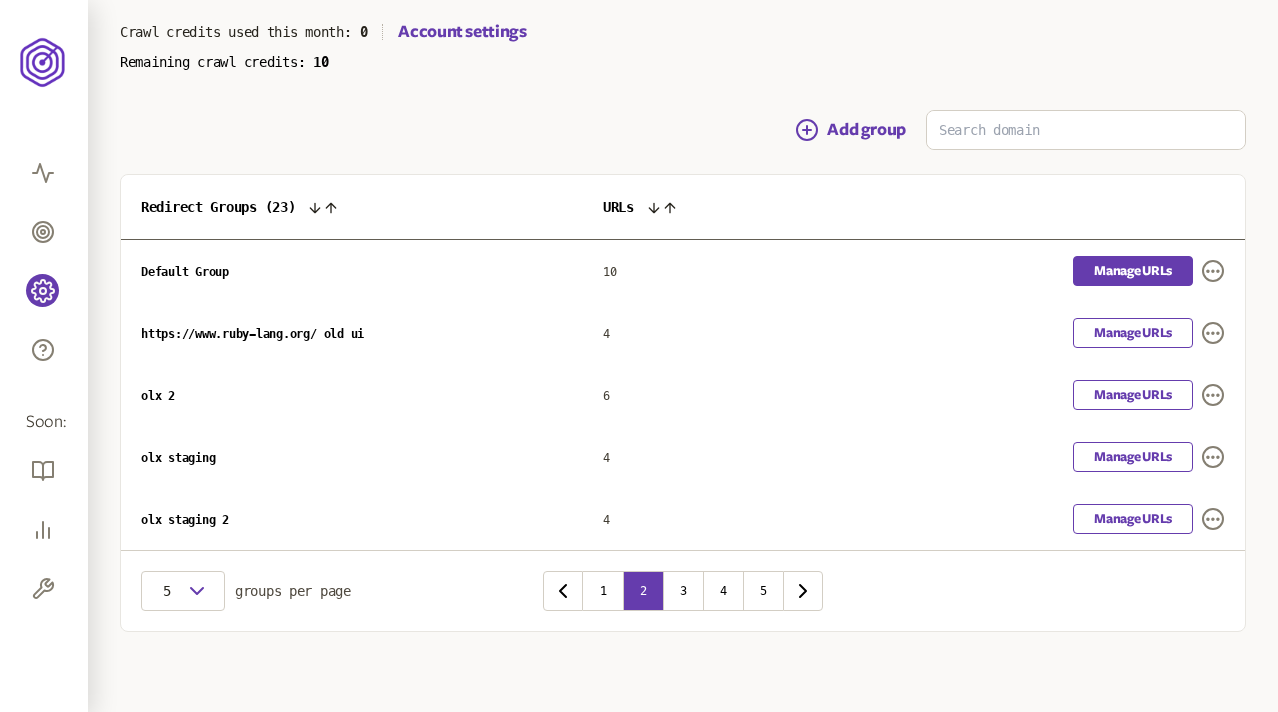 click on "Manage URLs" at bounding box center (1133, 271) 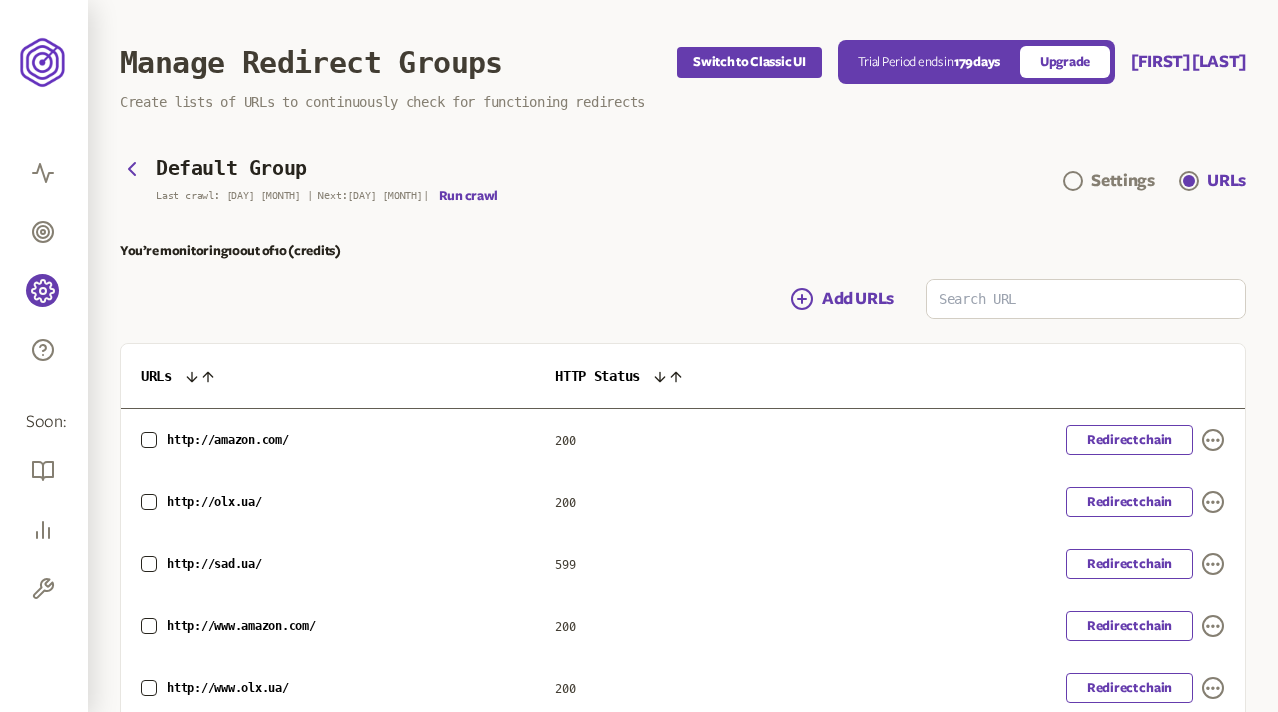 scroll, scrollTop: 169, scrollLeft: 0, axis: vertical 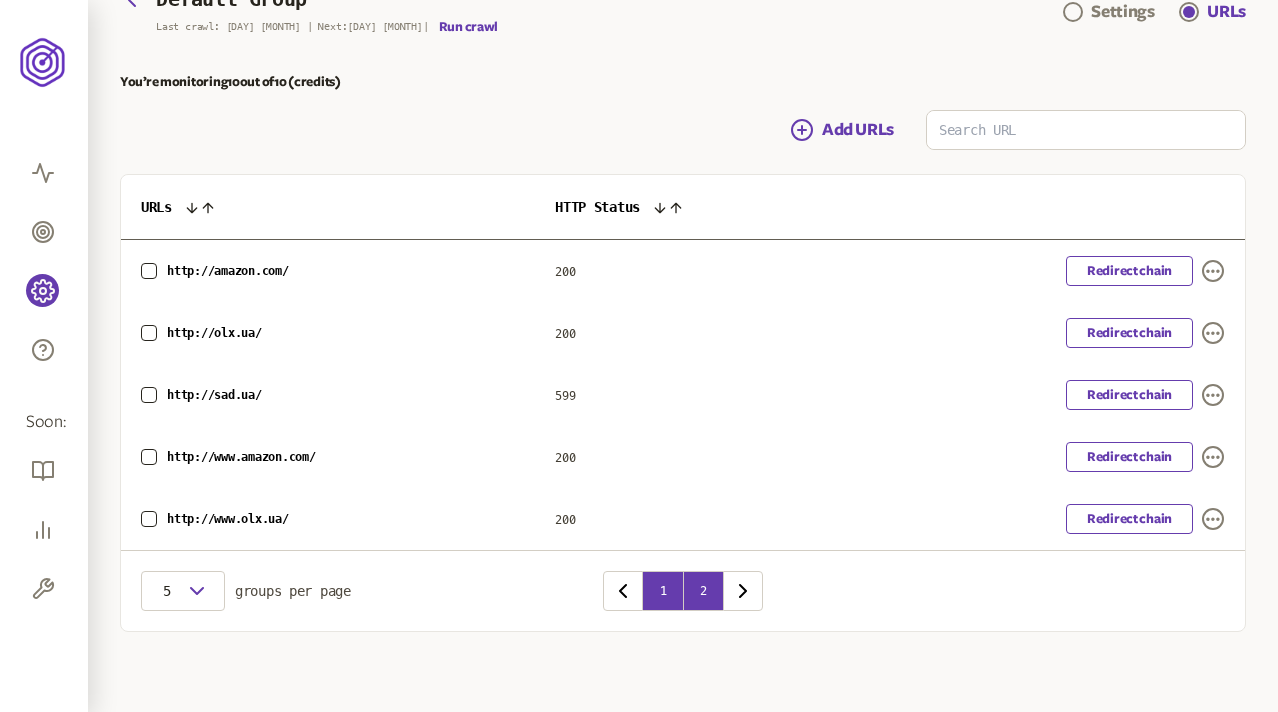 click on "2" at bounding box center [703, 591] 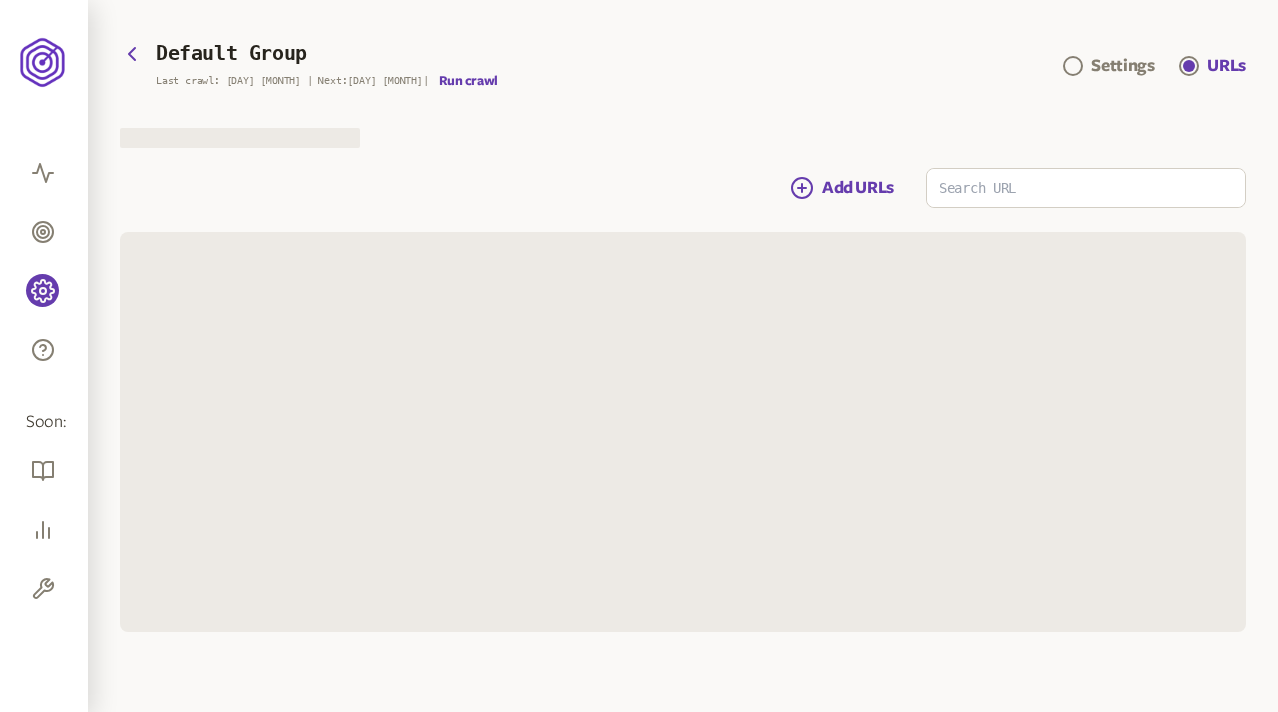 scroll, scrollTop: 169, scrollLeft: 0, axis: vertical 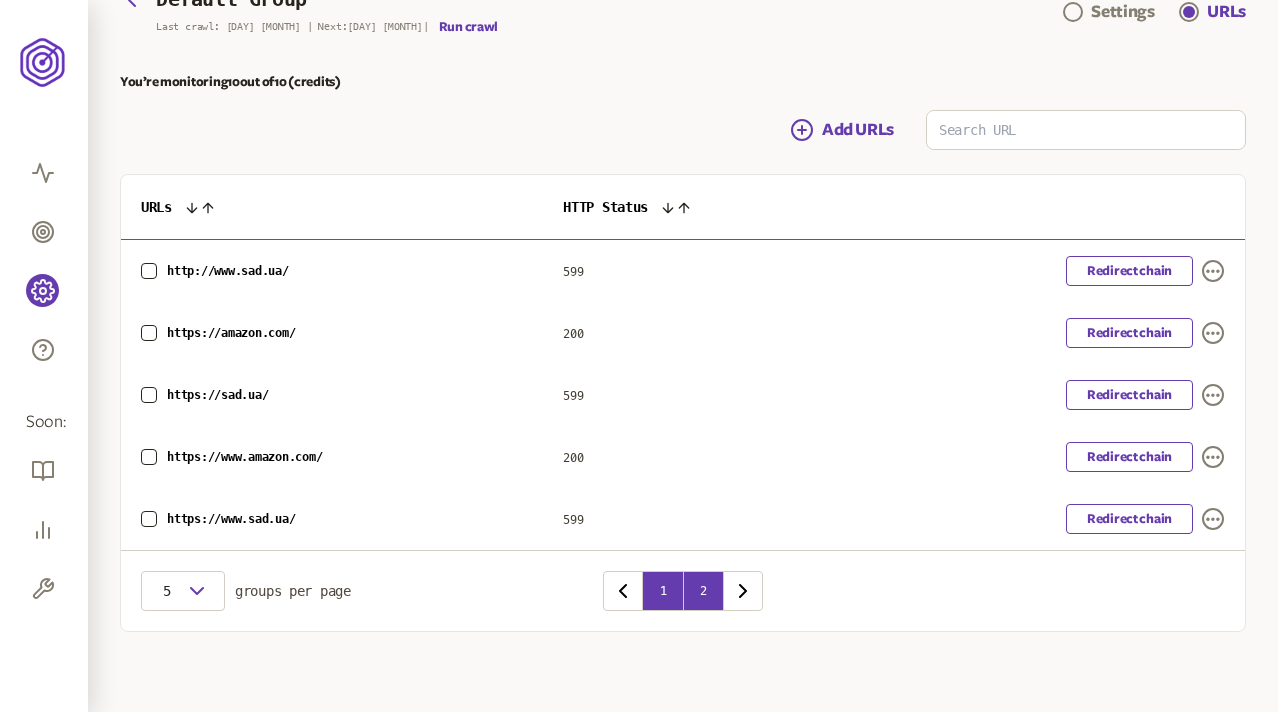 click on "1" at bounding box center [663, 591] 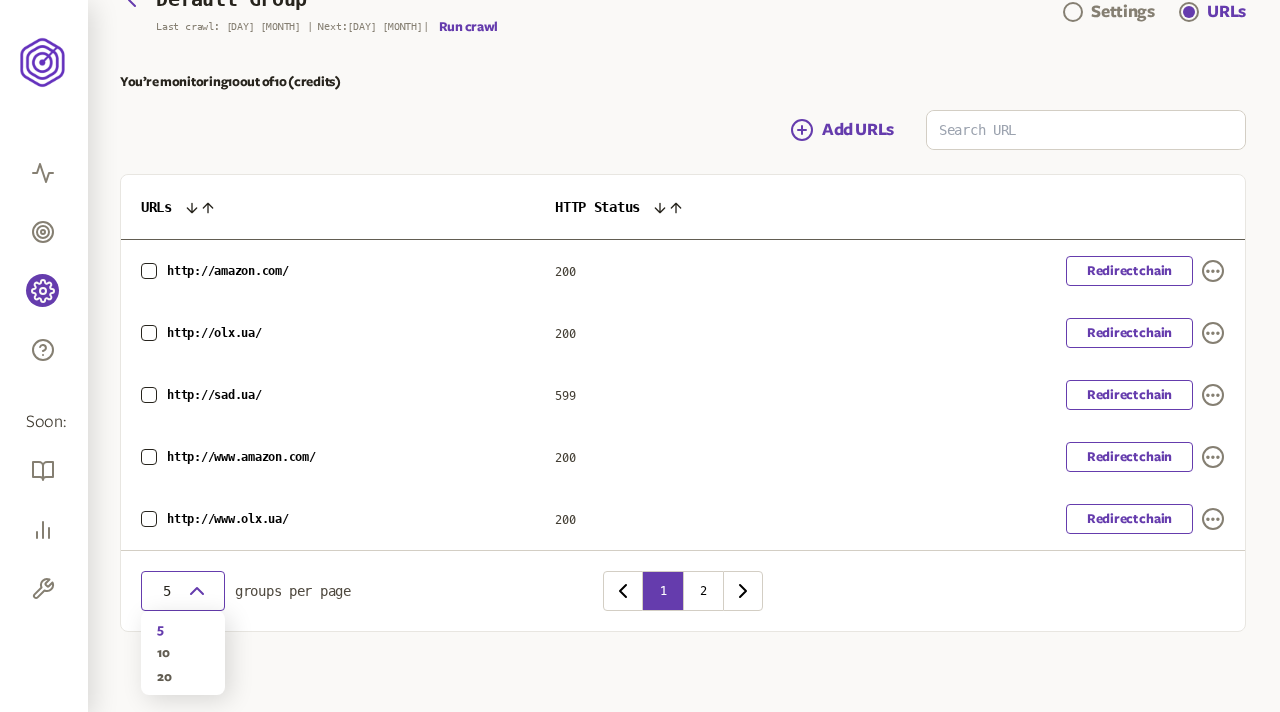click on "5" at bounding box center (167, 591) 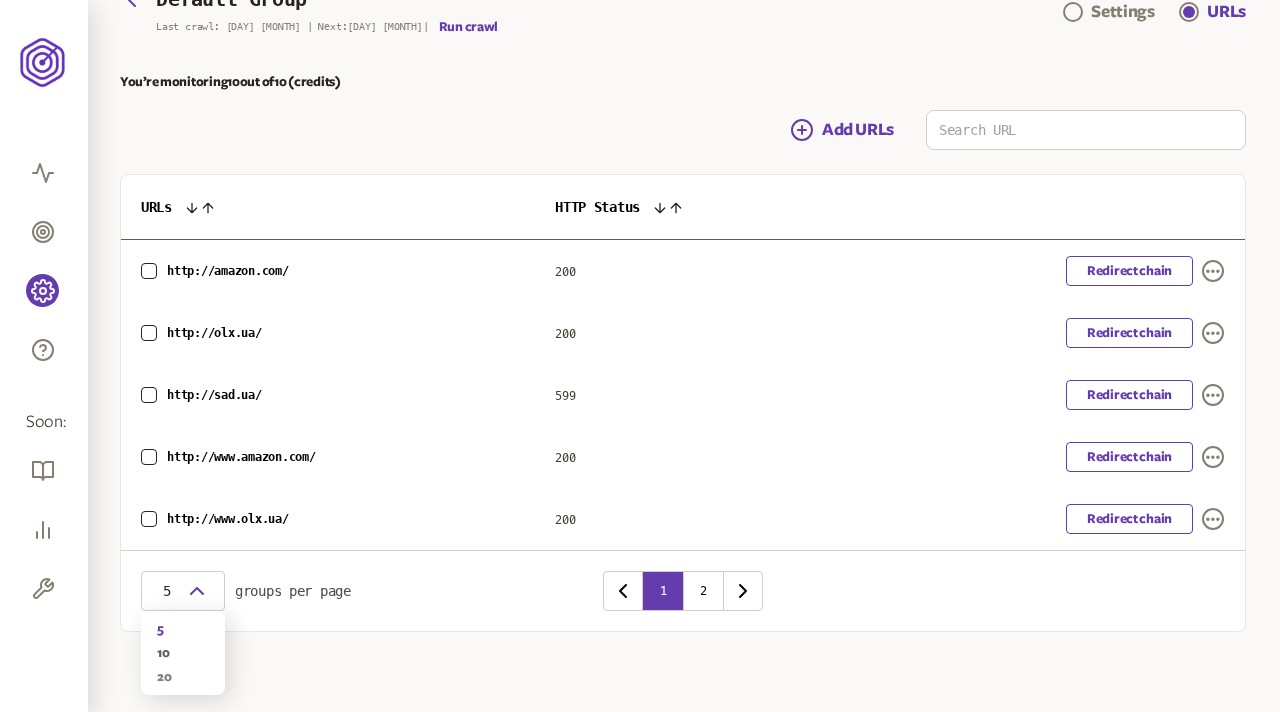 click on "20" at bounding box center [183, 677] 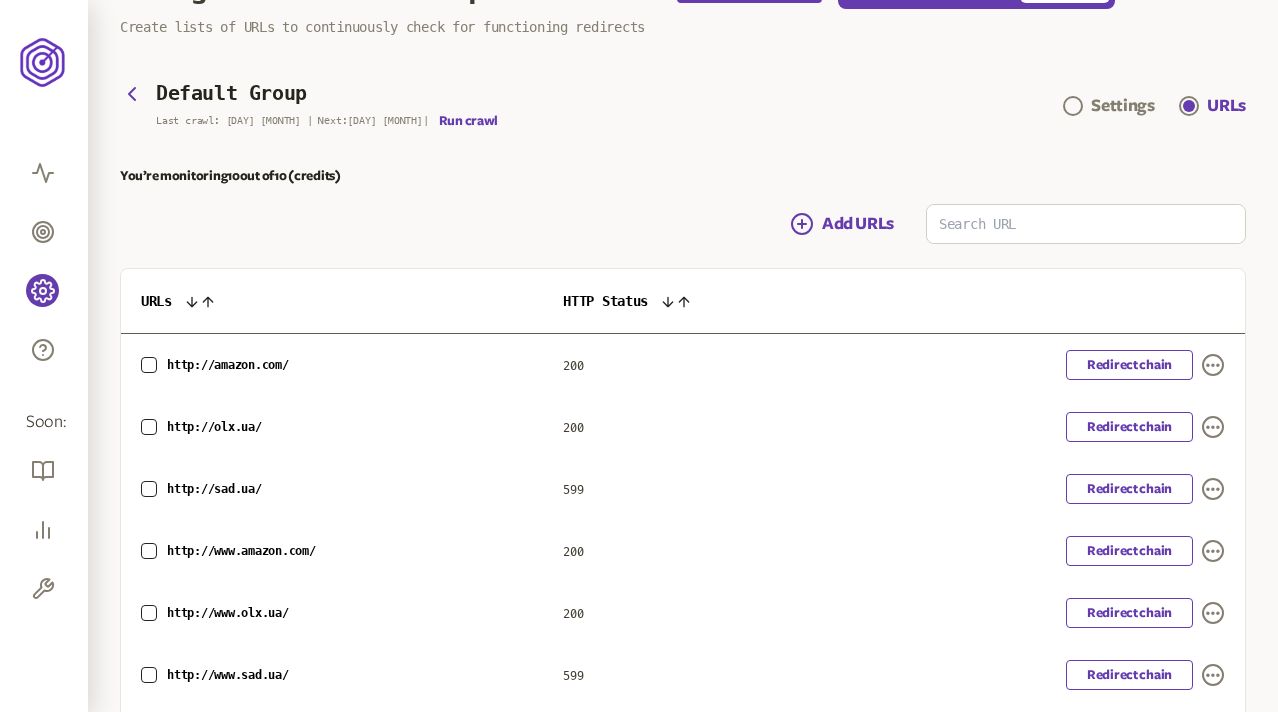 scroll, scrollTop: 68, scrollLeft: 0, axis: vertical 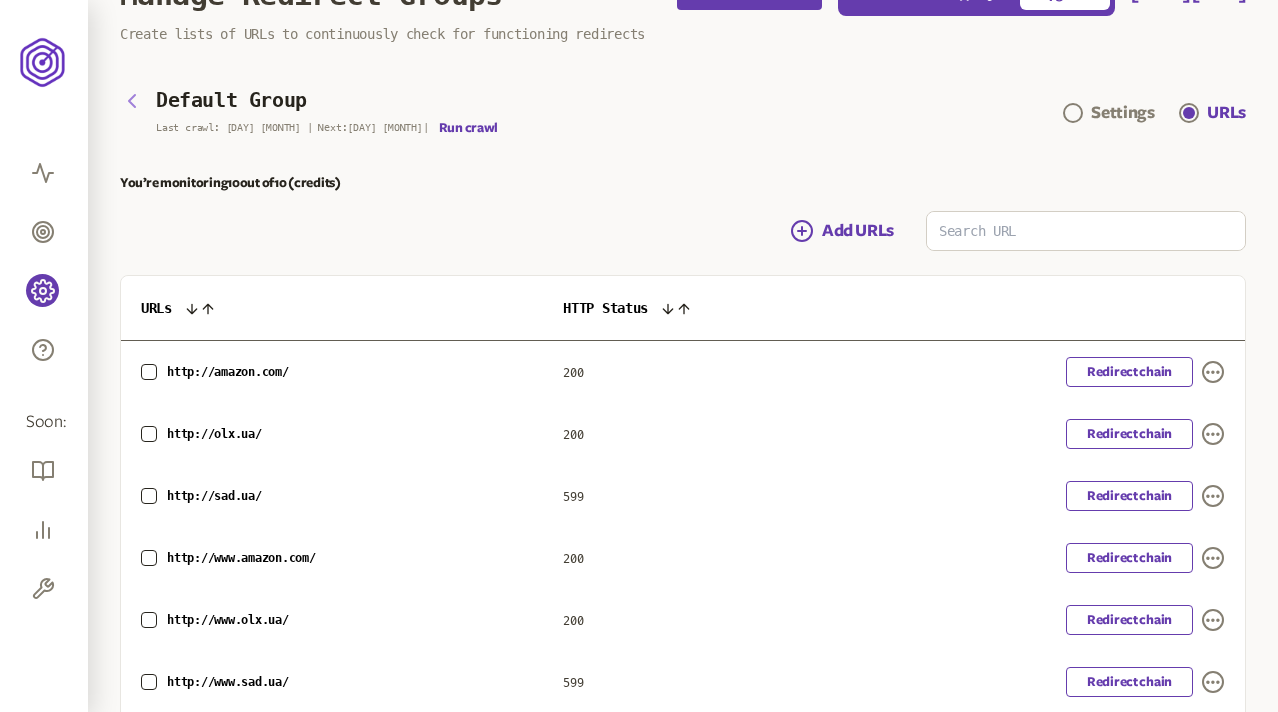 click 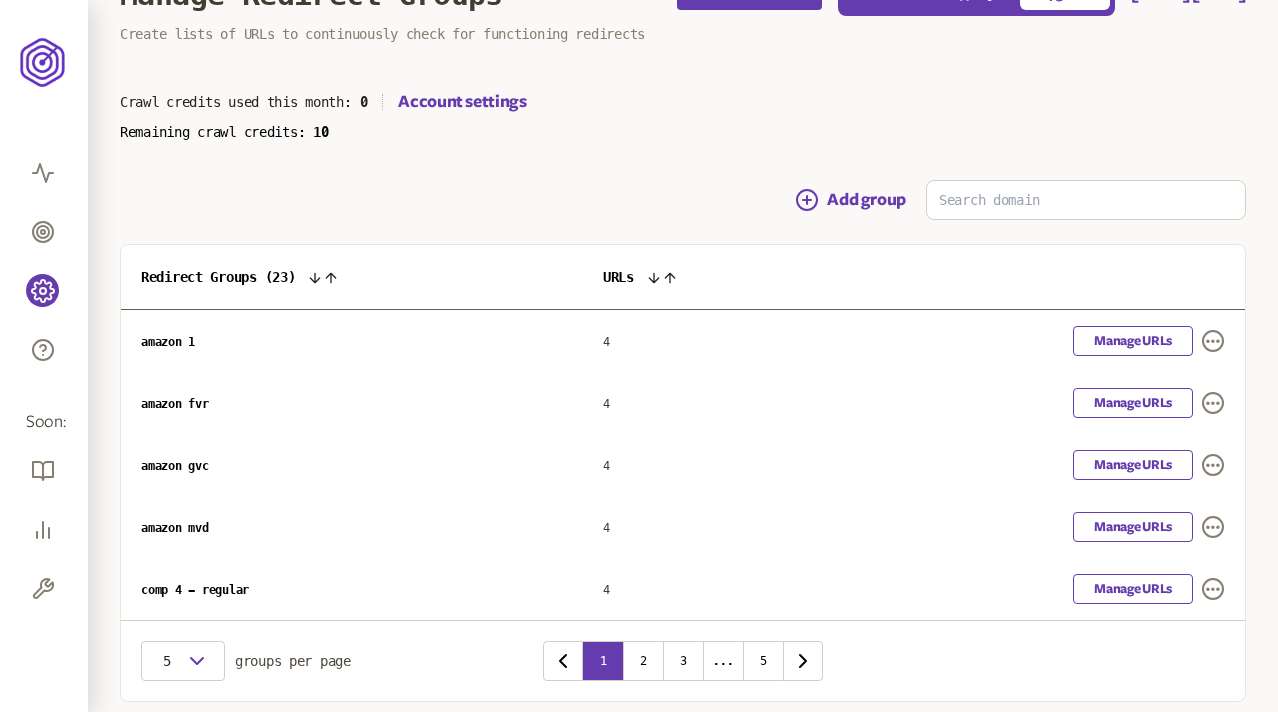 scroll, scrollTop: 138, scrollLeft: 0, axis: vertical 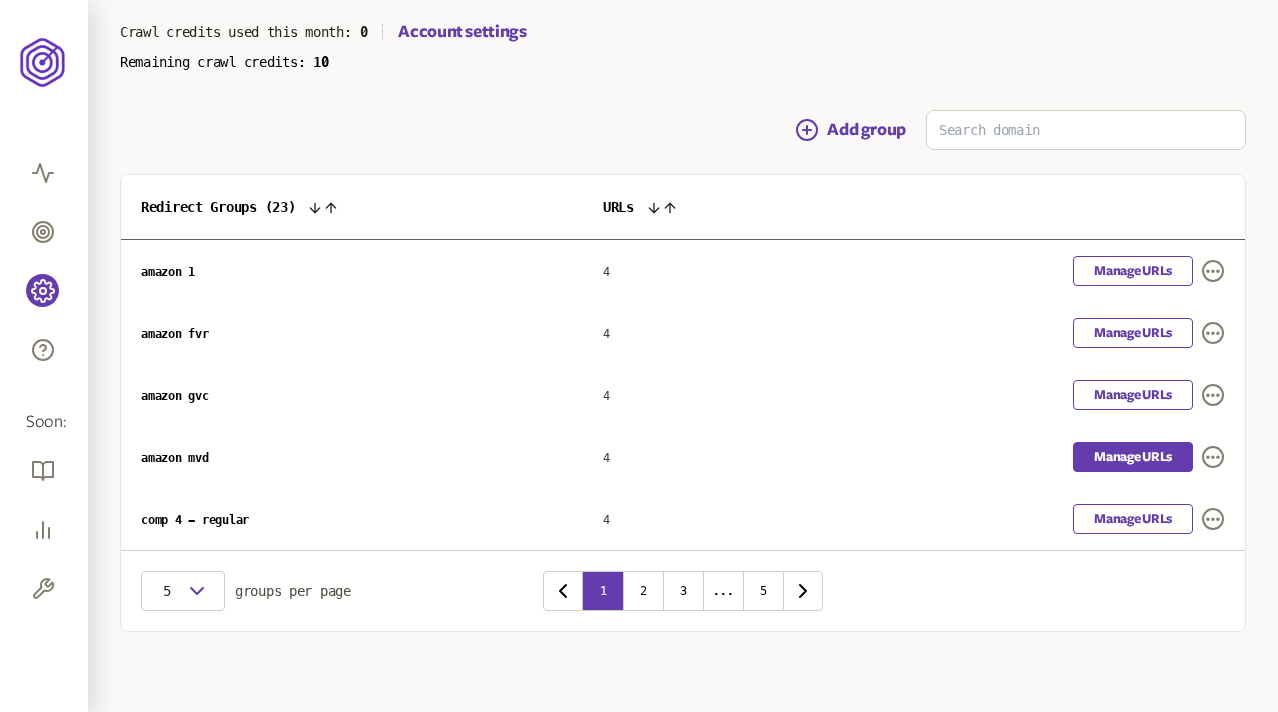 click on "Manage URLs" at bounding box center [1133, 457] 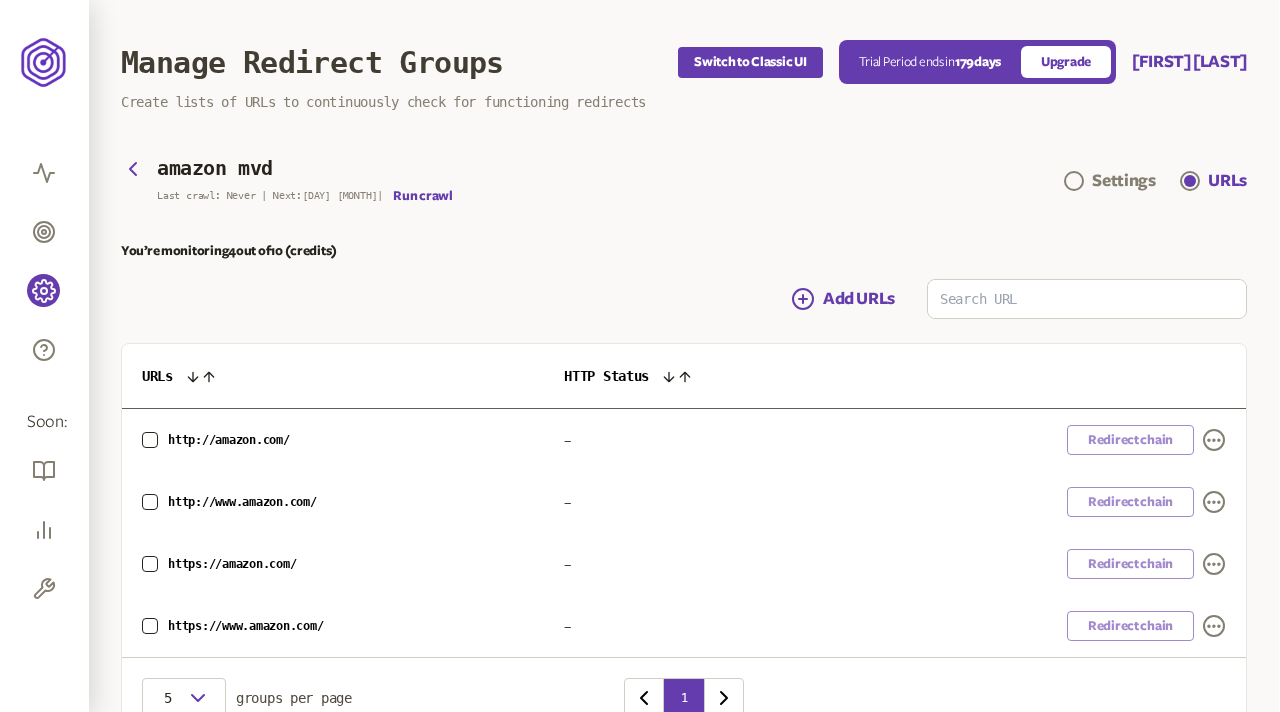 scroll, scrollTop: 107, scrollLeft: 0, axis: vertical 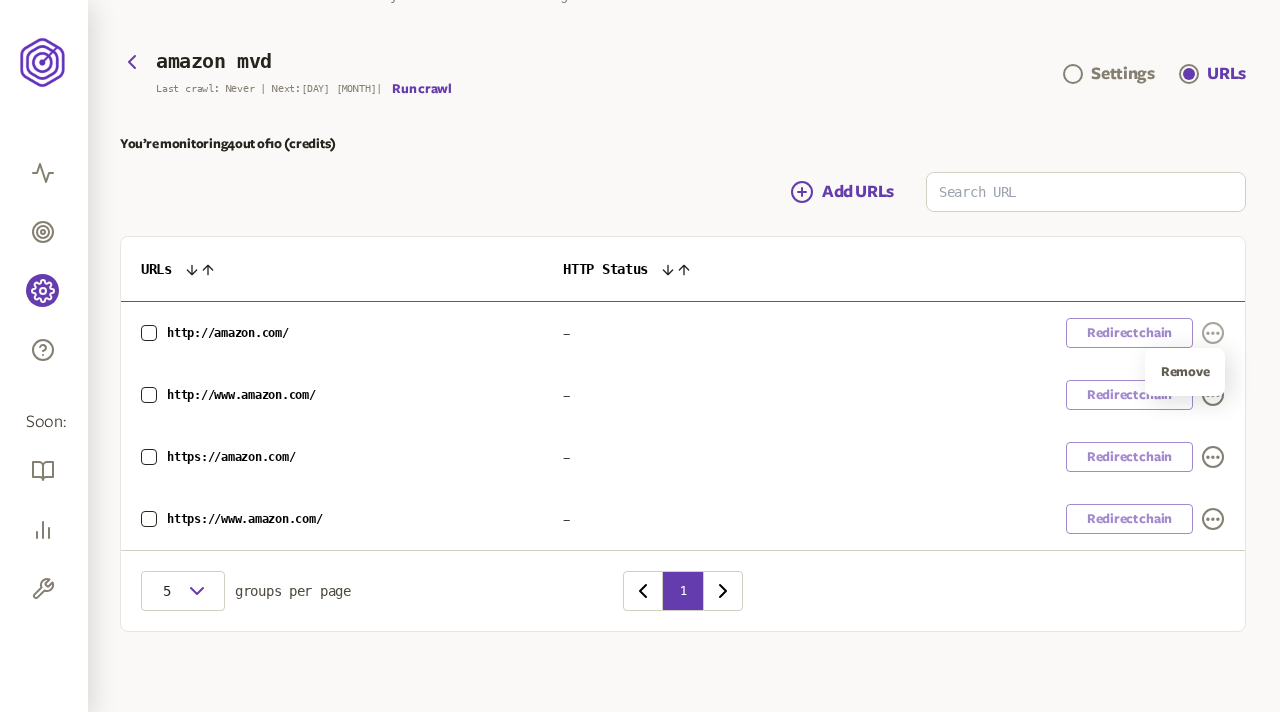 click 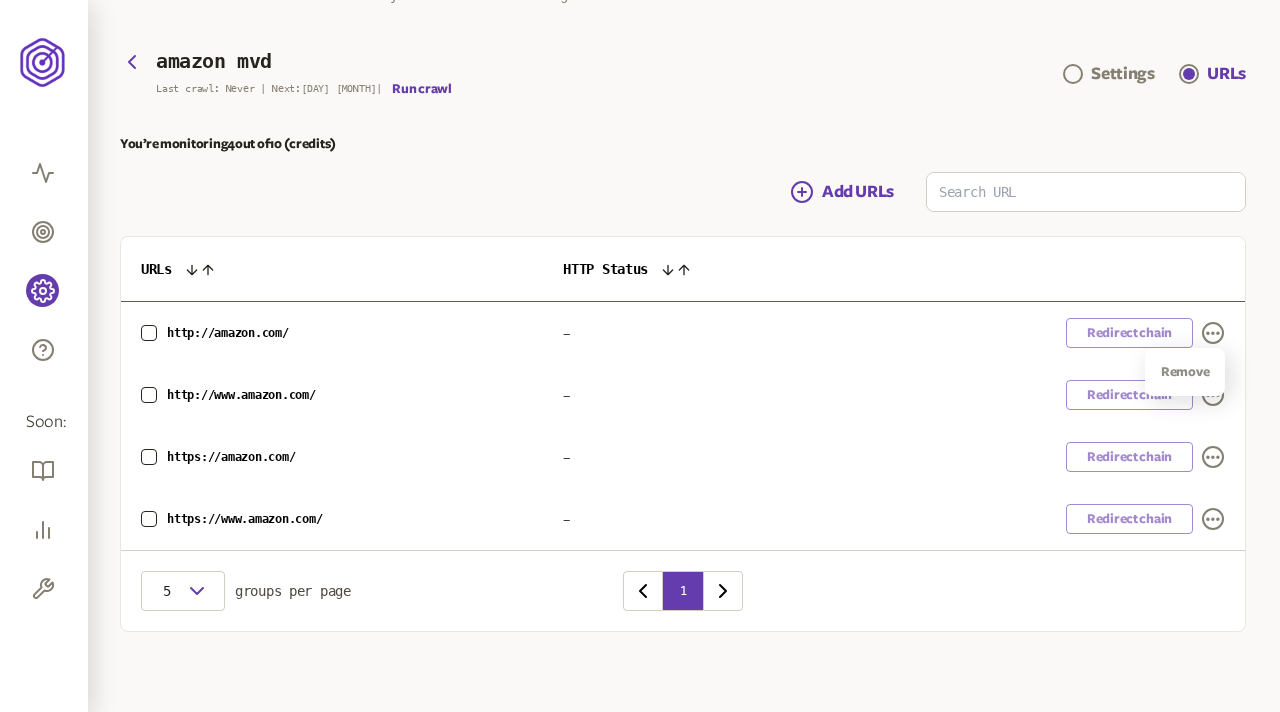 click on "Remove" at bounding box center [1185, 372] 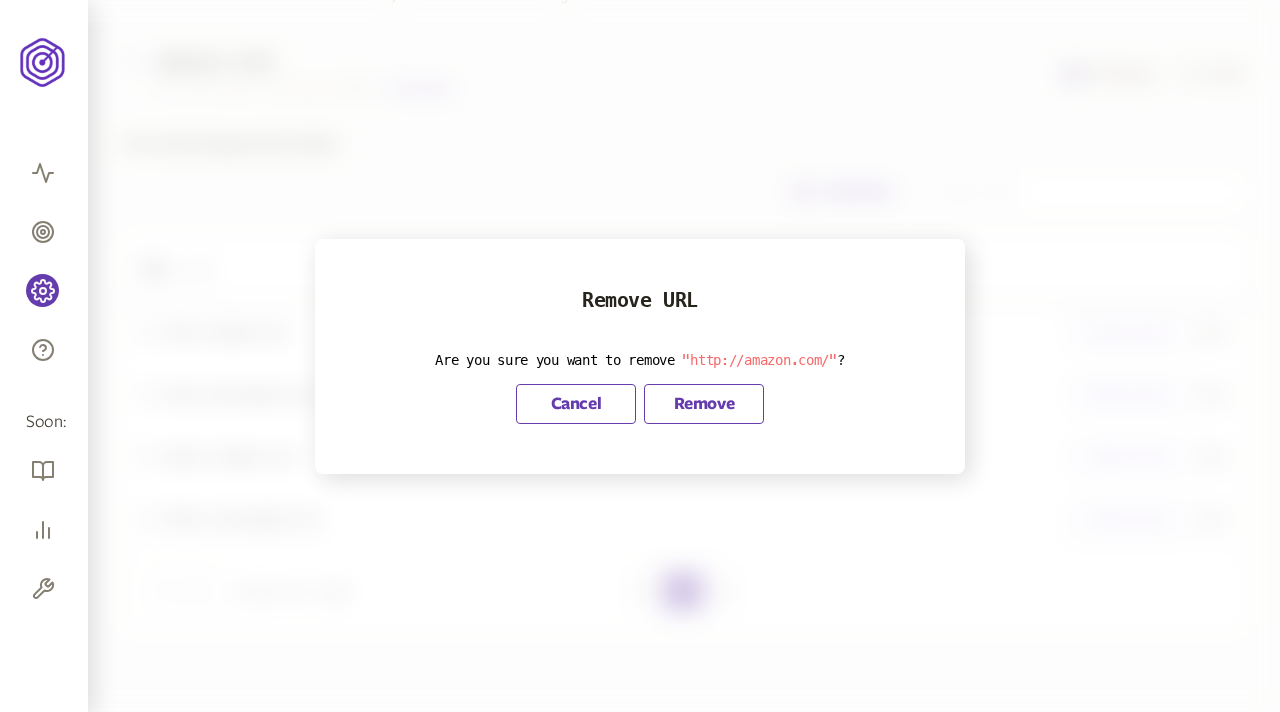 click on "Remove" at bounding box center [704, 404] 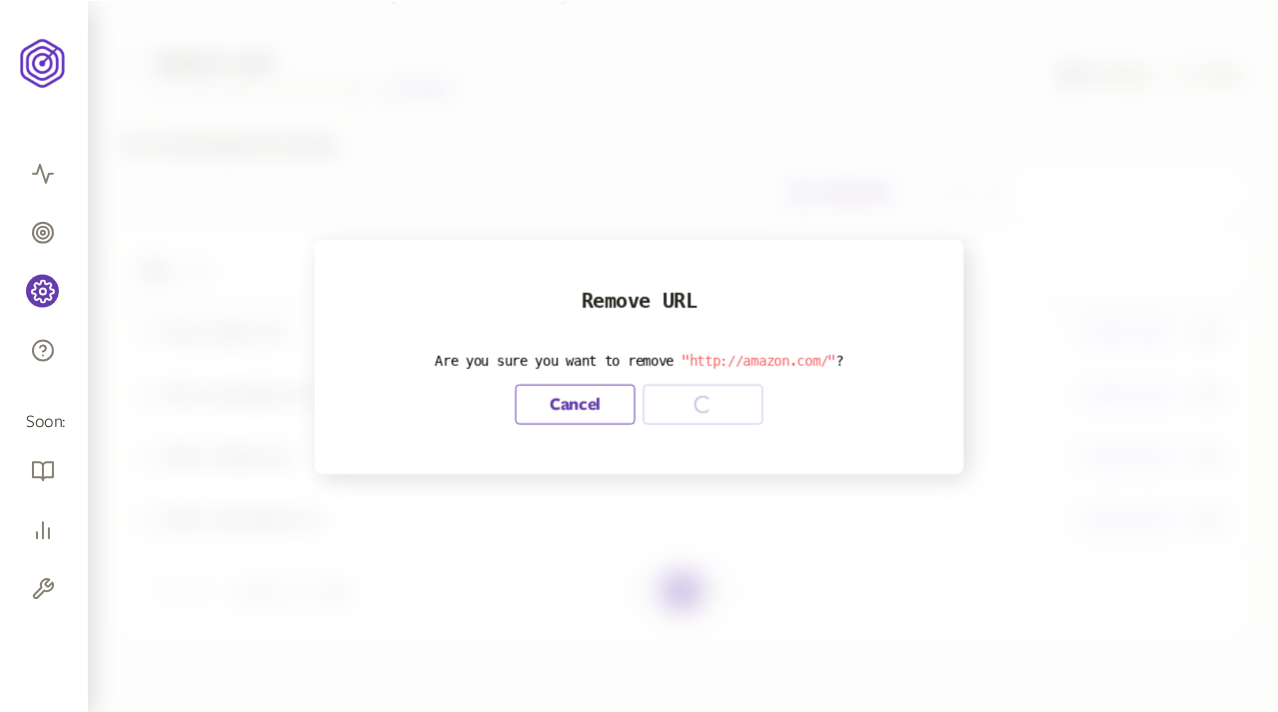 scroll, scrollTop: 45, scrollLeft: 0, axis: vertical 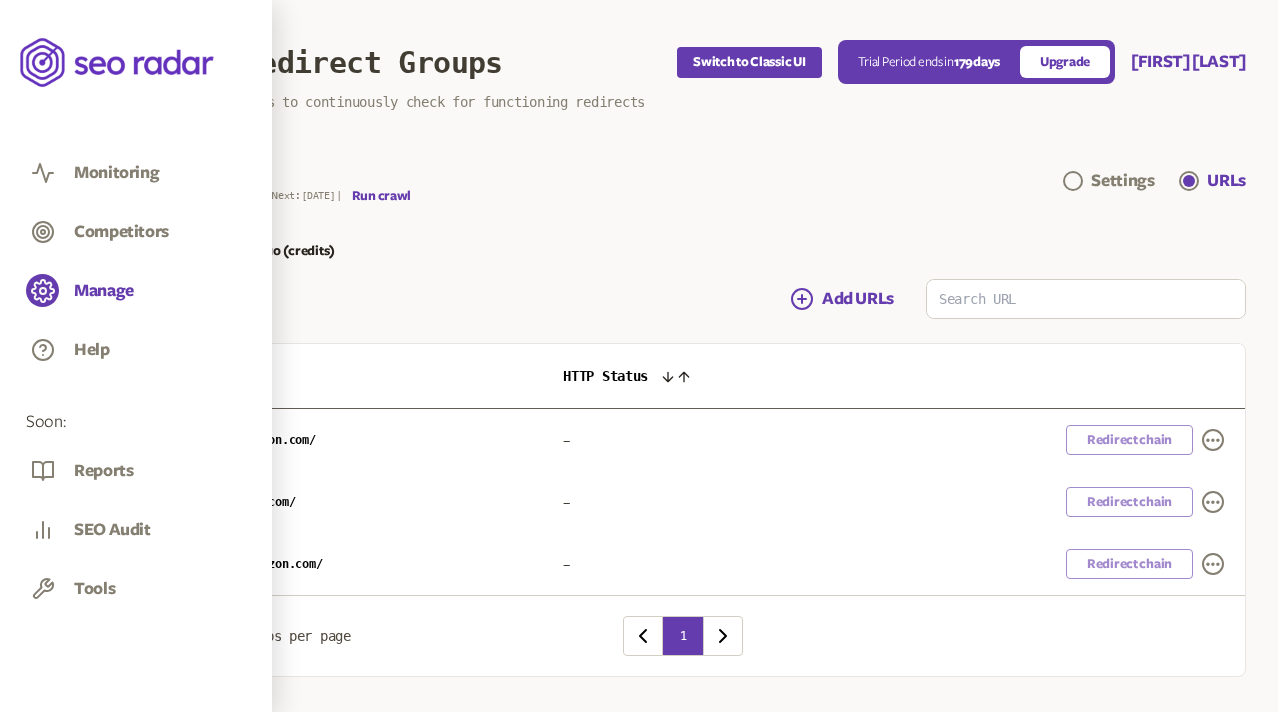 click on "amazon mvd Last crawl:   Never   | Next:  [DATE]  |   Run crawl Settings URLs You’re monitoring  3  out of  10   (credits) Add URLs URLs HTTP Status http://www.example.com/ - Redirect chain https://example.com/ - Redirect chain https://www.example.com/ - Redirect chain 5 groups per page 1" at bounding box center (683, 417) 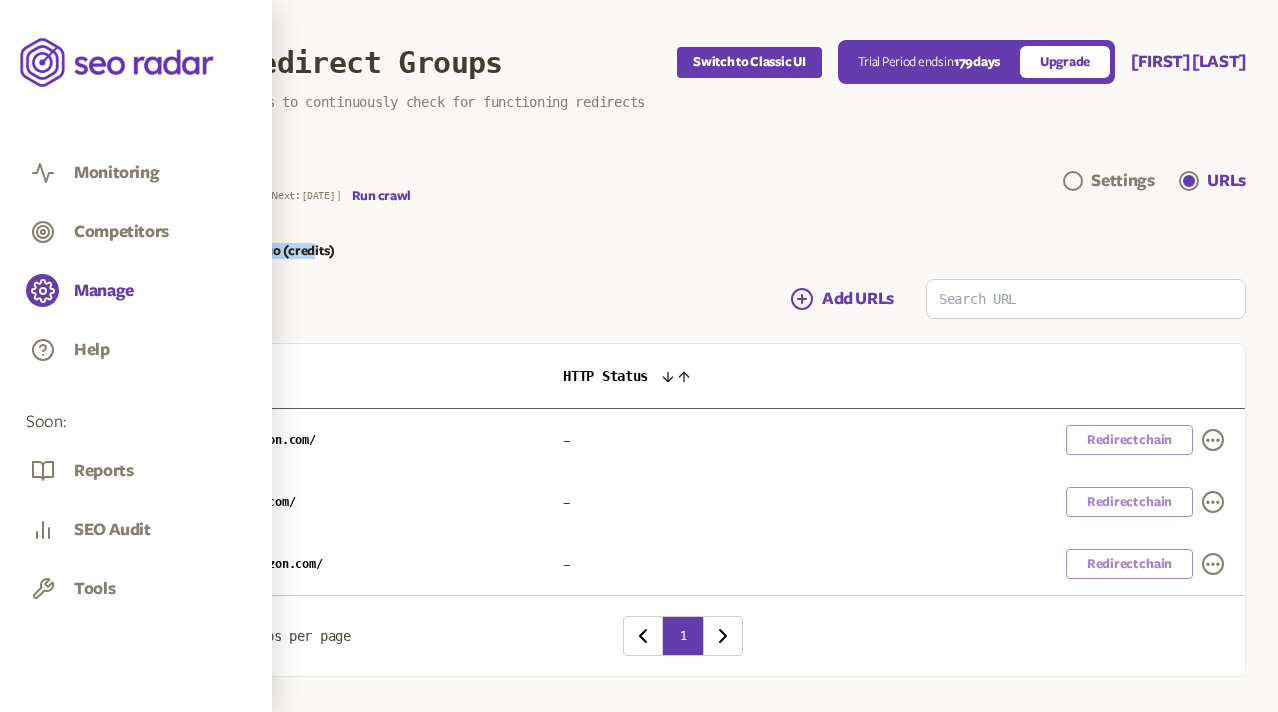 drag, startPoint x: 319, startPoint y: 248, endPoint x: 148, endPoint y: 248, distance: 171 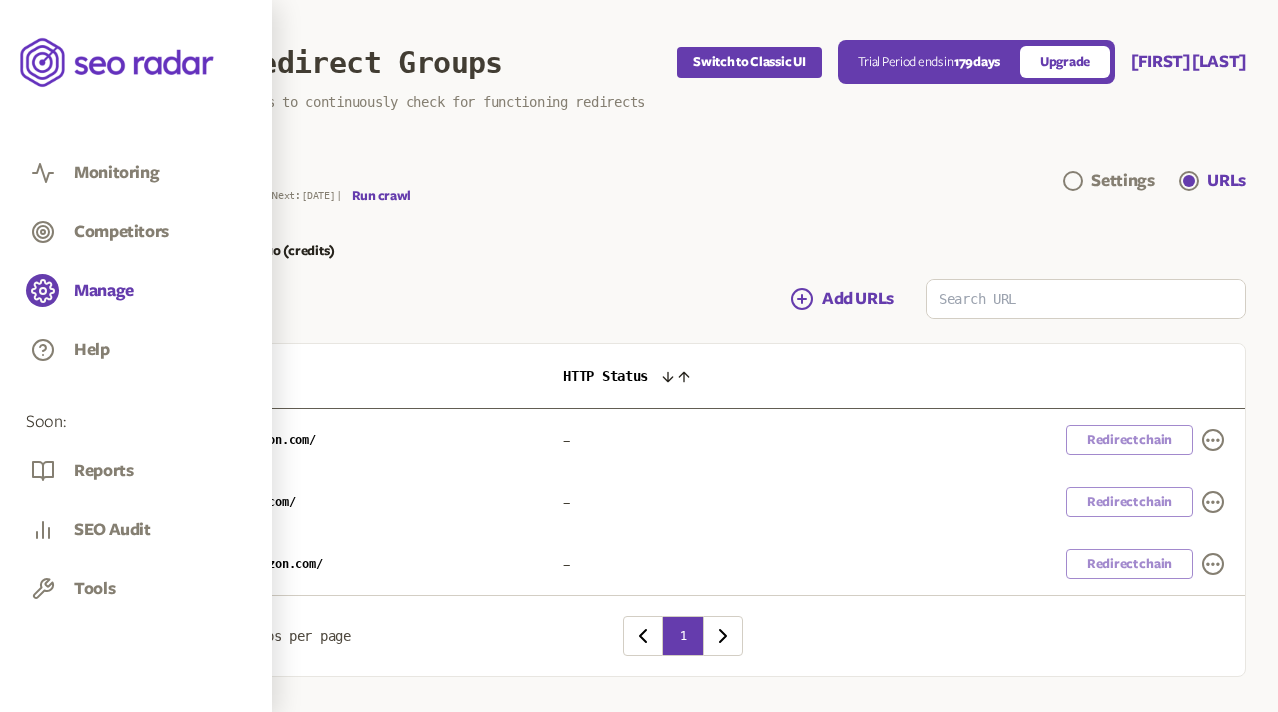 drag, startPoint x: 123, startPoint y: 247, endPoint x: 285, endPoint y: 249, distance: 162.01234 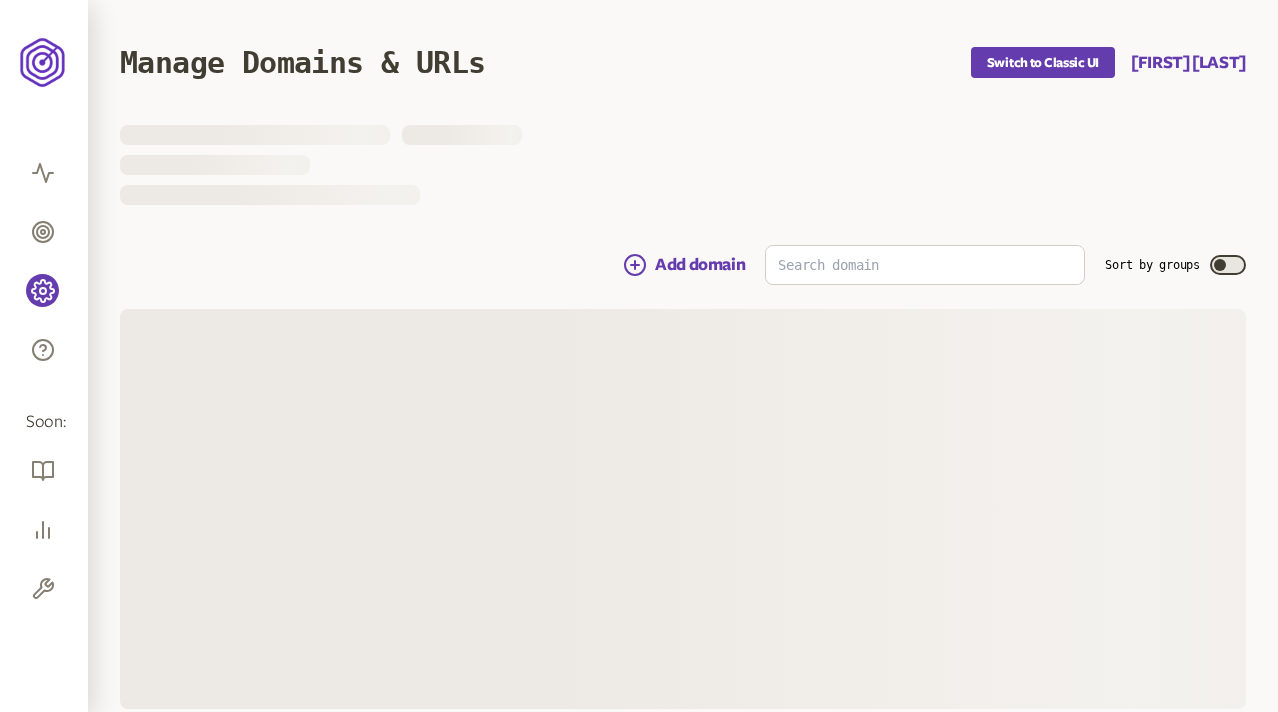 scroll, scrollTop: 0, scrollLeft: 0, axis: both 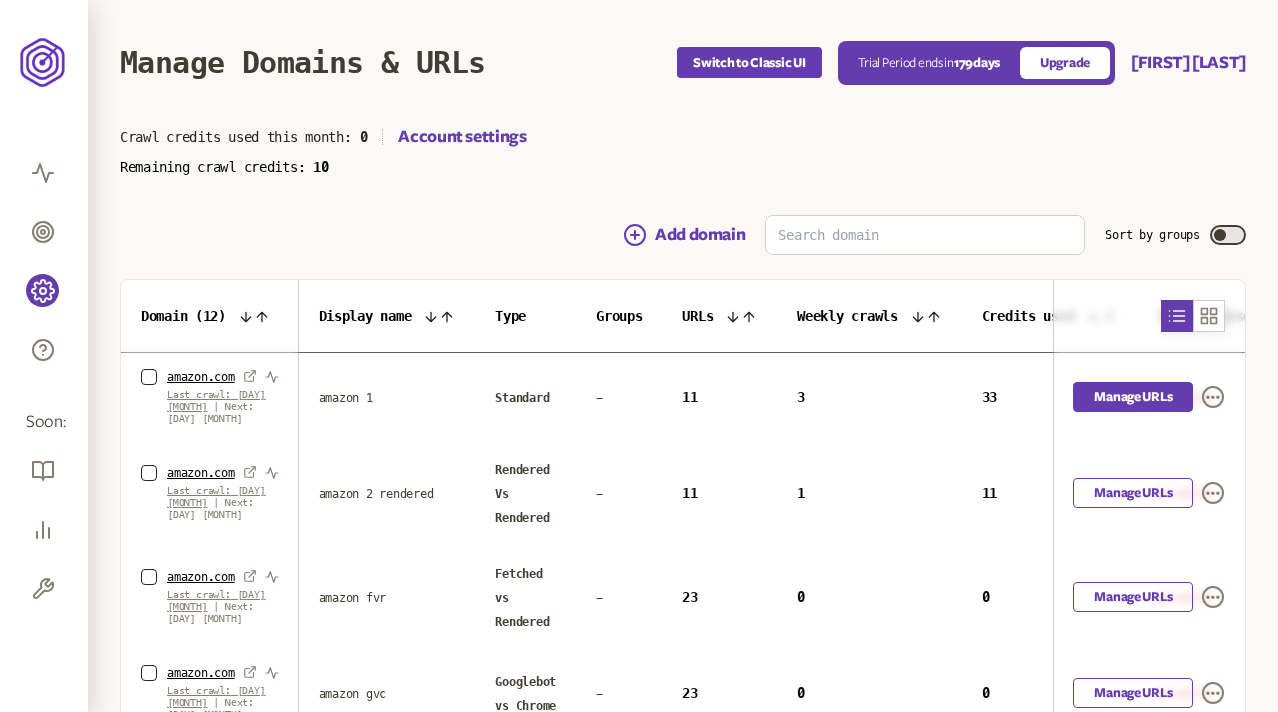 click on "Manage URLs" at bounding box center [1133, 397] 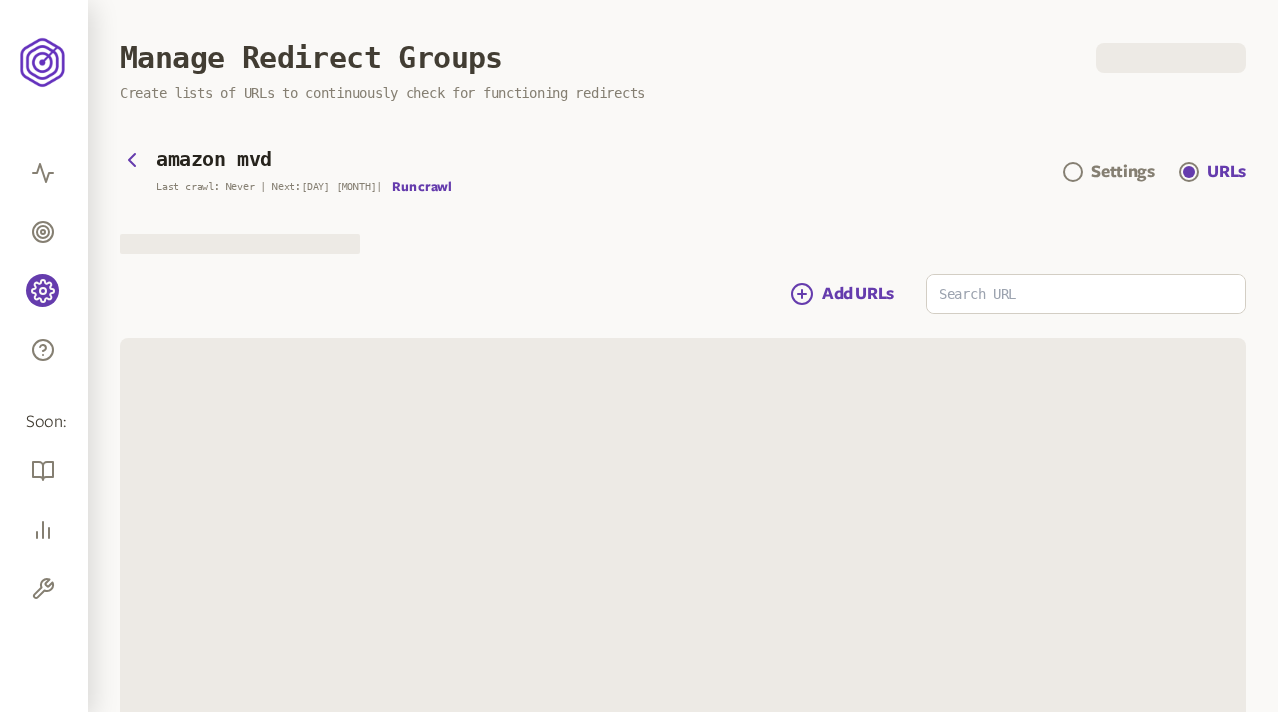 scroll, scrollTop: 0, scrollLeft: 0, axis: both 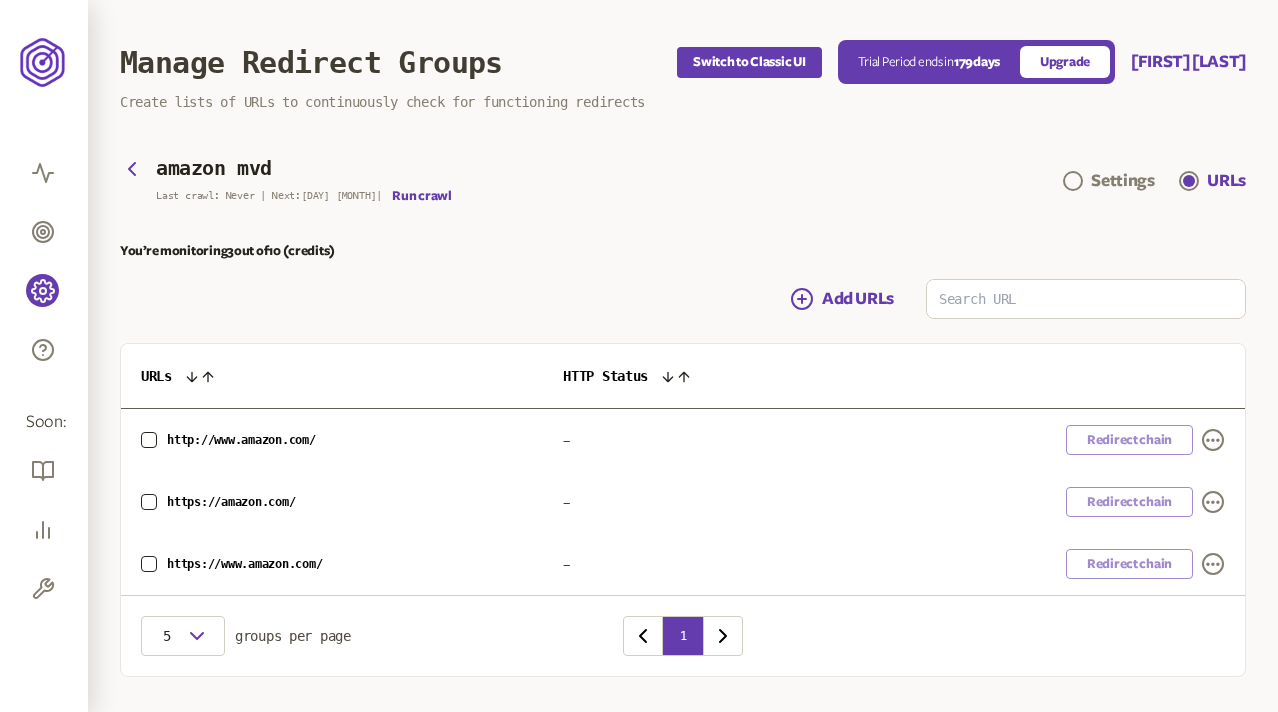 click on "Manage Redirect Groups Switch to Classic UI Trial Period ends in 179 days Upgrade [FIRST] [LAST] Create lists of URLs to continuously check for functioning redirects amazon mvd Last crawl: Never | Next: [DAY] [MONTH] | Run crawl Settings URLs You’re monitoring 3 out of 10 (credits) Add URLs URLs HTTP Status http://www.amazon.com/ - Redirect chain https://amazon.com/ - Redirect chain https://www.amazon.com/ - Redirect chain 5 groups per page 1" at bounding box center (683, 378) 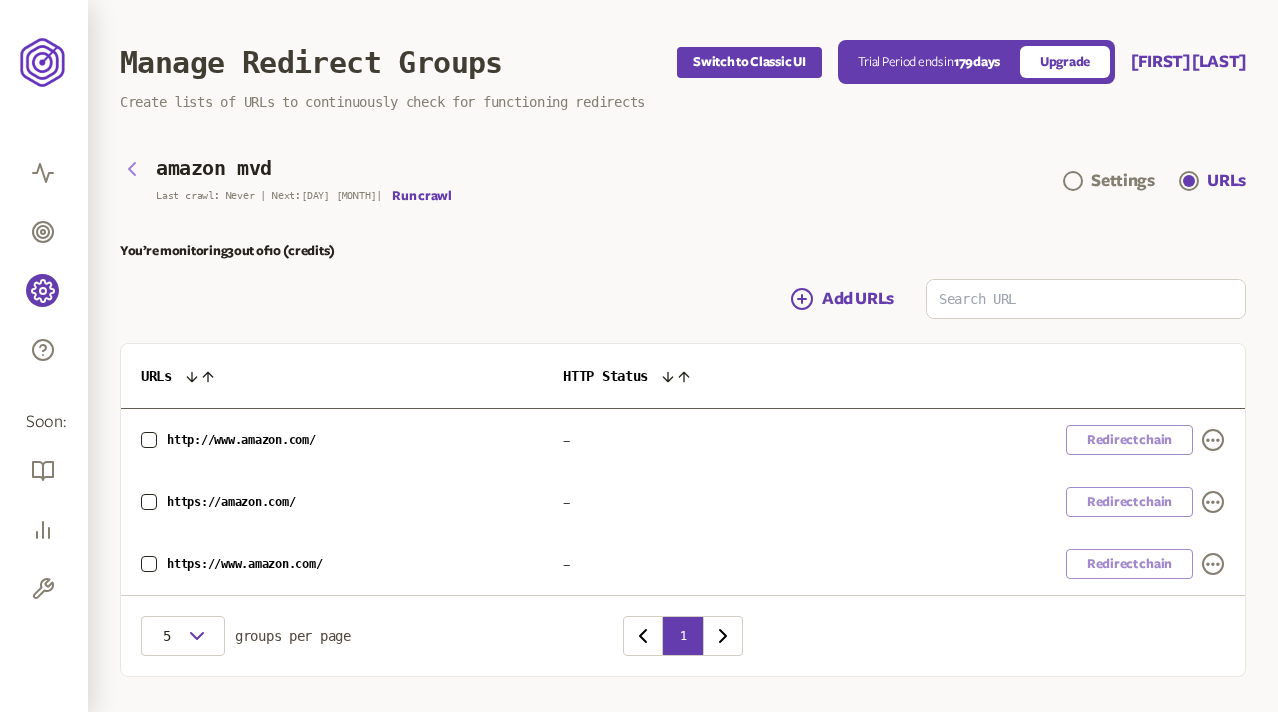 click 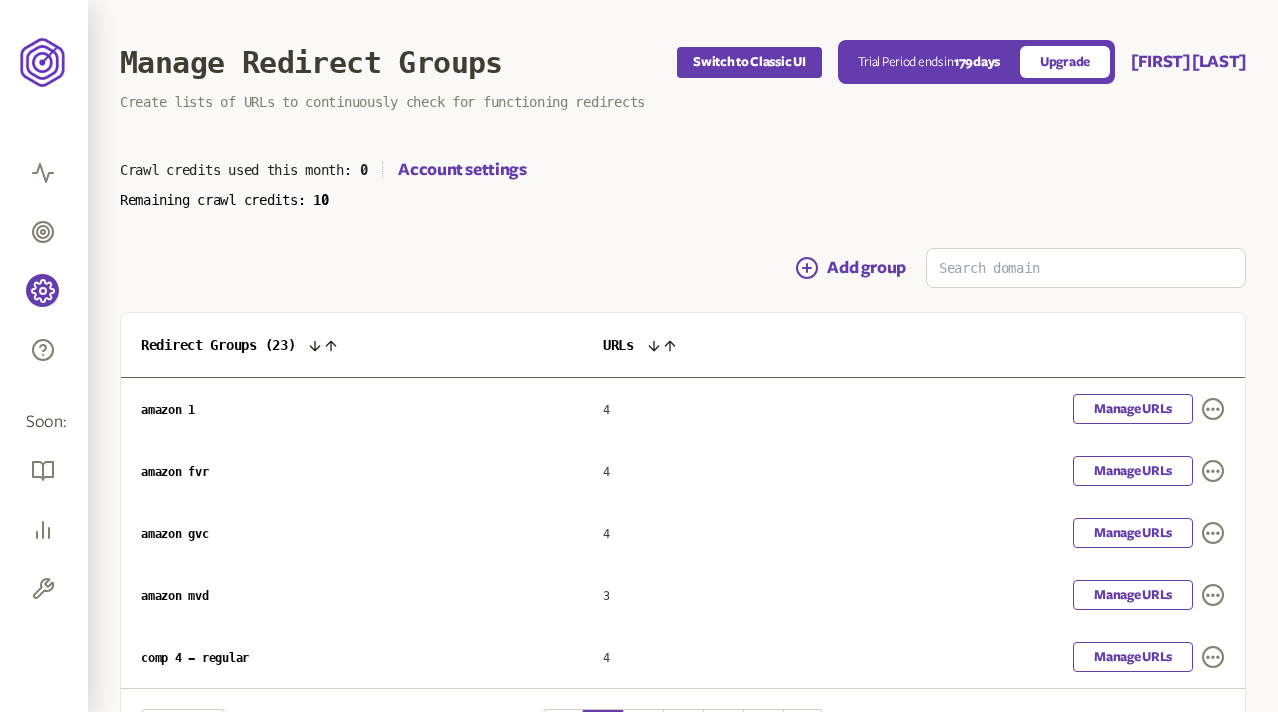 scroll, scrollTop: 138, scrollLeft: 0, axis: vertical 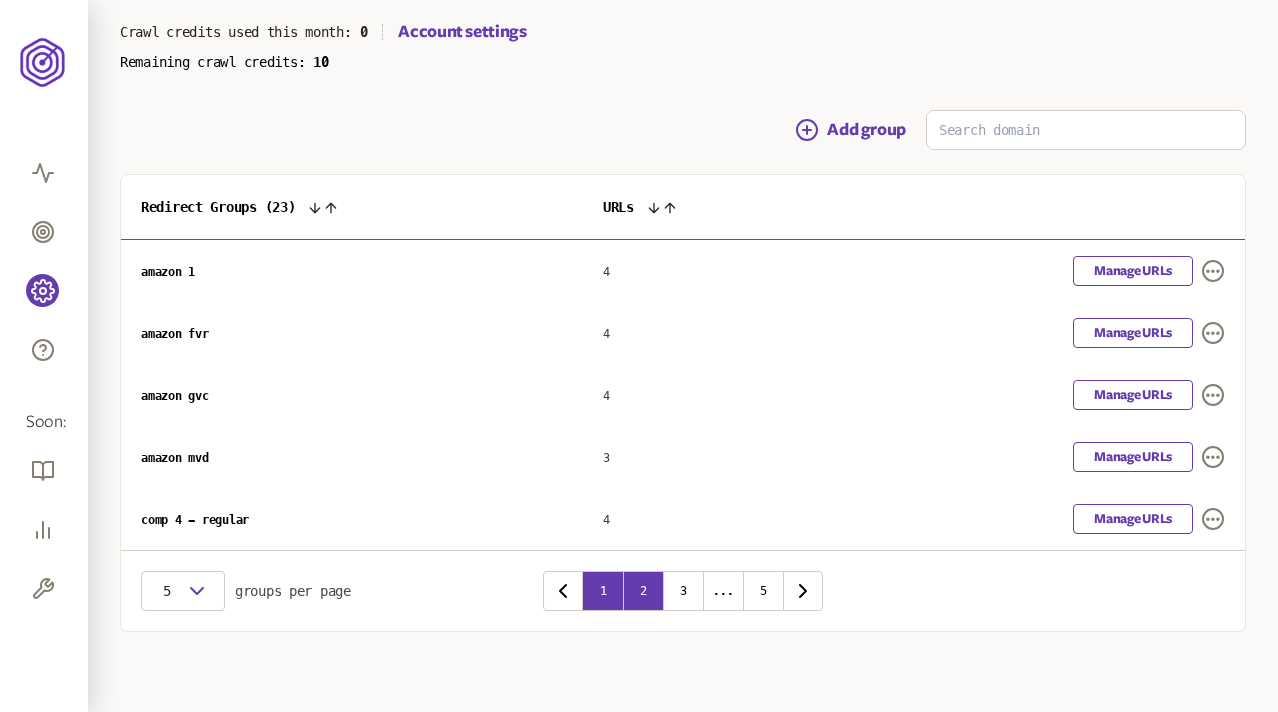 click on "2" at bounding box center (643, 591) 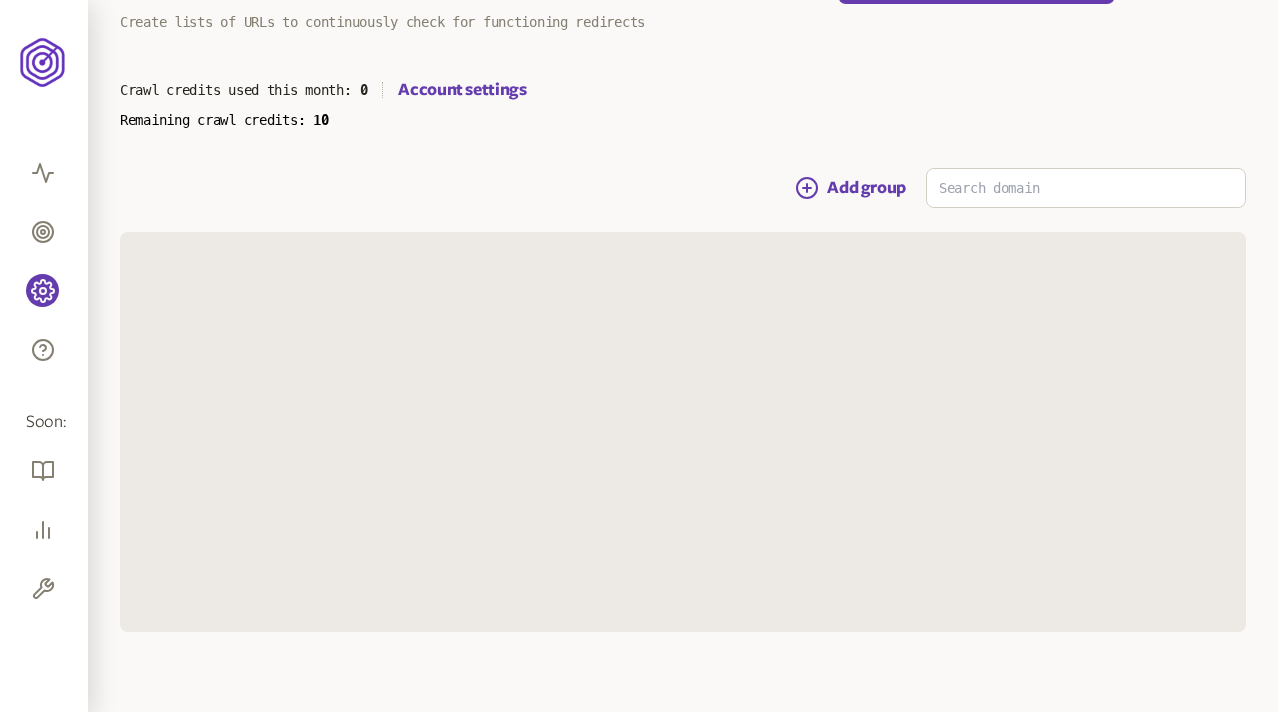 scroll, scrollTop: 138, scrollLeft: 0, axis: vertical 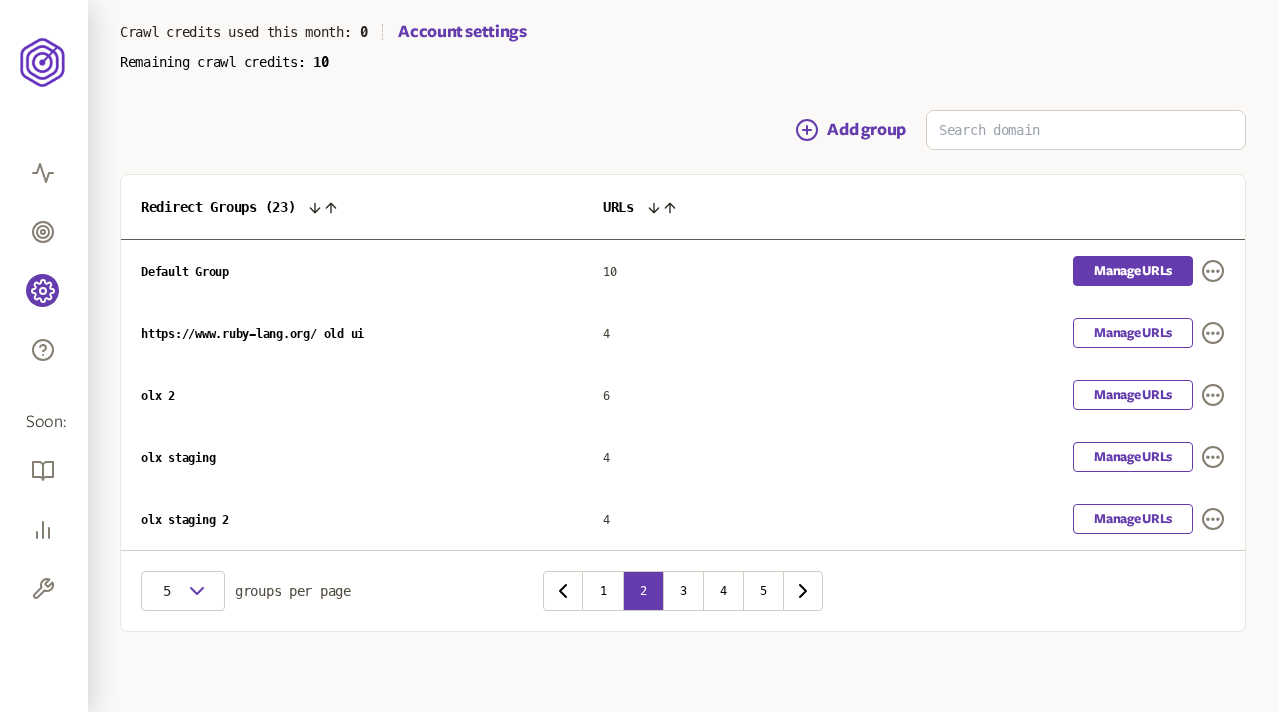 click on "Manage URLs" at bounding box center (1133, 271) 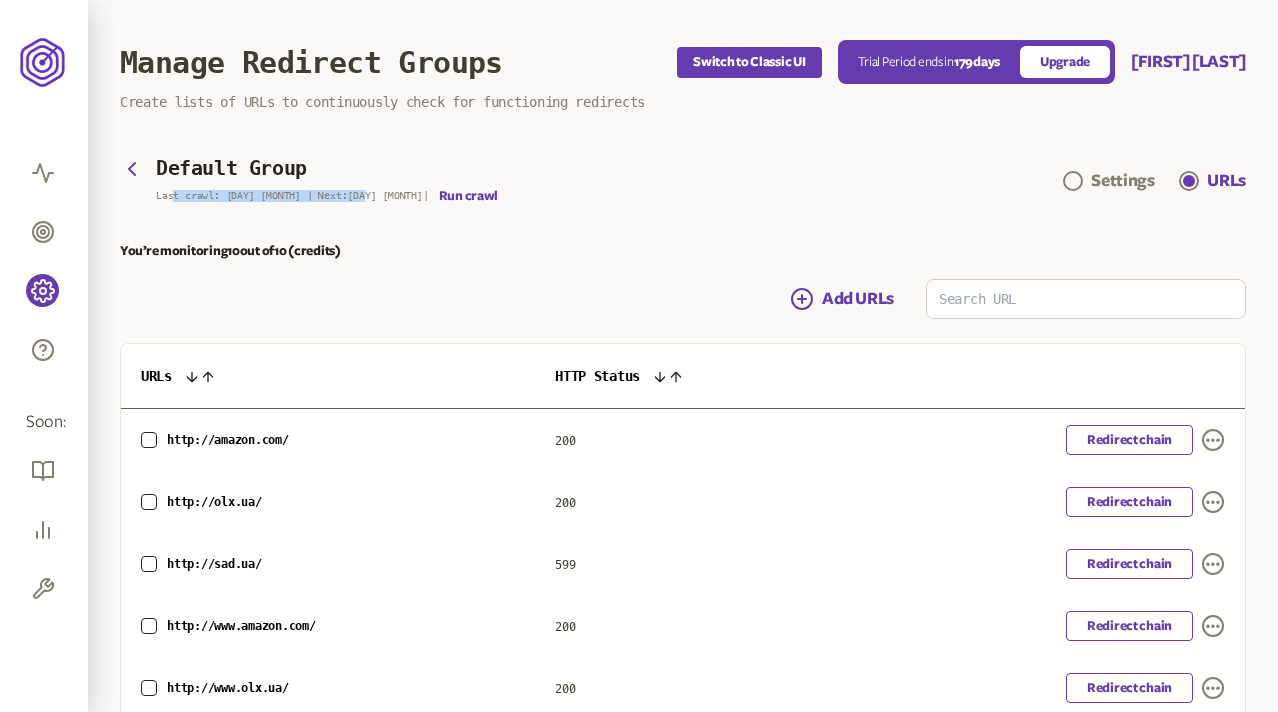 drag, startPoint x: 331, startPoint y: 198, endPoint x: 171, endPoint y: 198, distance: 160 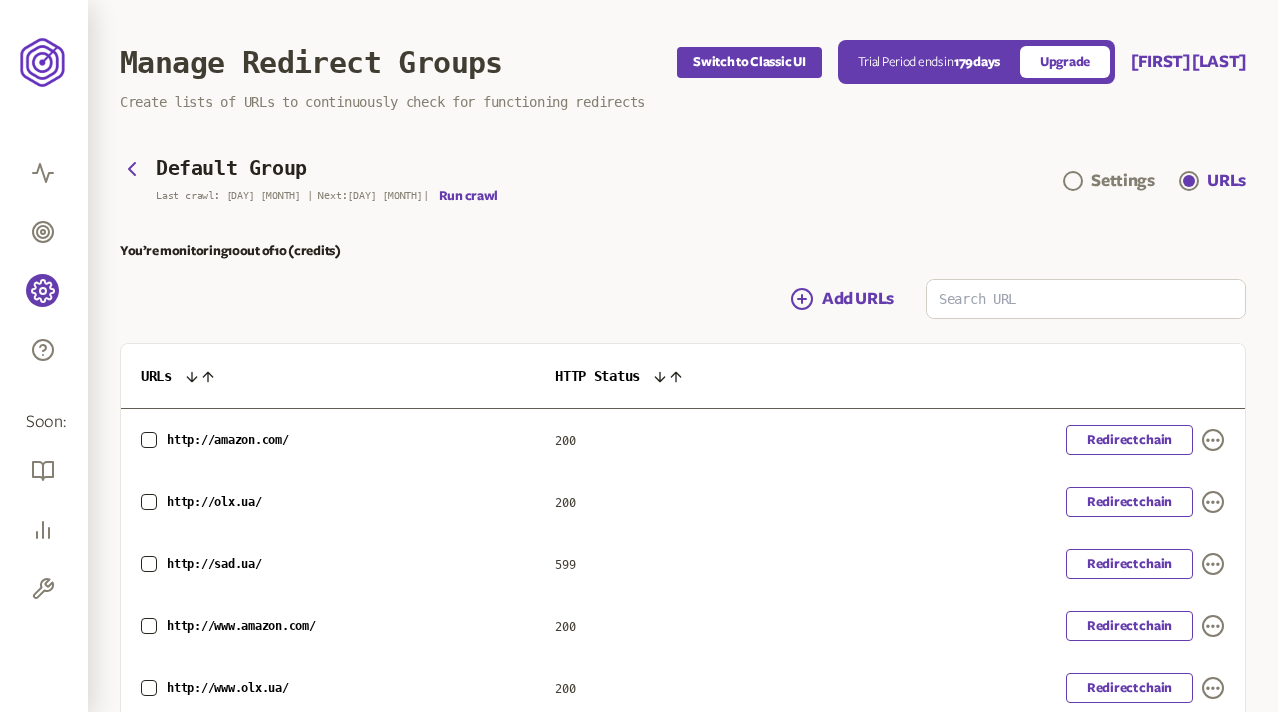 click on "Default Group Last crawl:   31 Jul   | Next:  5 Aug  |   Run crawl Settings URLs You’re monitoring  10  out of  10   (credits) Add URLs URLs HTTP Status http://amazon.com/ 200 Redirect chain http://olx.ua/ 200 Redirect chain http://sad.ua/ 599 Redirect chain http://www.amazon.com/ 200 Redirect chain http://www.olx.ua/ 200 Redirect chain 5 groups per page 1 2" at bounding box center (683, 479) 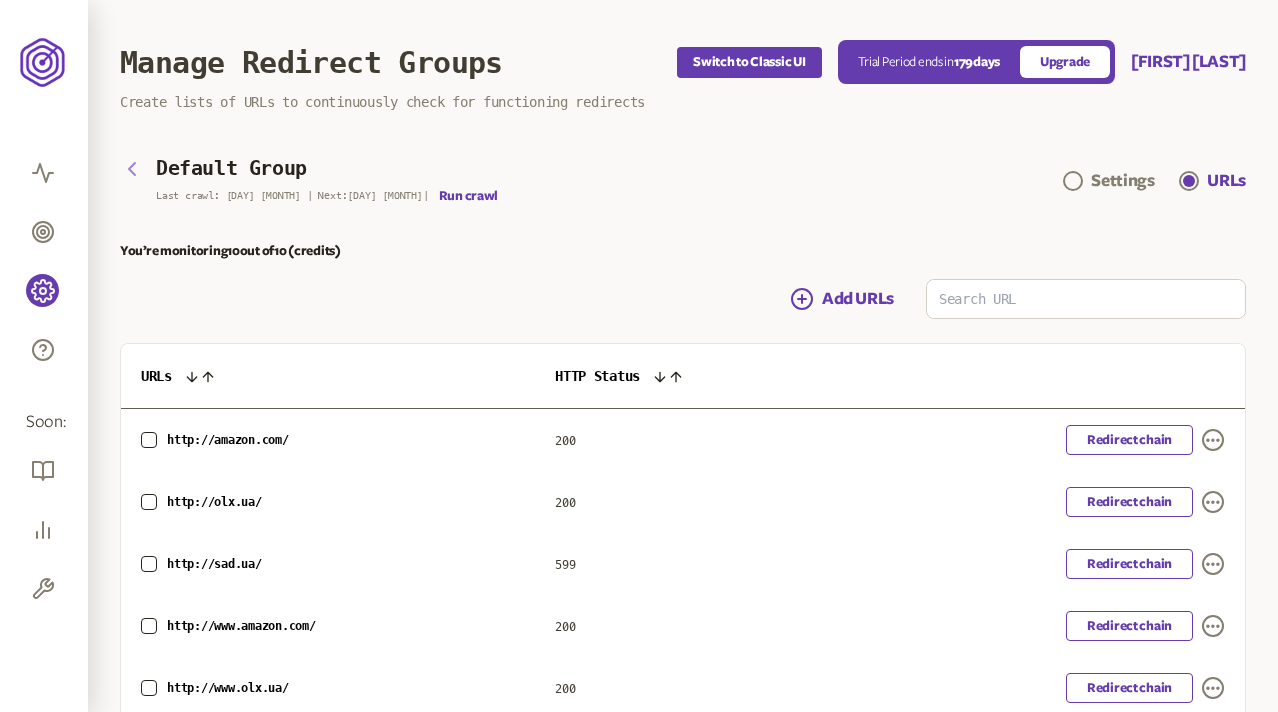 click 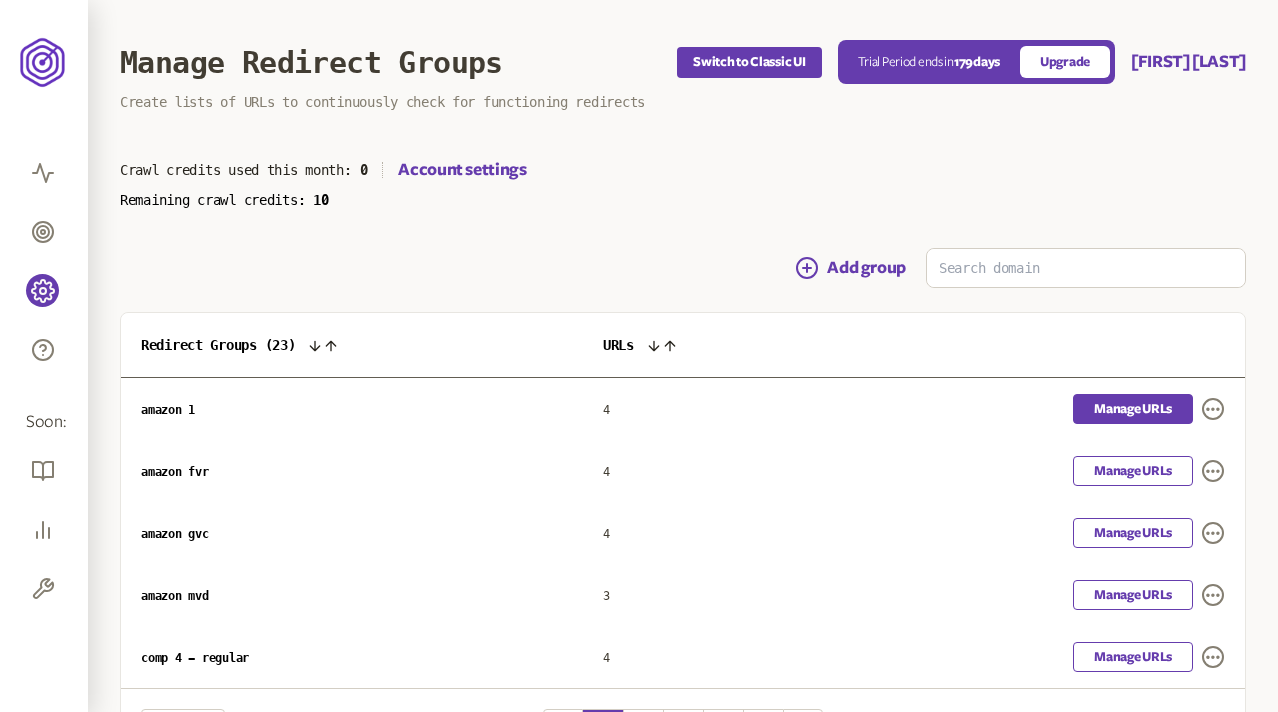 click on "Manage URLs" at bounding box center [1133, 409] 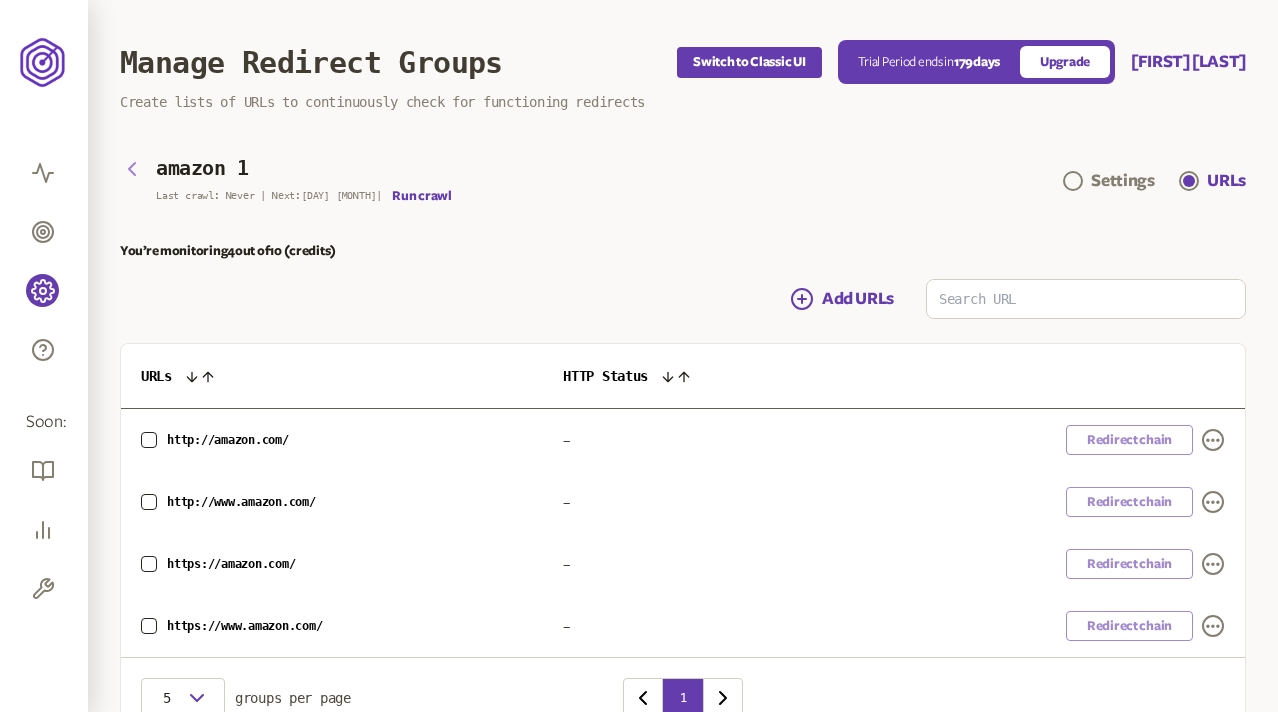 click 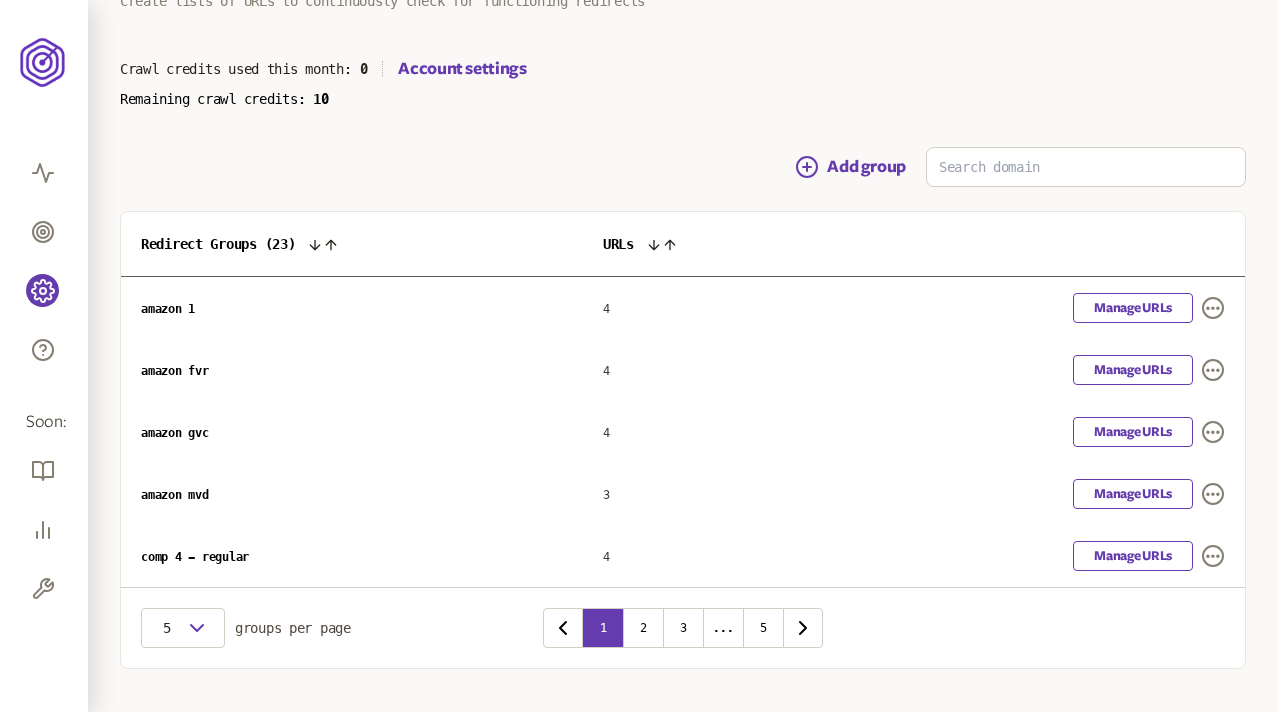 scroll, scrollTop: 138, scrollLeft: 0, axis: vertical 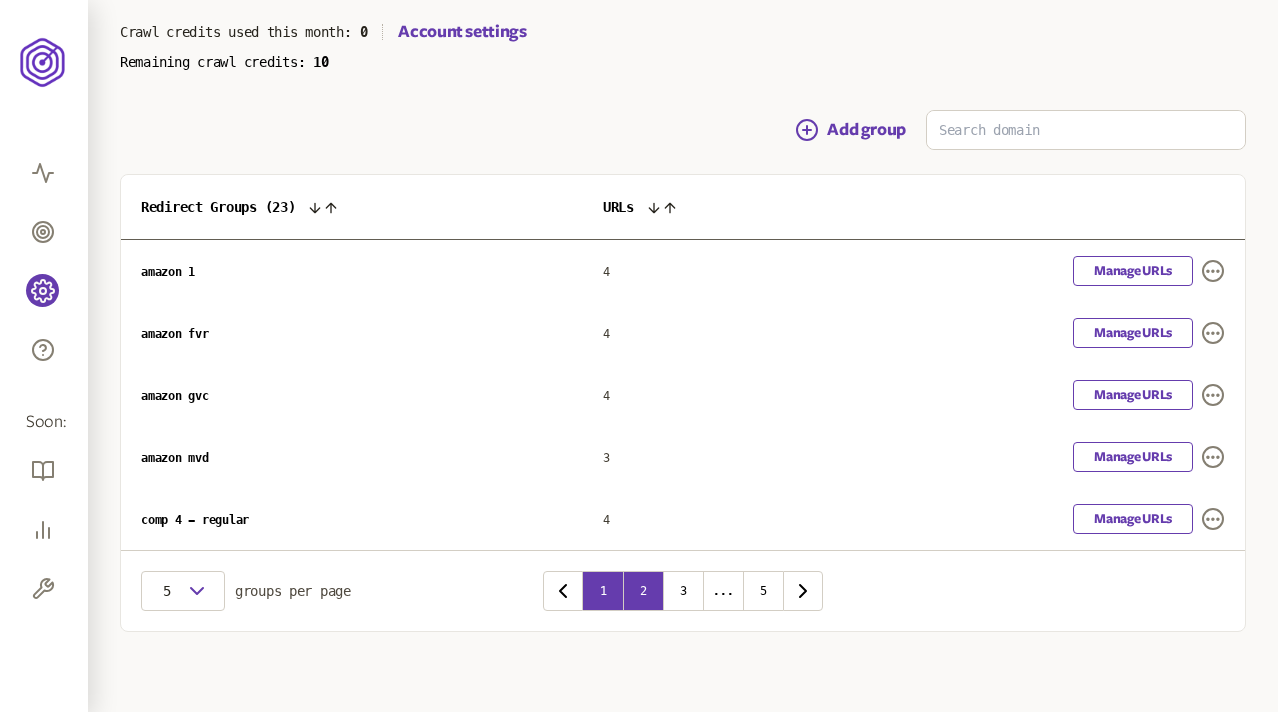 click on "2" at bounding box center (643, 591) 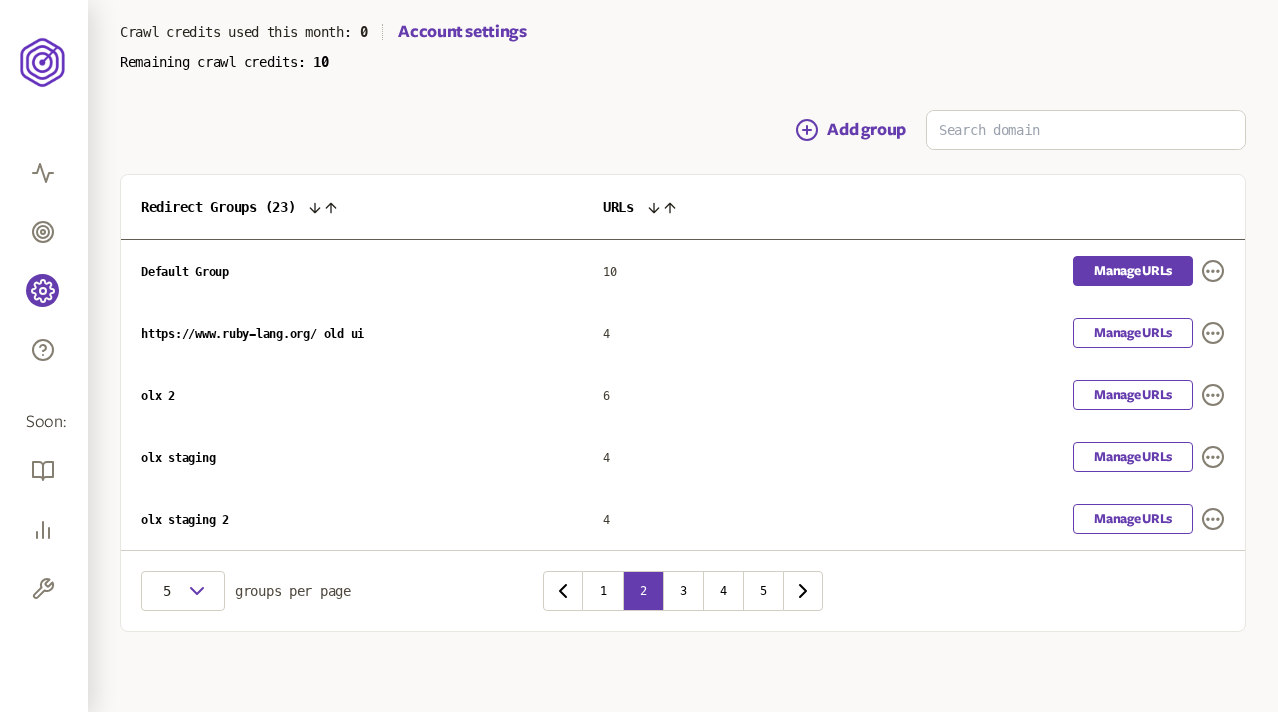 click on "Manage URLs" at bounding box center (1133, 271) 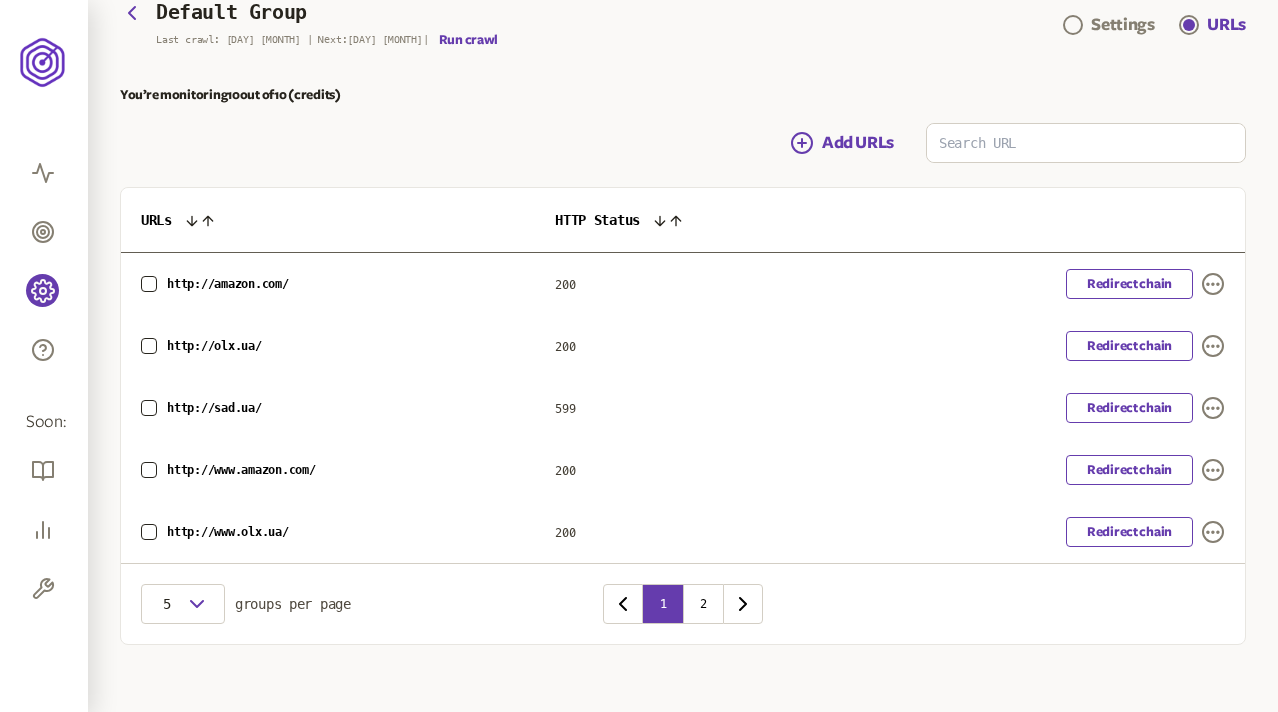 scroll, scrollTop: 169, scrollLeft: 0, axis: vertical 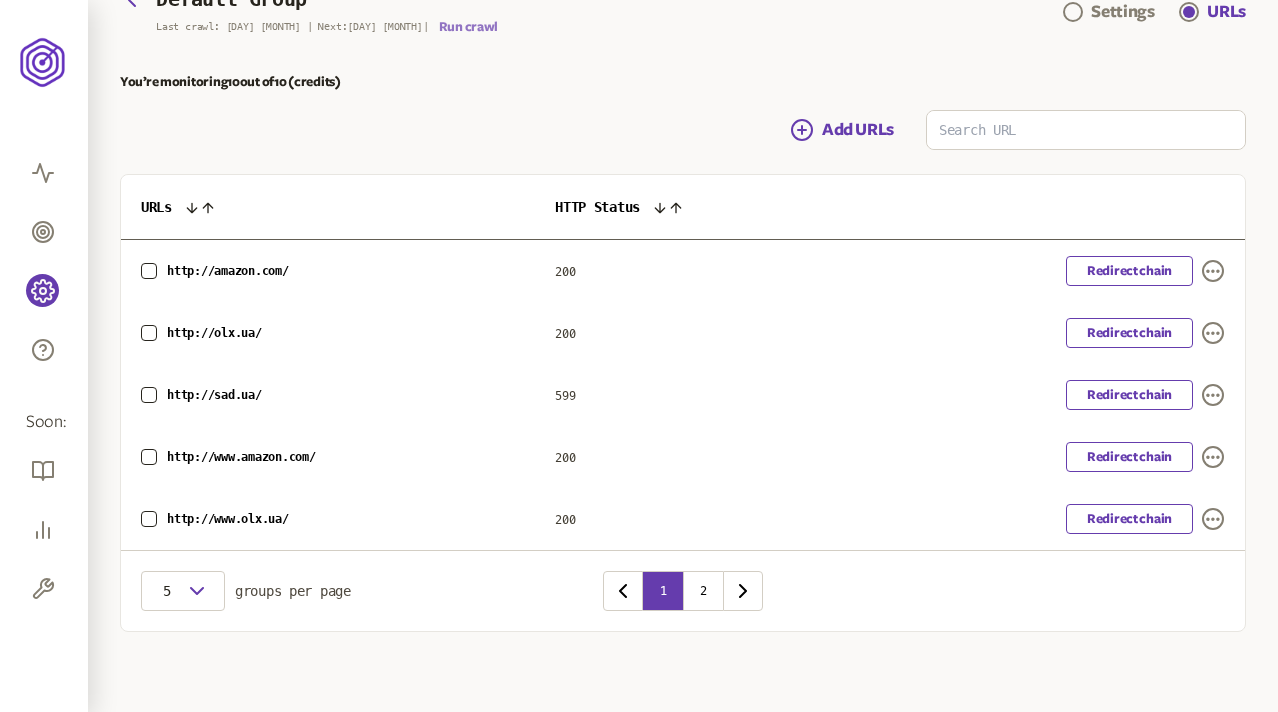 click on "Run crawl" at bounding box center [468, 27] 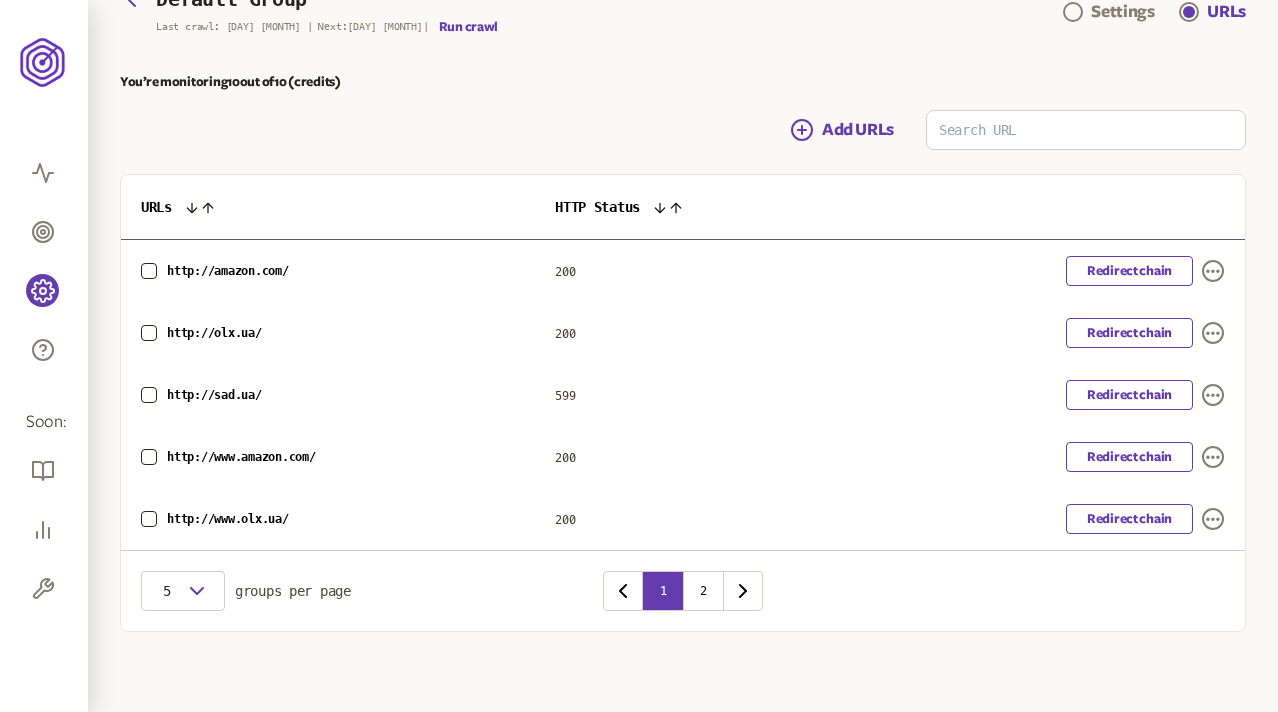 click on "Default Group Last crawl:   31 Jul   | Next:  5 Aug  |   Run crawl Settings URLs You’re monitoring  10  out of  10   (credits) Add URLs URLs HTTP Status http://amazon.com/ 200 Redirect chain http://olx.ua/ 200 Redirect chain http://sad.ua/ 599 Redirect chain http://www.amazon.com/ 200 Redirect chain http://www.olx.ua/ 200 Redirect chain 5 groups per page 1 2" at bounding box center (683, 310) 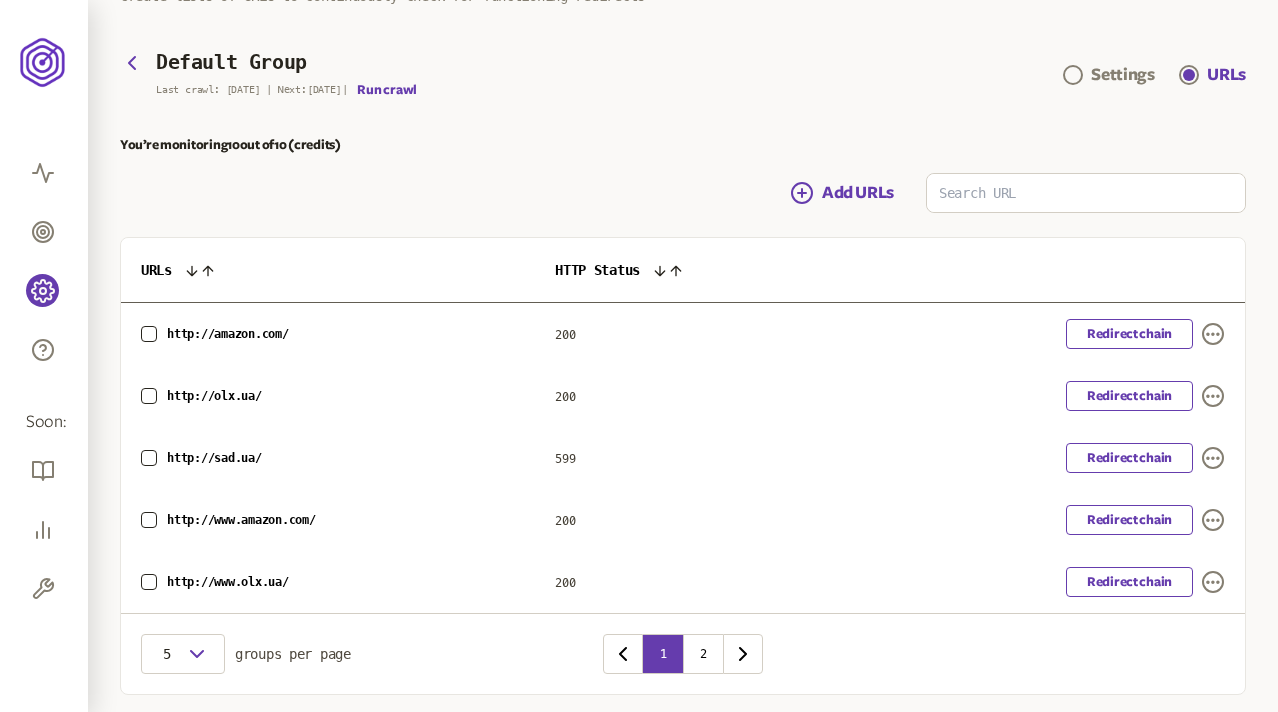 scroll, scrollTop: 115, scrollLeft: 0, axis: vertical 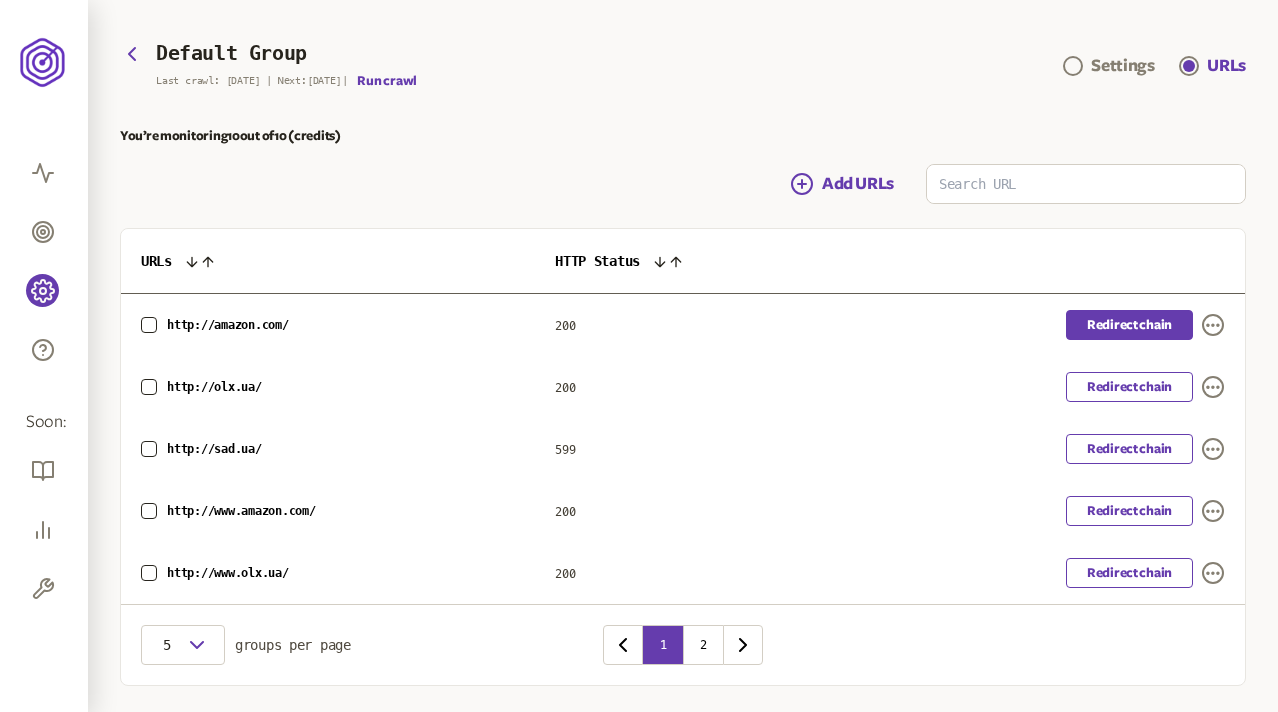 click on "Redirect chain" at bounding box center (1129, 325) 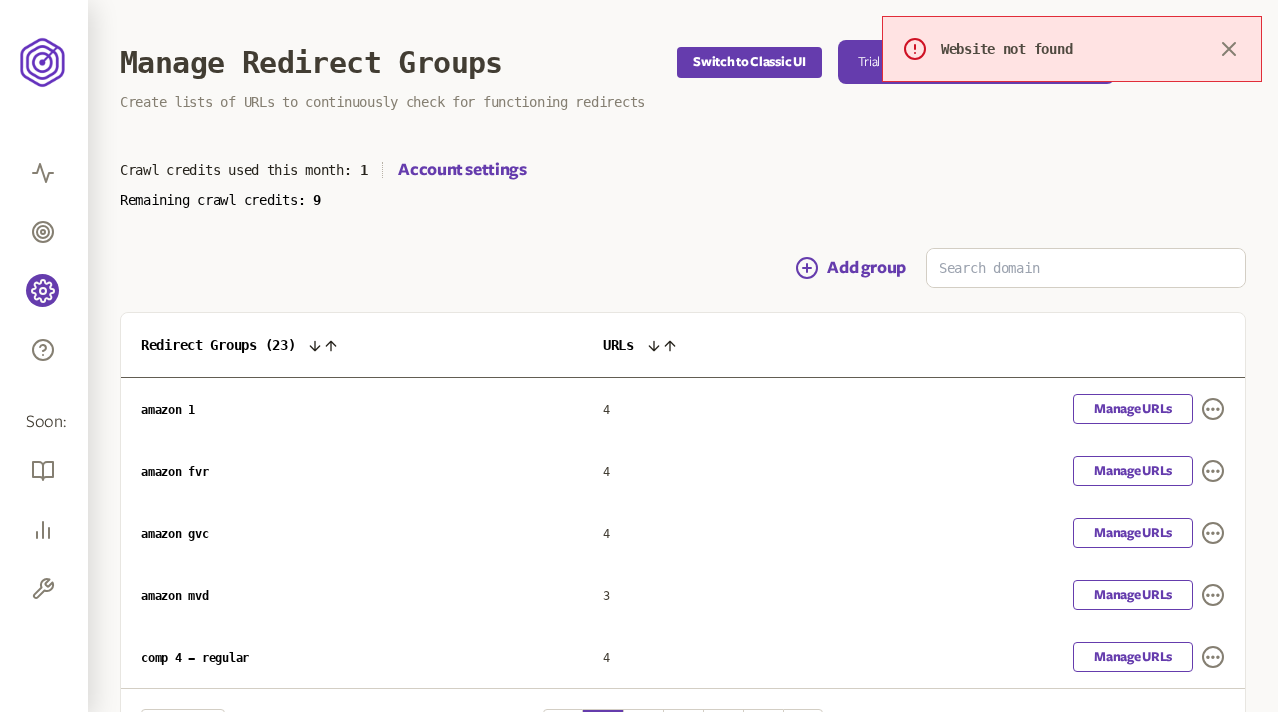 click on "Manage Redirect Groups Switch to Classic UI Trial Period ends in  179  days Upgrade Olena Test Create lists of URLs to continuously check for functioning redirects Crawl credits used this month: 1 Account settings Remaining crawl credits:   9 Add group Redirect Groups ( 23 ) URLs amazon 1 4 Manage URLs amazon fvr 4 Manage URLs amazon gvc 4 Manage URLs amazon mvd 3 Manage URLs comp 4 - regular 4 Manage URLs 5 groups per page 1 2 3 ... 5" at bounding box center (683, 425) 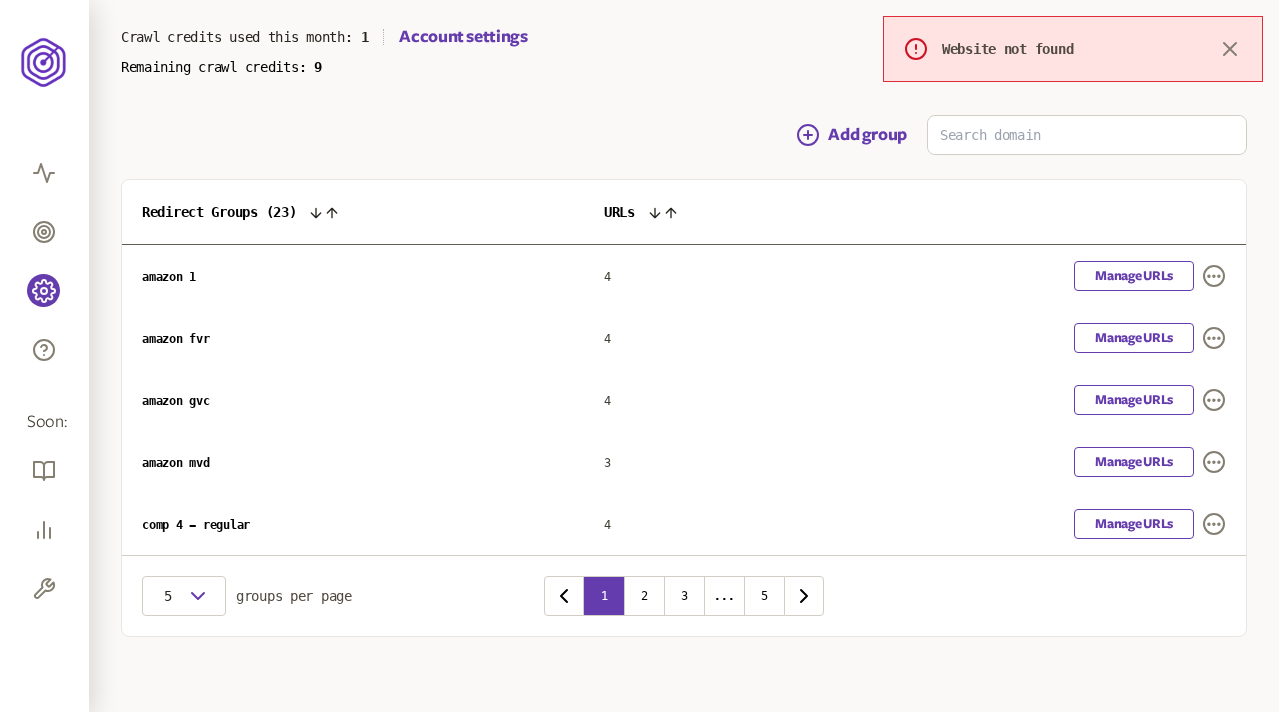 scroll, scrollTop: 138, scrollLeft: 0, axis: vertical 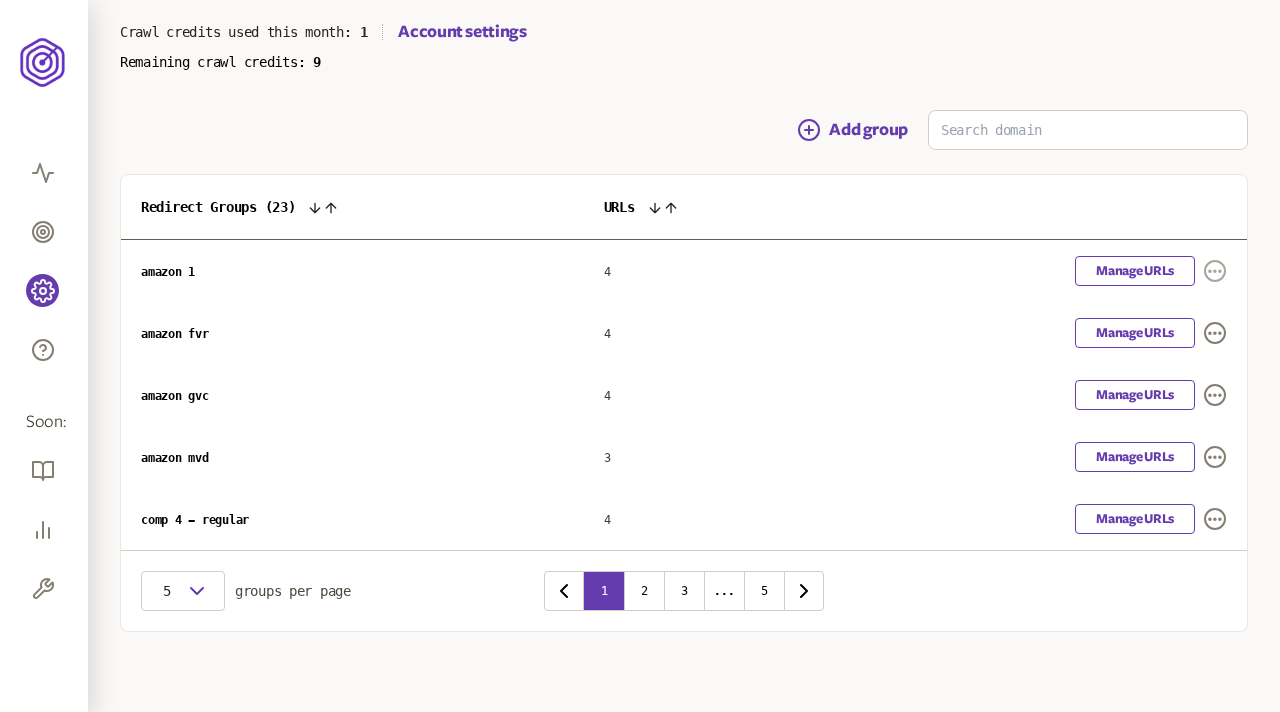 click 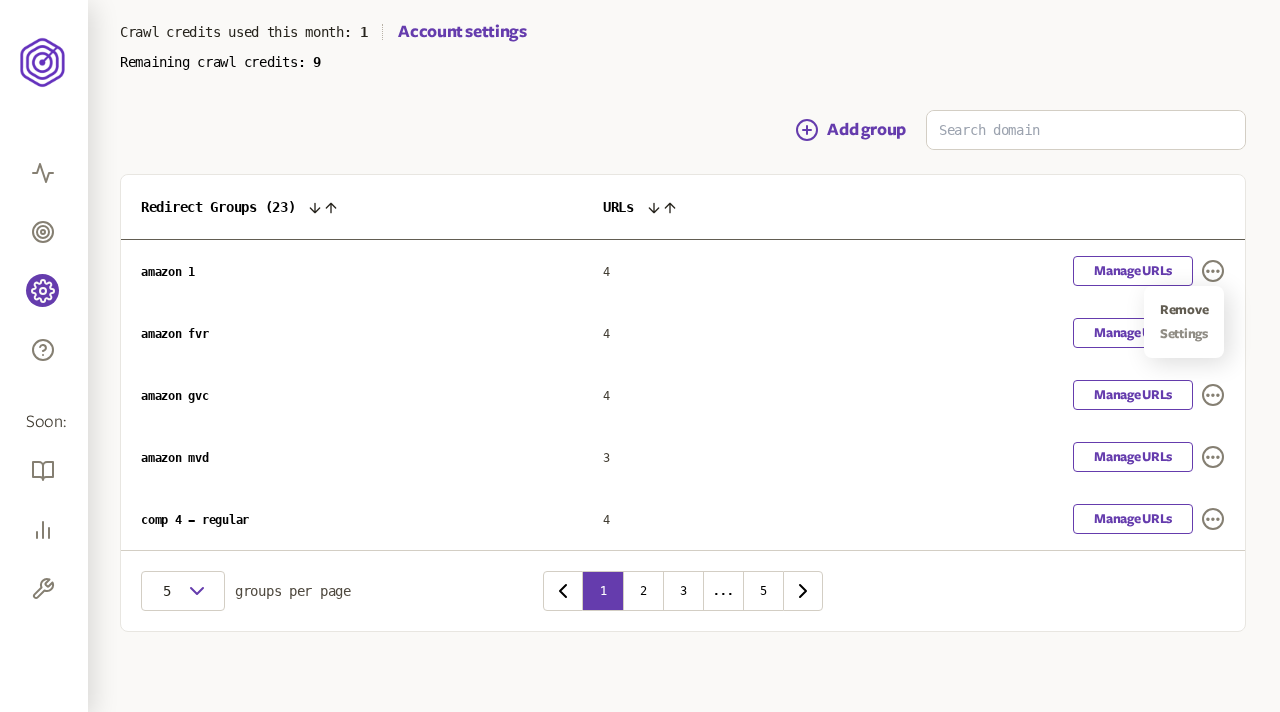 click on "Settings" at bounding box center (1184, 334) 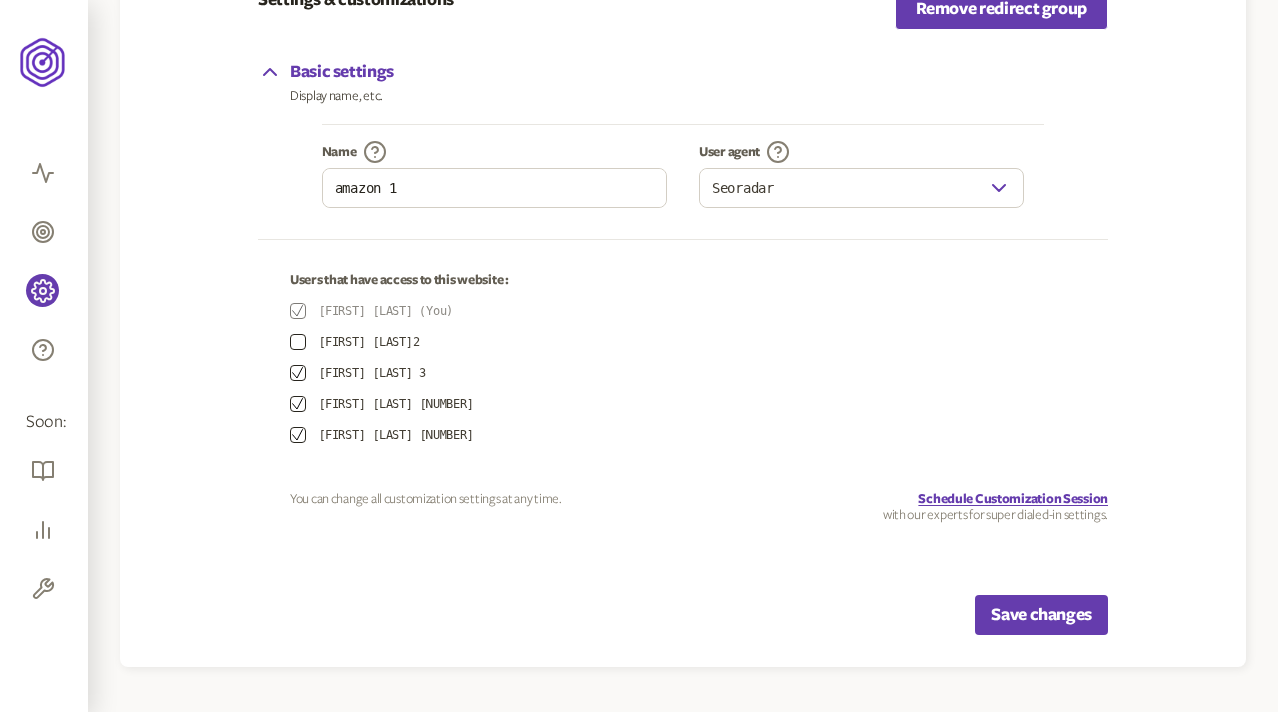 scroll, scrollTop: 350, scrollLeft: 0, axis: vertical 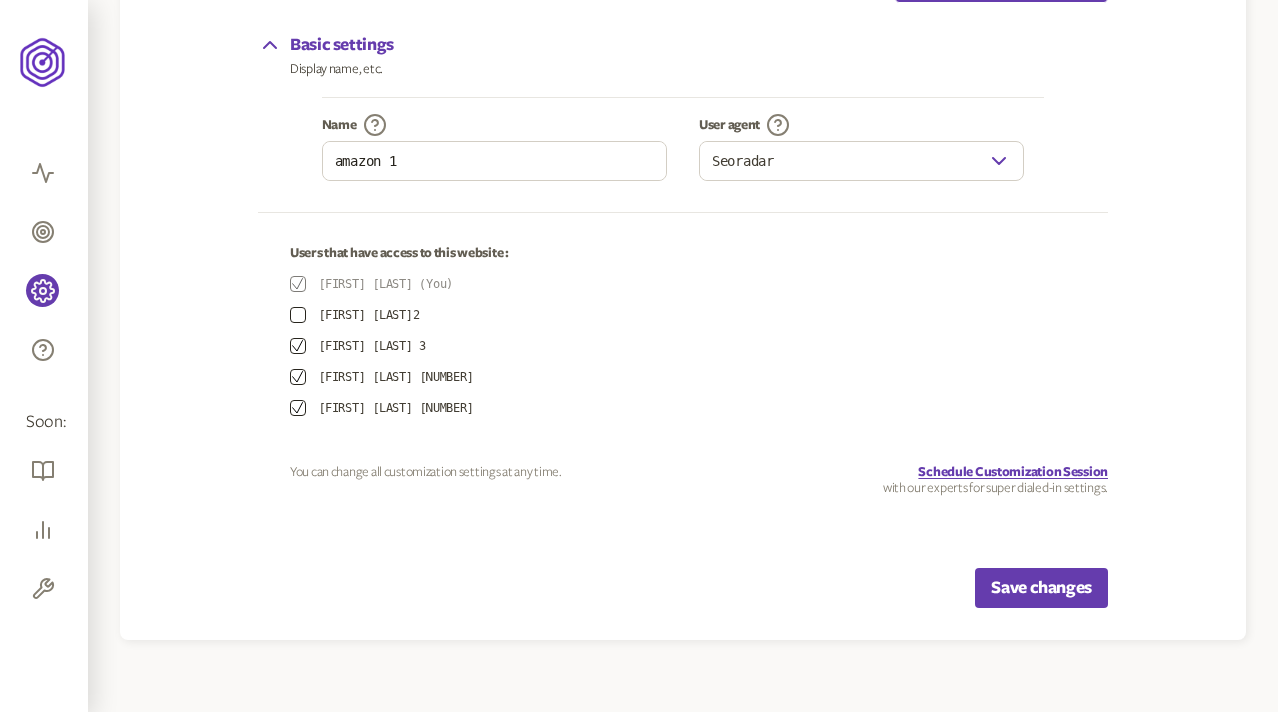 click at bounding box center (298, 315) 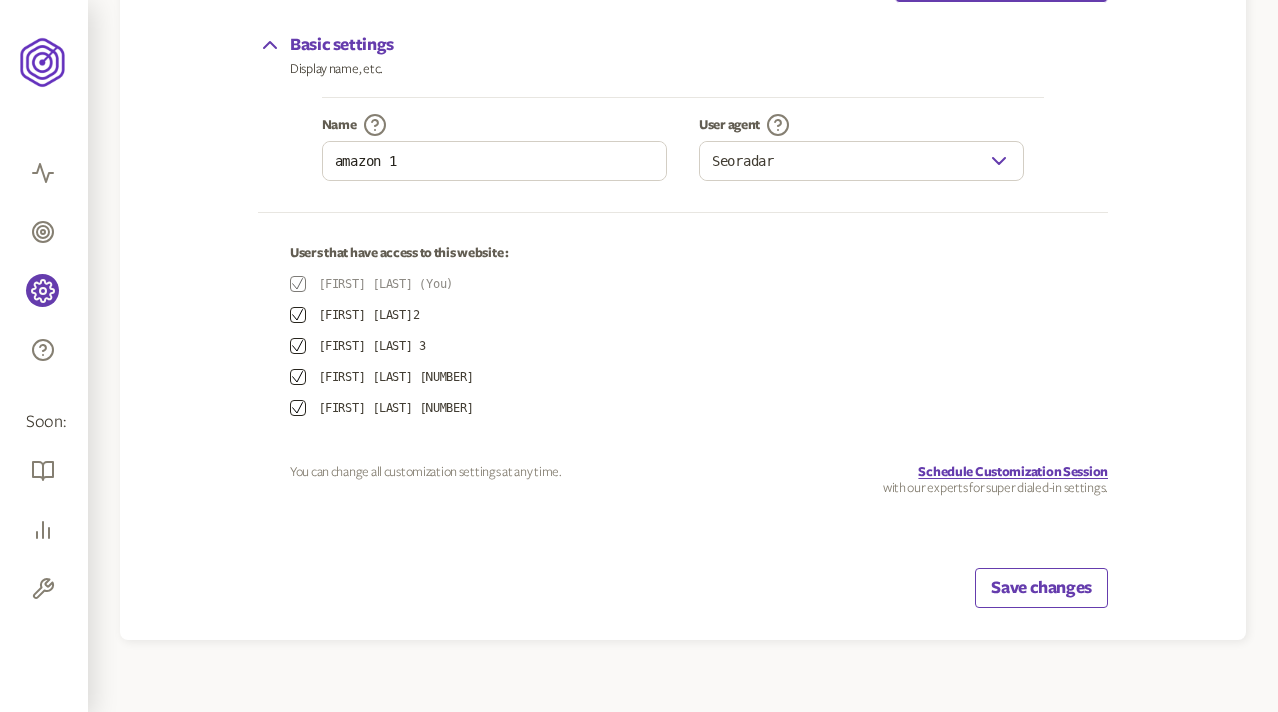 click on "Save changes" at bounding box center (1041, 588) 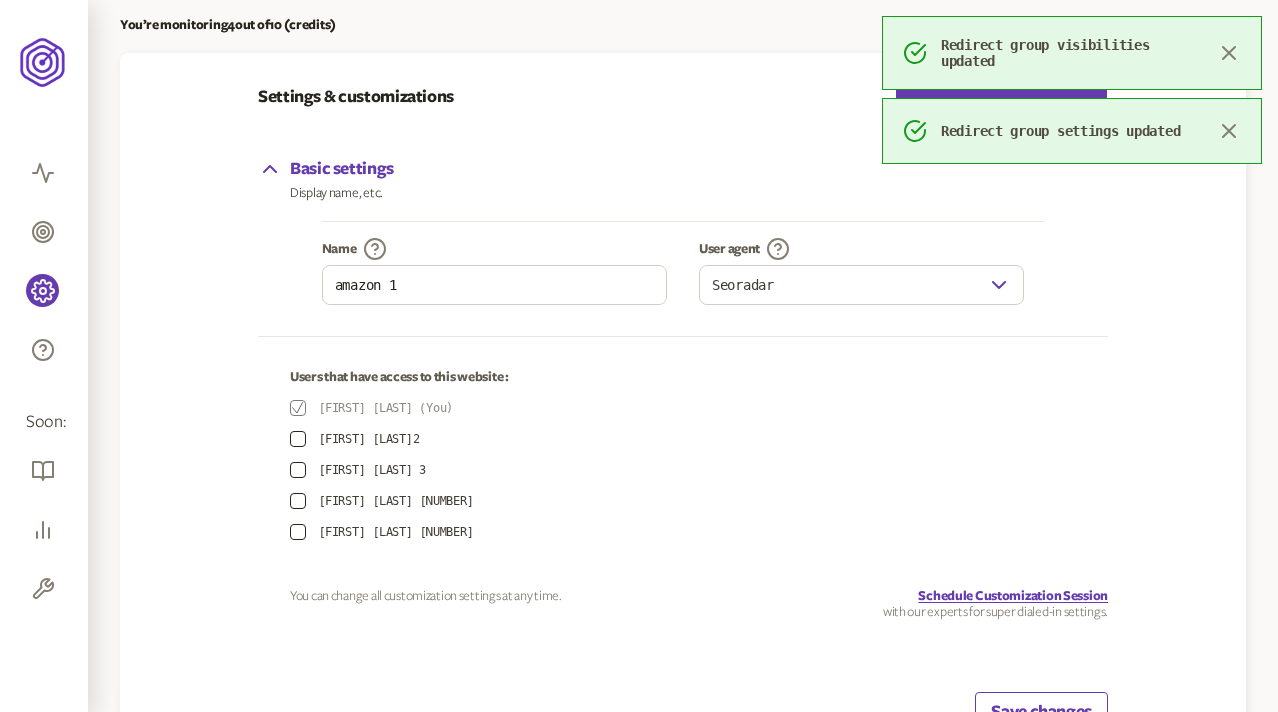 scroll, scrollTop: 225, scrollLeft: 0, axis: vertical 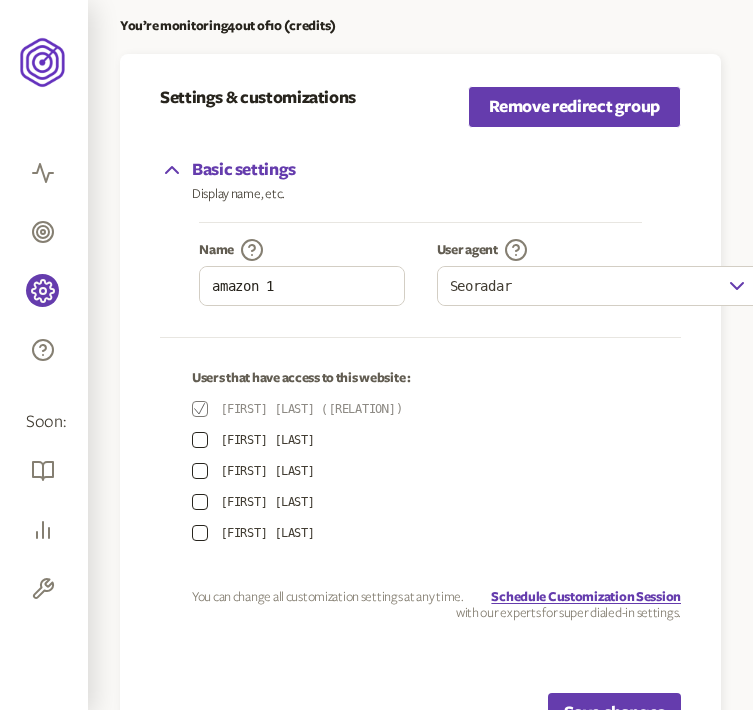click at bounding box center [200, 440] 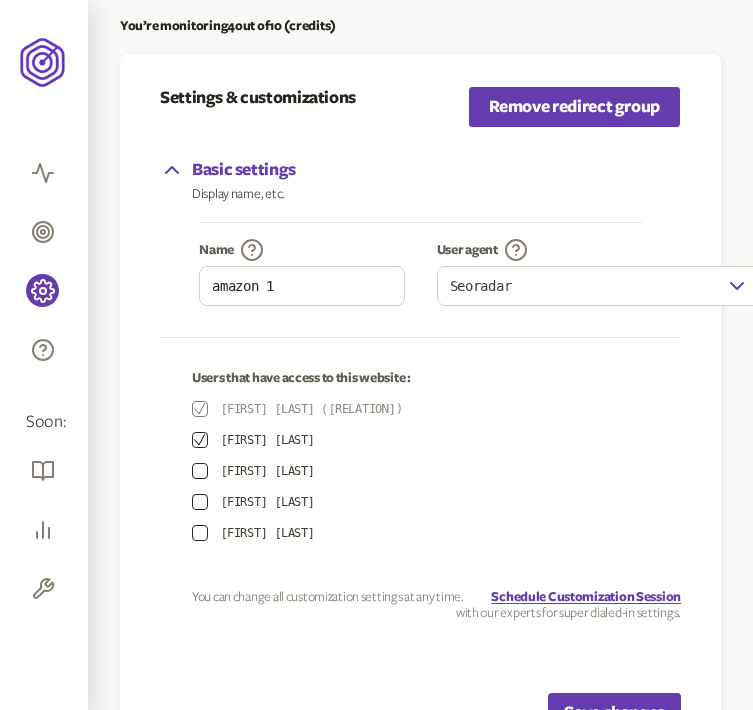 click at bounding box center [200, 471] 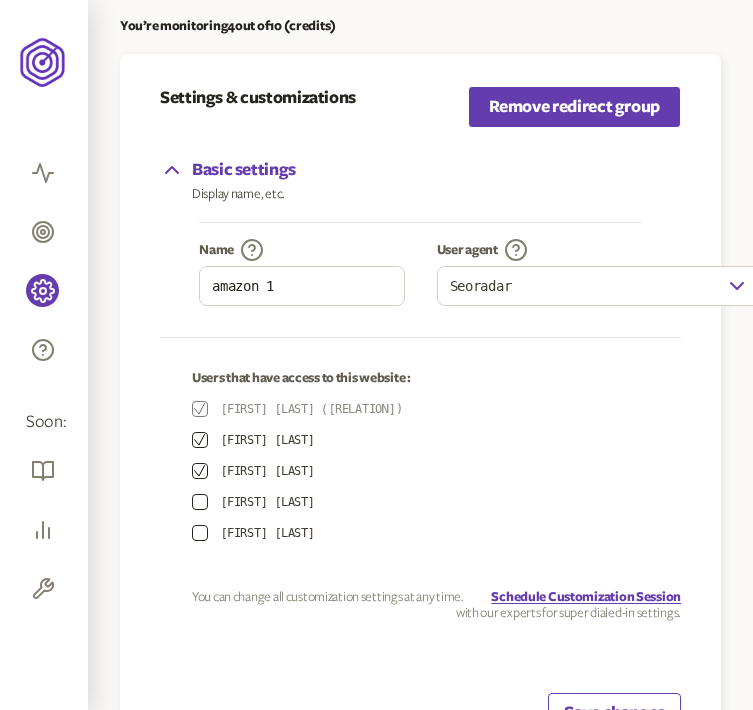 click on "Save changes" at bounding box center (614, 713) 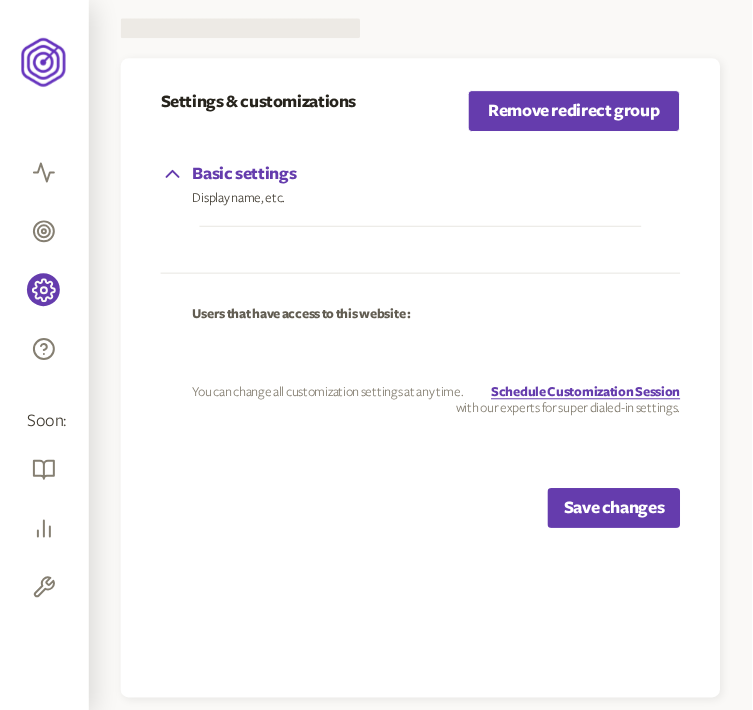 scroll, scrollTop: 286, scrollLeft: 0, axis: vertical 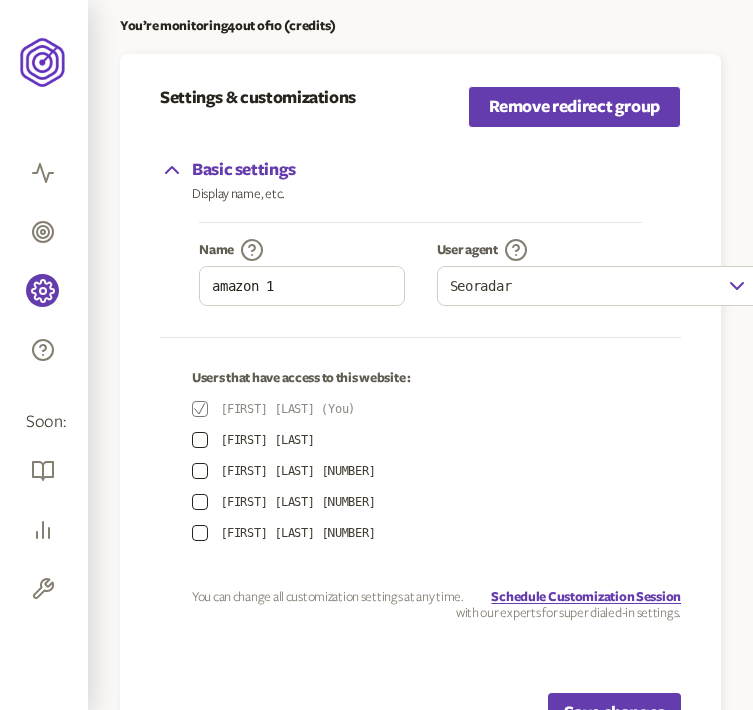 click at bounding box center (200, 440) 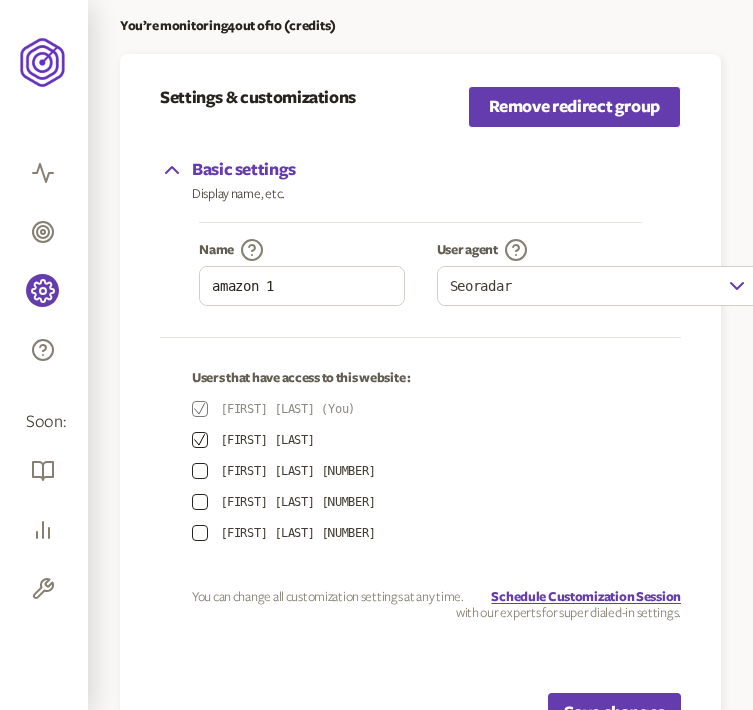 click at bounding box center [200, 471] 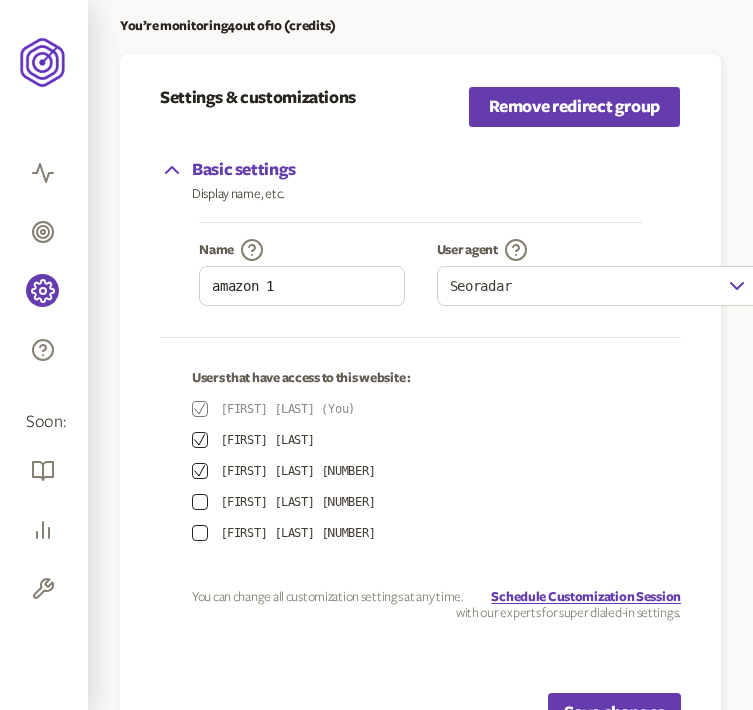 scroll, scrollTop: 357, scrollLeft: 0, axis: vertical 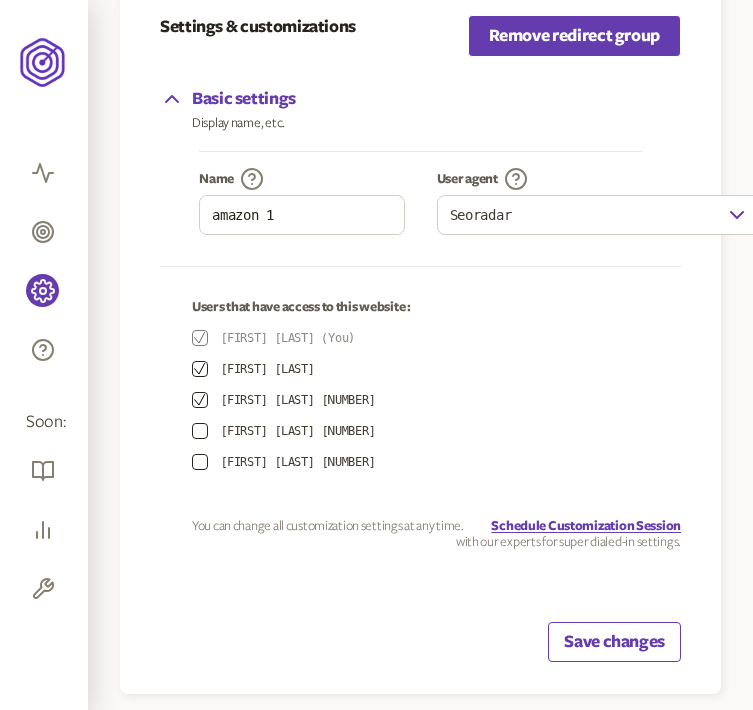 click on "Save changes" at bounding box center [614, 642] 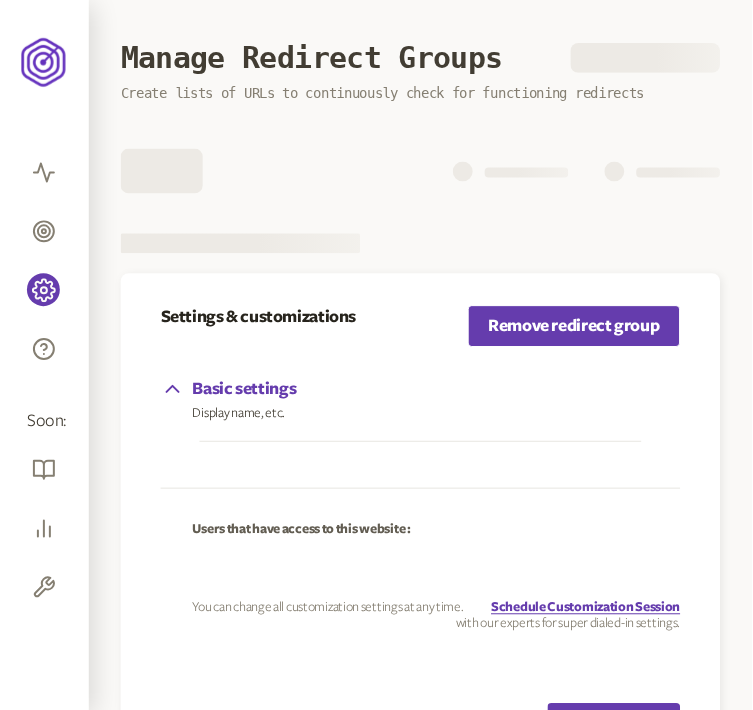 scroll, scrollTop: 349, scrollLeft: 0, axis: vertical 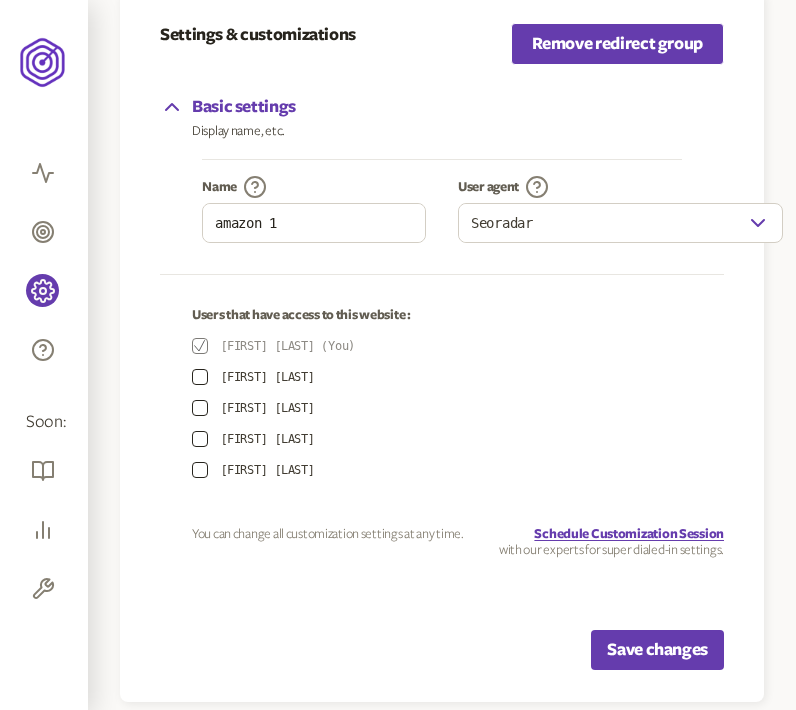 click on "Basic settings Display name, etc. Name amazon 1 User agent Seoradar Users that have access to this website : [FIRST] [LAST] (You) [FIRST] [LAST]  [FIRST] [LAST]  [FIRST] [LAST]  [FIRST] [LAST]  You can change all customization settings at any time. Schedule Customization Session with our experts for super dialed-in settings. Save changes" at bounding box center (442, 374) 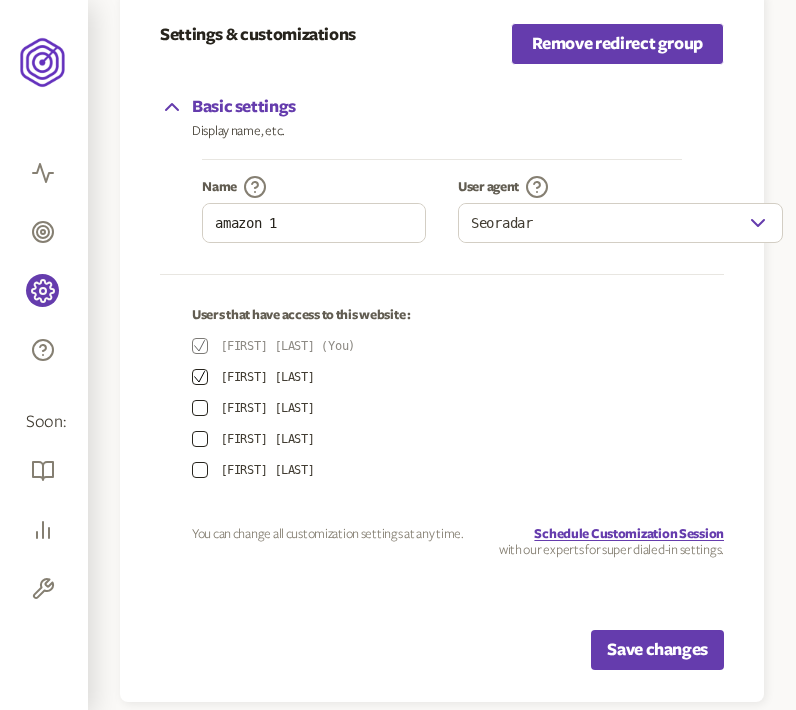 click at bounding box center [200, 408] 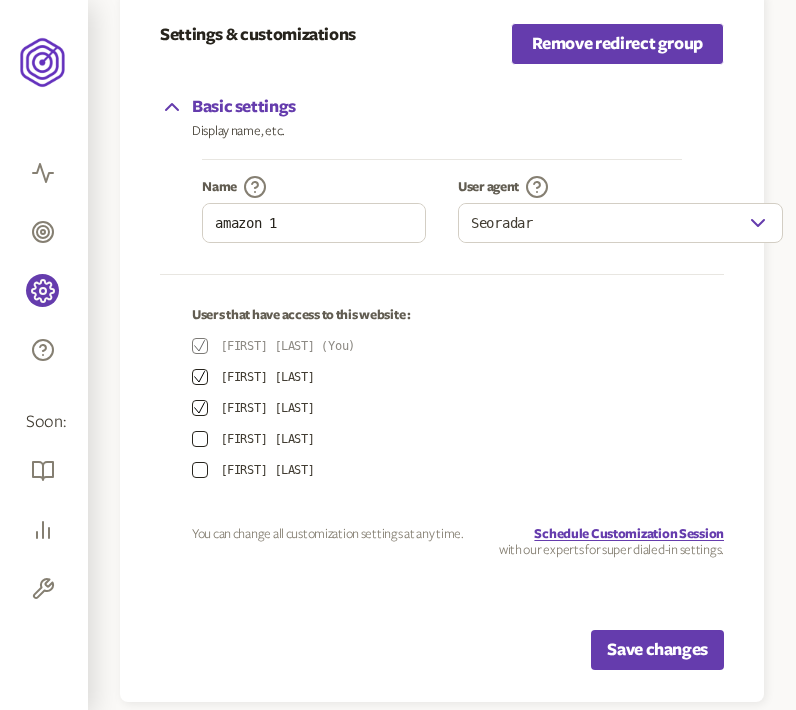 click at bounding box center (200, 439) 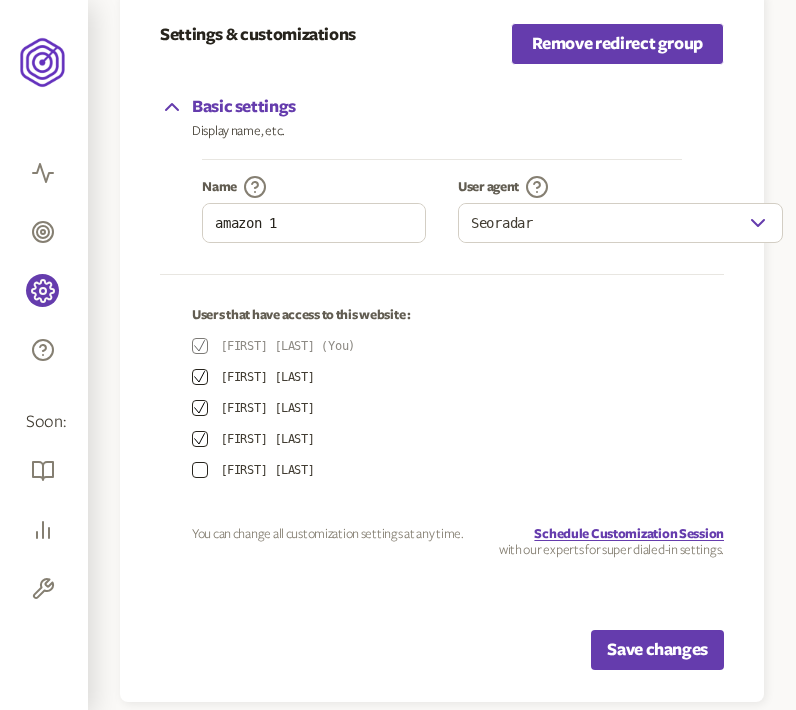 click at bounding box center (200, 470) 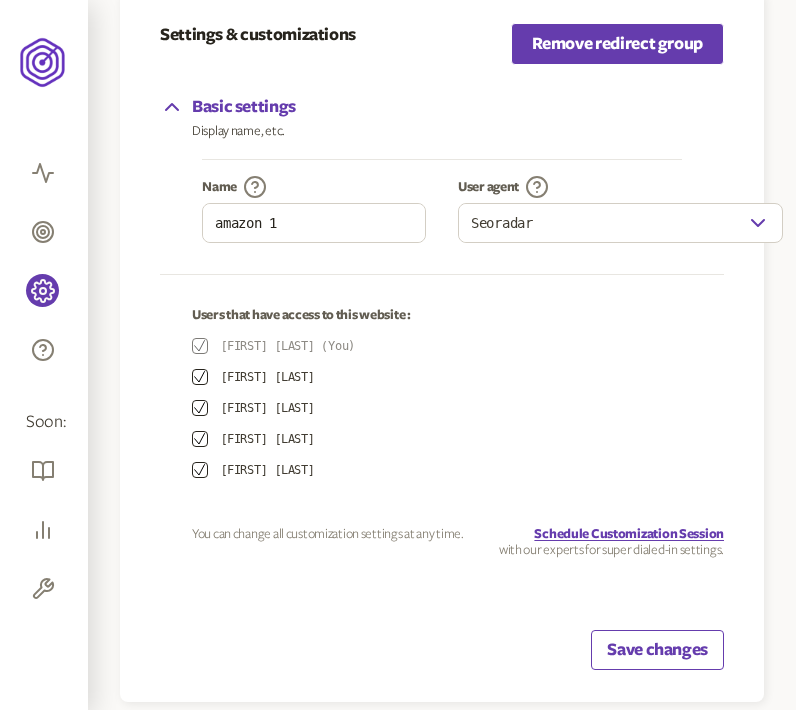 click on "Save changes" at bounding box center (657, 650) 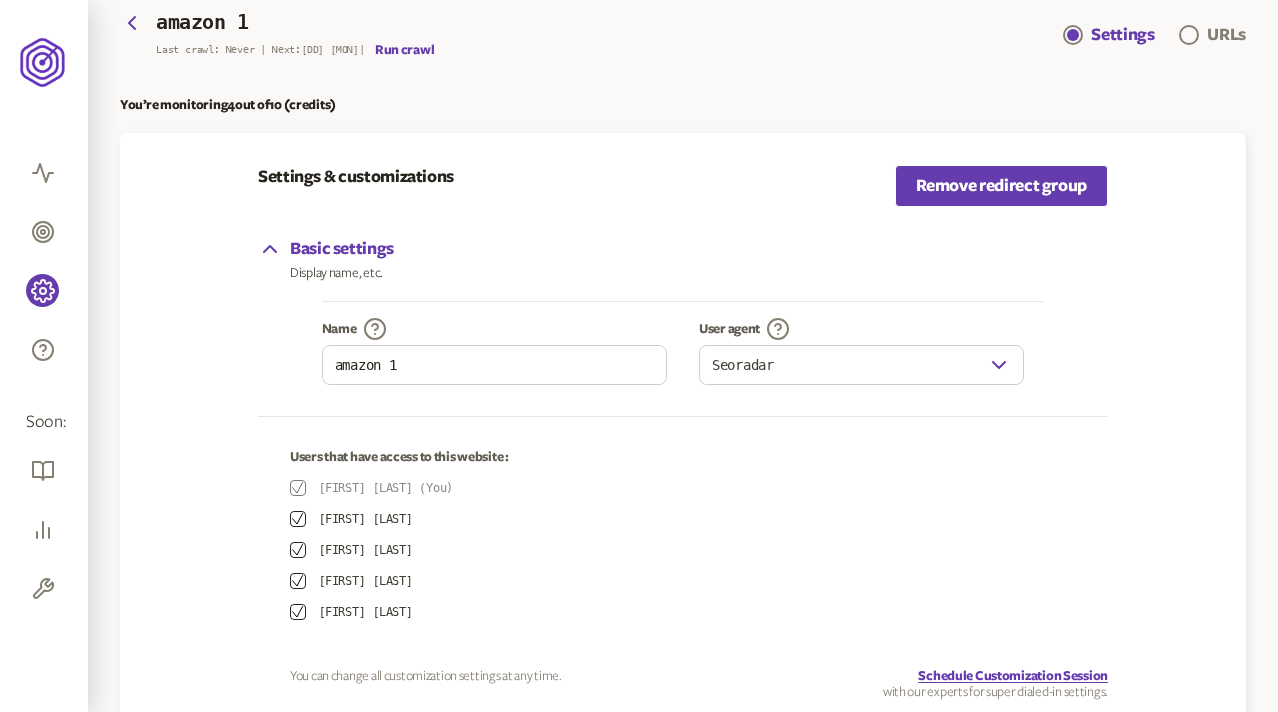 scroll, scrollTop: 0, scrollLeft: 0, axis: both 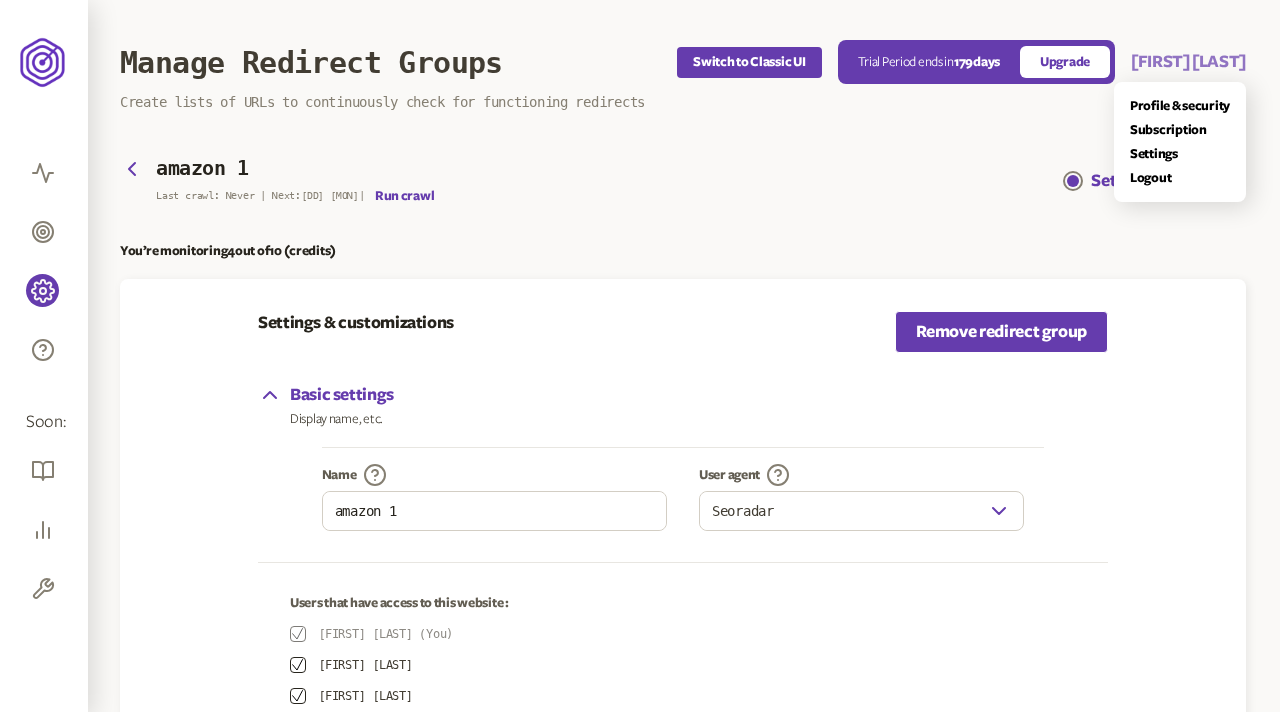 click on "[FIRST] [LAST]" at bounding box center [1188, 62] 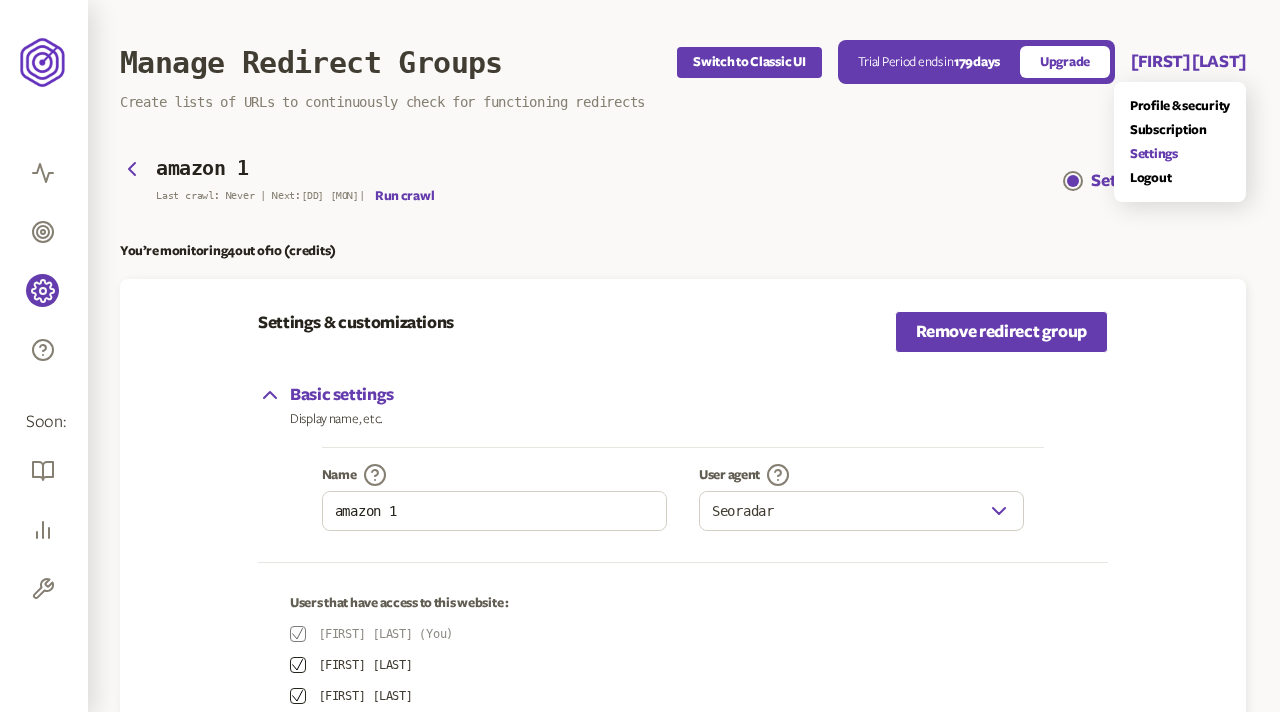 click on "Settings" at bounding box center (1180, 154) 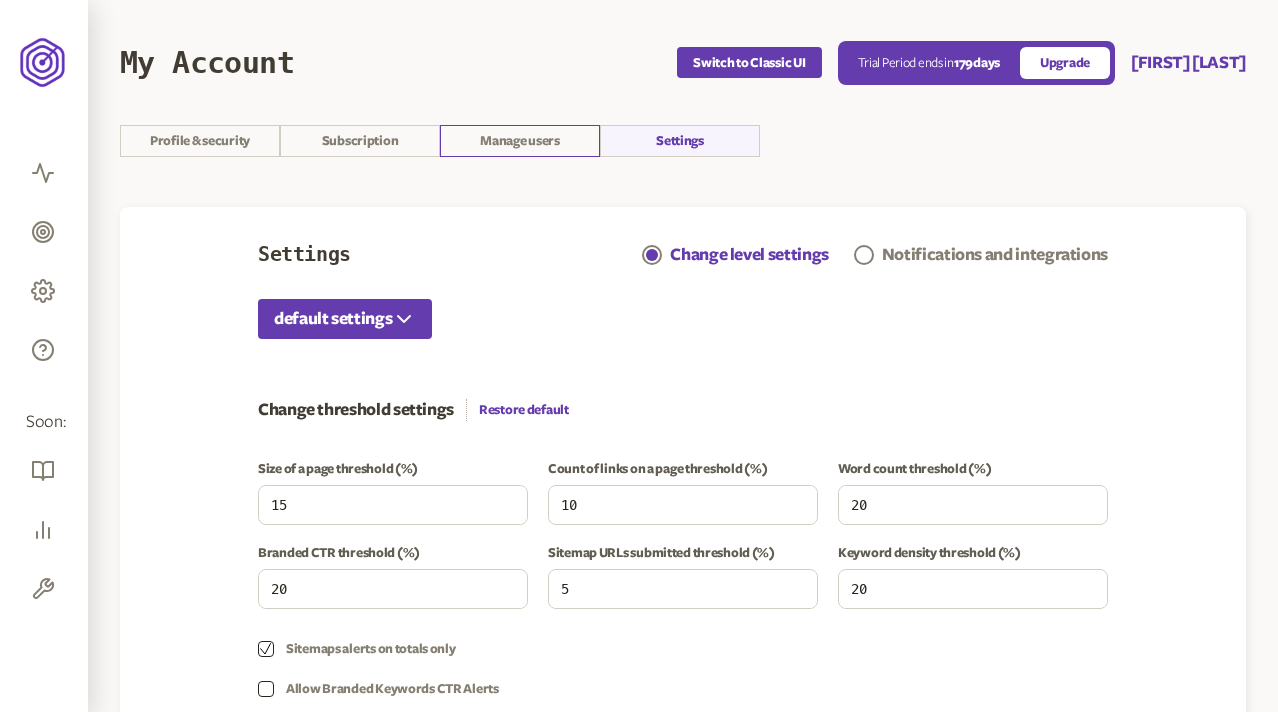 click on "Manage users" at bounding box center [520, 141] 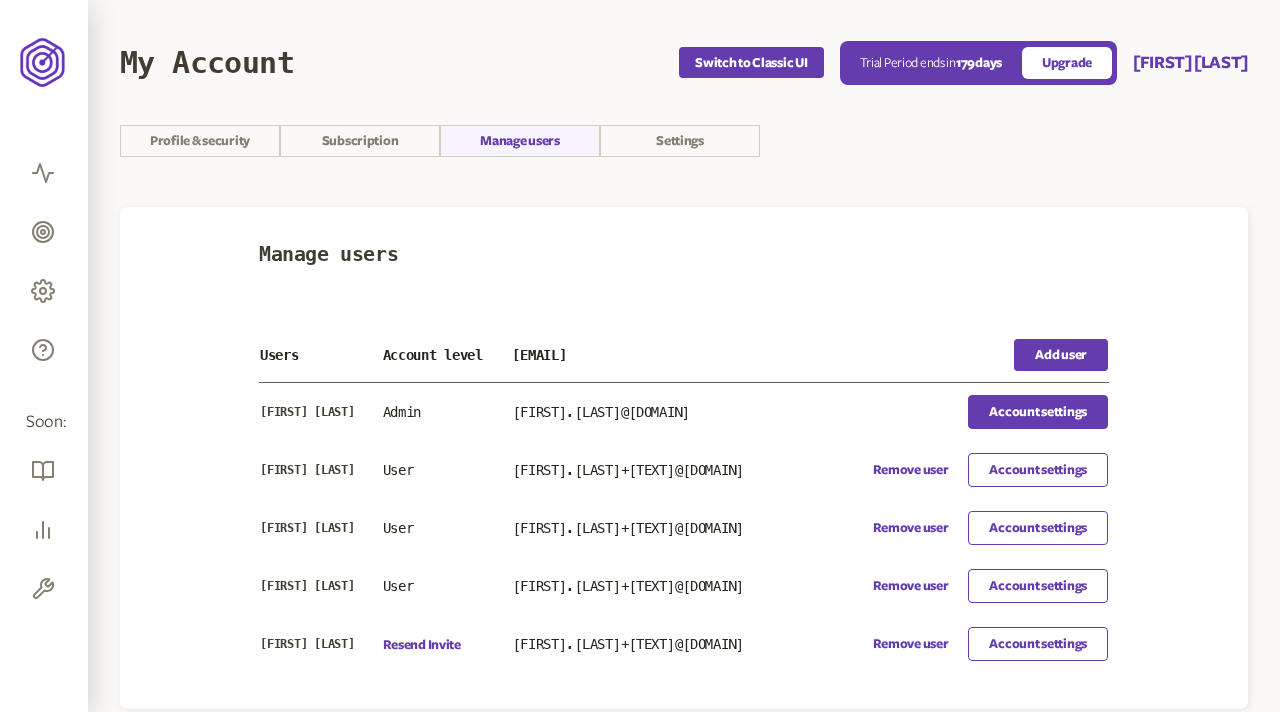 click on "Account settings" at bounding box center [1038, 412] 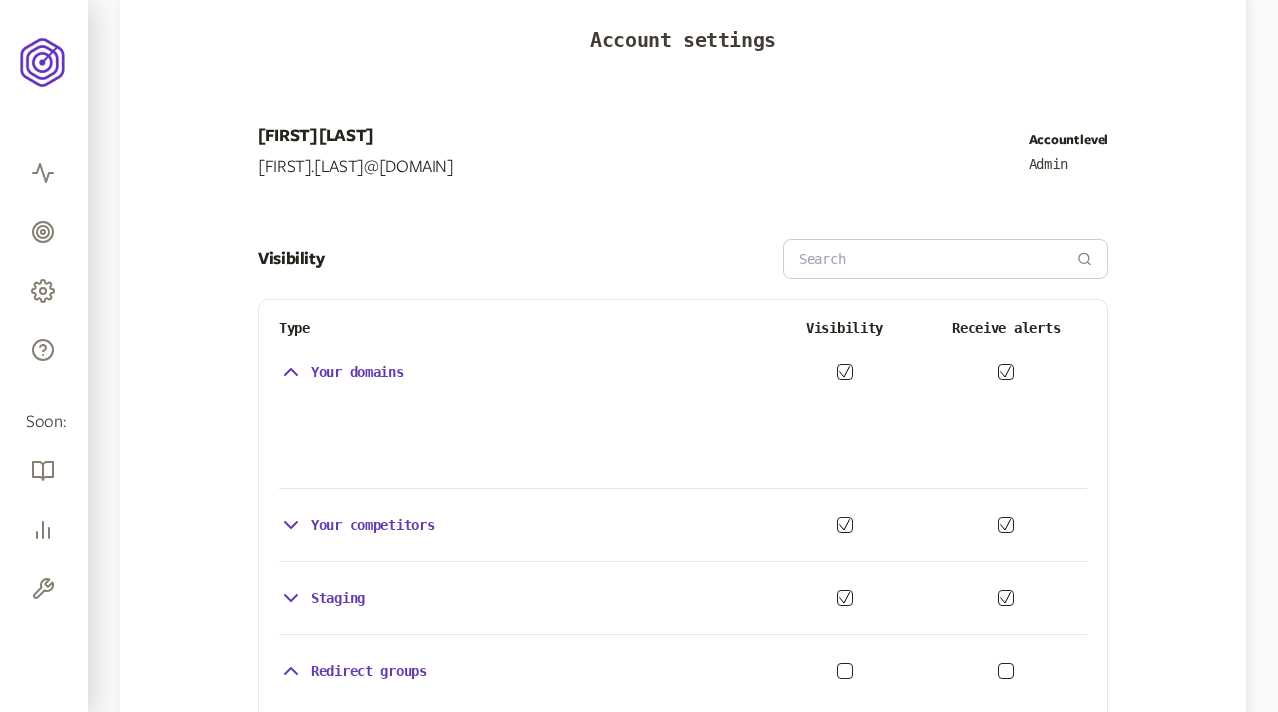 scroll, scrollTop: 255, scrollLeft: 0, axis: vertical 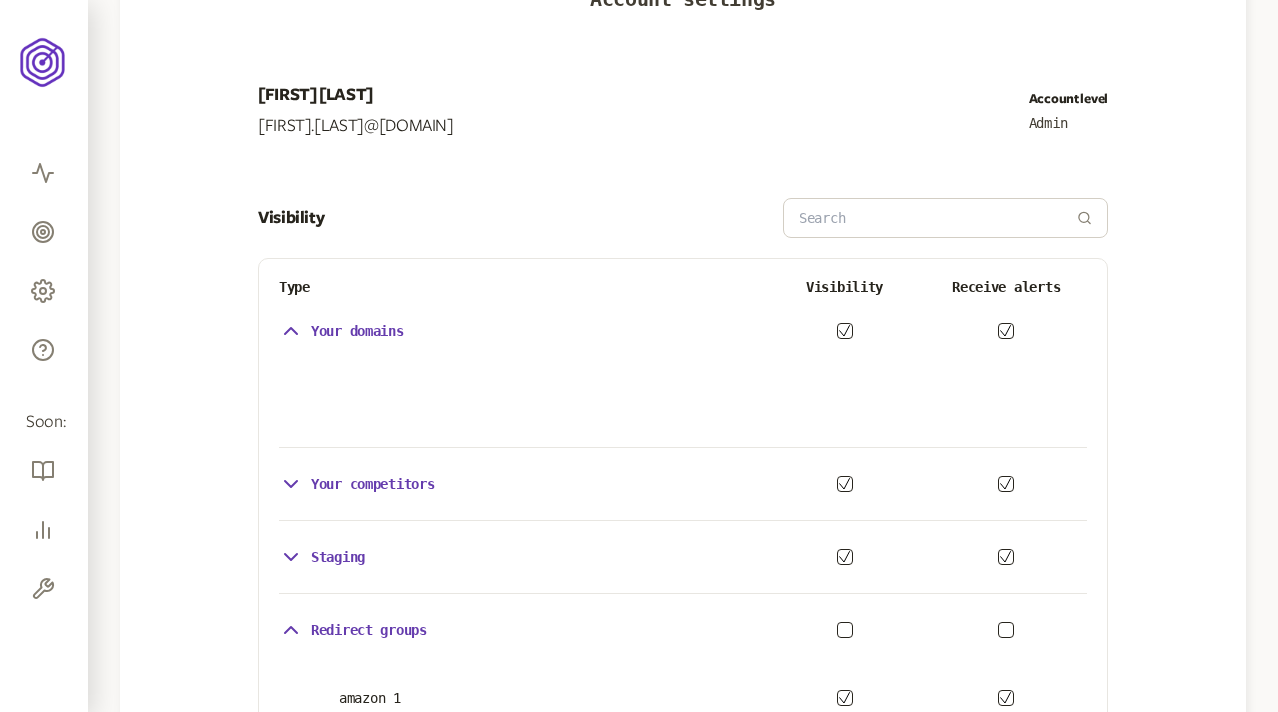 click at bounding box center (683, 391) 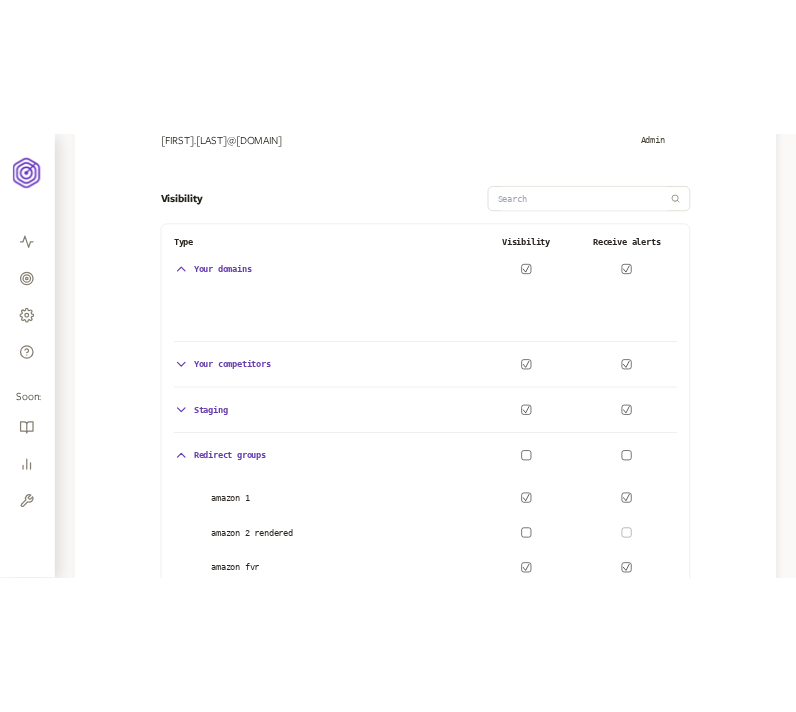 scroll, scrollTop: 272, scrollLeft: 0, axis: vertical 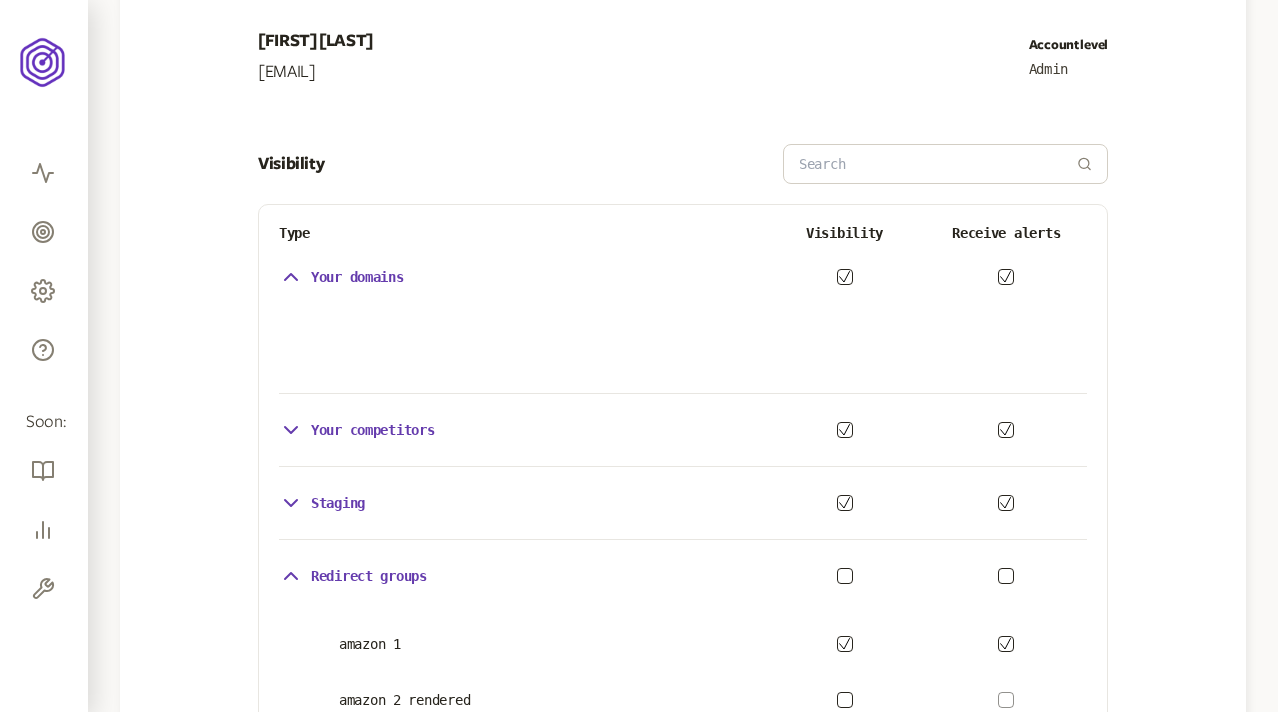 click on "Account settings Olena Test olena.niemova@agilefuel.com Account level Admin Visibility Type Visibility Receive alerts Your domains Your competitors Staging Redirect groups amazon 1 amazon 2 rendered amazon fvr amazon gvc amazon mvd comp 4 - regular Default Group https://www.ruby-lang.org/ old ui olx 2 olx staging olx staging 2 olx staging 3 olx staging 4 olx staging 5 olx staging 6 olx test 1 olx test 2 olx test 6 olx test visibilities ruby-lang Sad Test competitor test vis 1 test vis 2 test-123 wetest" at bounding box center (683, 1031) 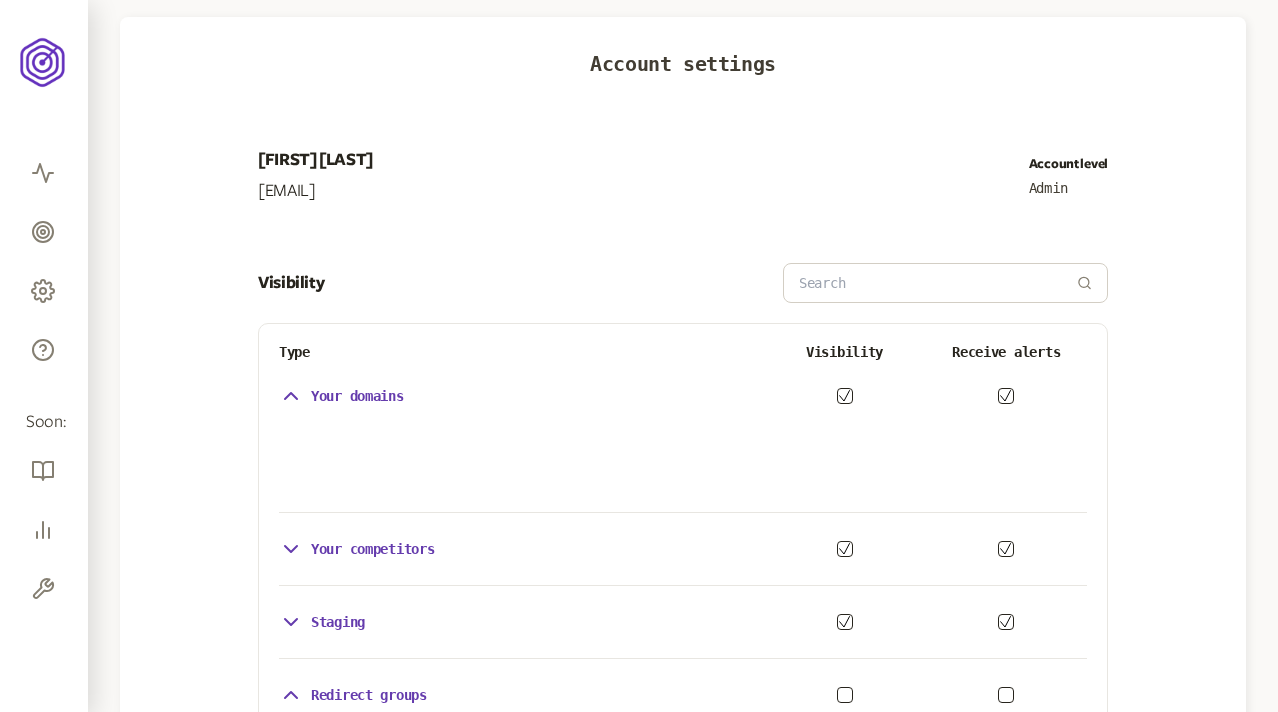 scroll, scrollTop: 179, scrollLeft: 0, axis: vertical 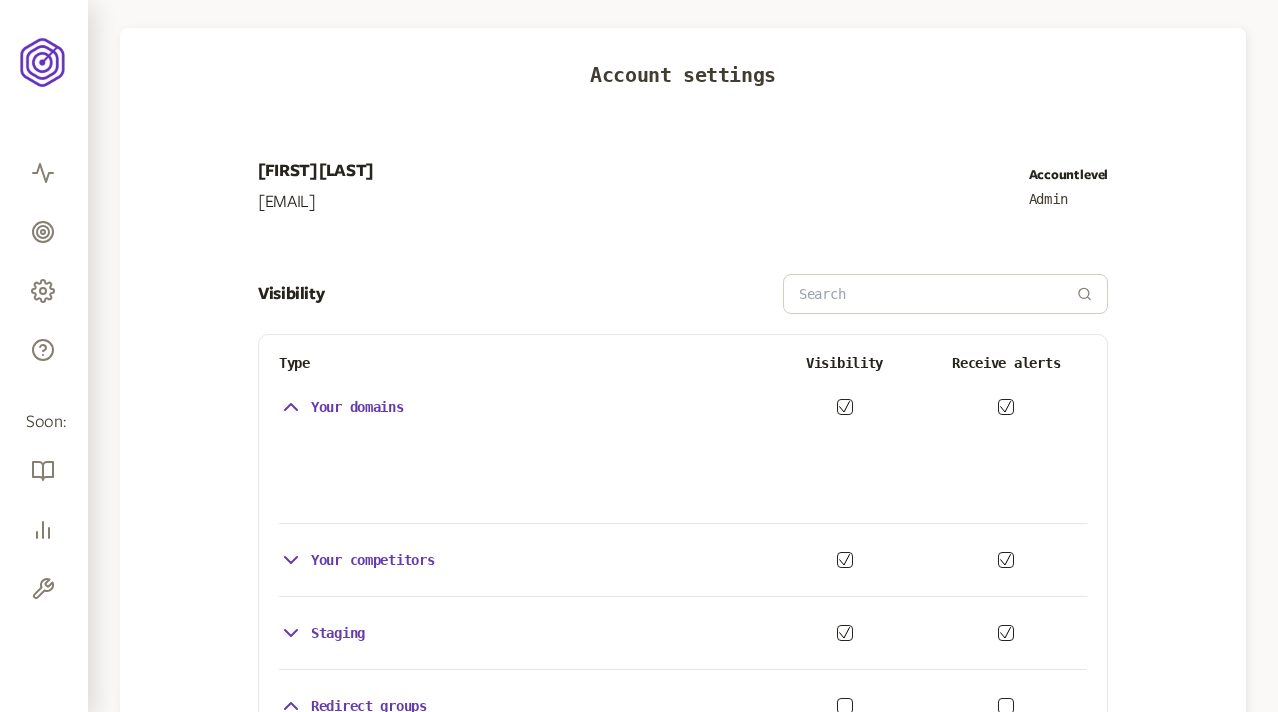 click 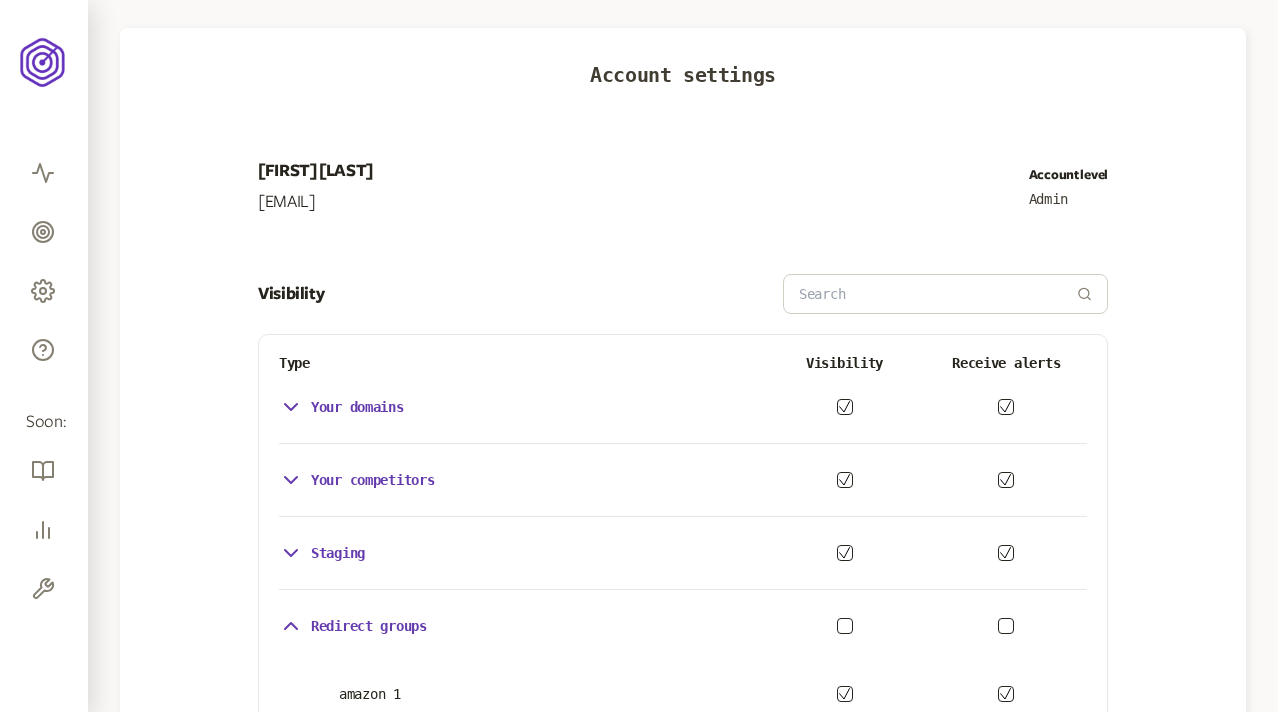 click 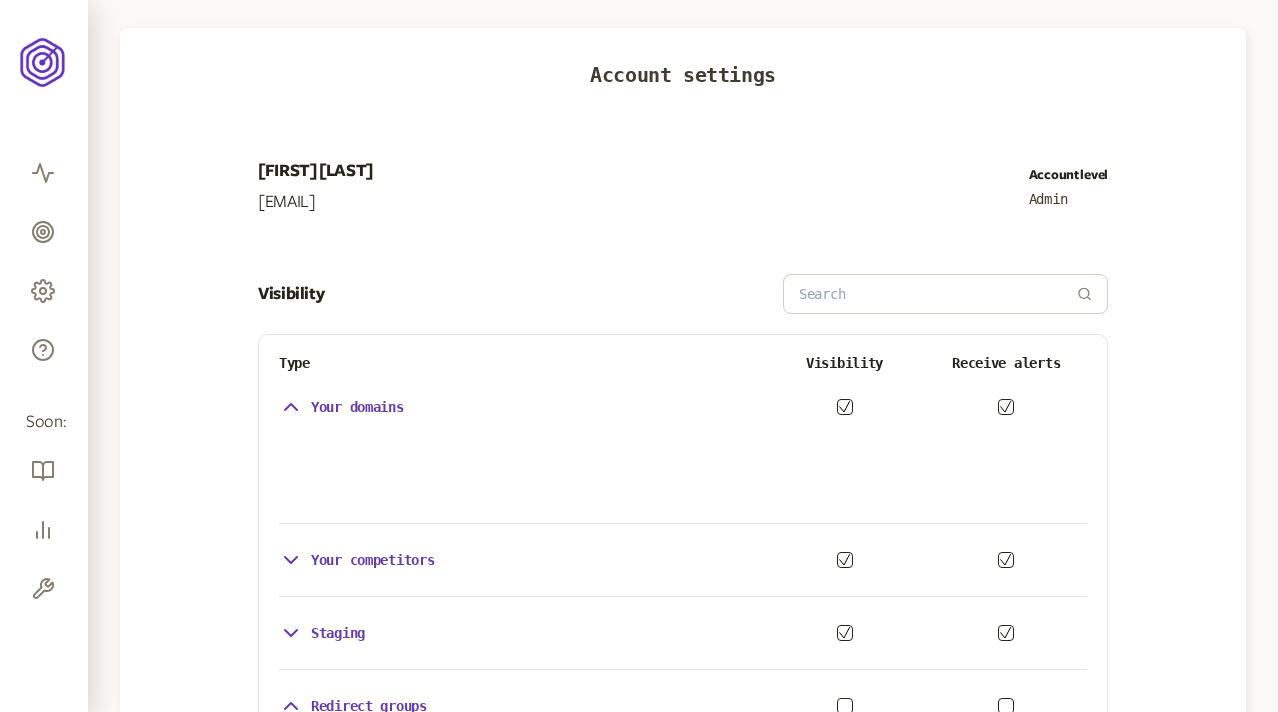 click 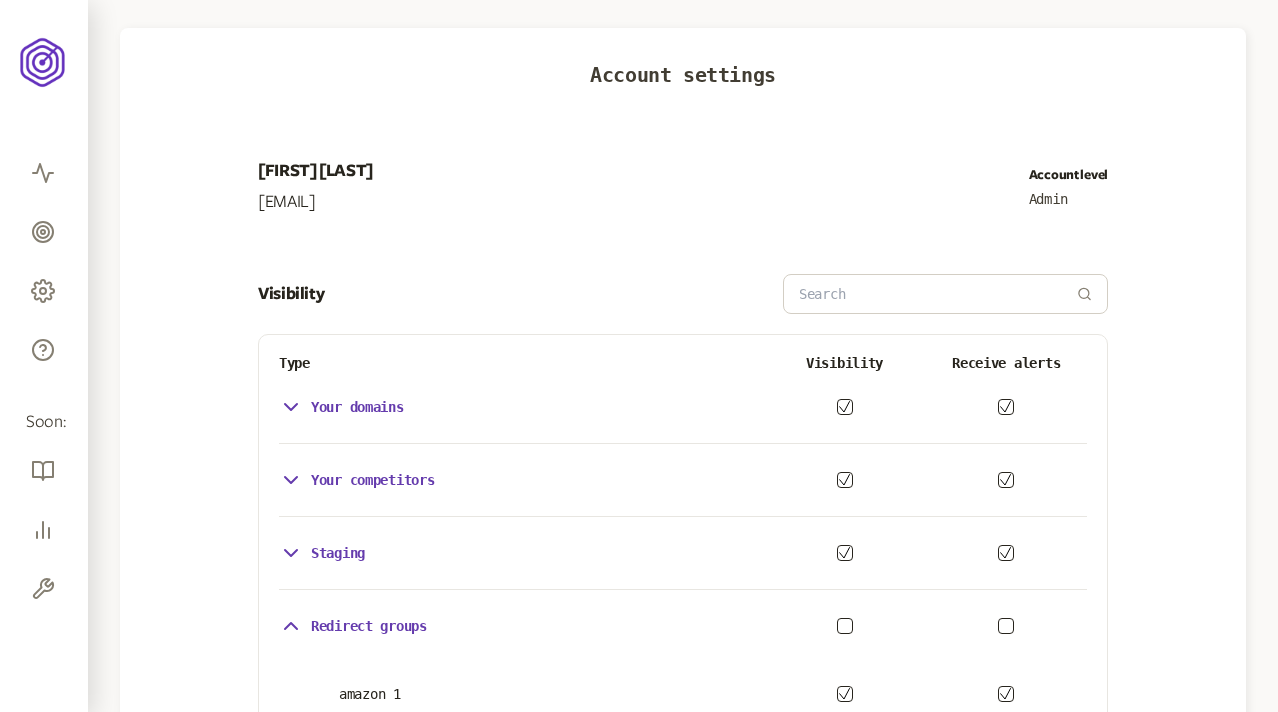 click on "Account settings Olena Test olena.niemova@agilefuel.com Account level Admin Visibility Type Visibility Receive alerts Your domains Your competitors Staging Redirect groups amazon 1 amazon 2 rendered amazon fvr amazon gvc amazon mvd comp 4 - regular Default Group https://www.ruby-lang.org/ old ui olx 2 olx staging olx staging 2 olx staging 3 olx staging 4 olx staging 5 olx staging 6 olx test 1 olx test 2 olx test 6 olx test visibilities ruby-lang Sad Test competitor test vis 1 test vis 2 test-123 wetest" at bounding box center (683, 1121) 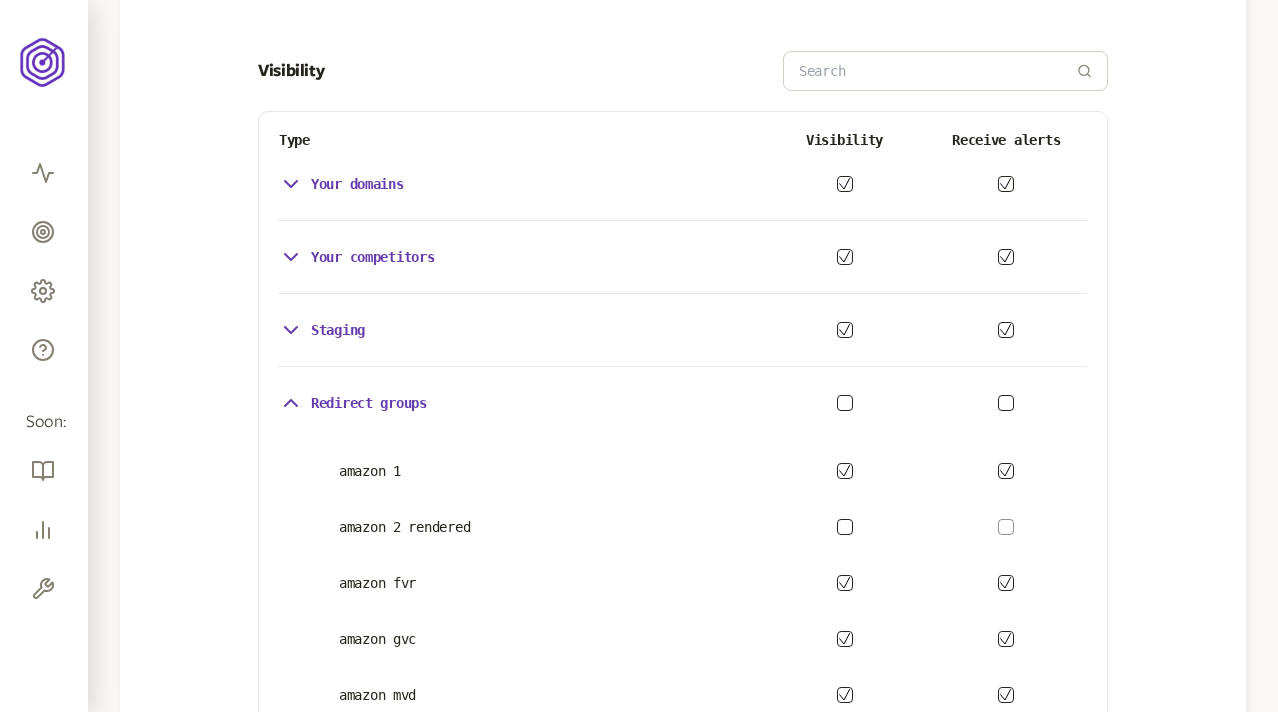 scroll, scrollTop: 413, scrollLeft: 0, axis: vertical 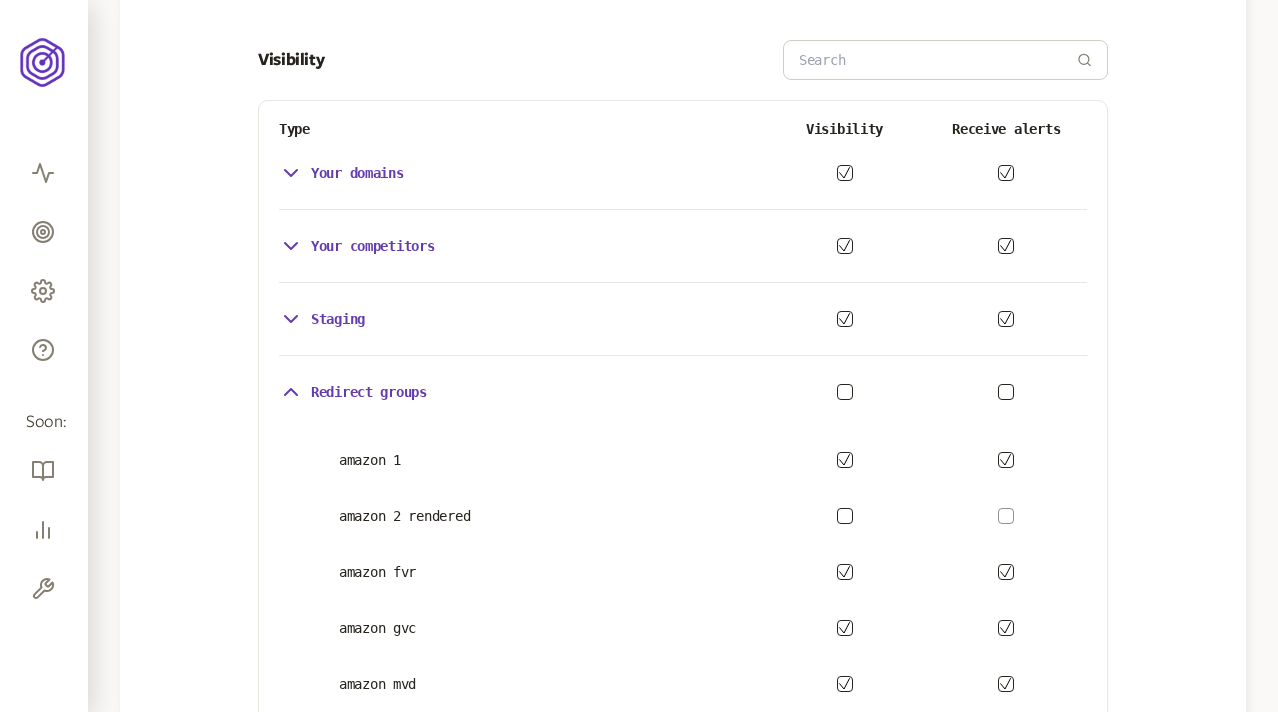 click on "Your competitors" at bounding box center [357, 246] 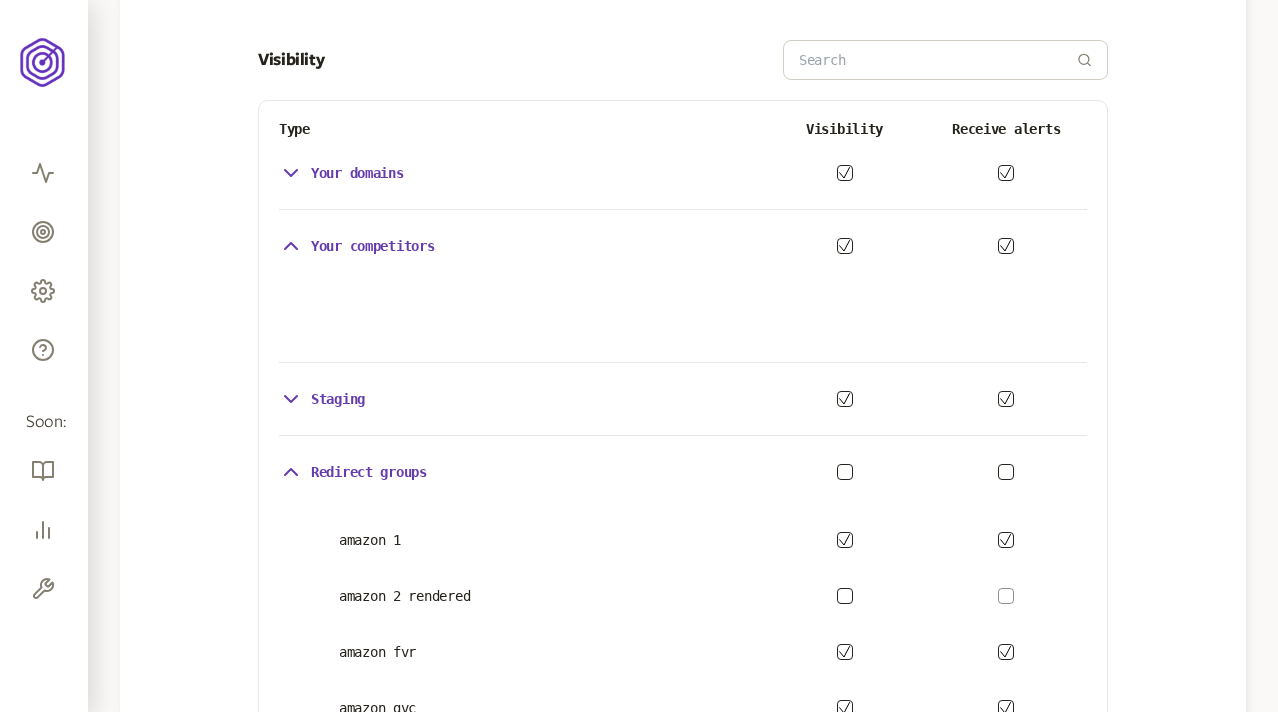click on "Your competitors" at bounding box center (373, 246) 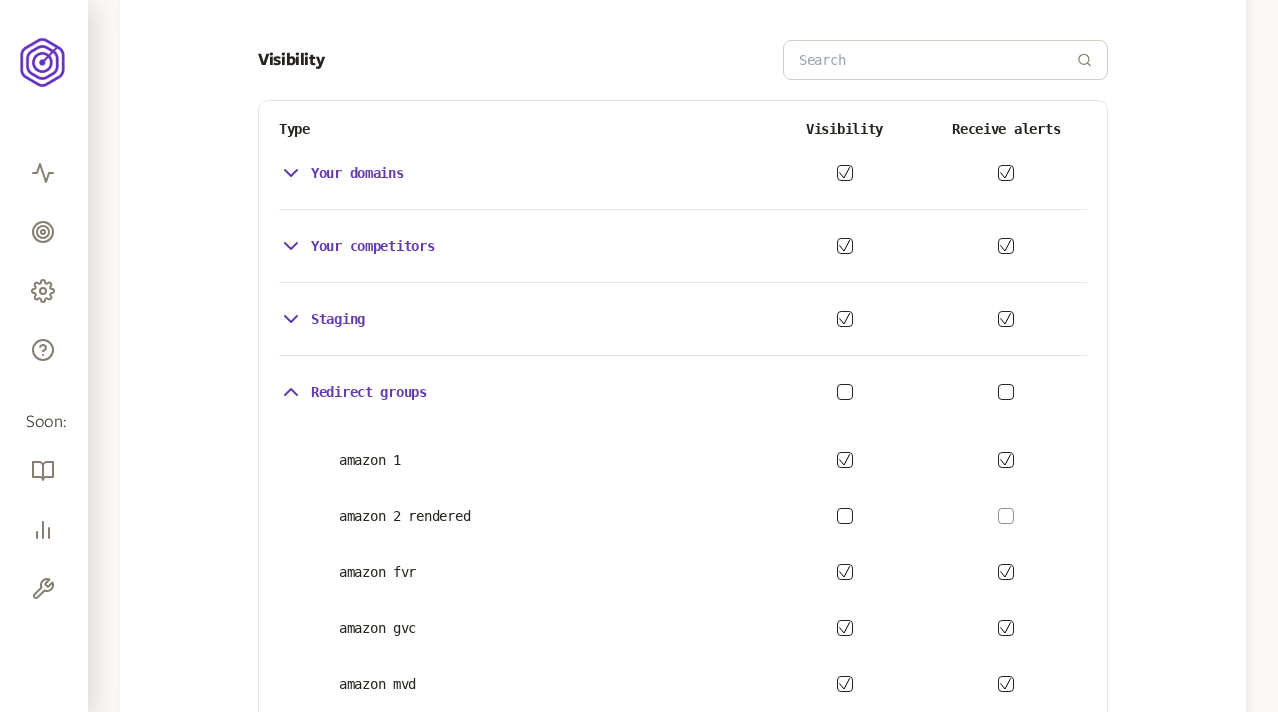 click on "Staging" at bounding box center (338, 319) 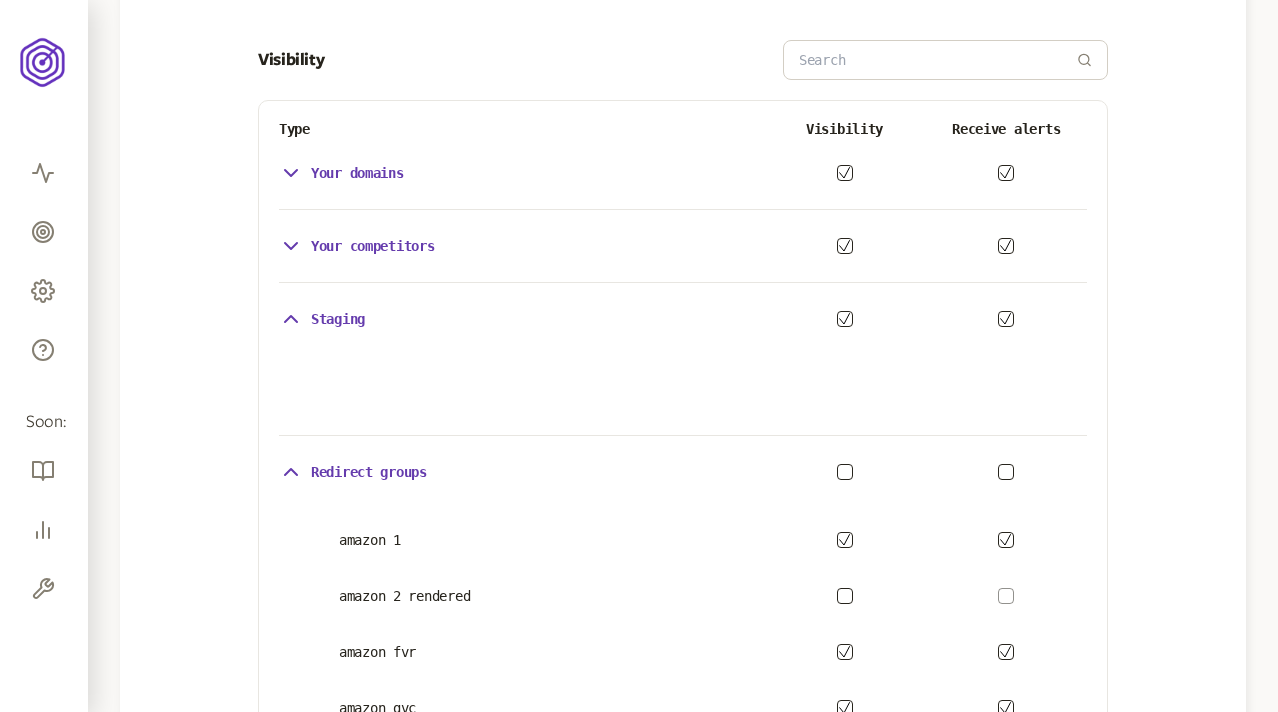 click on "Your competitors" at bounding box center (373, 246) 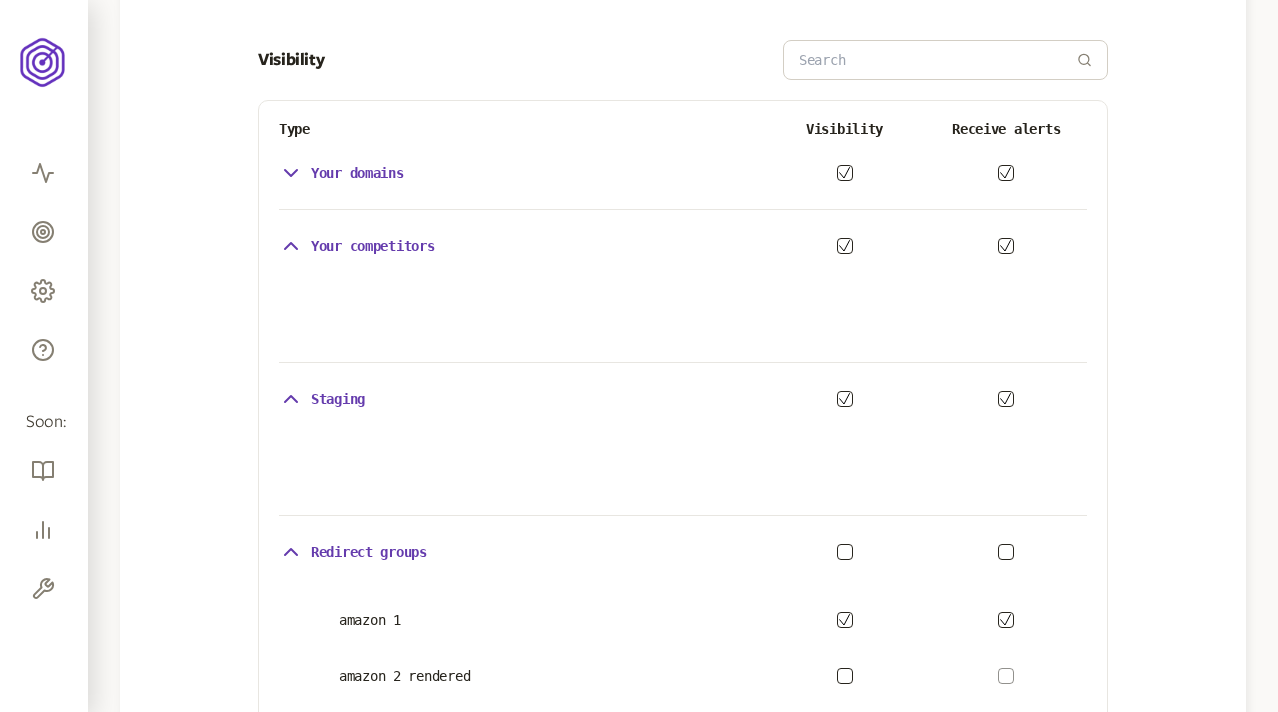 click on "Your domains" at bounding box center [357, 173] 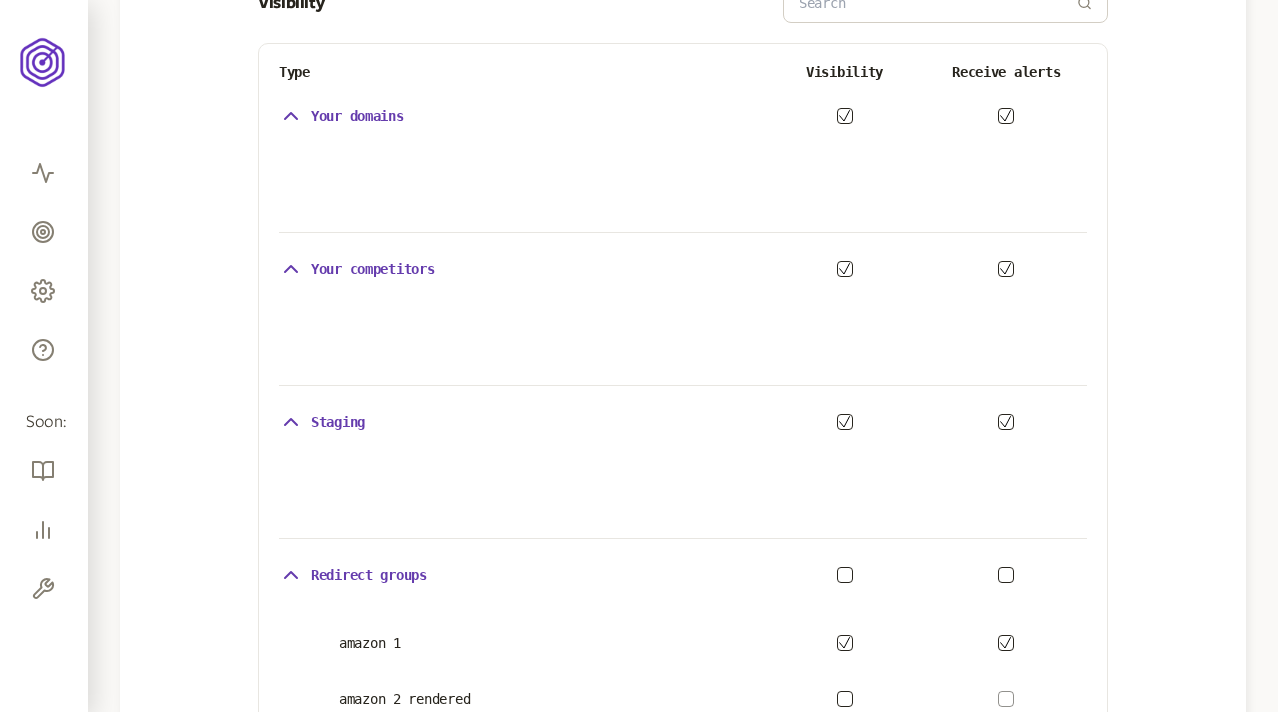 scroll, scrollTop: 491, scrollLeft: 0, axis: vertical 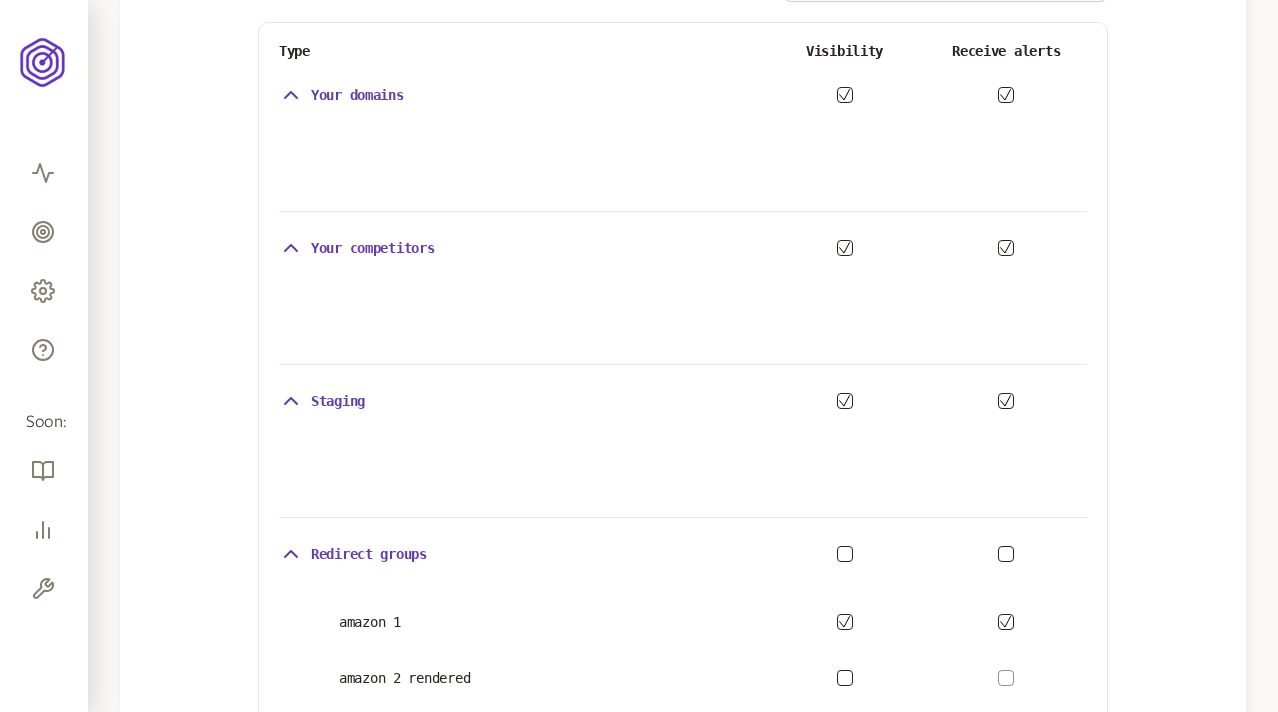 type 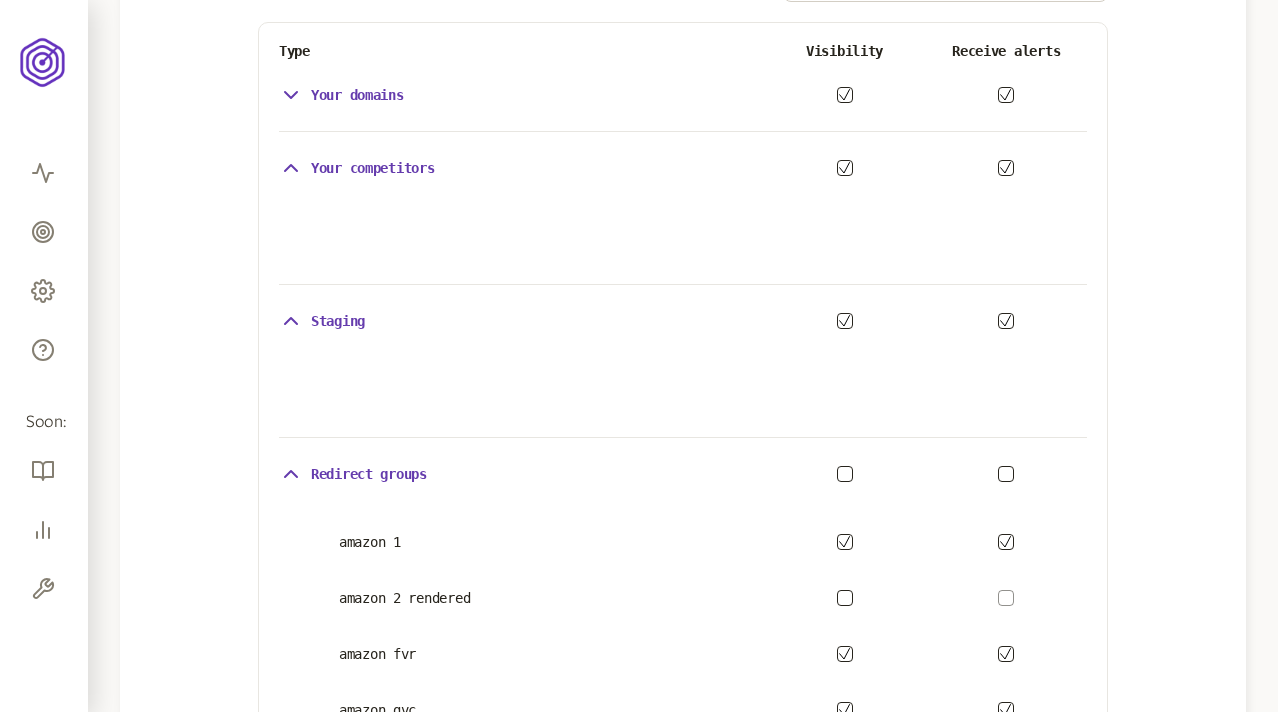 click on "Your competitors" at bounding box center [373, 168] 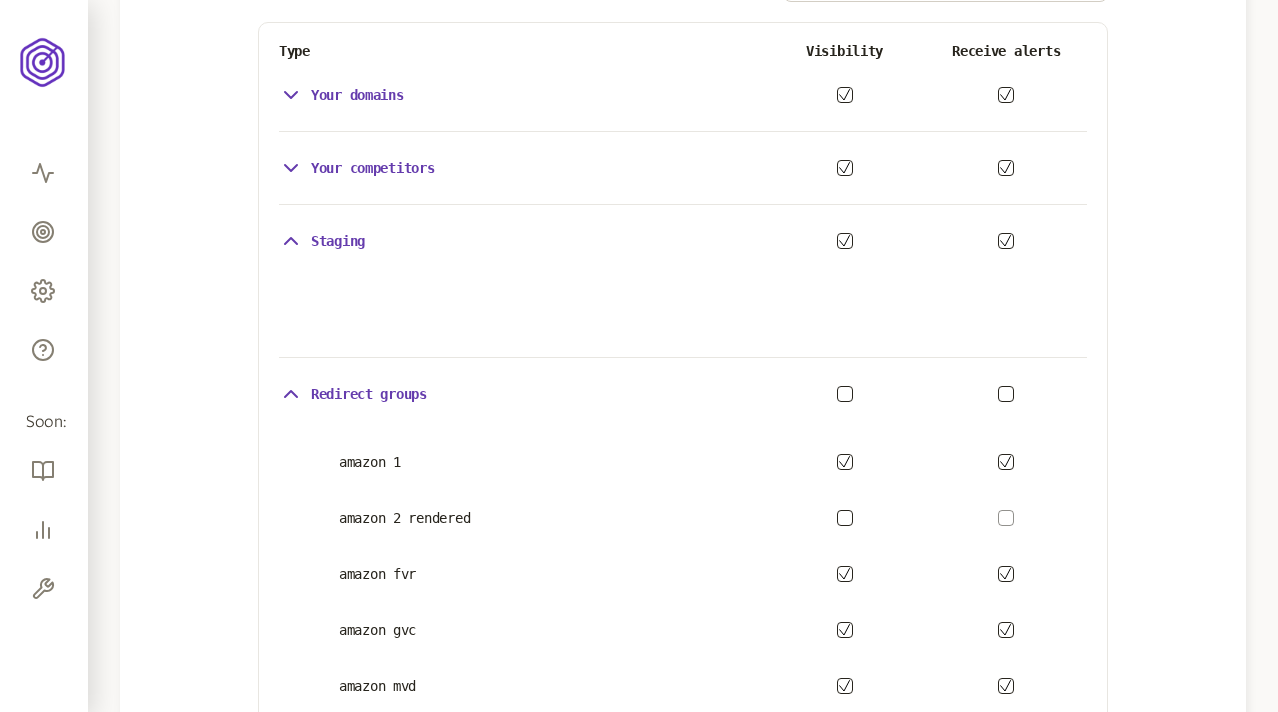 click on "Staging" at bounding box center (338, 241) 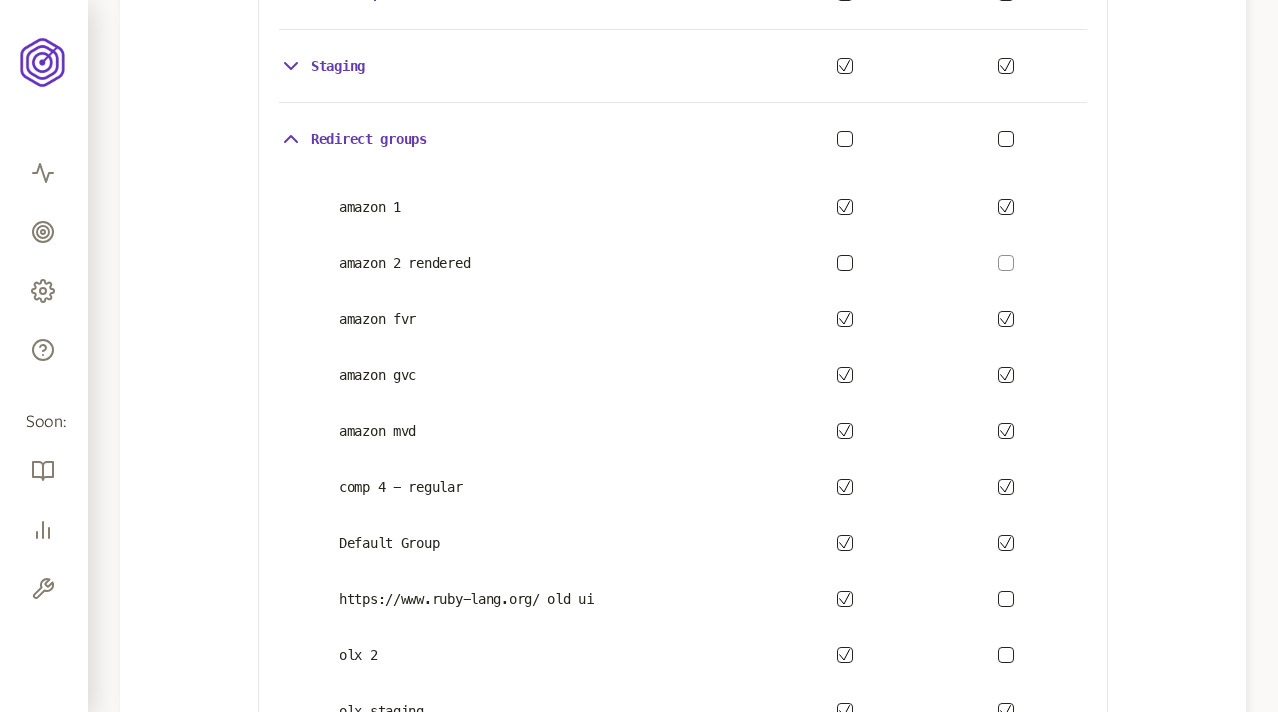 scroll, scrollTop: 668, scrollLeft: 0, axis: vertical 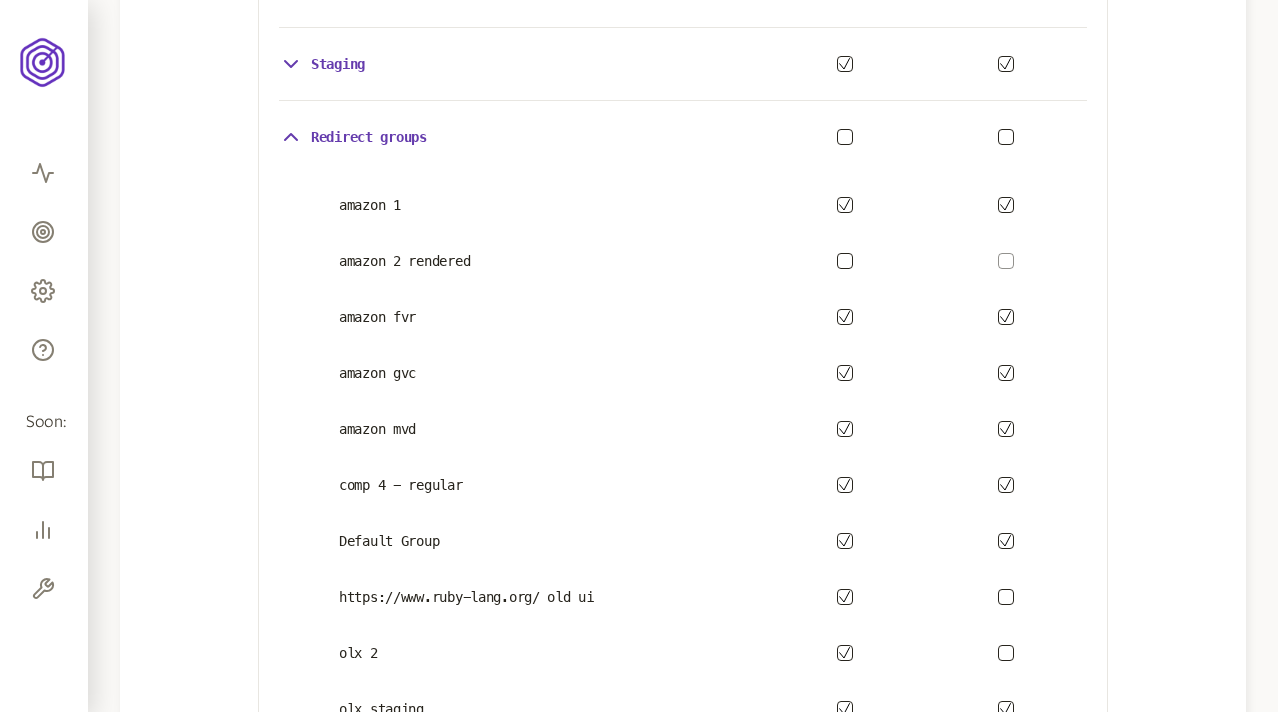 click 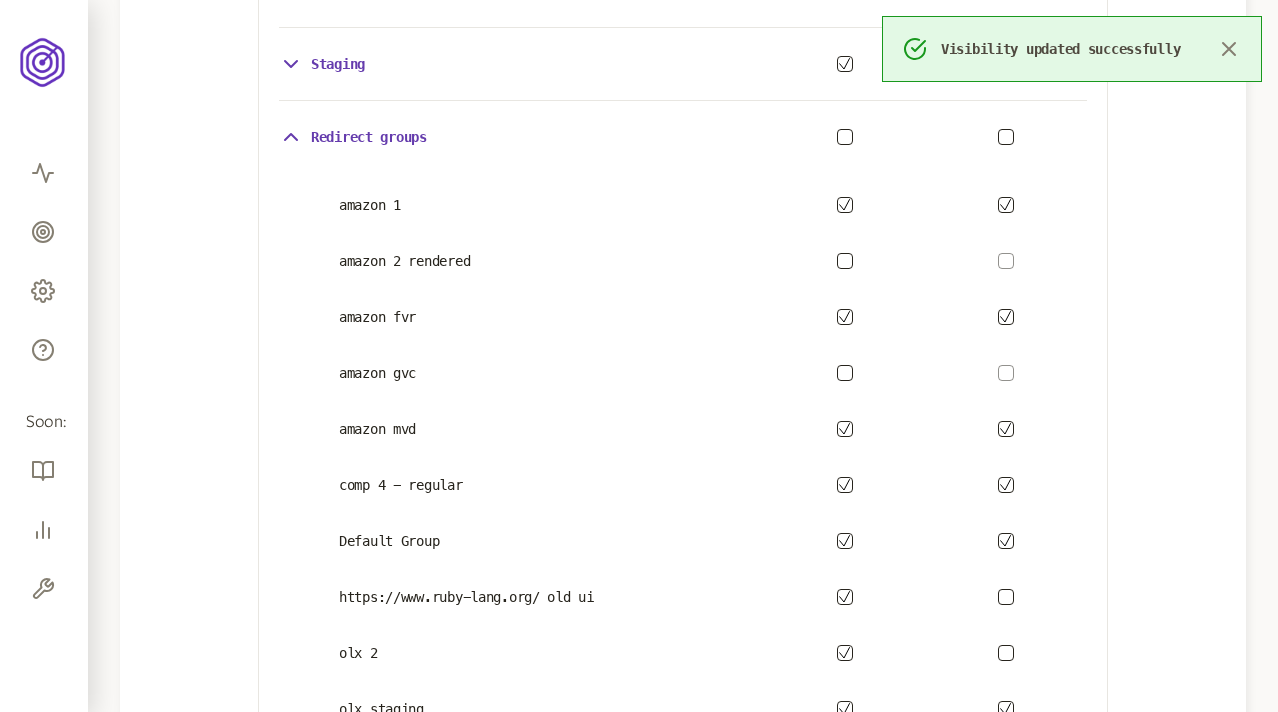 click 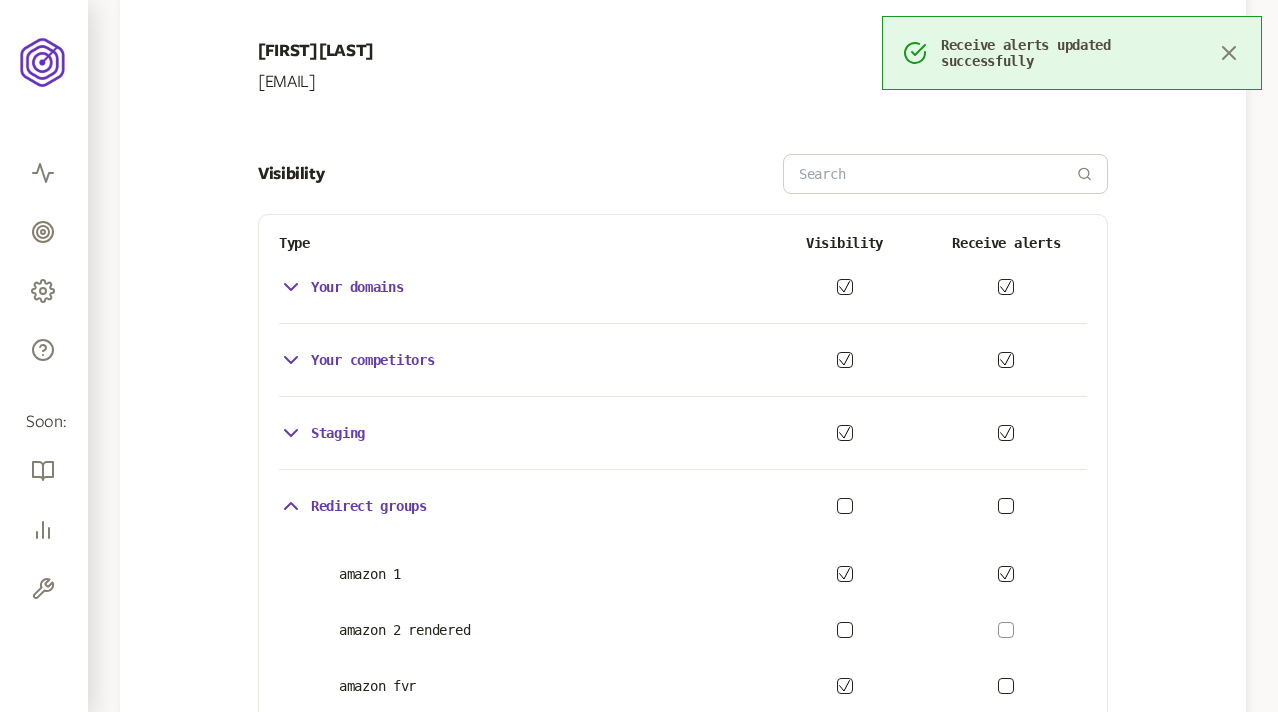 scroll, scrollTop: 311, scrollLeft: 0, axis: vertical 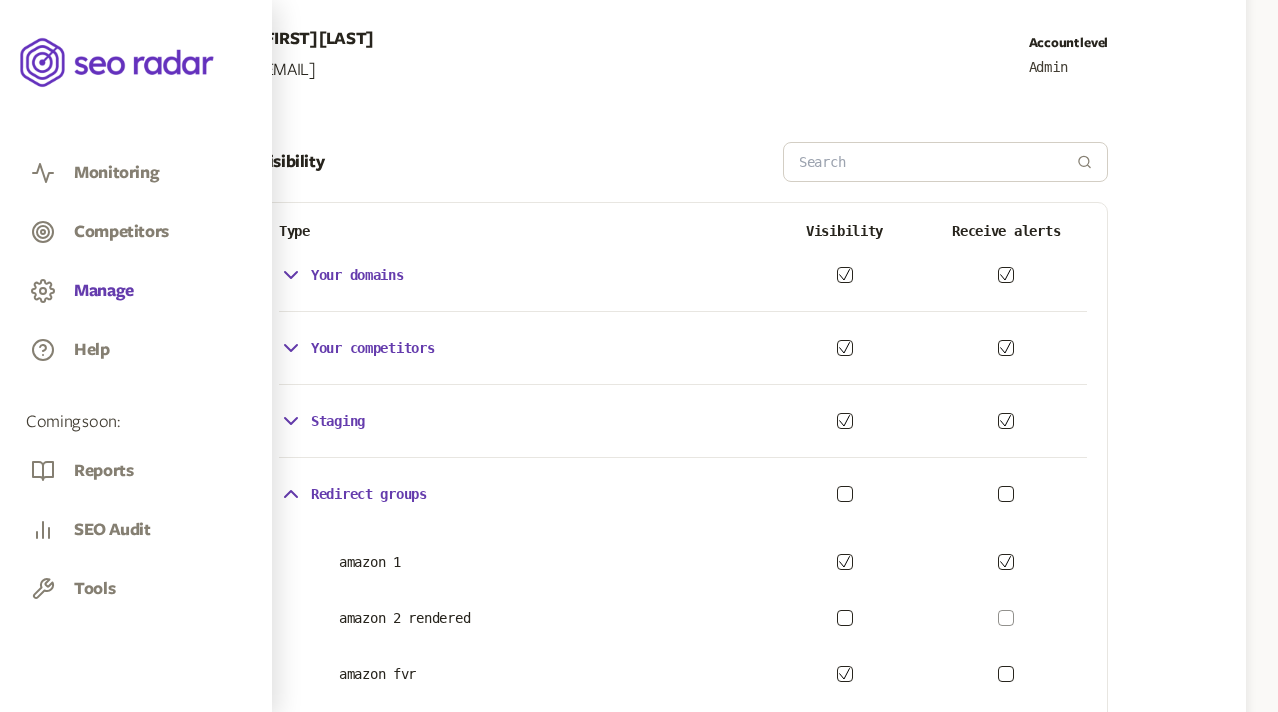 click on "Manage" at bounding box center (104, 291) 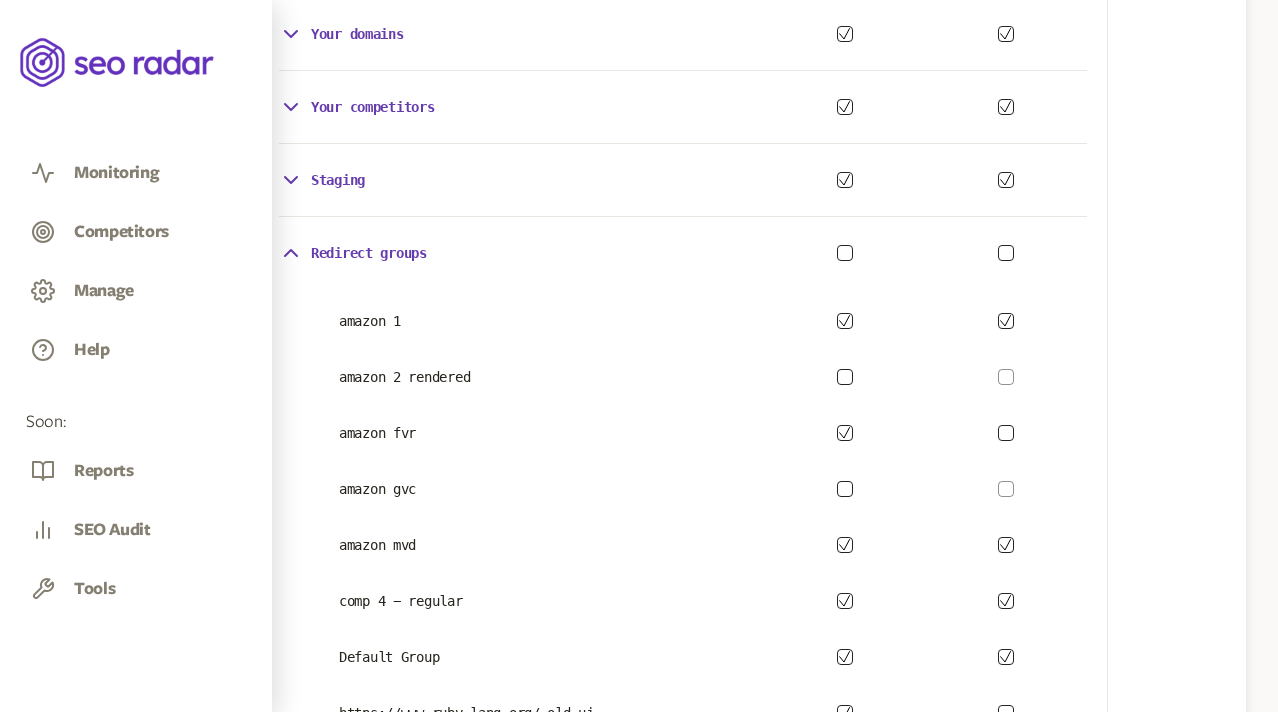 scroll, scrollTop: 0, scrollLeft: 0, axis: both 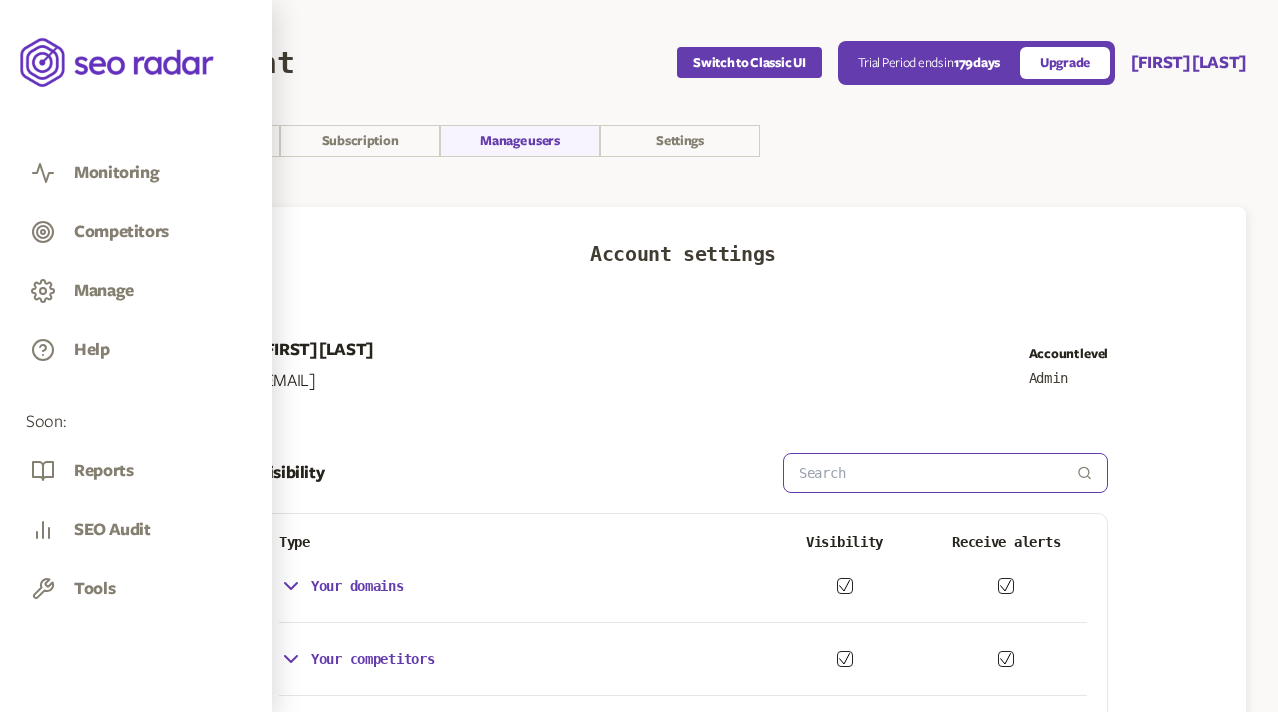 click at bounding box center [938, 473] 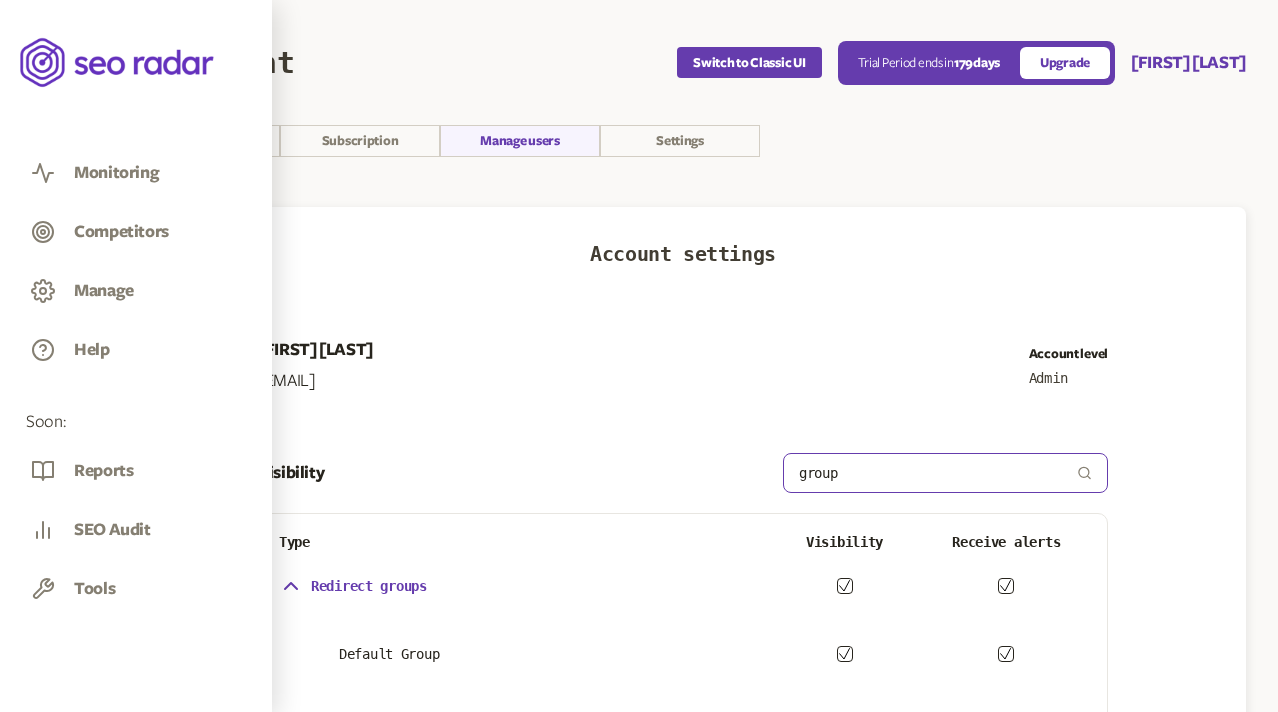 scroll, scrollTop: 63, scrollLeft: 0, axis: vertical 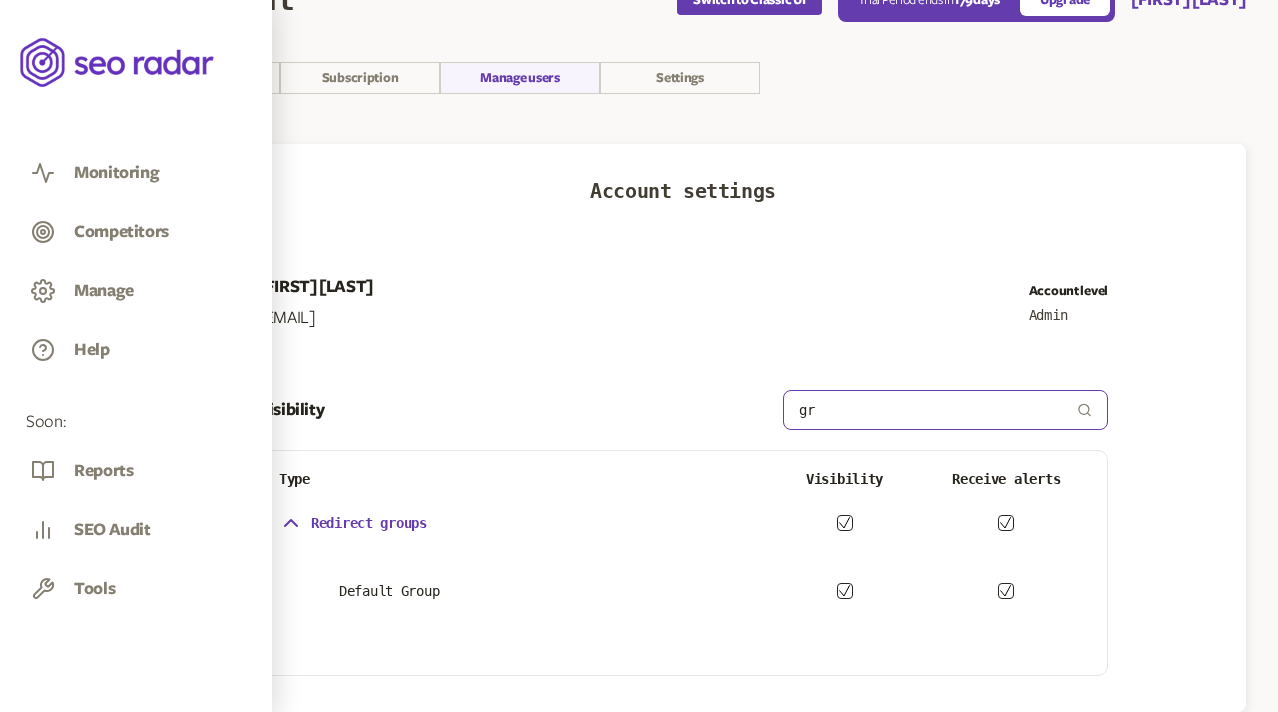 type on "g" 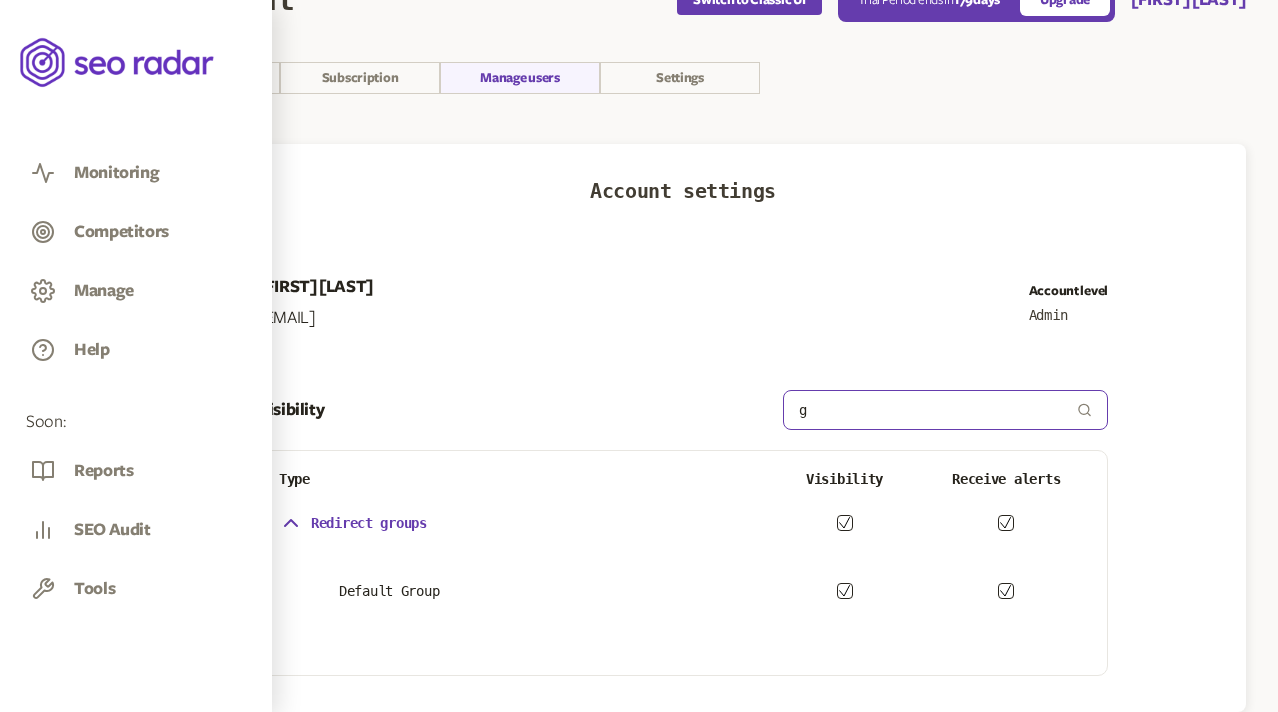 type 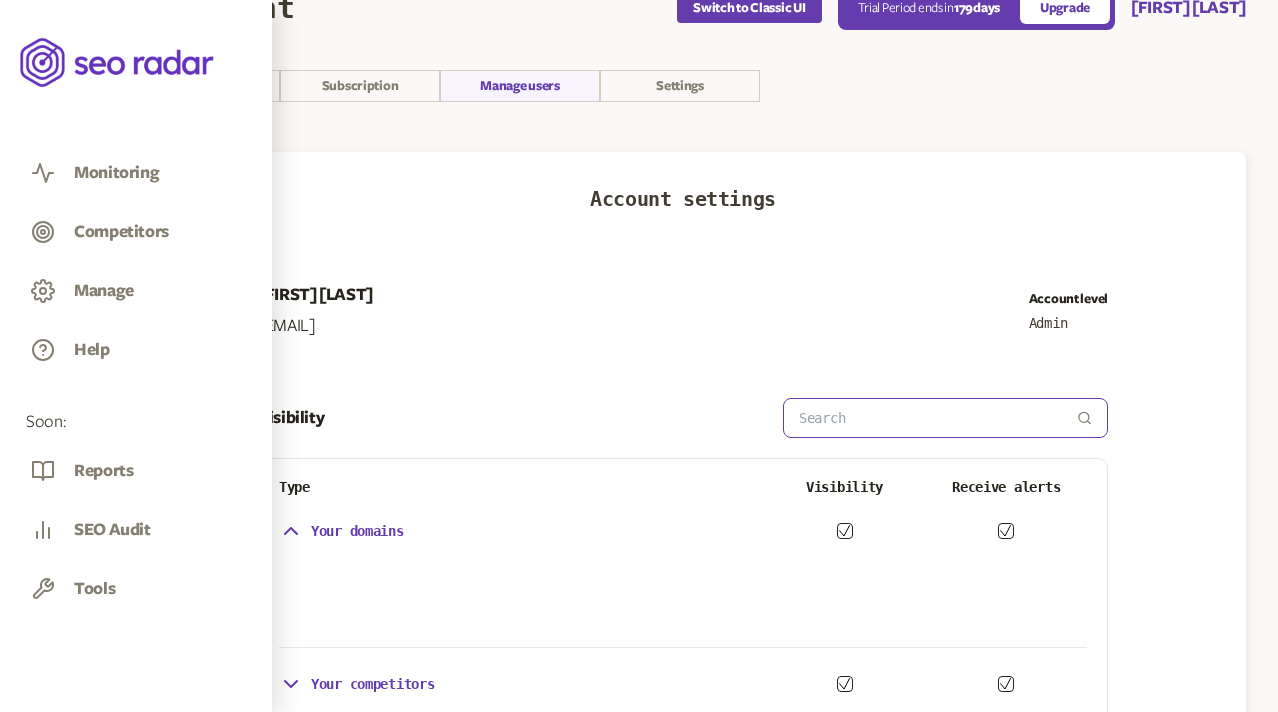 scroll, scrollTop: 0, scrollLeft: 0, axis: both 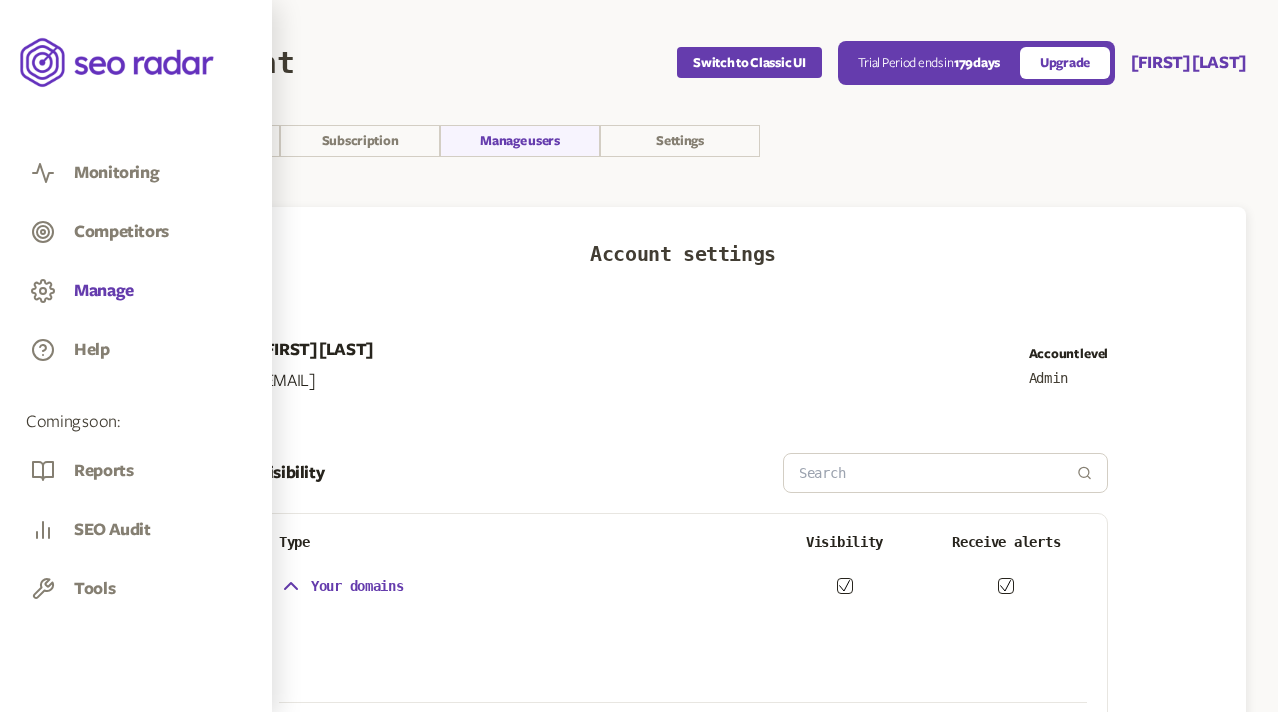 click on "Manage" at bounding box center [104, 291] 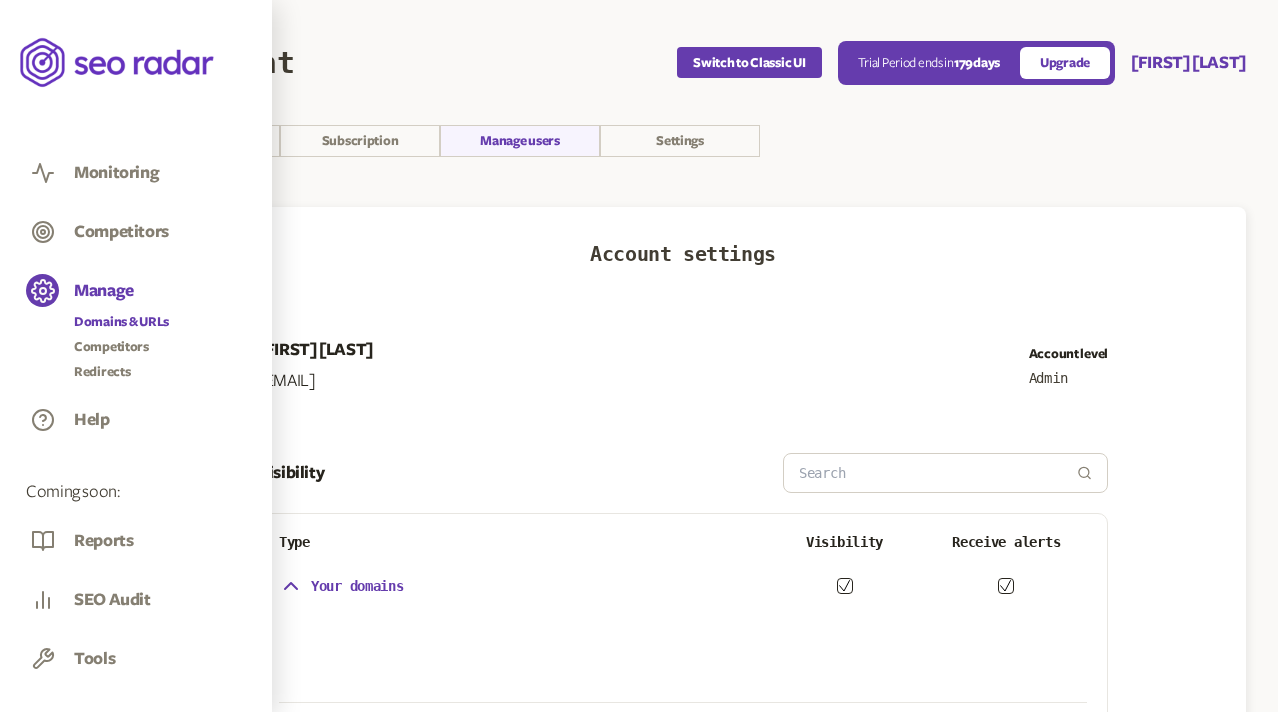 click on "Domains & URLs" at bounding box center (121, 322) 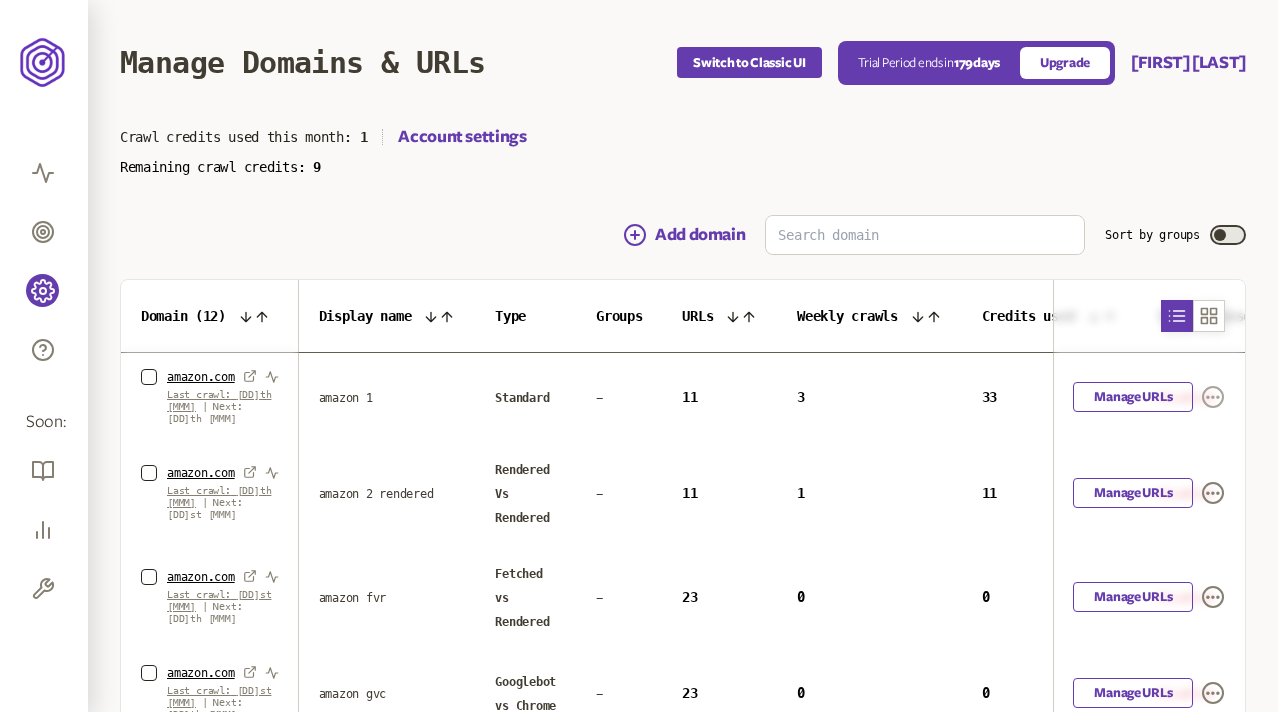 click 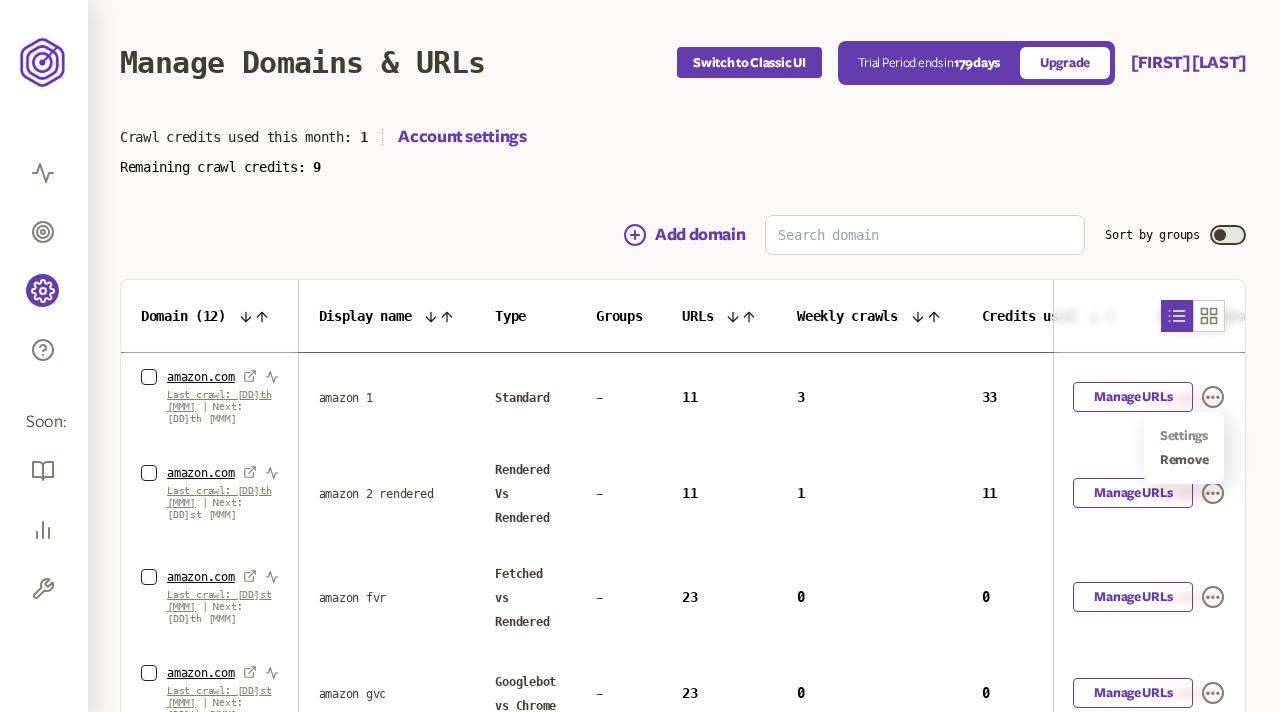 click on "Settings" at bounding box center [1184, 436] 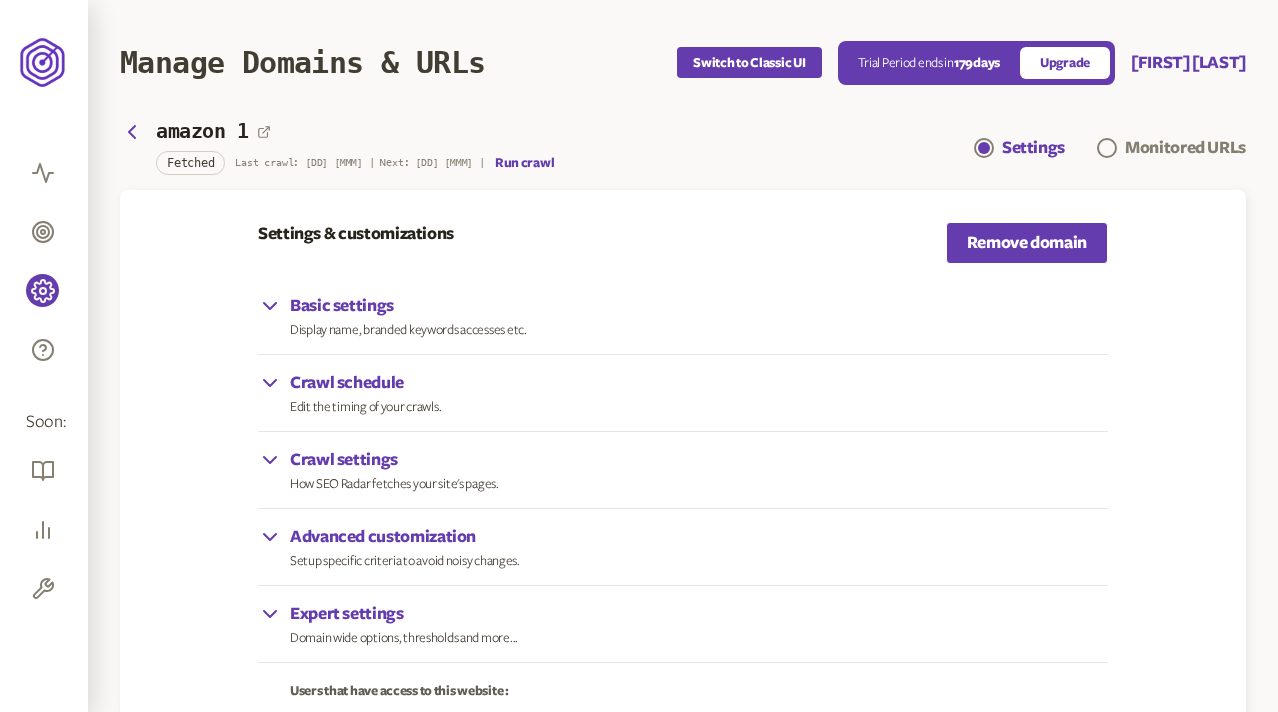 click on "Basic settings" at bounding box center (408, 306) 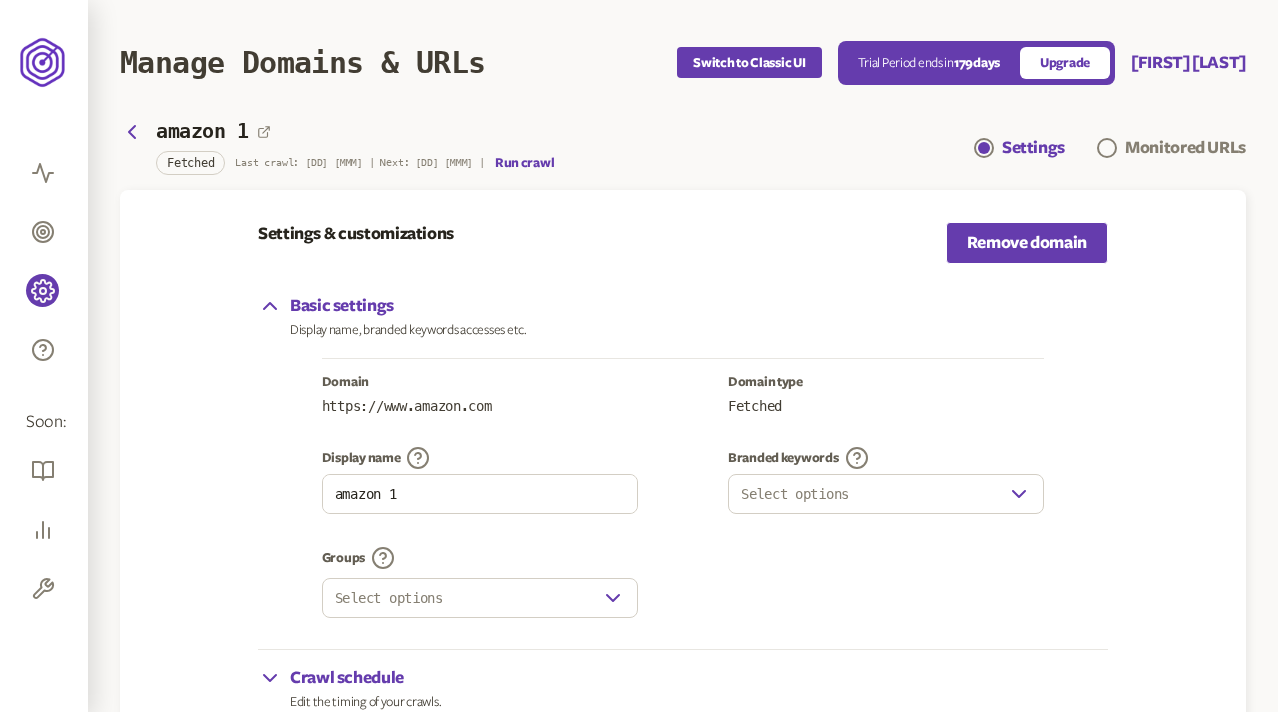 click on "Basic settings" at bounding box center (408, 306) 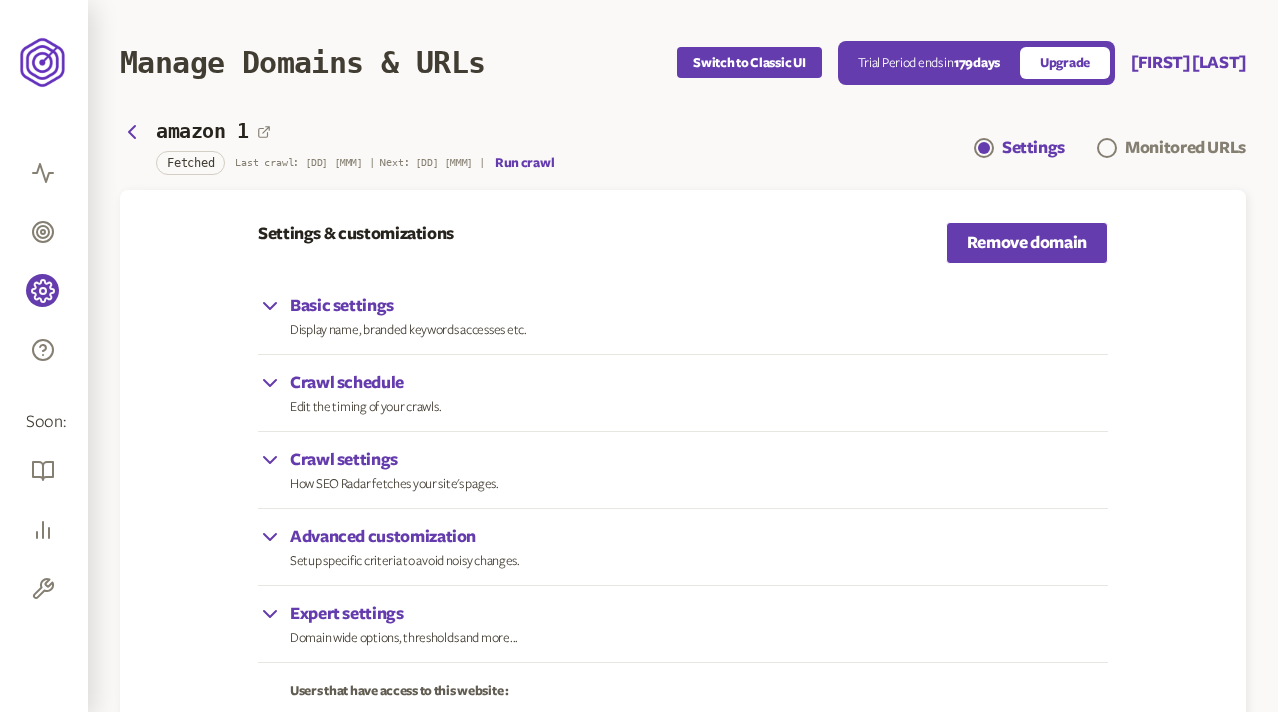 scroll, scrollTop: 109, scrollLeft: 0, axis: vertical 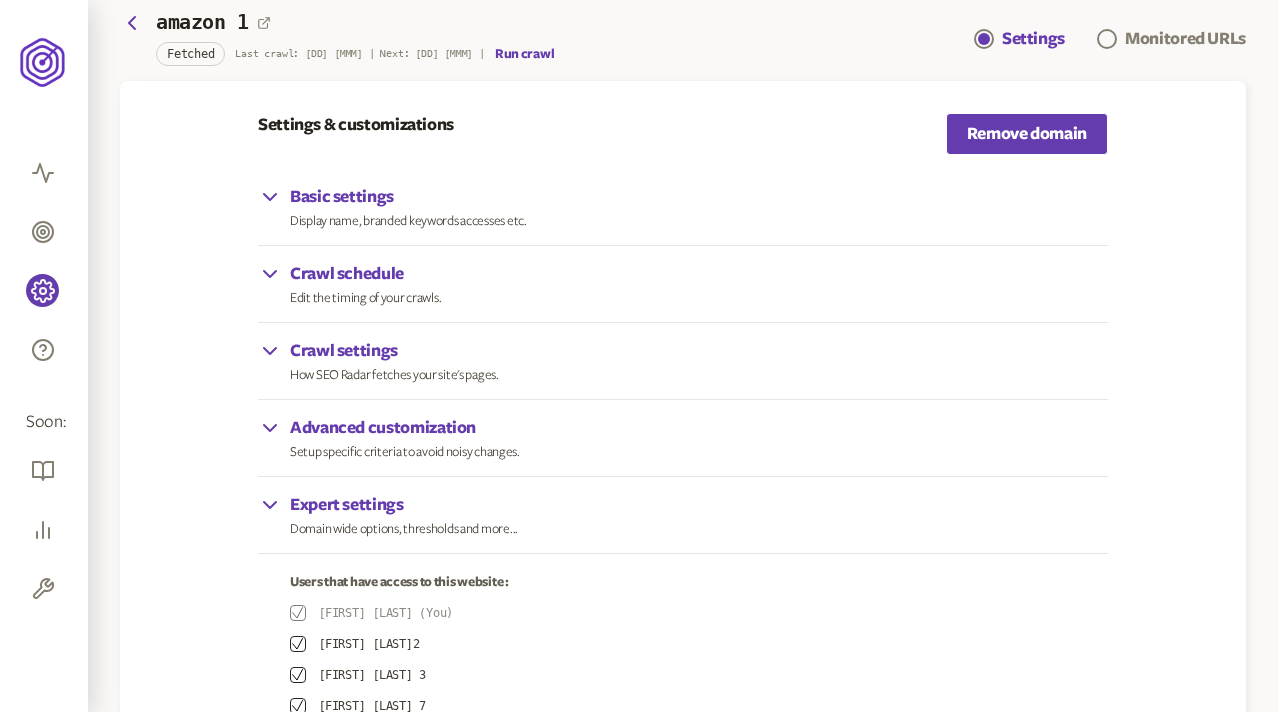 click on "Crawl settings" at bounding box center [394, 351] 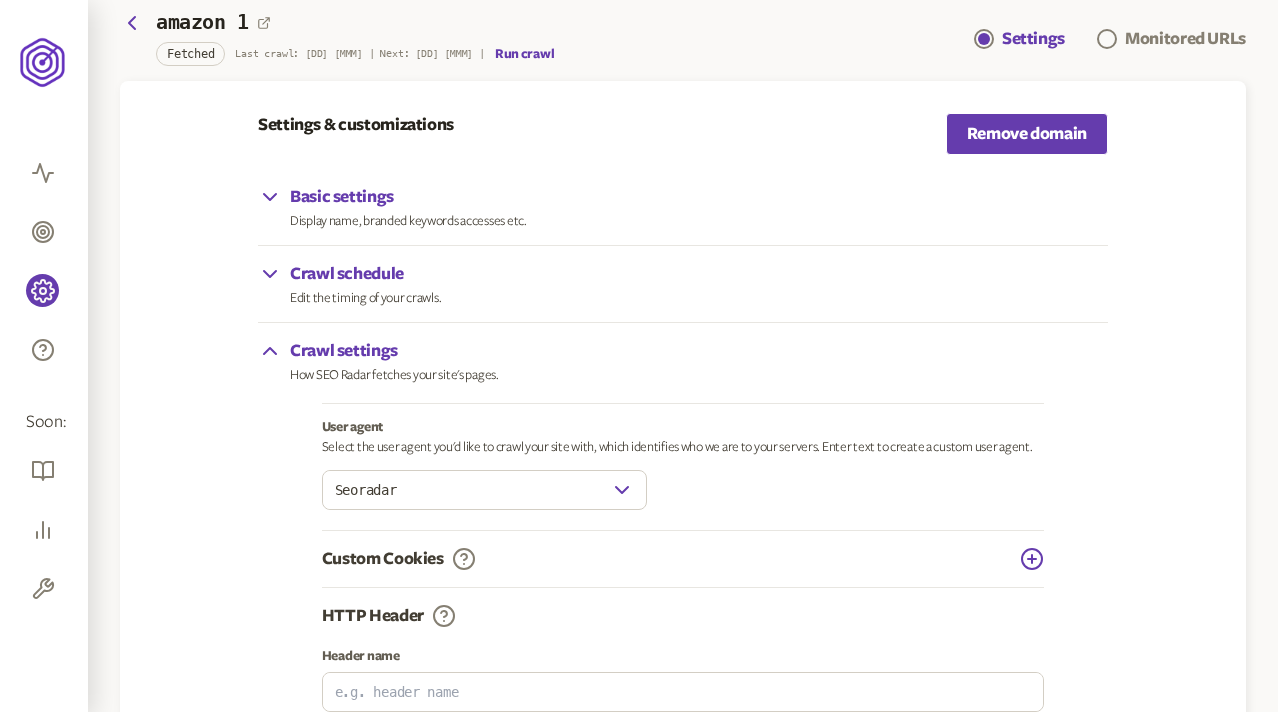 click on "Crawl settings" at bounding box center [394, 351] 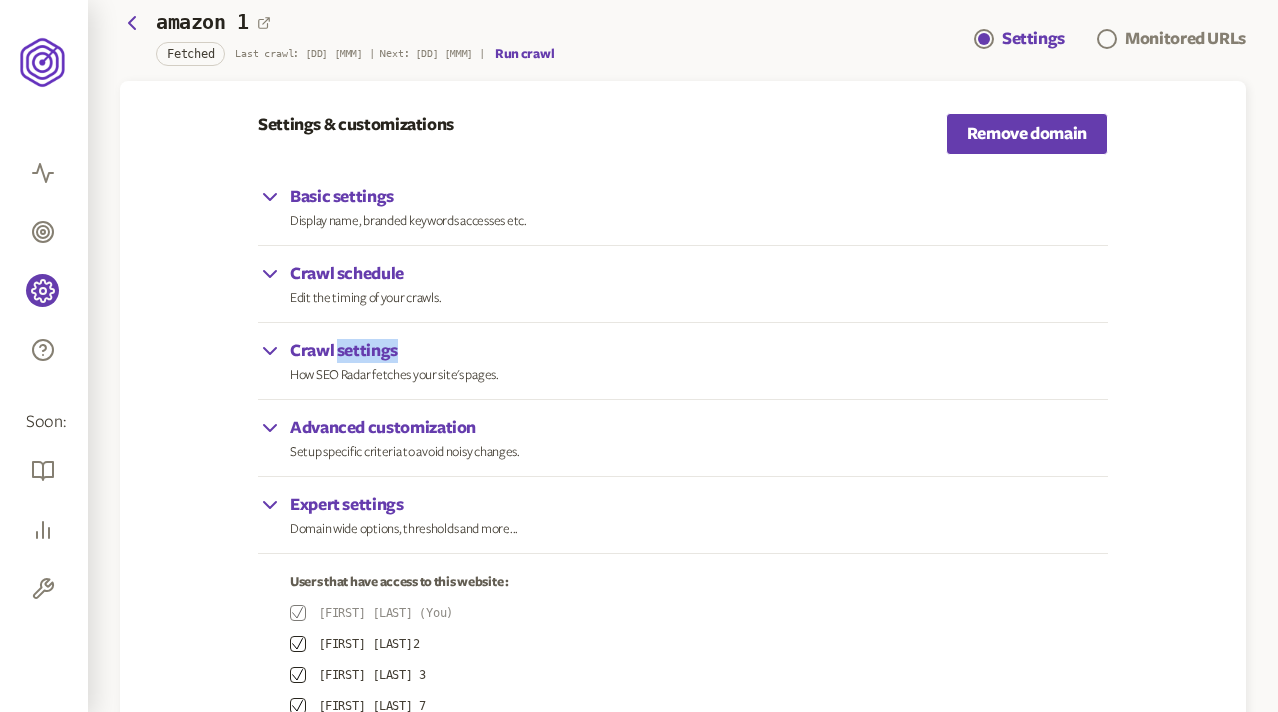click on "Crawl settings" at bounding box center (394, 351) 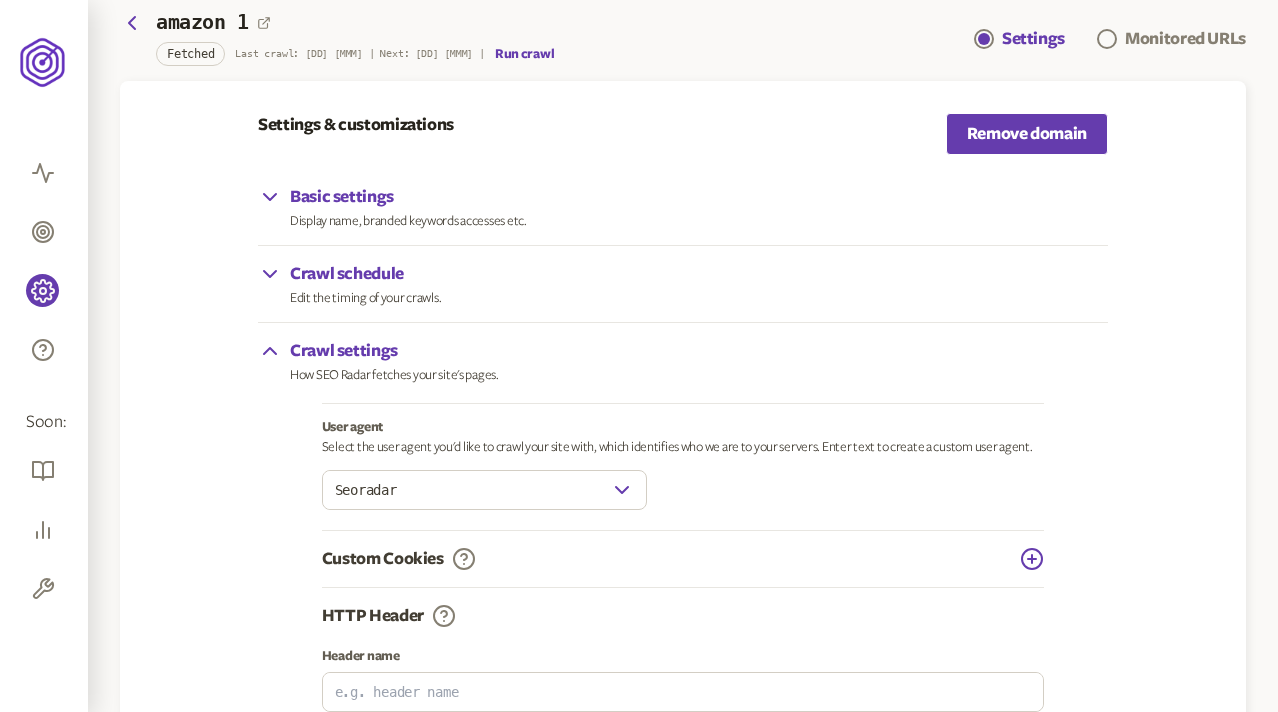 click on "Seoradar" at bounding box center (466, 490) 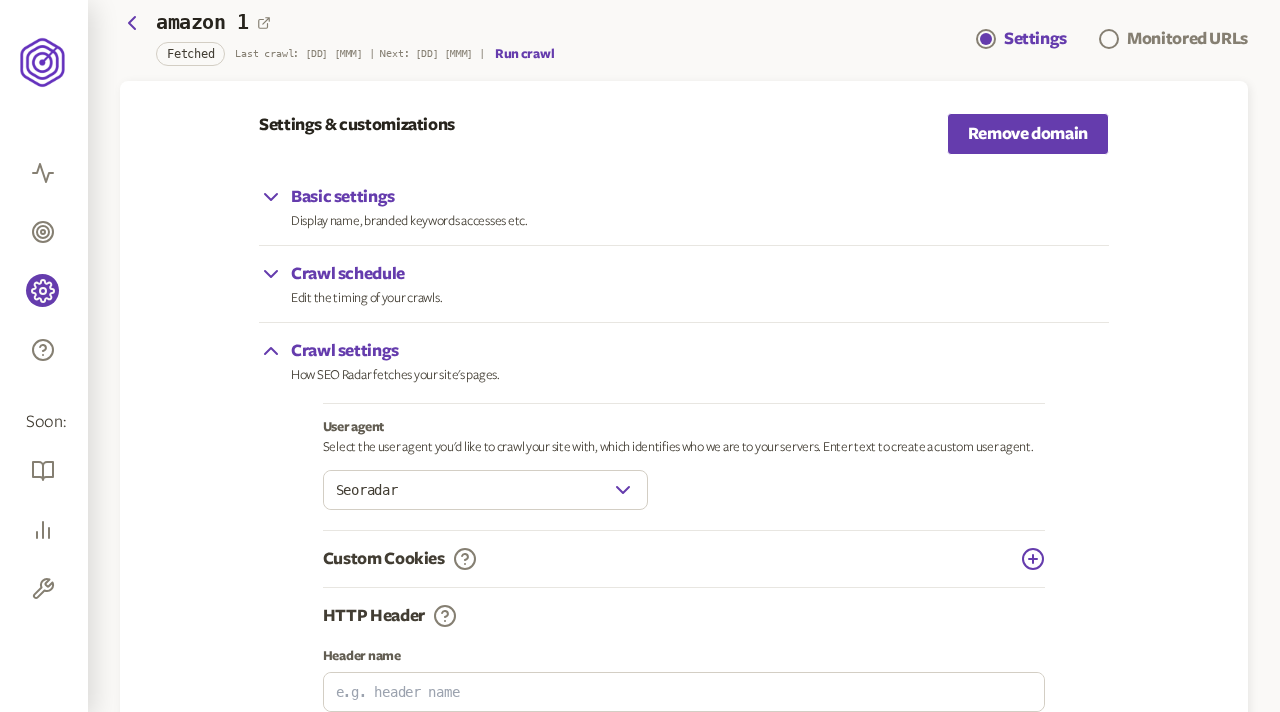 click 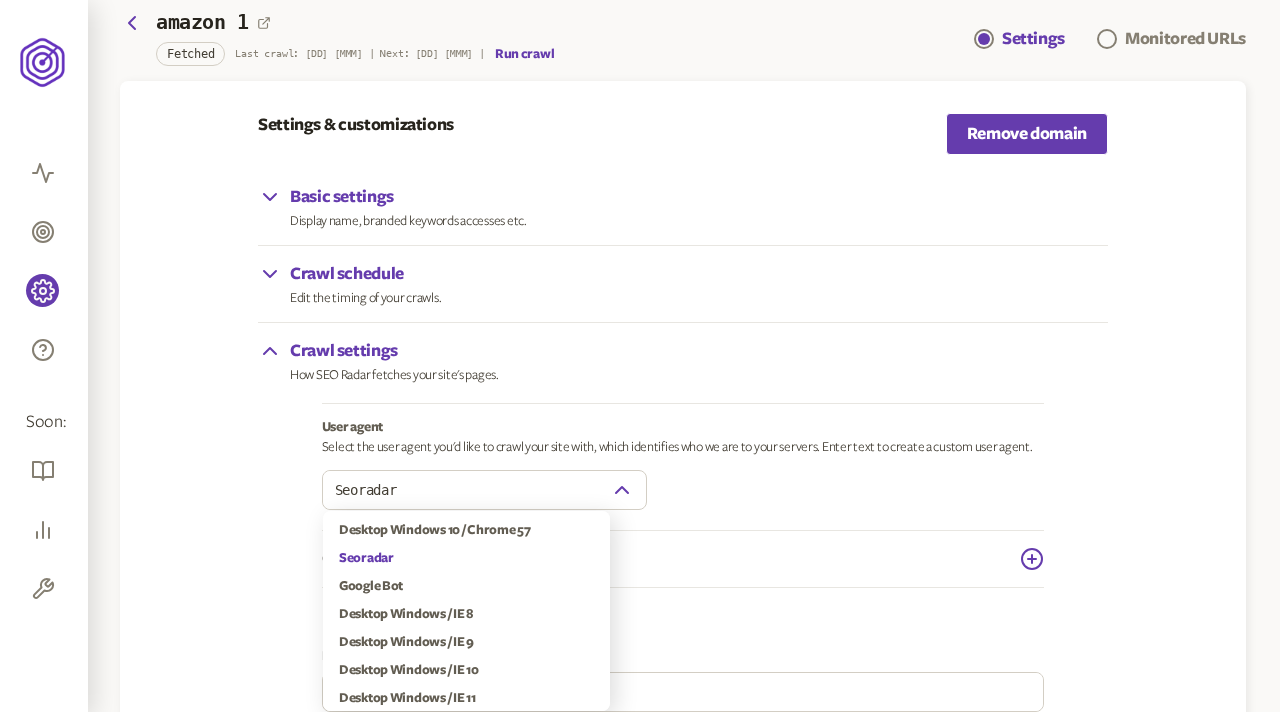 drag, startPoint x: 498, startPoint y: 486, endPoint x: 237, endPoint y: 486, distance: 261 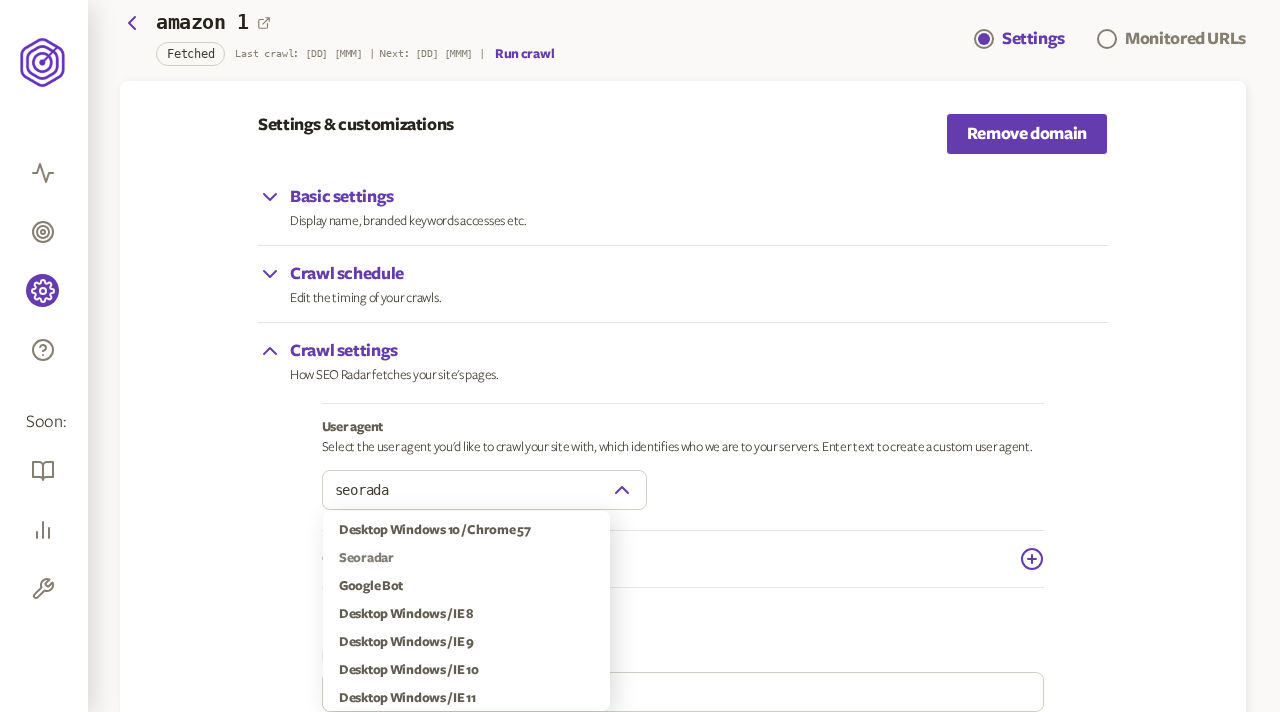 type on "Seoradar" 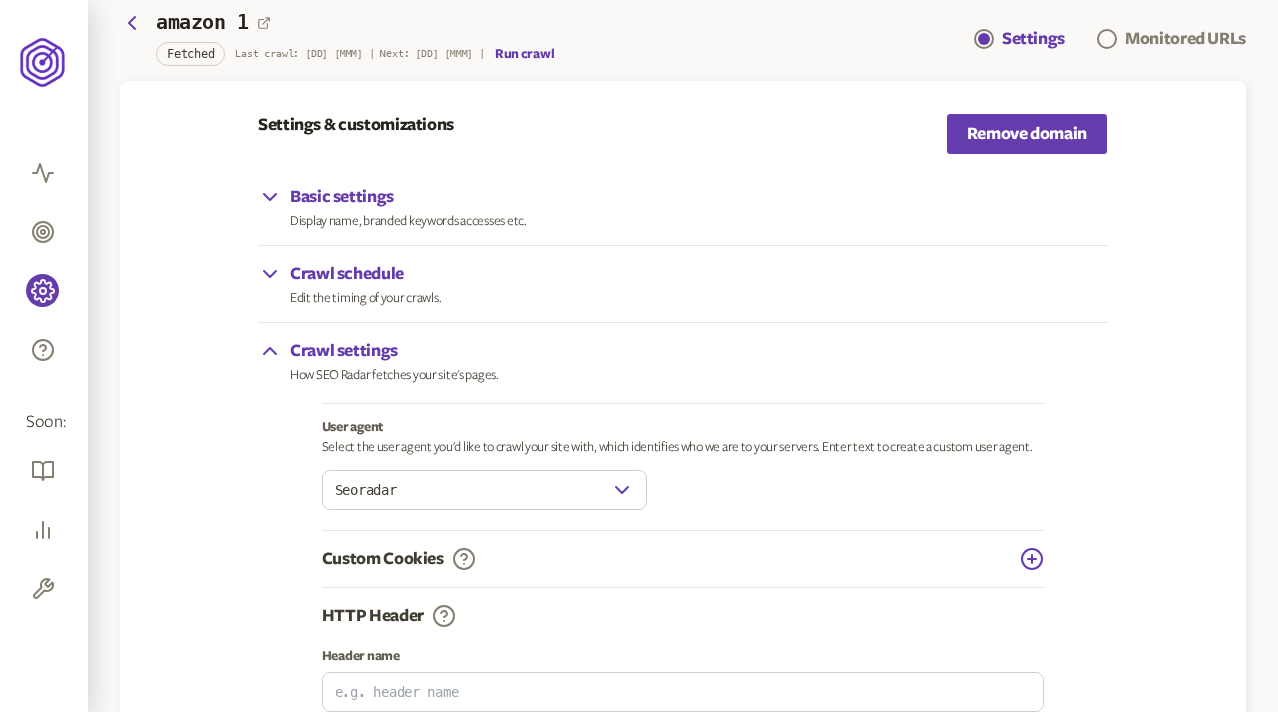 click on "User agent Select the user agent you'd like to crawl your site with, which identifies who we are to your servers. Enter text to create a custom user agent. Seoradar" at bounding box center (683, 475) 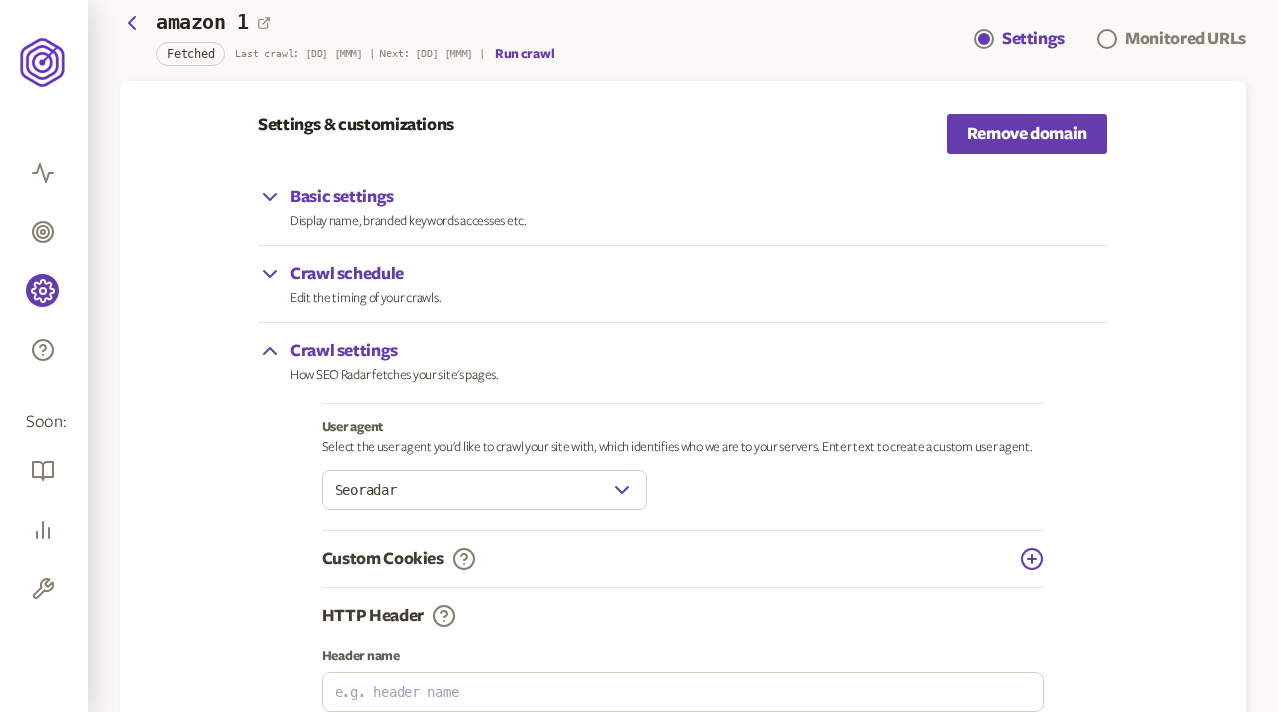 click on "Select the user agent you'd like to crawl your site with, which identifies who we are to your servers. Enter text to create a custom user agent." at bounding box center (683, 447) 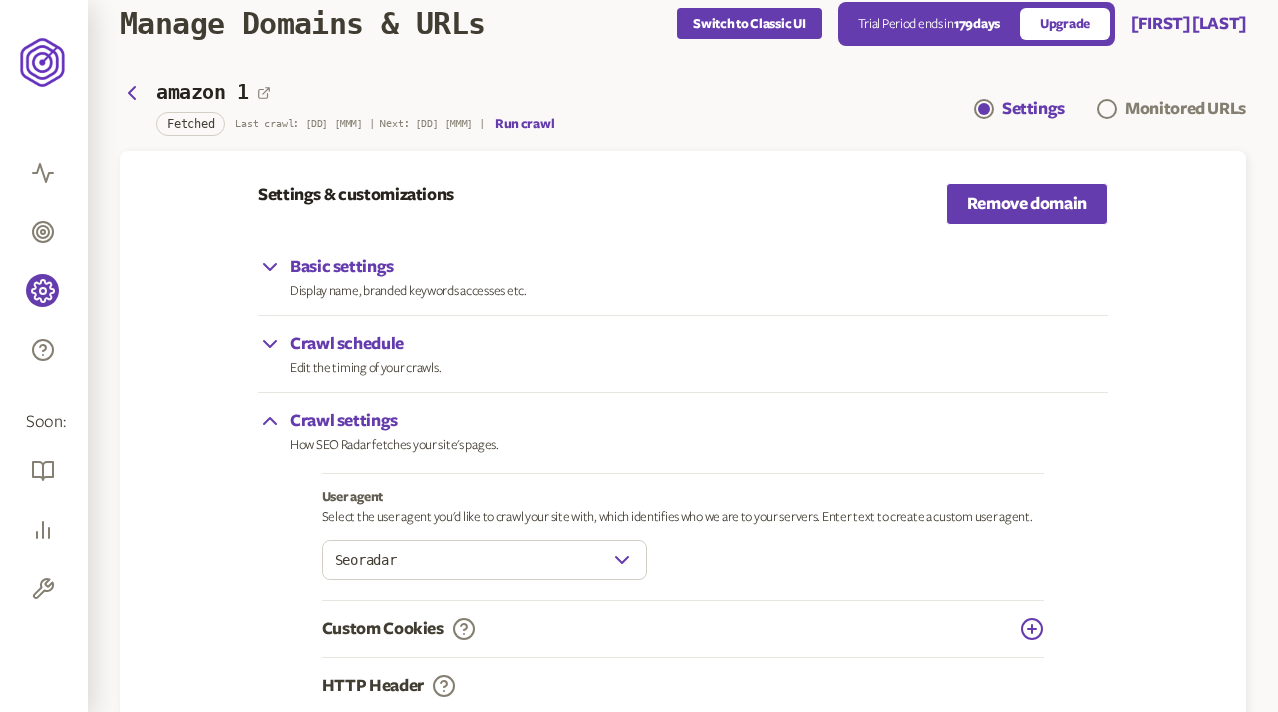 scroll, scrollTop: 34, scrollLeft: 0, axis: vertical 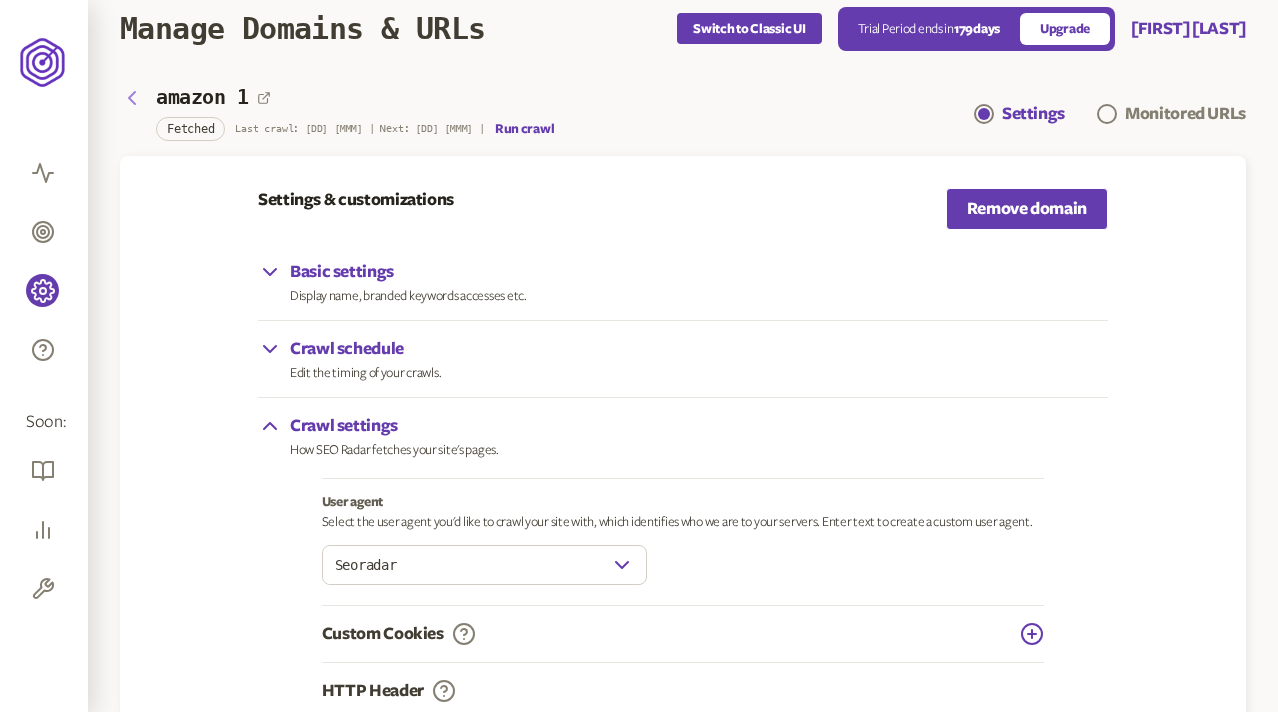 click 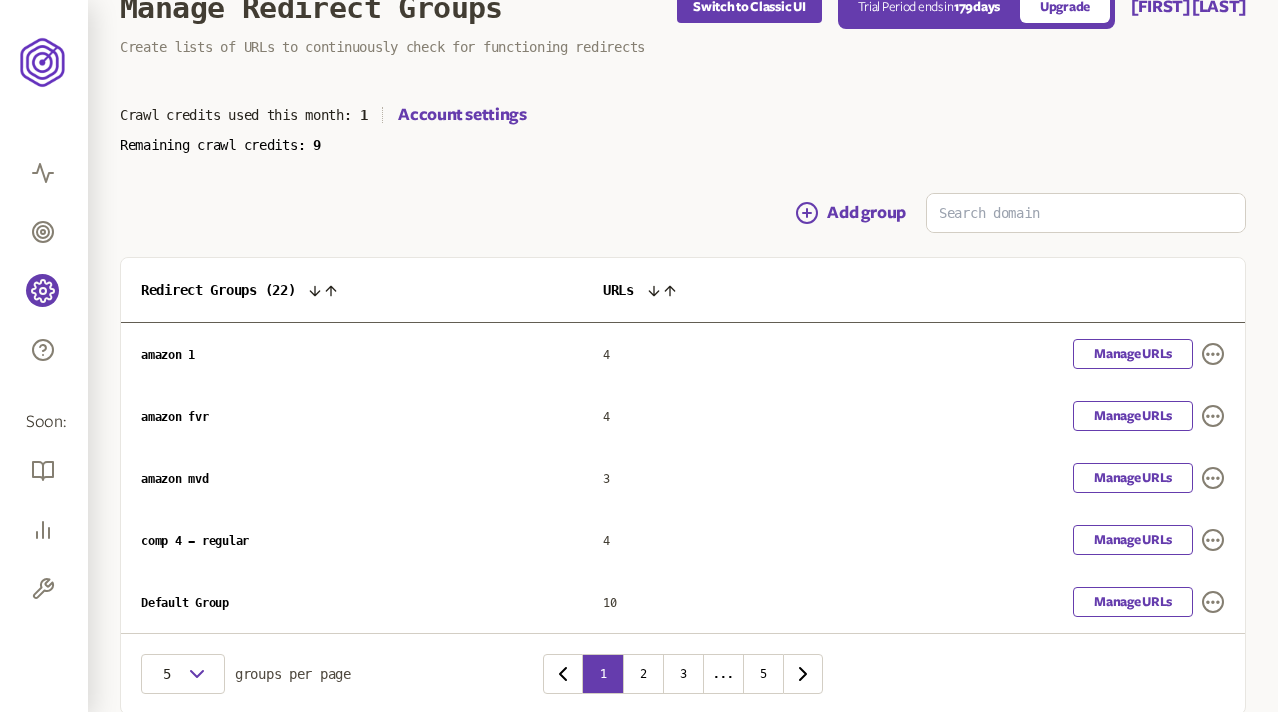 scroll, scrollTop: 61, scrollLeft: 0, axis: vertical 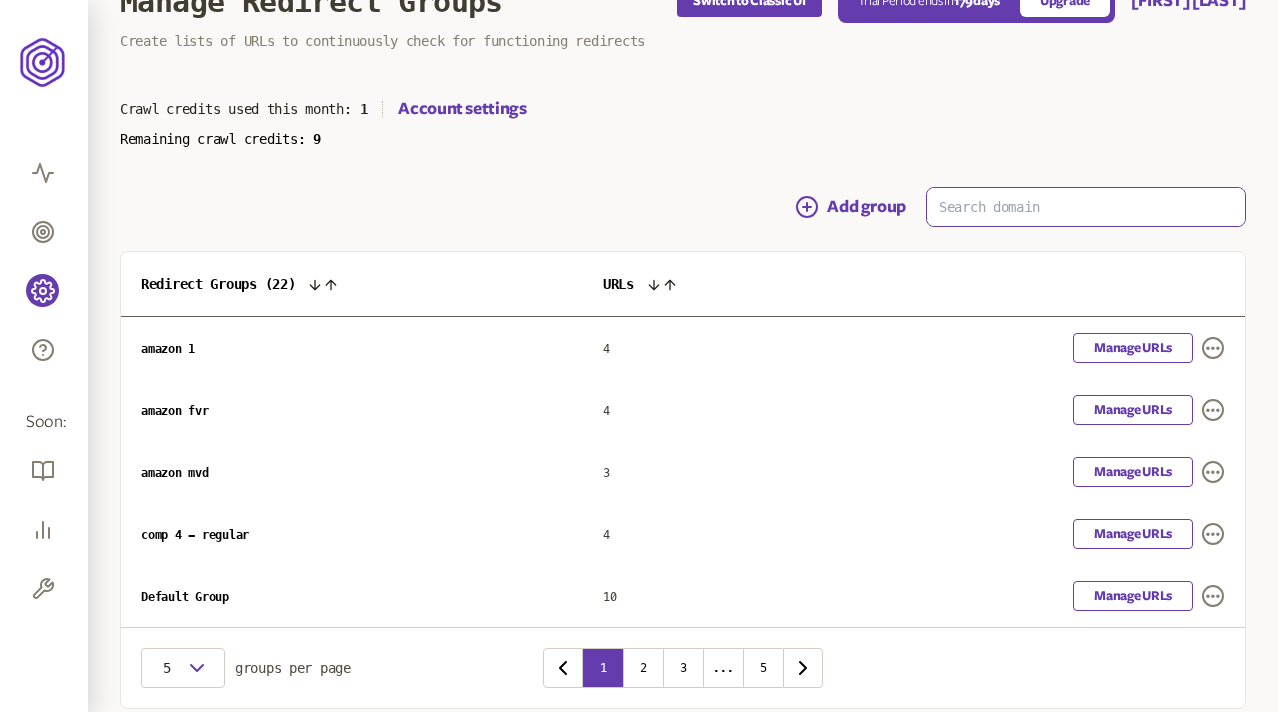 click at bounding box center [1086, 207] 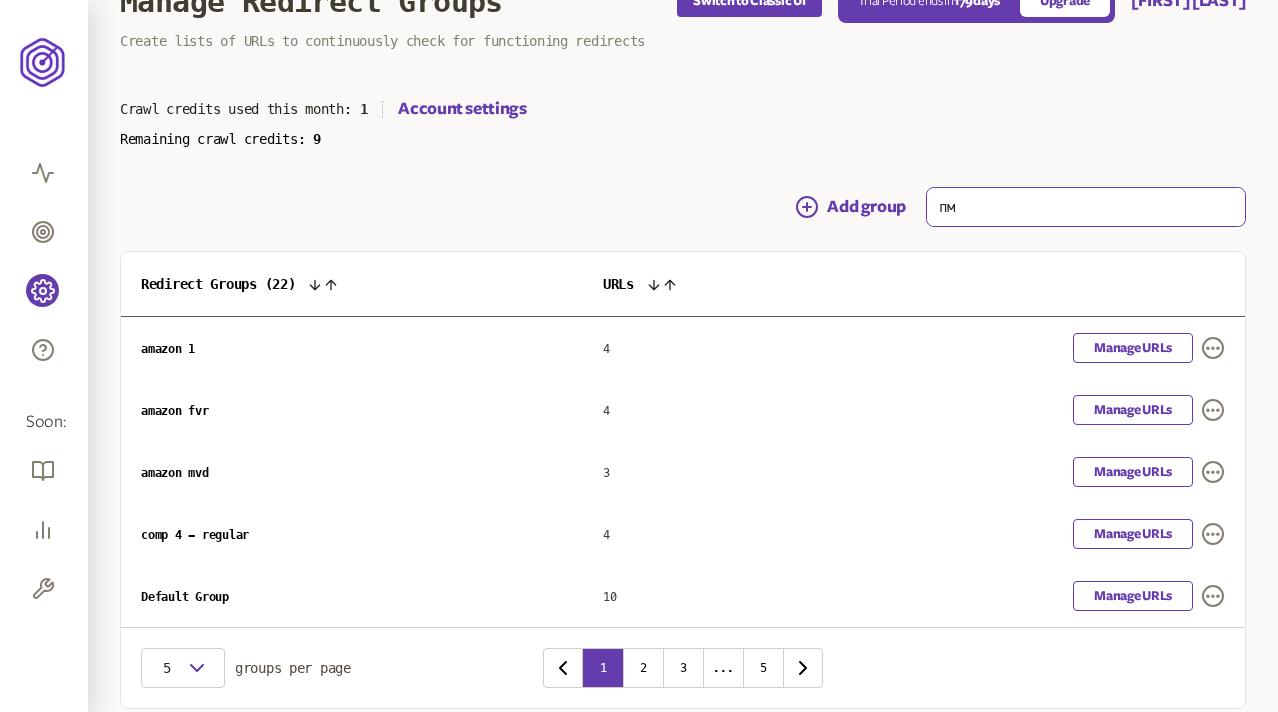 type on "п" 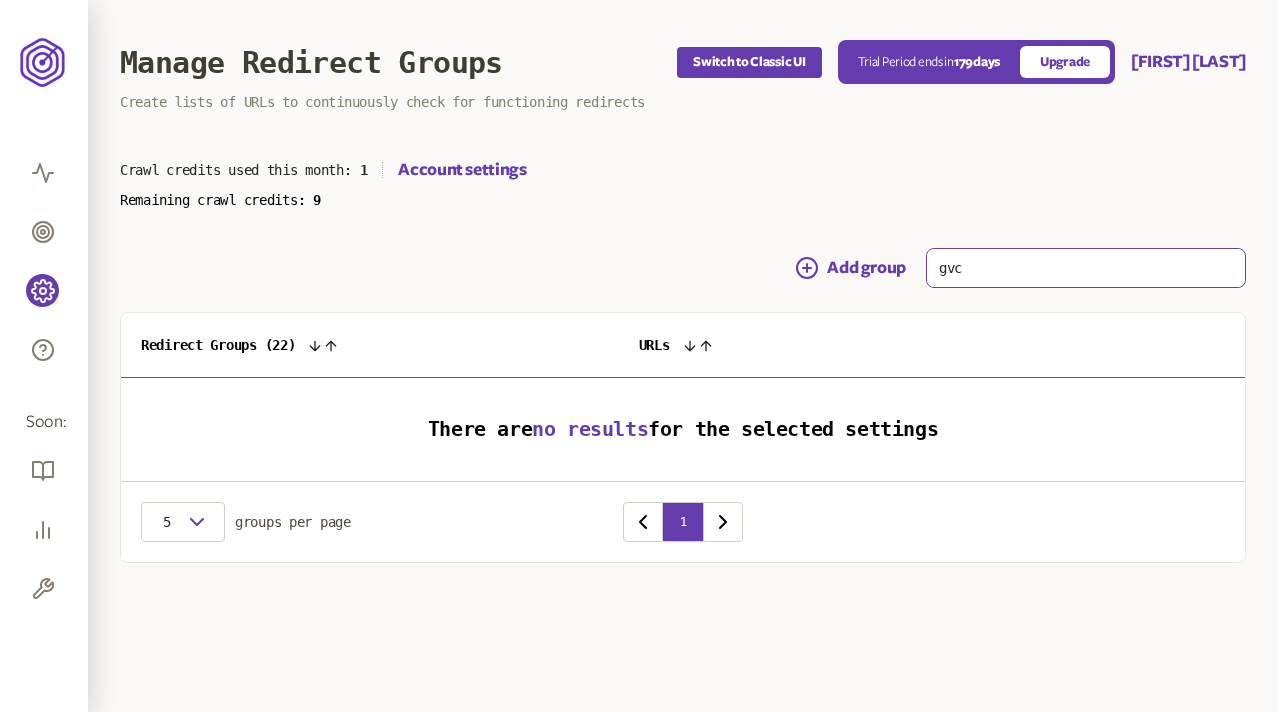 scroll, scrollTop: 0, scrollLeft: 0, axis: both 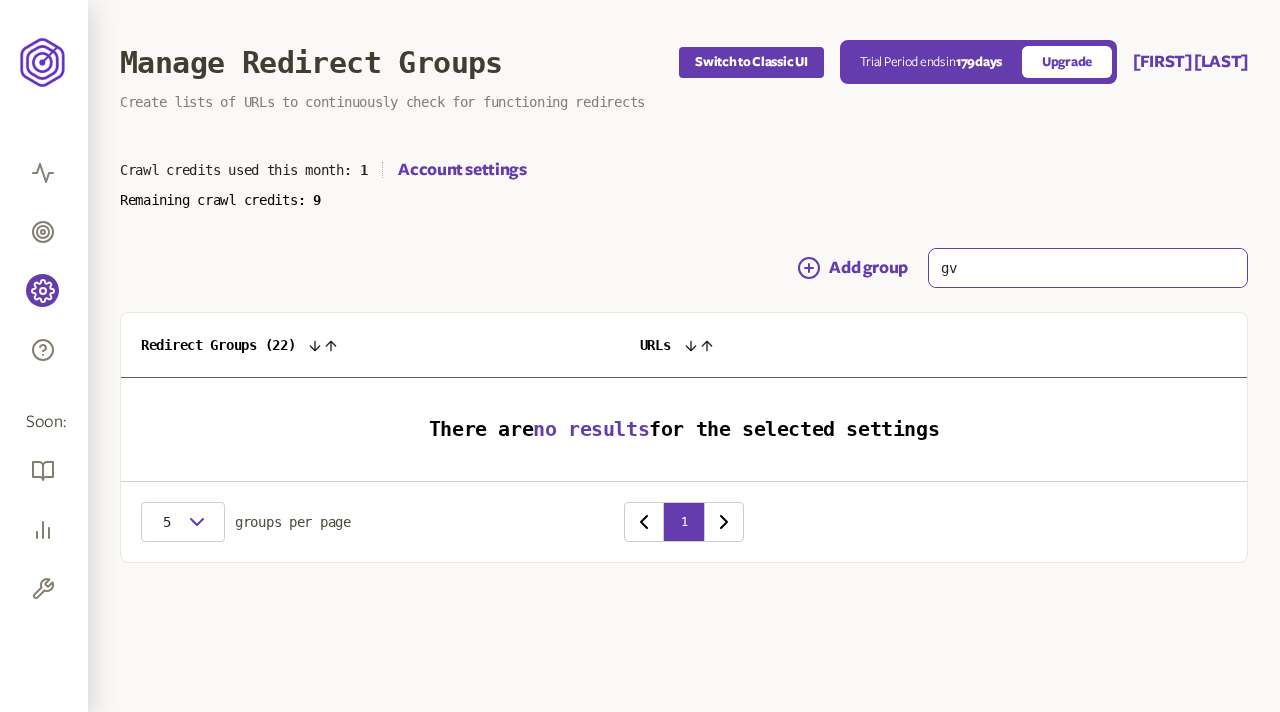 type on "g" 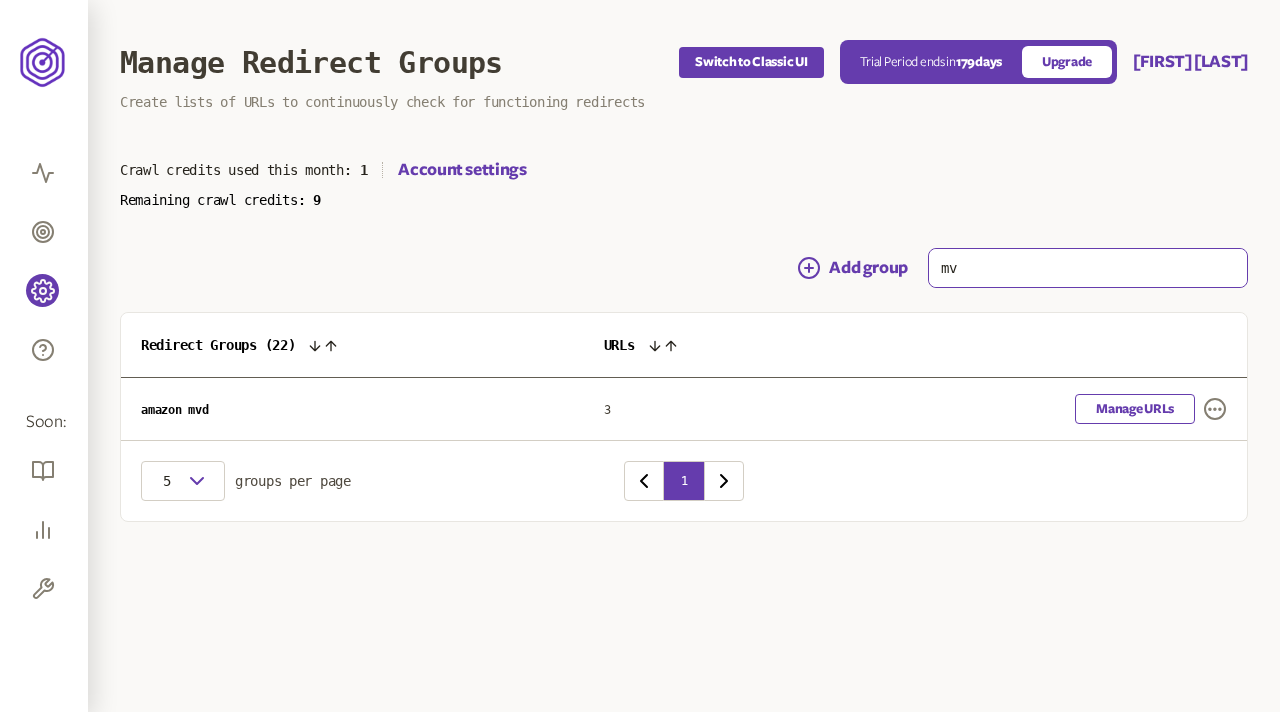 type on "m" 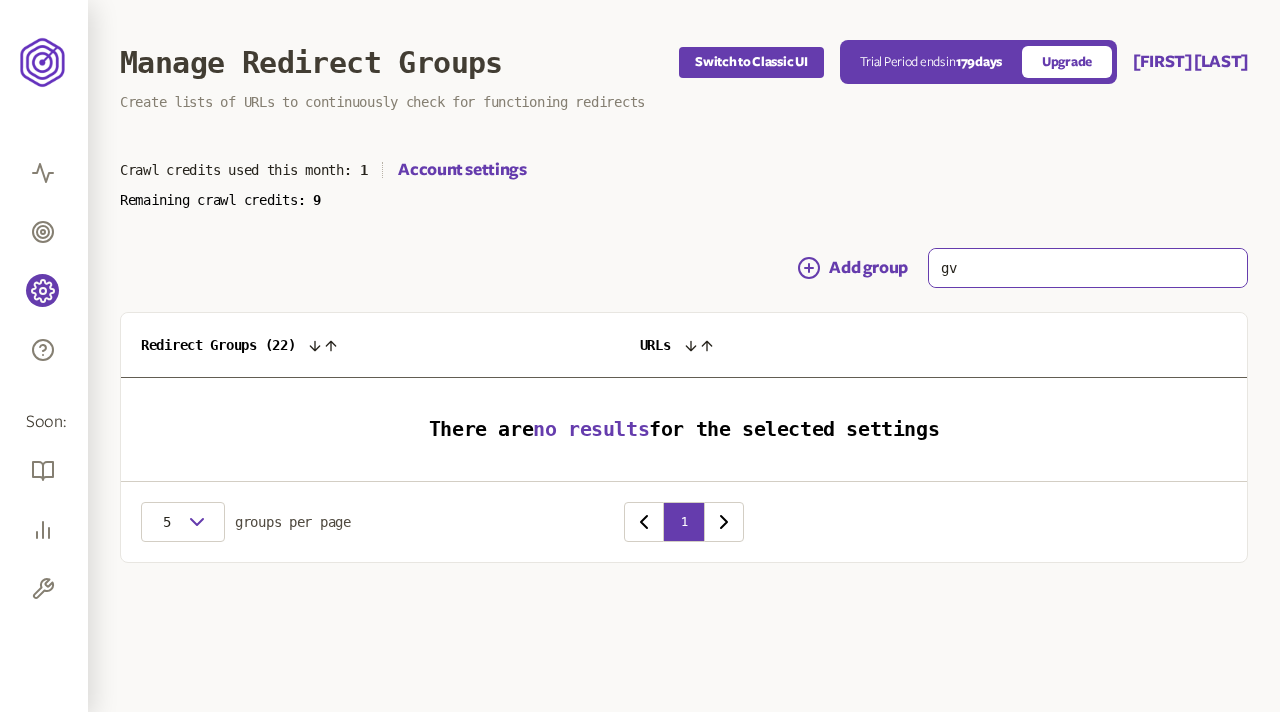 type on "g" 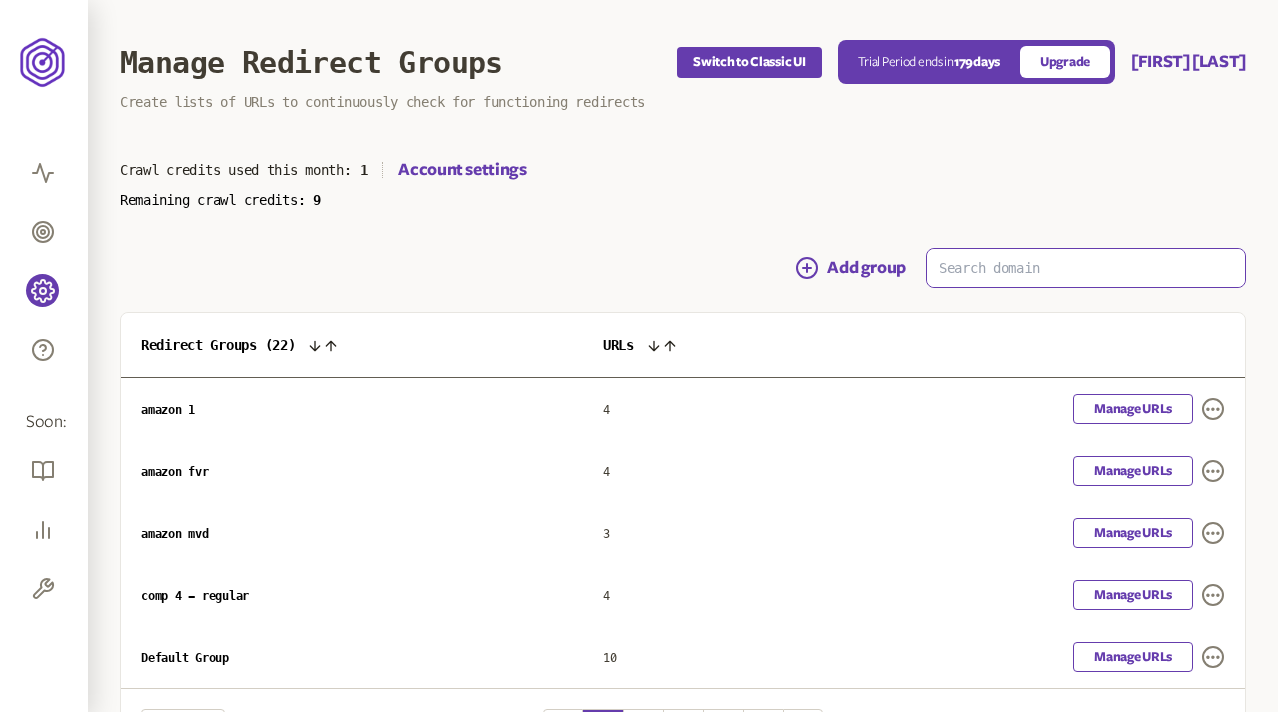 type 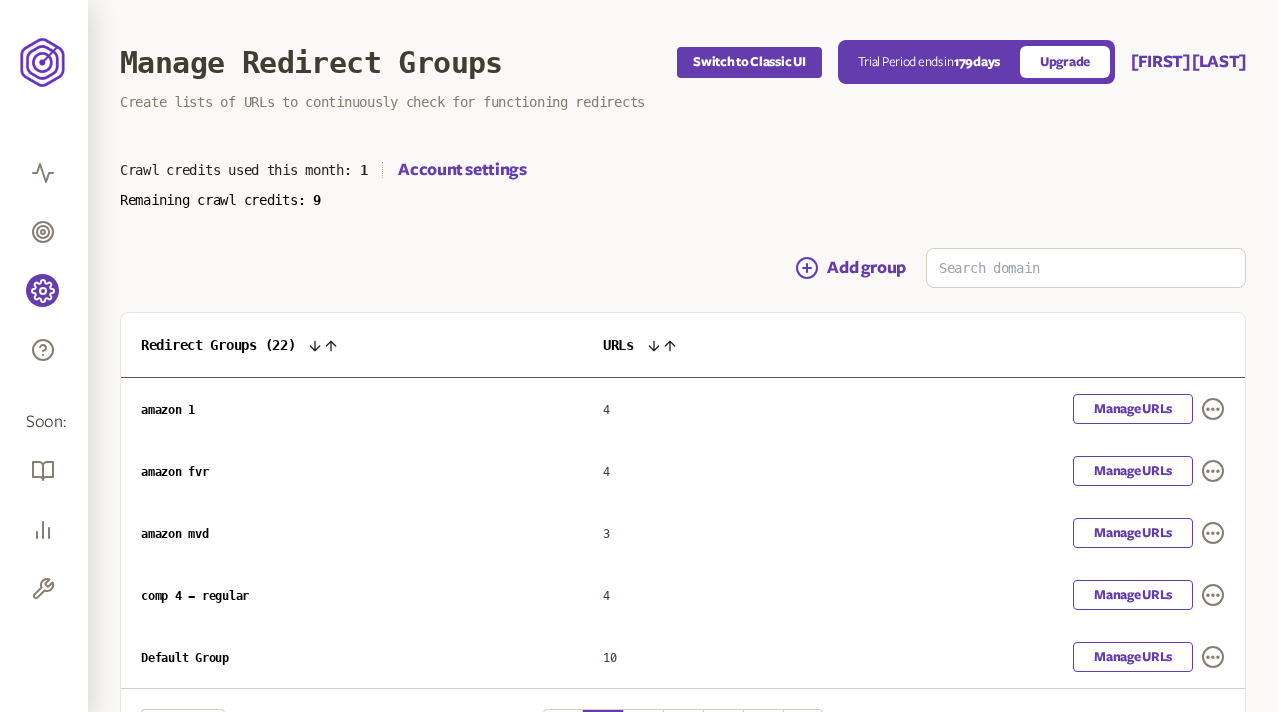 click on "Crawl credits used this month: 1 Account settings Remaining crawl credits:   9" at bounding box center (683, 183) 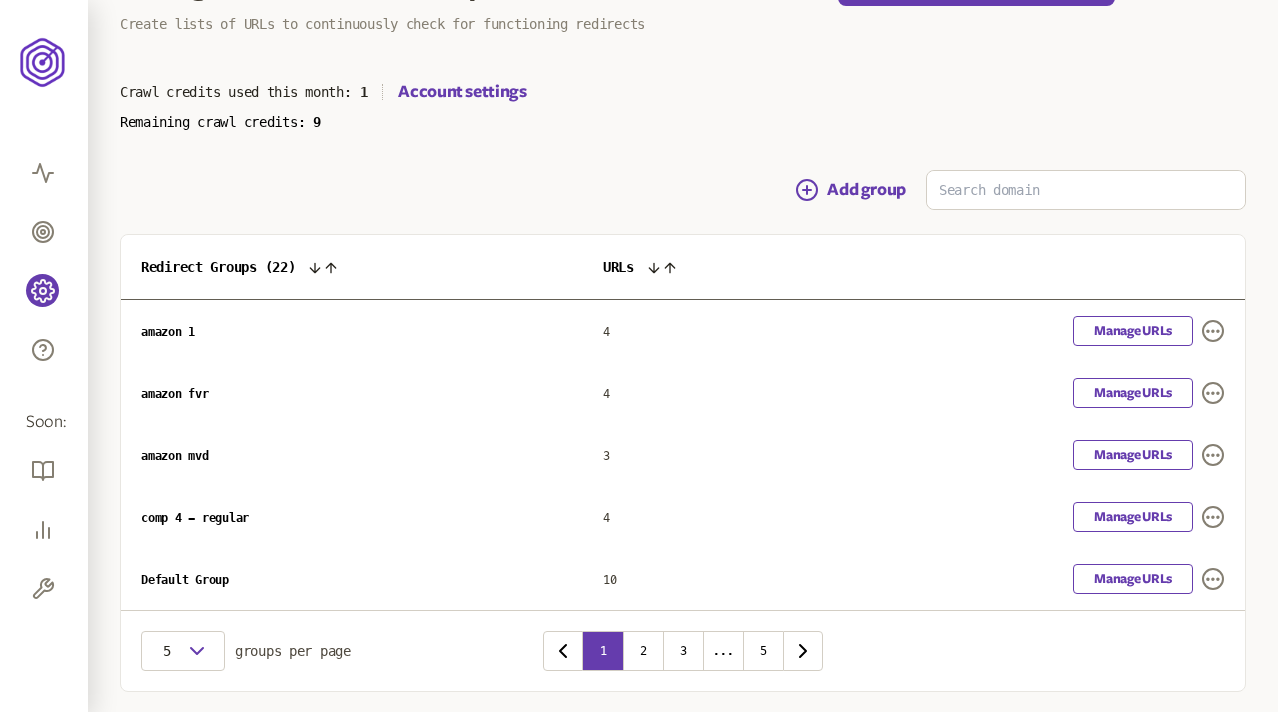scroll, scrollTop: 83, scrollLeft: 0, axis: vertical 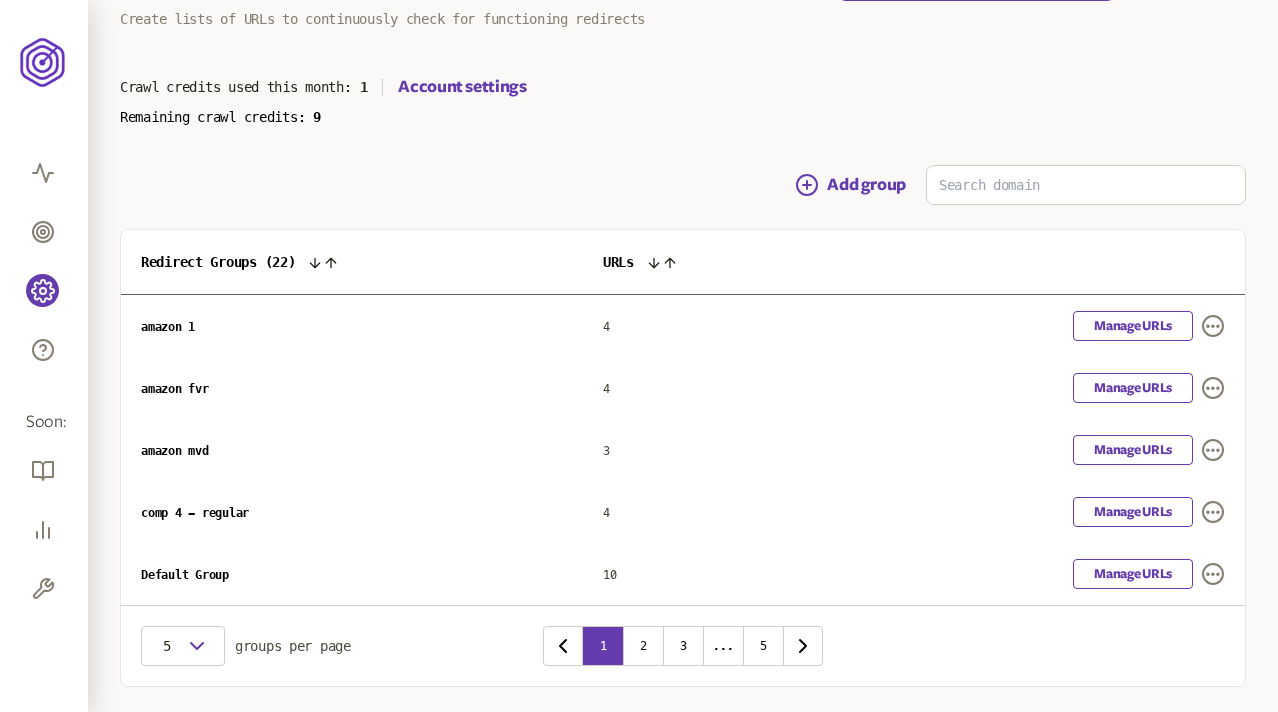 click on "Add group" at bounding box center (683, 185) 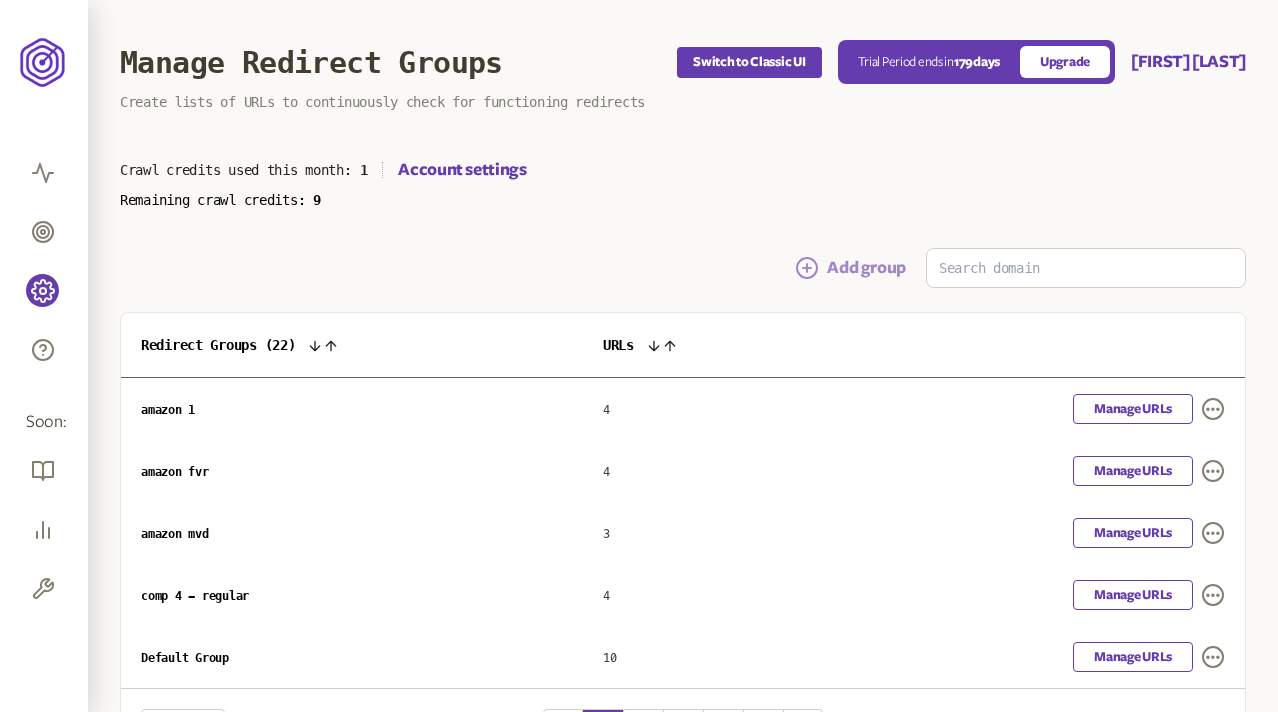 click on "Add group" at bounding box center (850, 268) 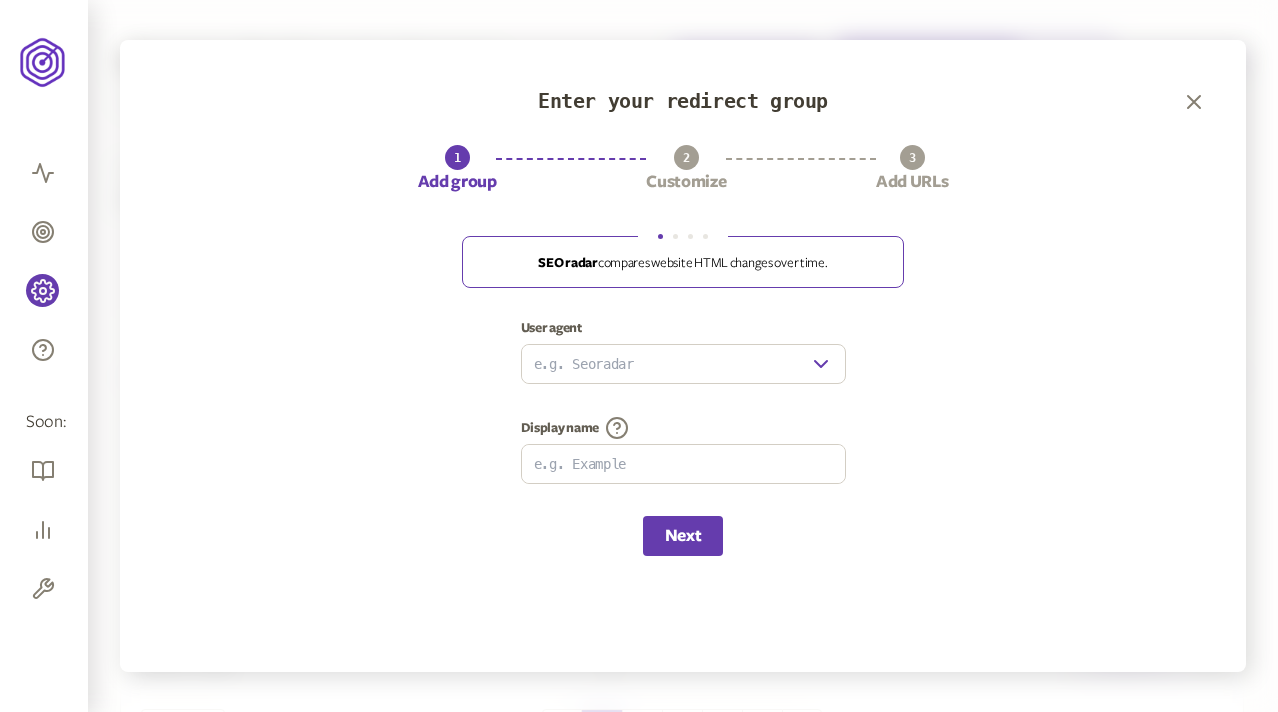 scroll, scrollTop: 138, scrollLeft: 0, axis: vertical 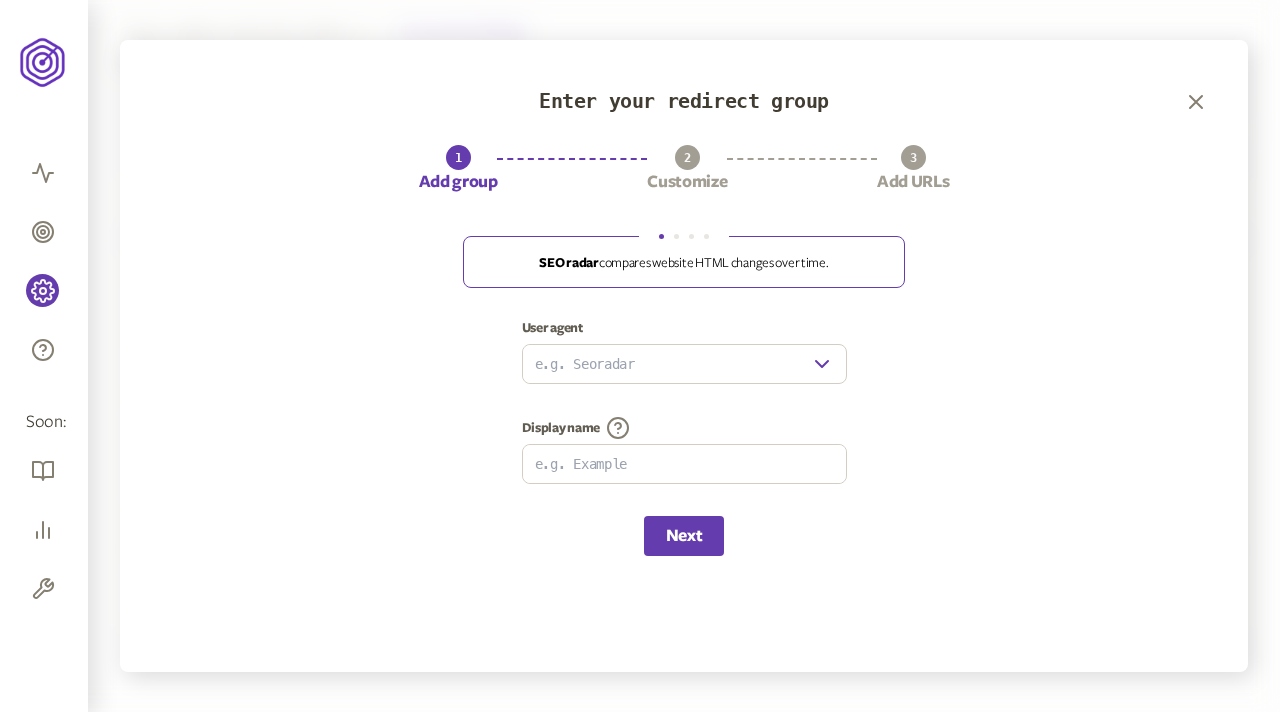 click on "SEO radar  compares website HTML changes over time." at bounding box center (684, 263) 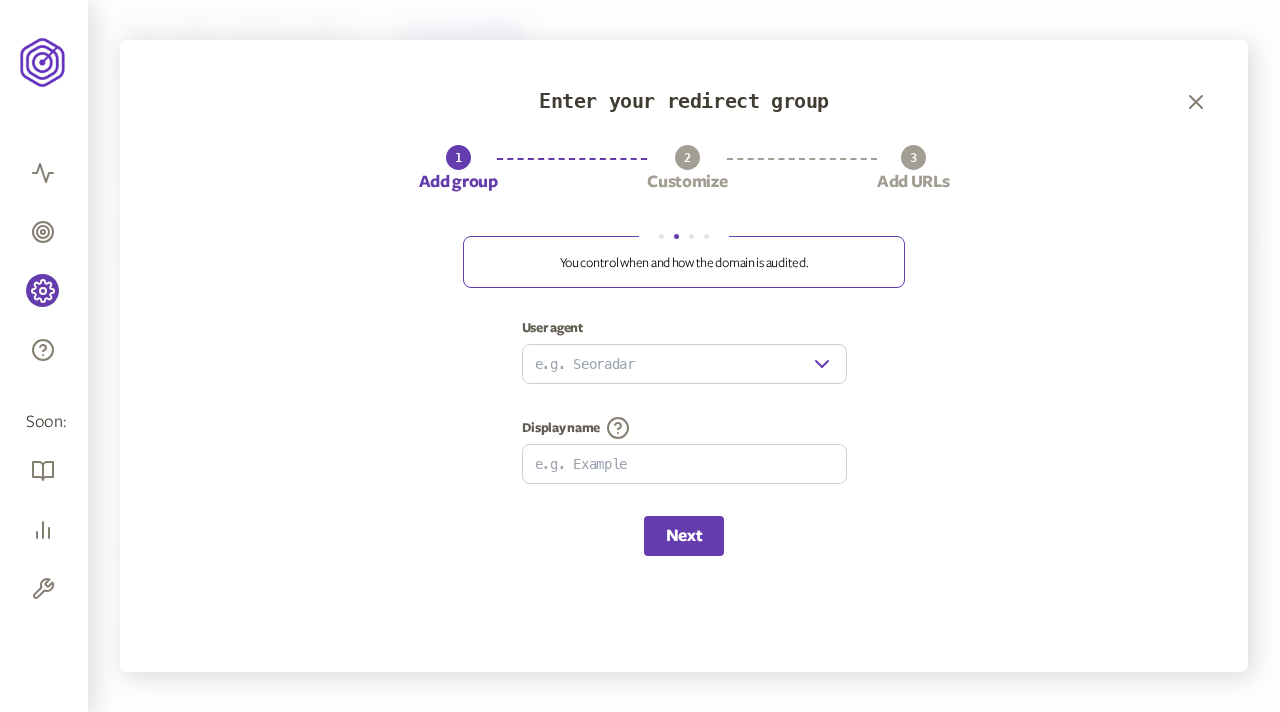 click on "You control when and how the domain is audited." at bounding box center [684, 263] 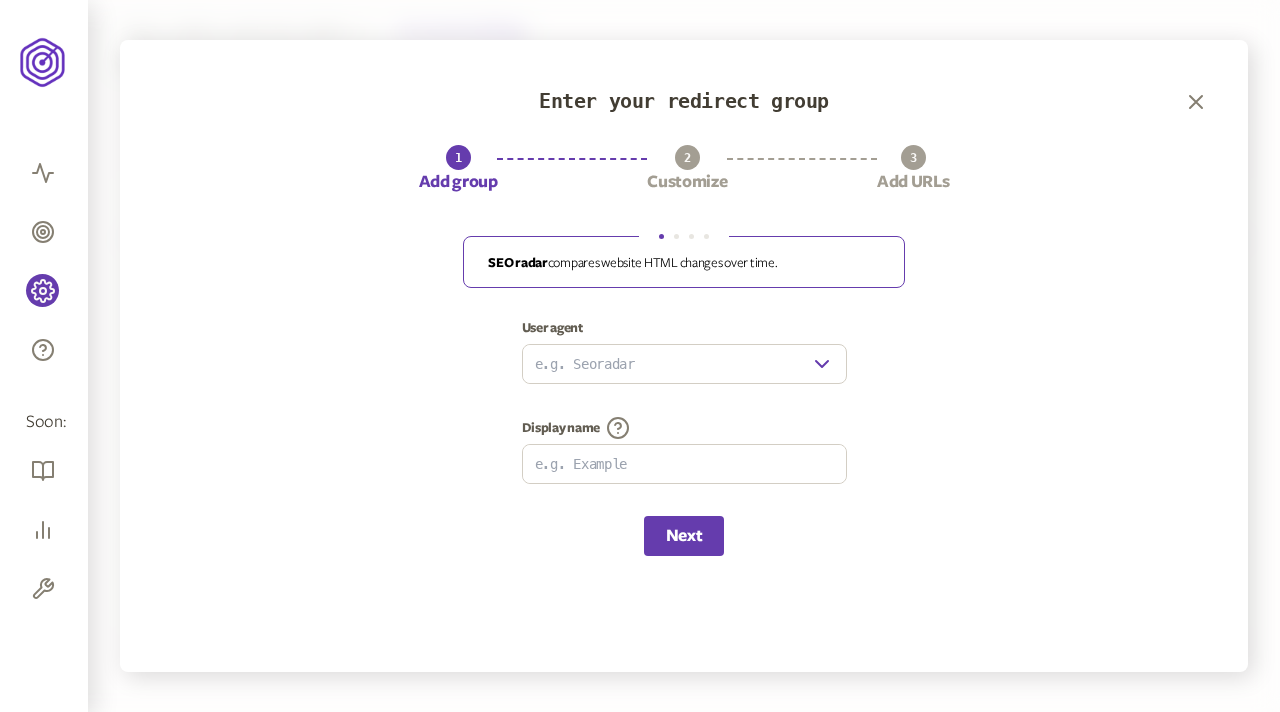 click on "SEO radar  compares website HTML changes over time." at bounding box center (633, 263) 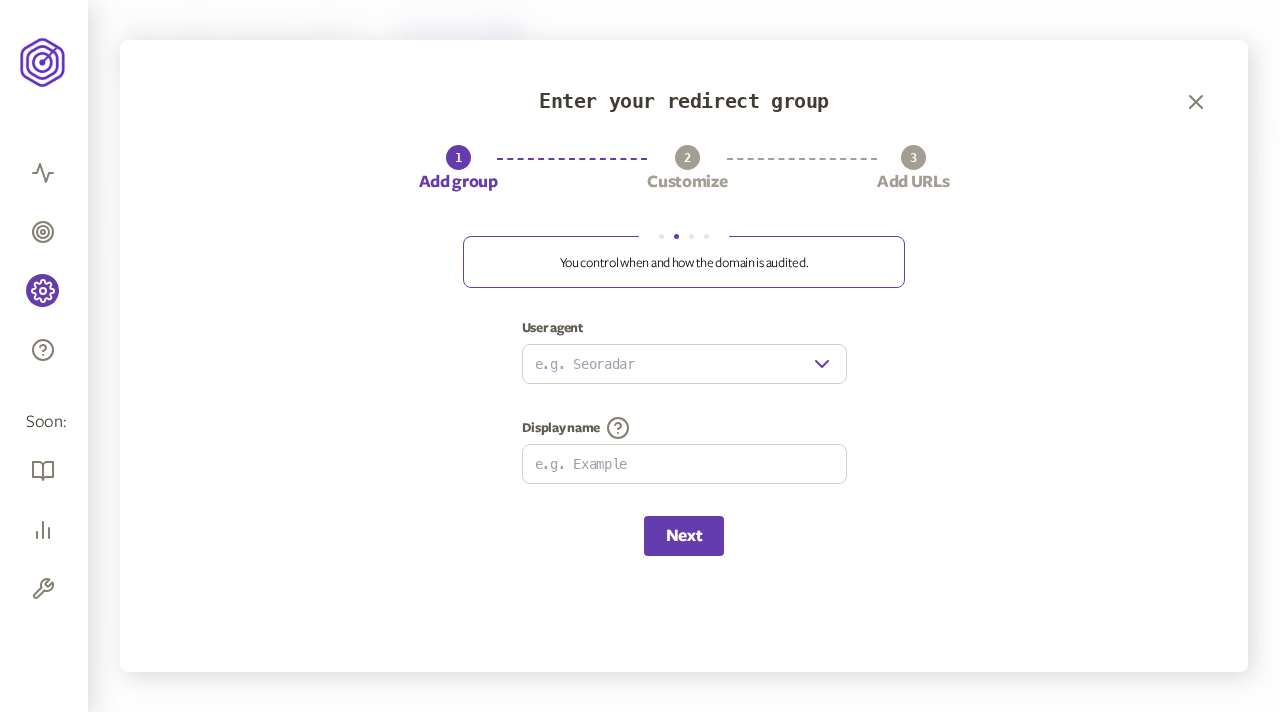click on "SEO radar  compares website HTML changes over time. You control when and how the domain is audited. Customize nearly everything related to SEO crawlers. You control the URLs you want monitored." at bounding box center [684, 261] 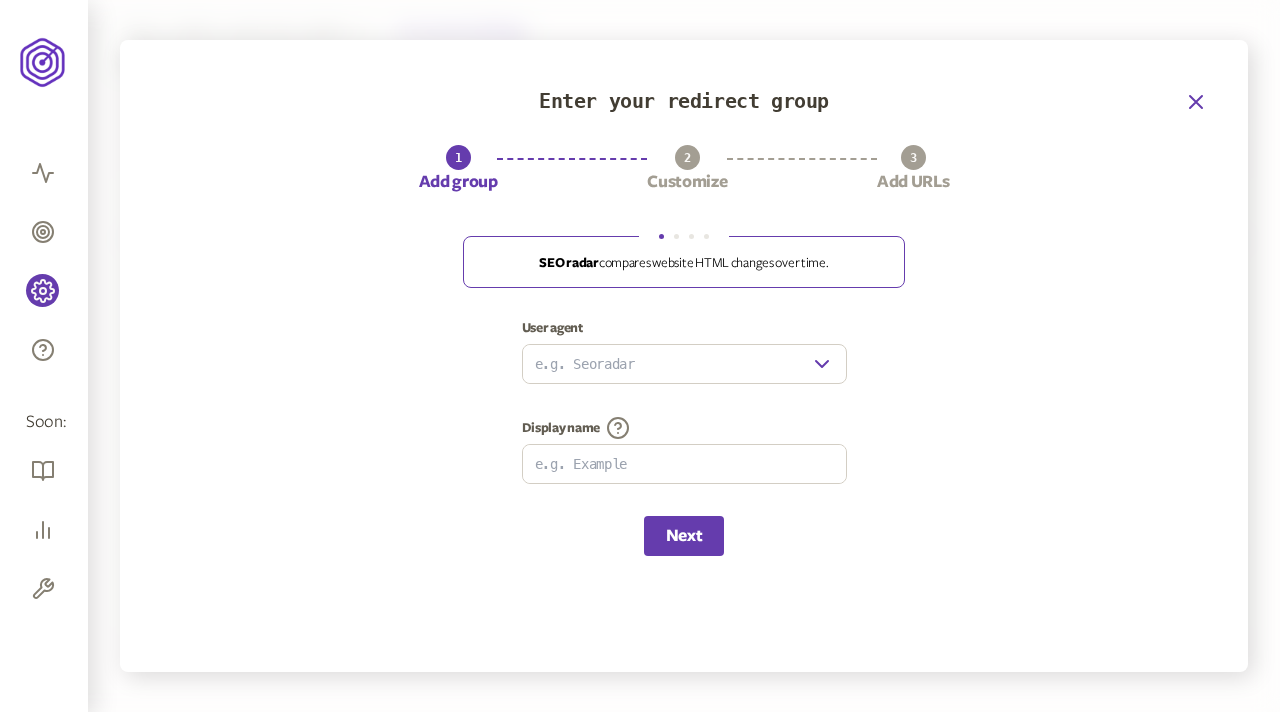 click 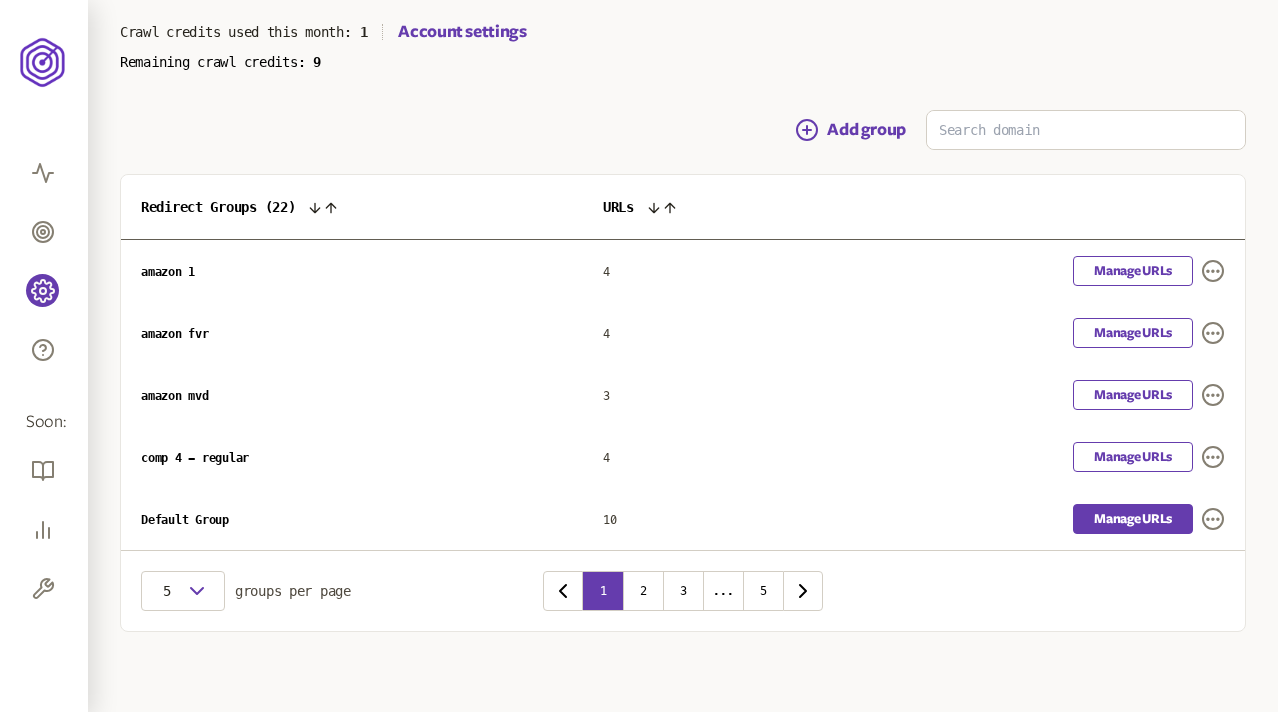 click on "Manage URLs" at bounding box center [1133, 519] 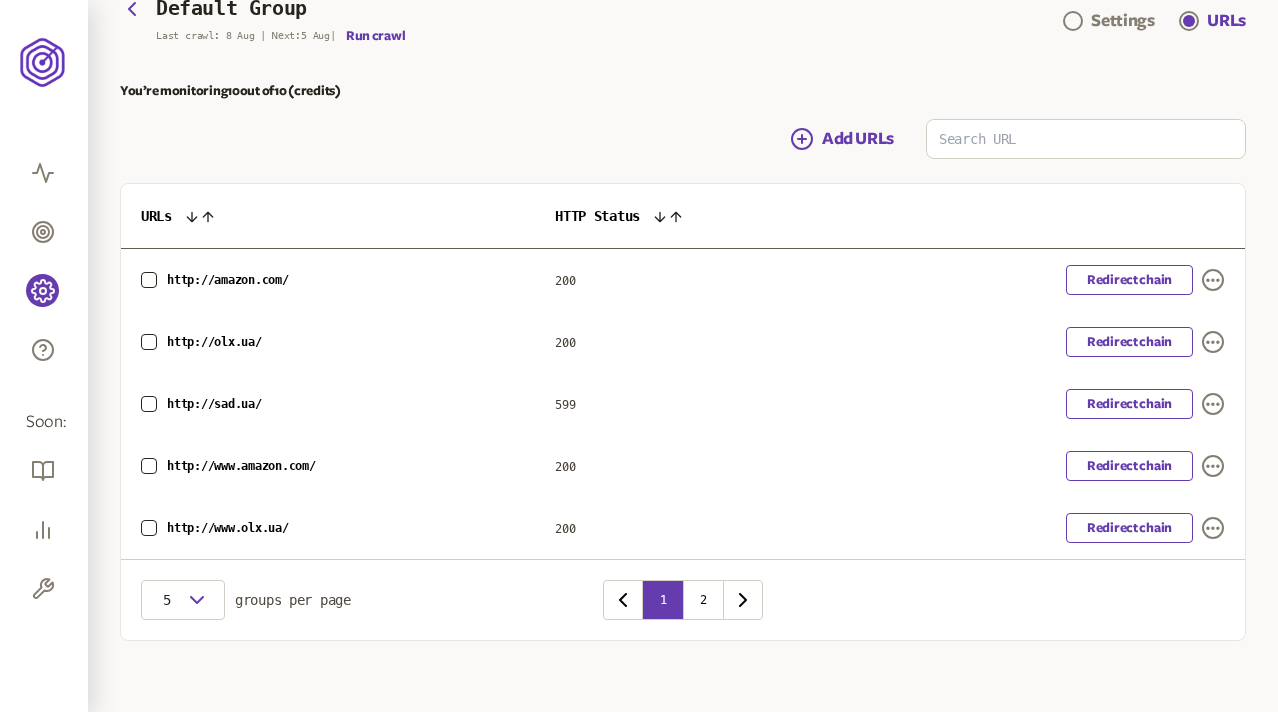 scroll, scrollTop: 130, scrollLeft: 0, axis: vertical 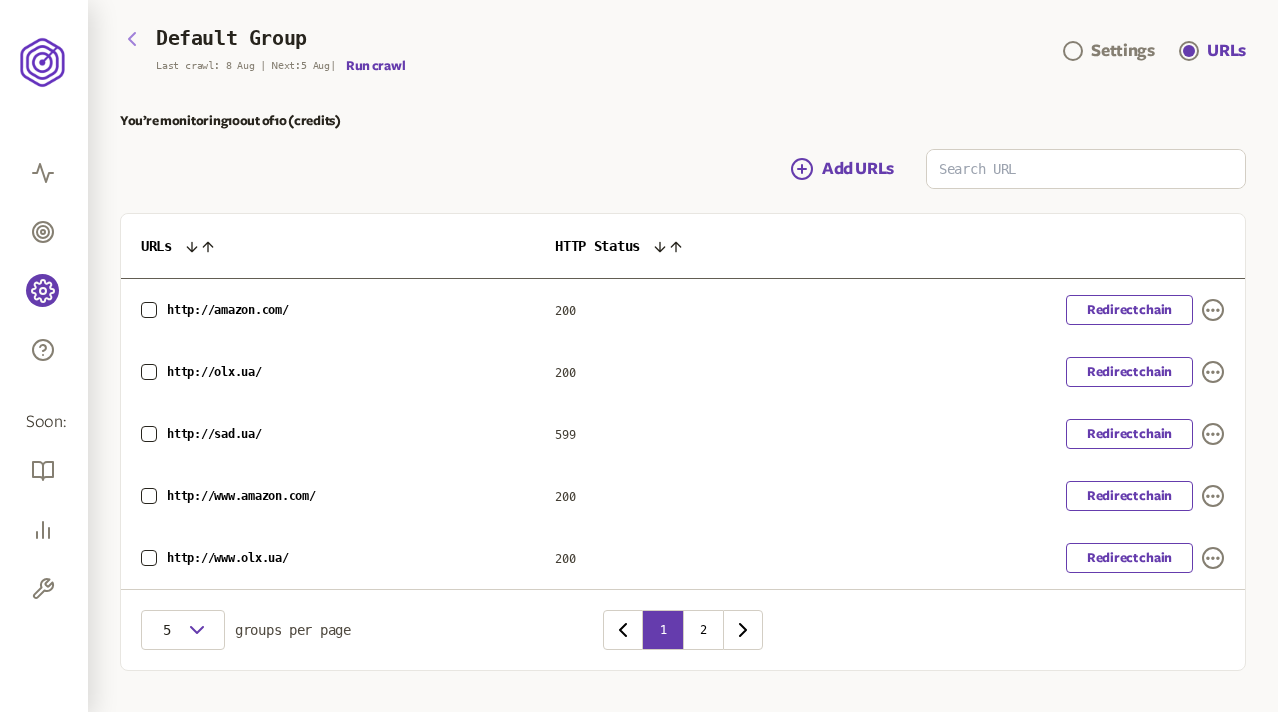 click 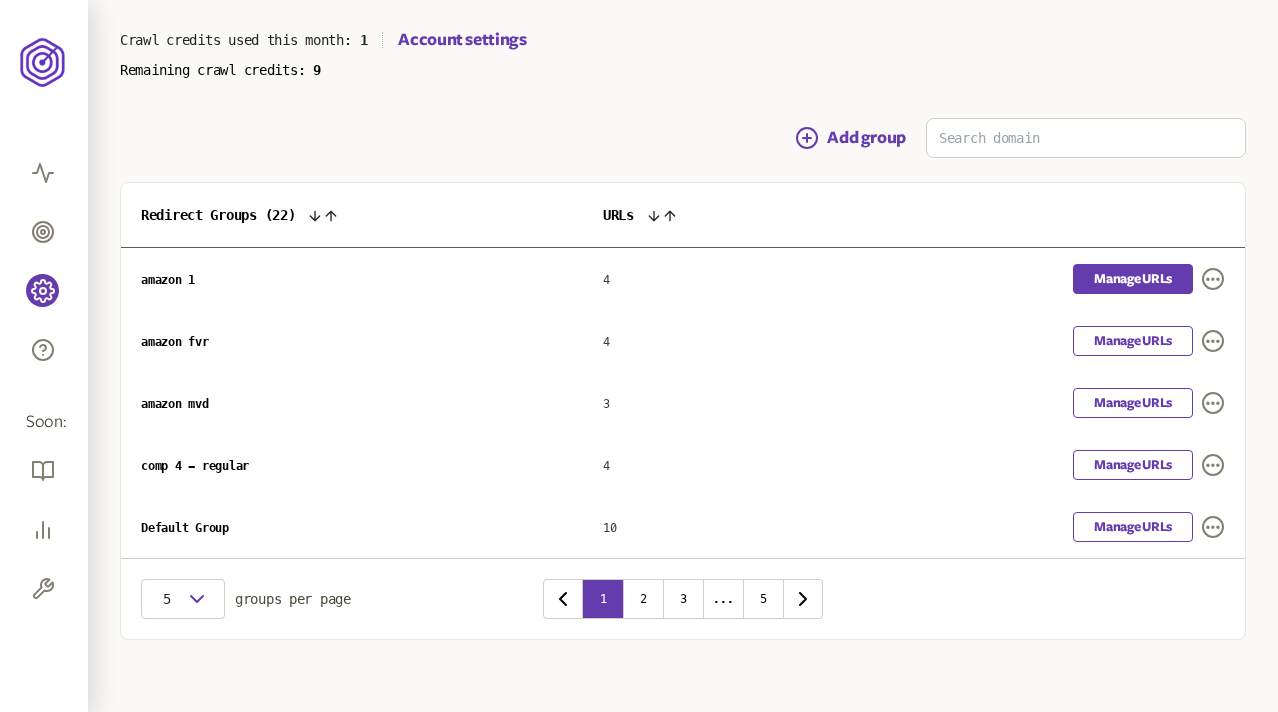 click on "Manage URLs" at bounding box center (1133, 279) 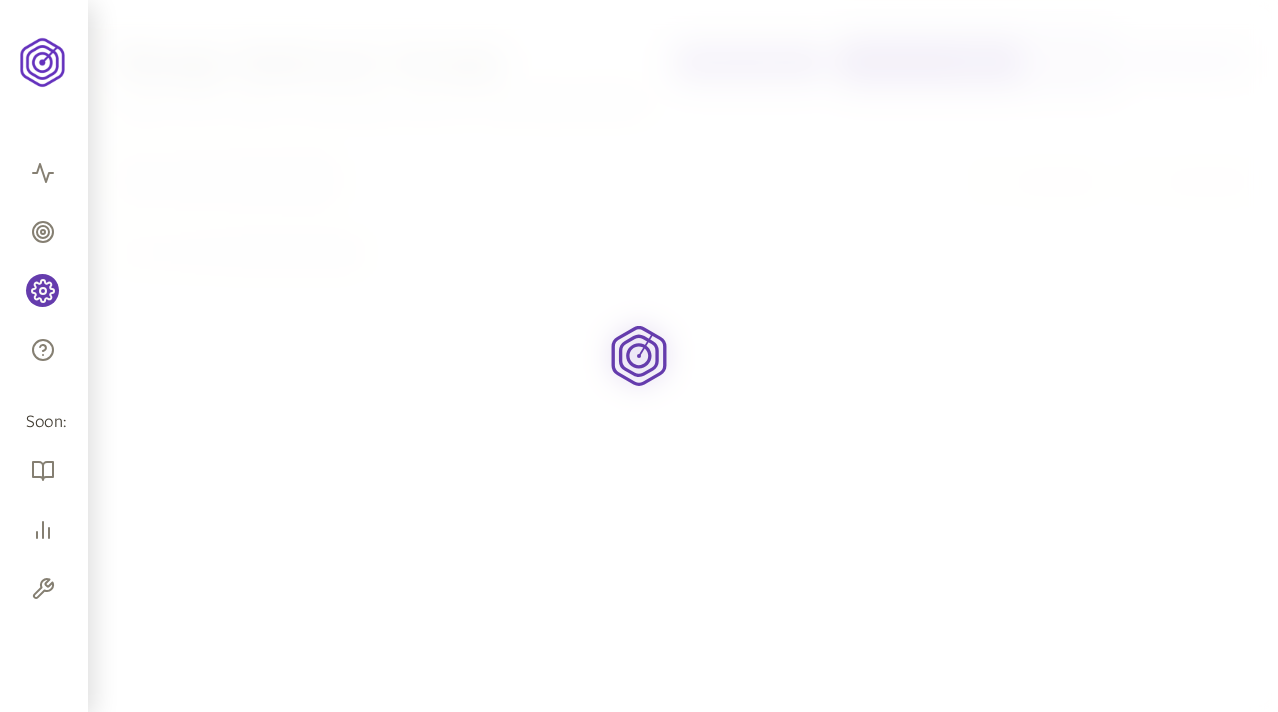 scroll, scrollTop: 0, scrollLeft: 0, axis: both 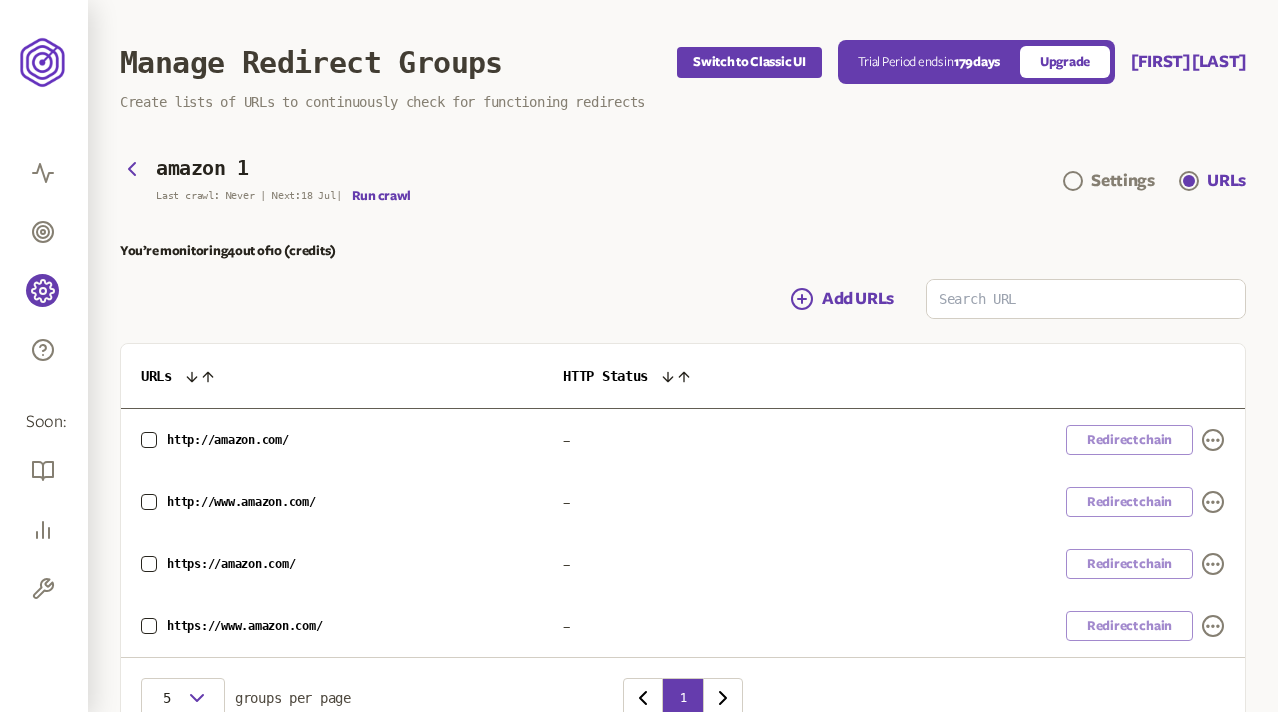 click on "You’re monitoring  4  out of  10   (credits)" at bounding box center (683, 251) 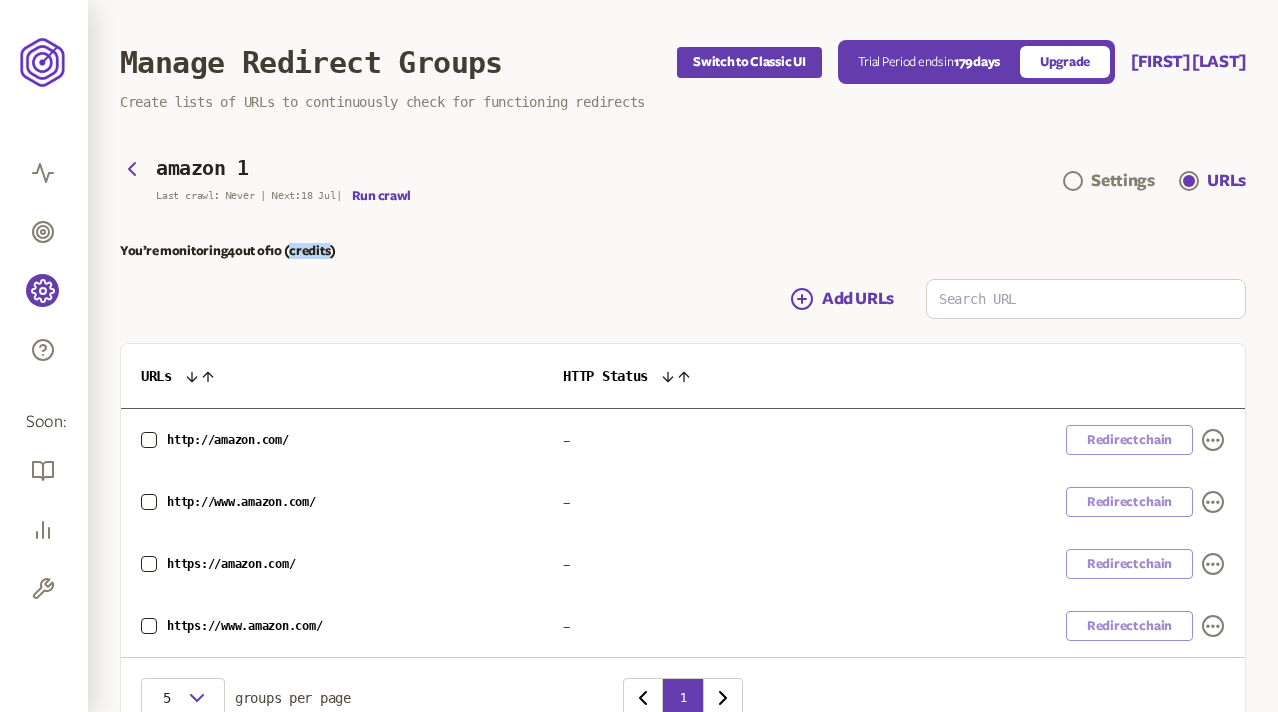 click on "You’re monitoring  4  out of  10   (credits)" at bounding box center [683, 251] 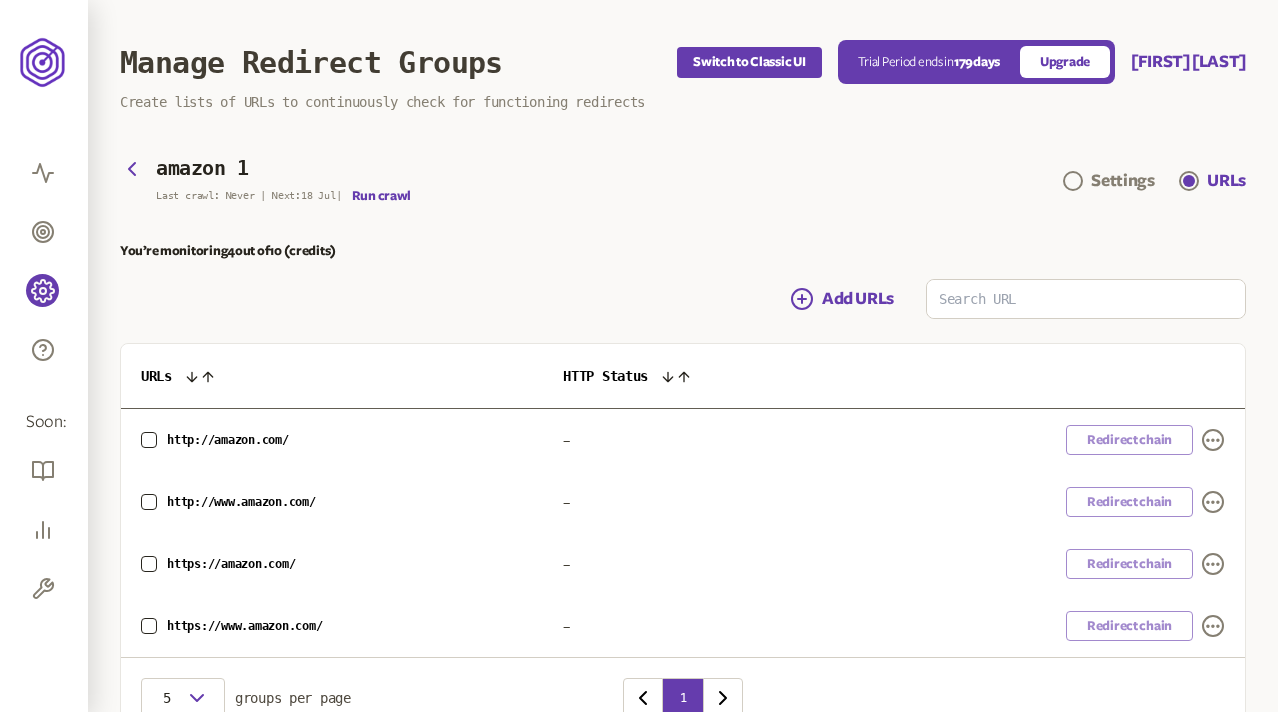 click on "You’re monitoring  4  out of  10   (credits)" at bounding box center [683, 251] 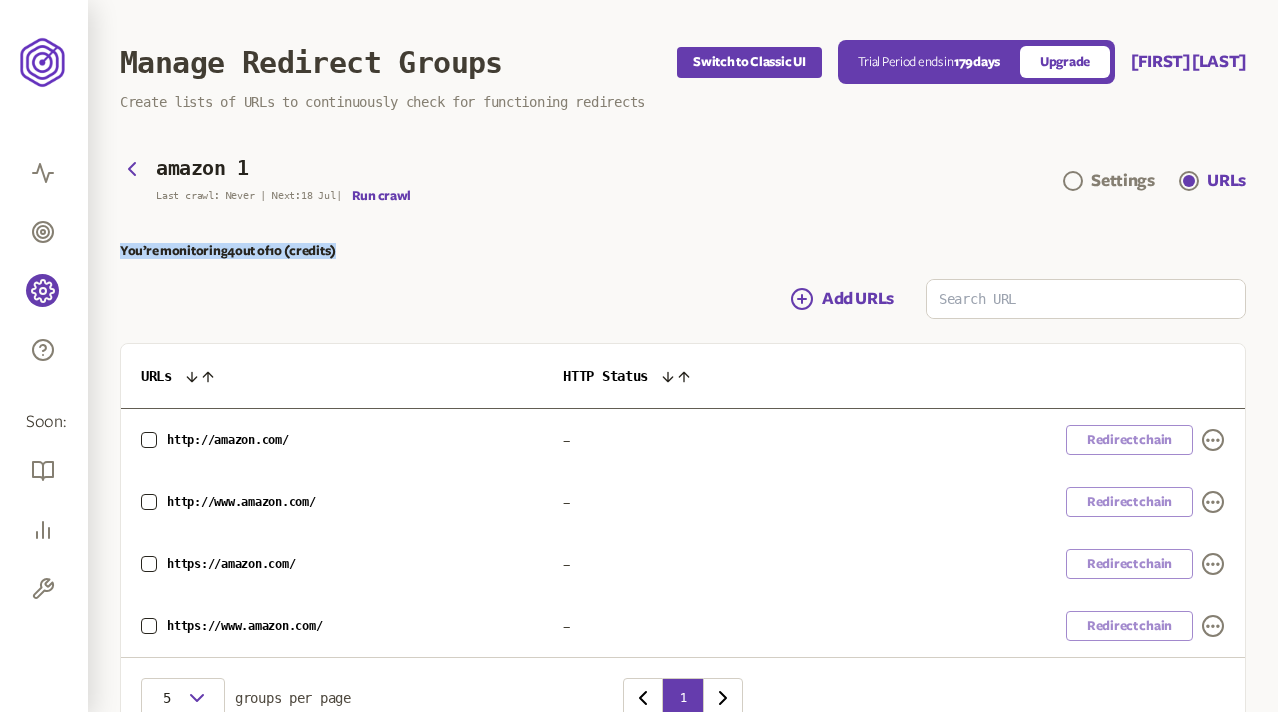 drag, startPoint x: 123, startPoint y: 245, endPoint x: 360, endPoint y: 250, distance: 237.05273 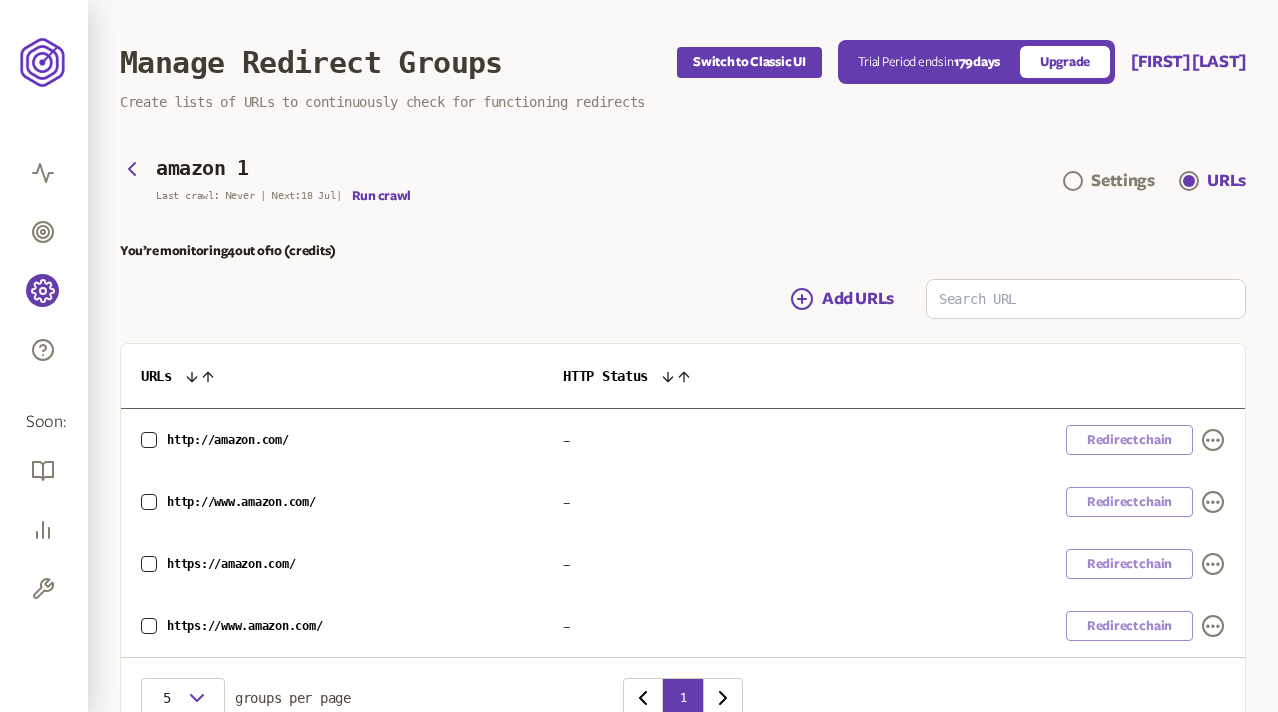 click on "Add URLs" at bounding box center [683, 299] 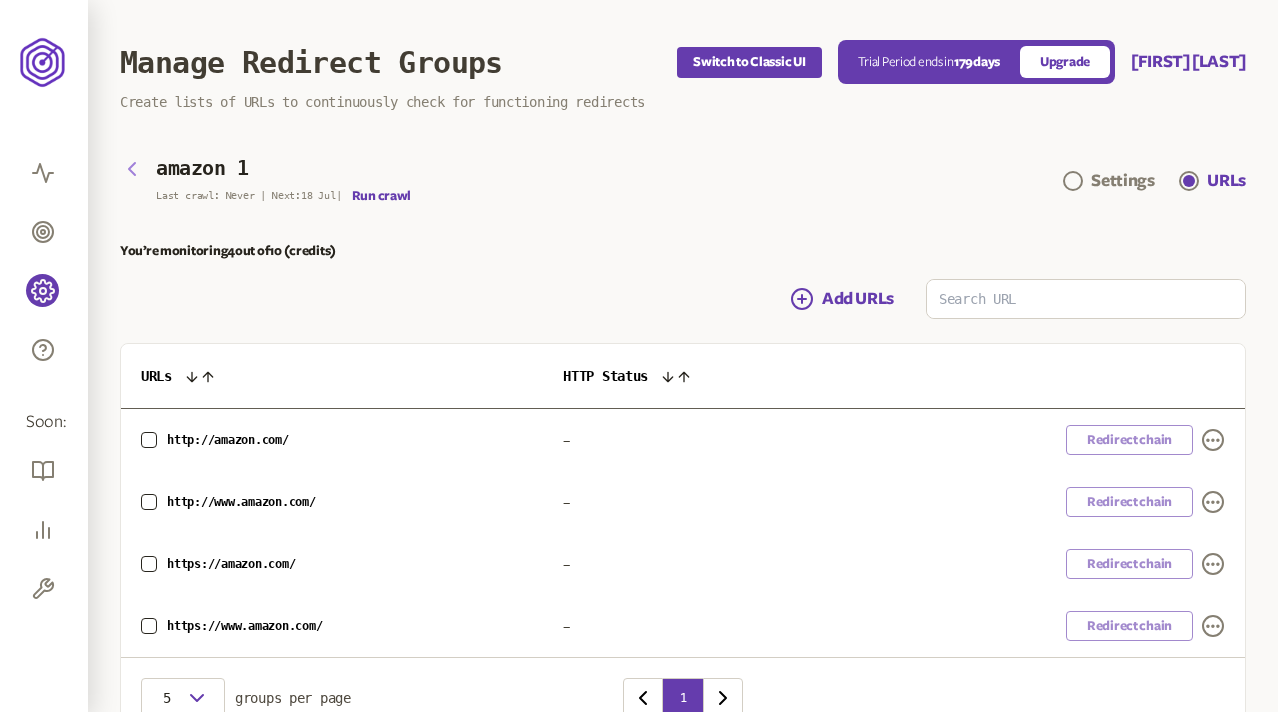 click 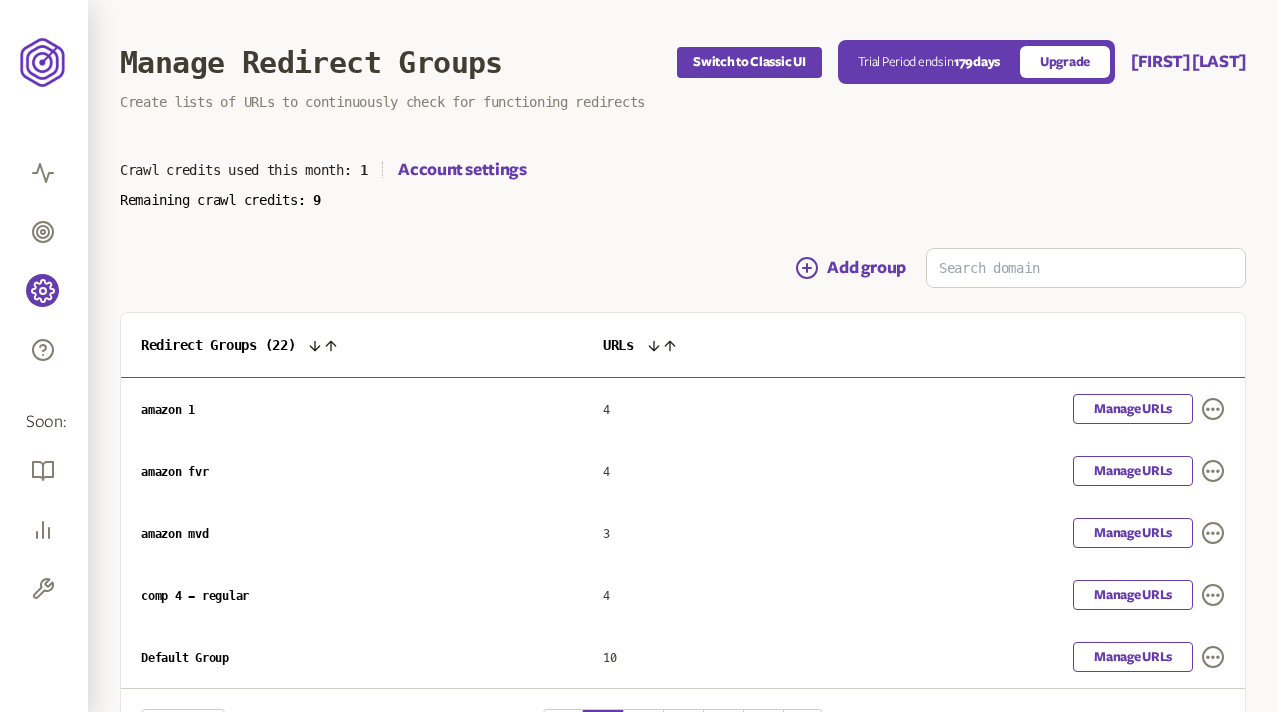 click on "Add group" at bounding box center (683, 268) 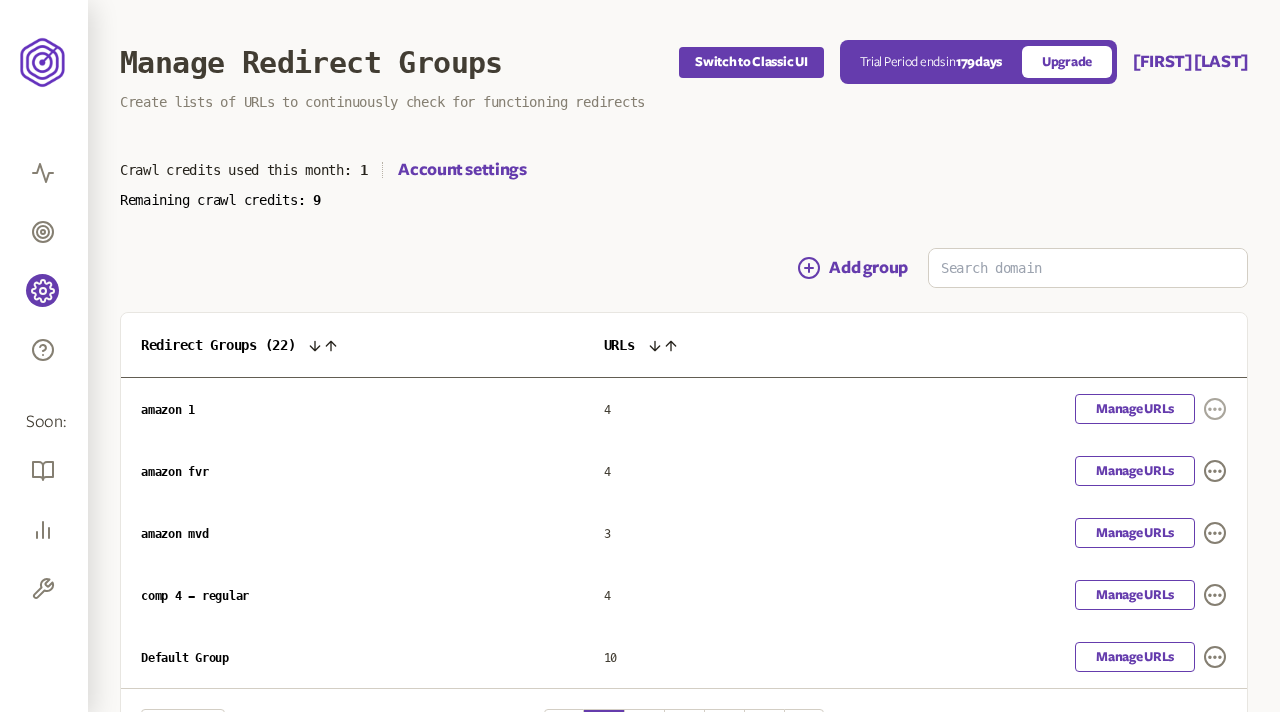 click 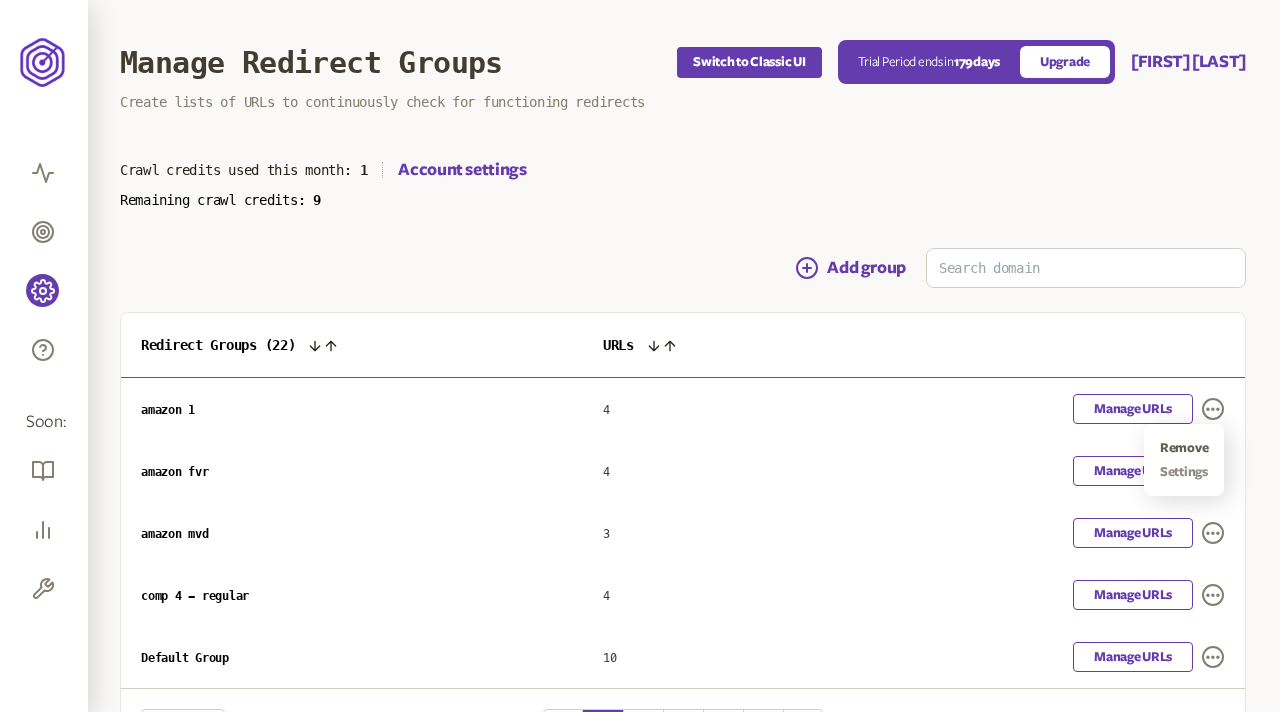 click on "Settings" at bounding box center [1184, 472] 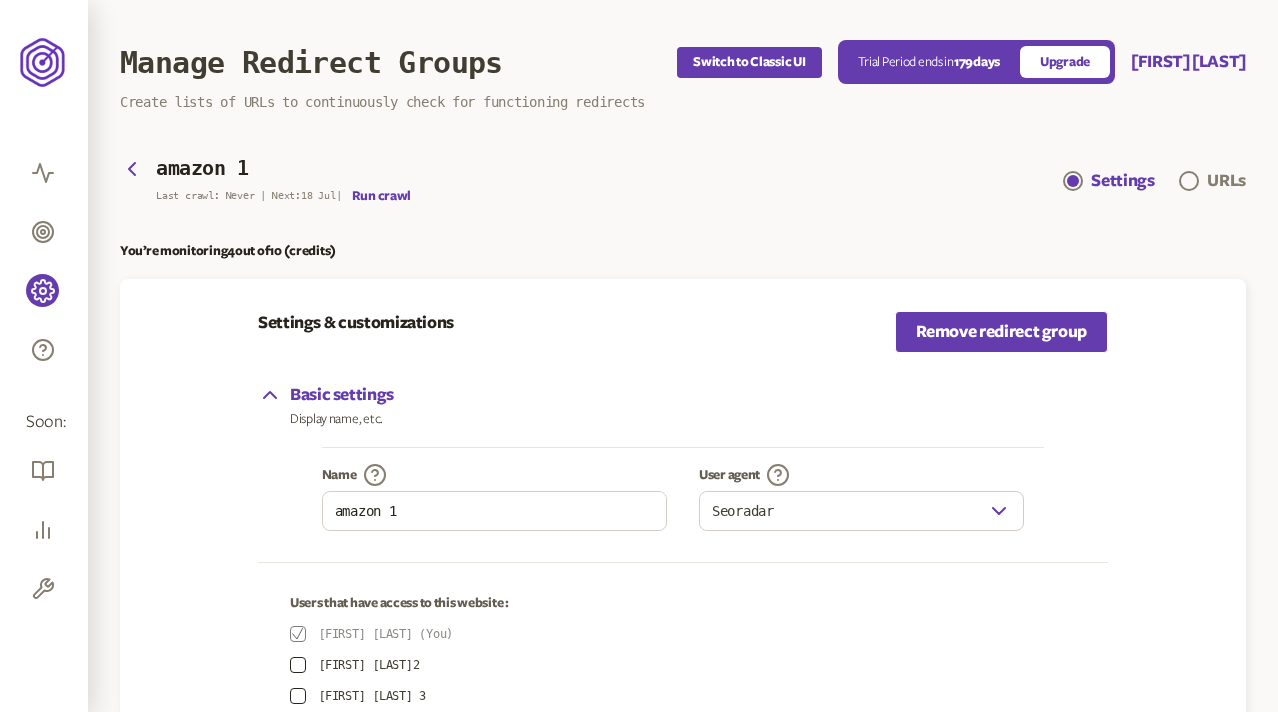 click on "Basic settings Display name, etc." at bounding box center (683, 405) 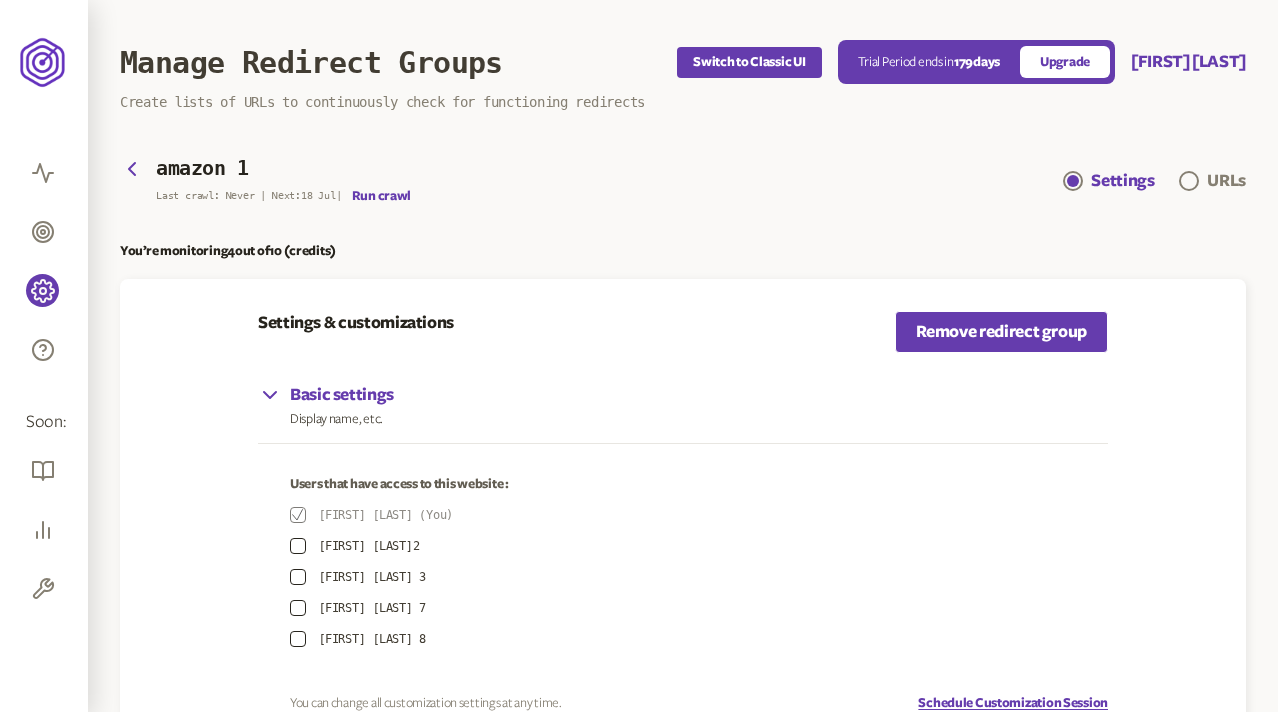 click on "Basic settings Display name, etc." at bounding box center (683, 405) 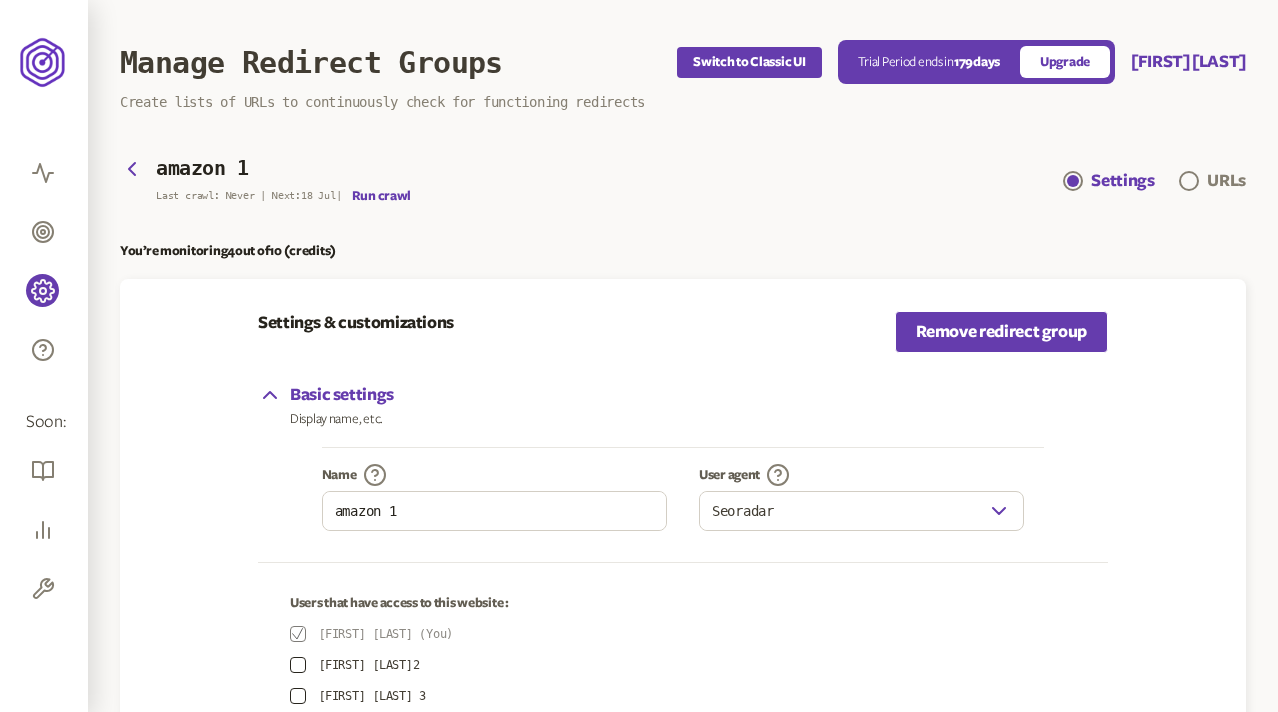 click on "Basic settings Display name, etc." at bounding box center [683, 405] 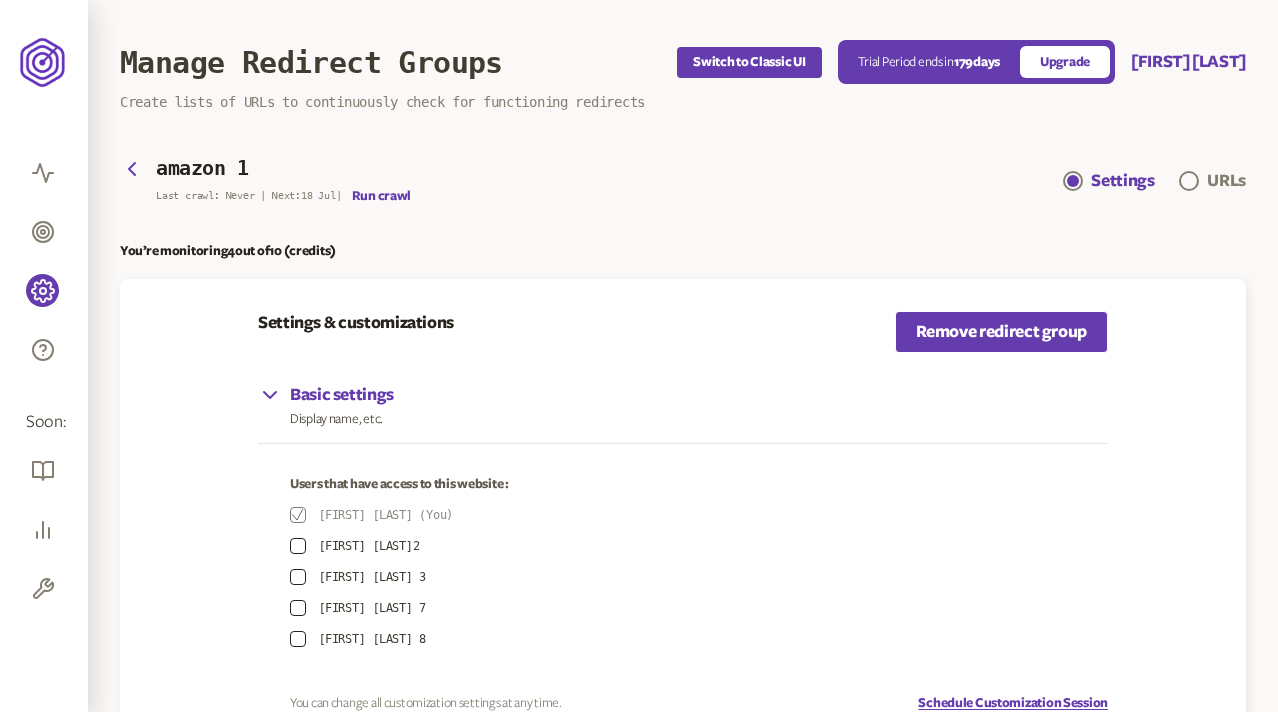 click on "Basic settings Display name, etc." at bounding box center [683, 405] 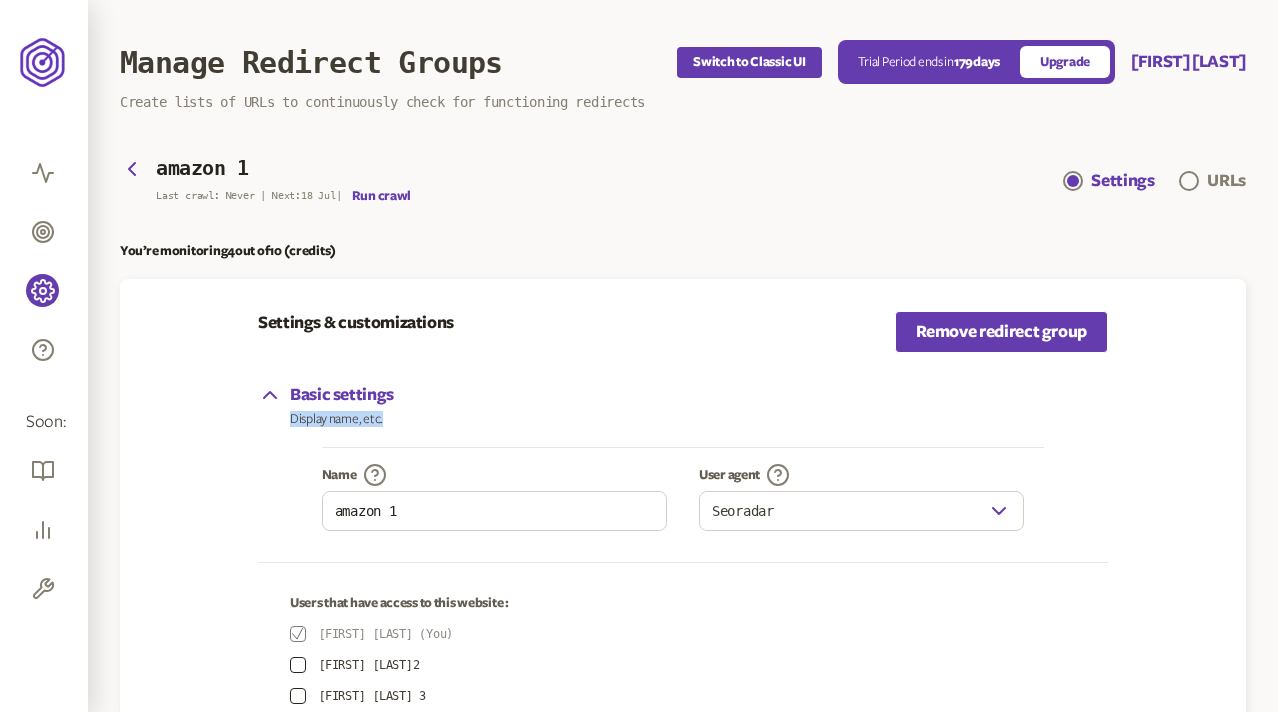 drag, startPoint x: 294, startPoint y: 417, endPoint x: 398, endPoint y: 419, distance: 104.019226 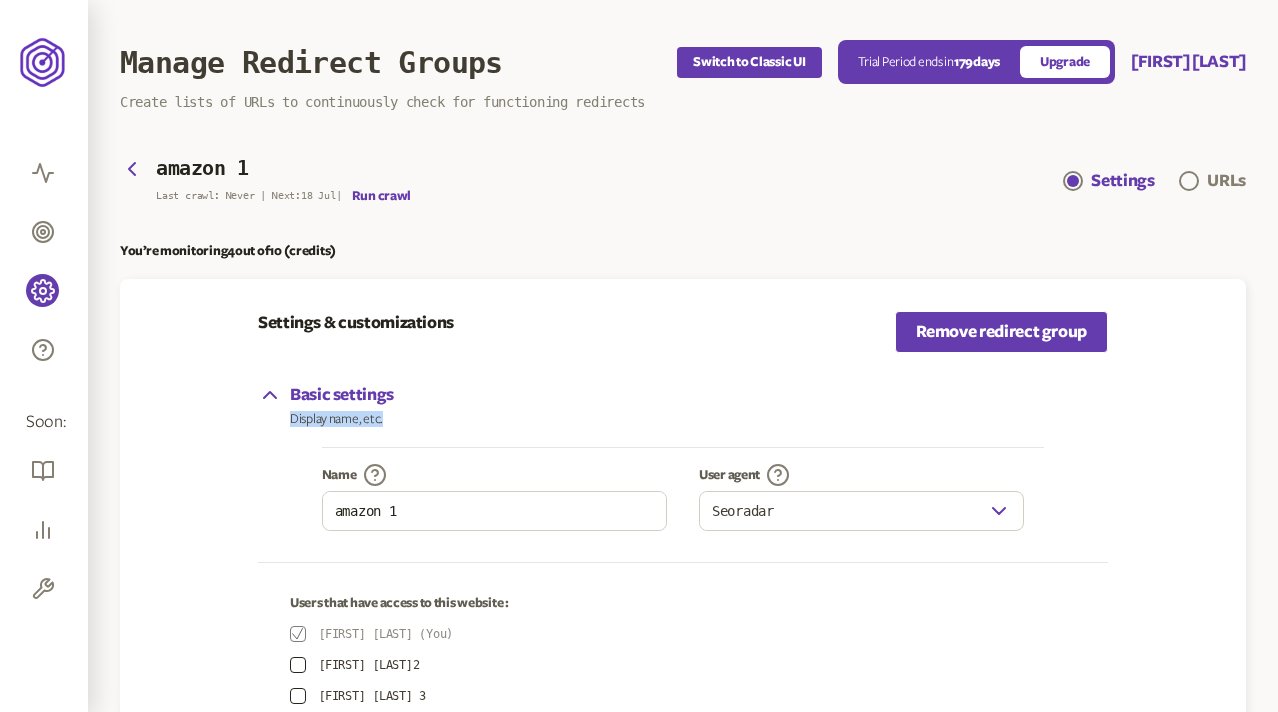 click on "Basic settings Display name, etc." at bounding box center [683, 405] 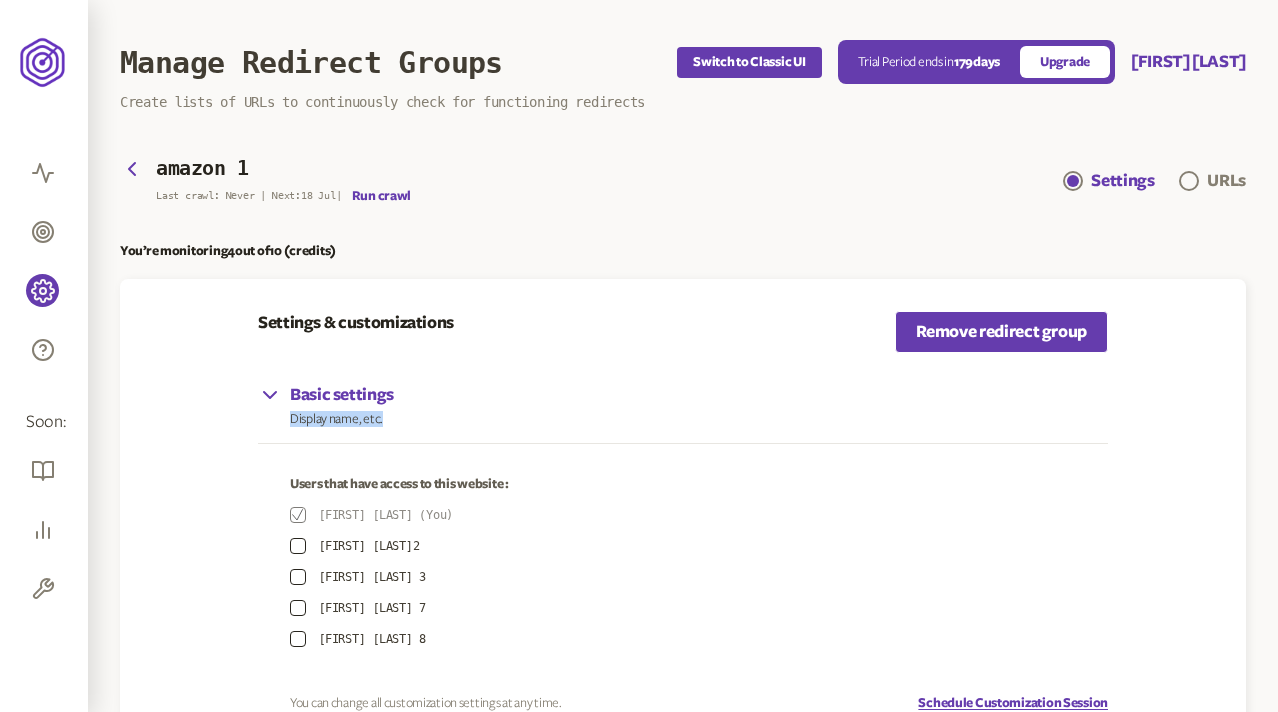 copy on "Display name, etc." 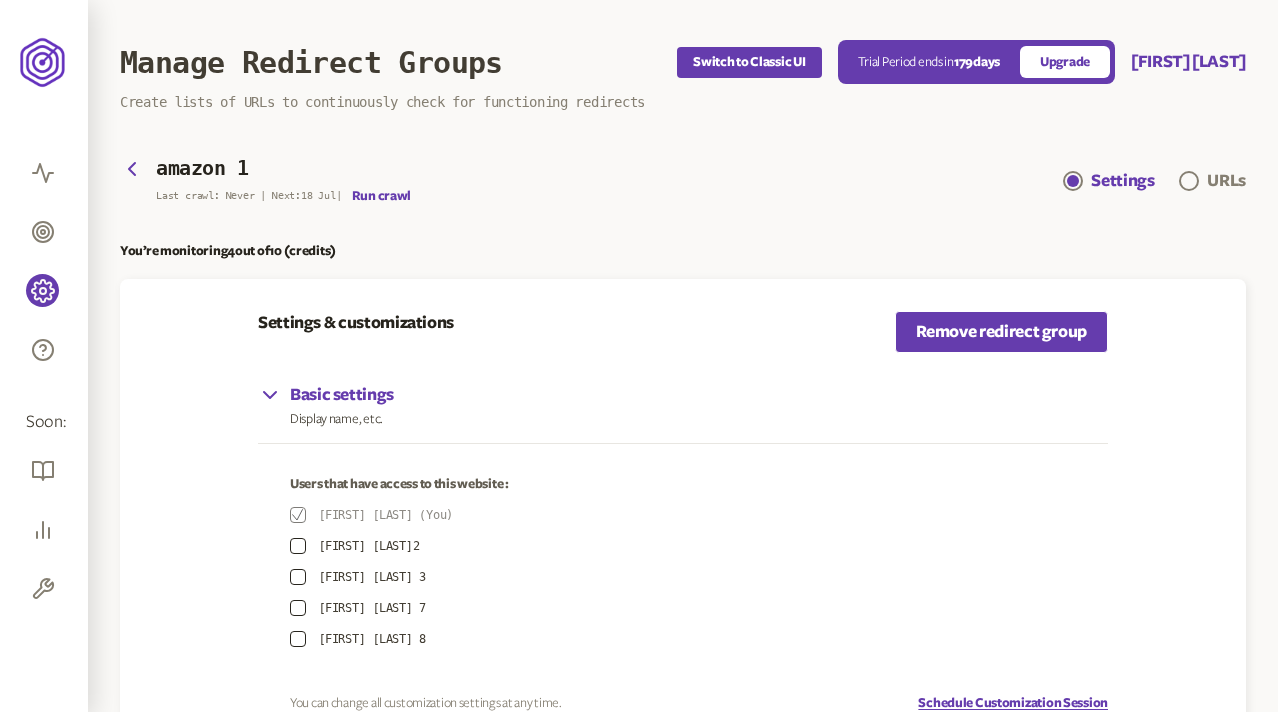 click on "Basic settings Display name, etc." at bounding box center [683, 405] 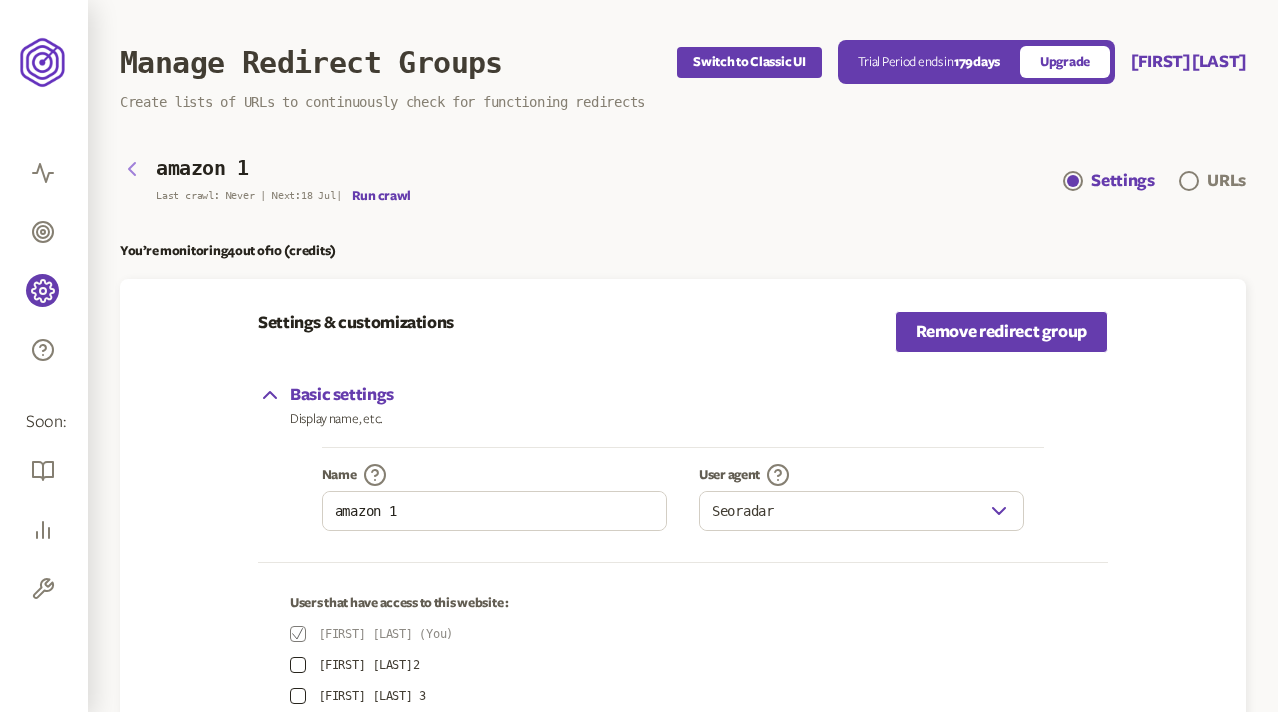 click 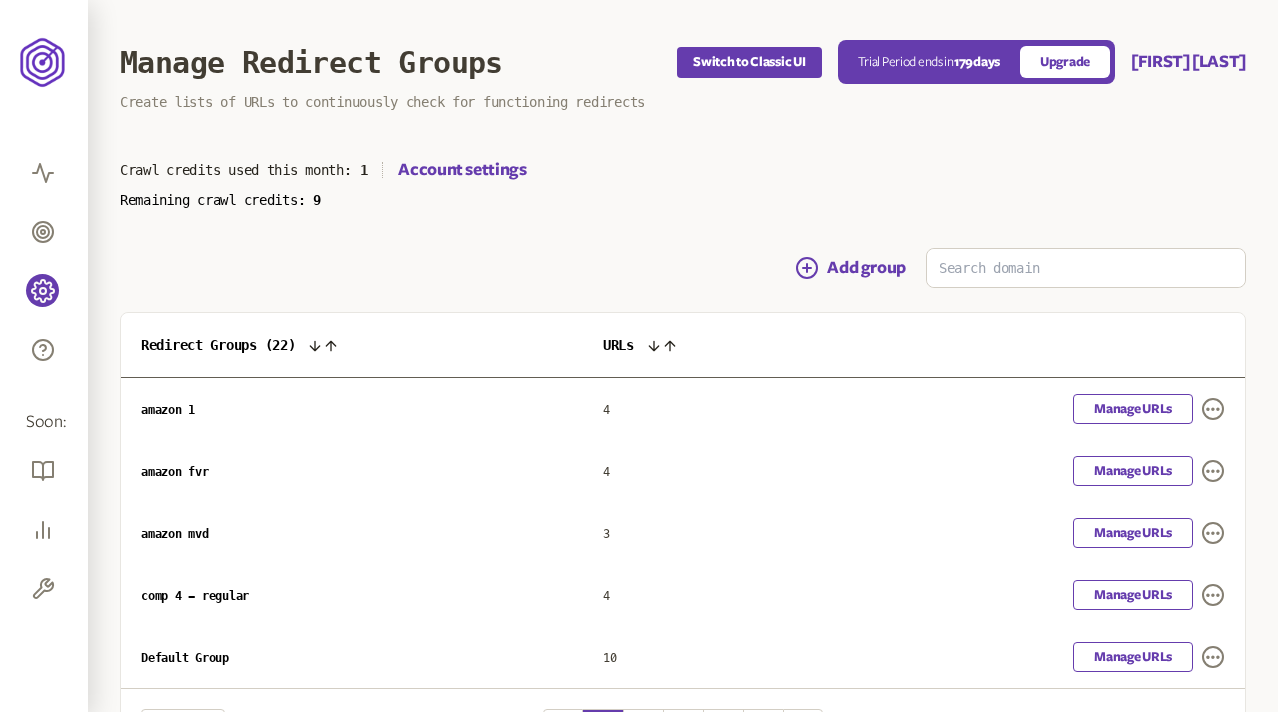 scroll, scrollTop: 138, scrollLeft: 0, axis: vertical 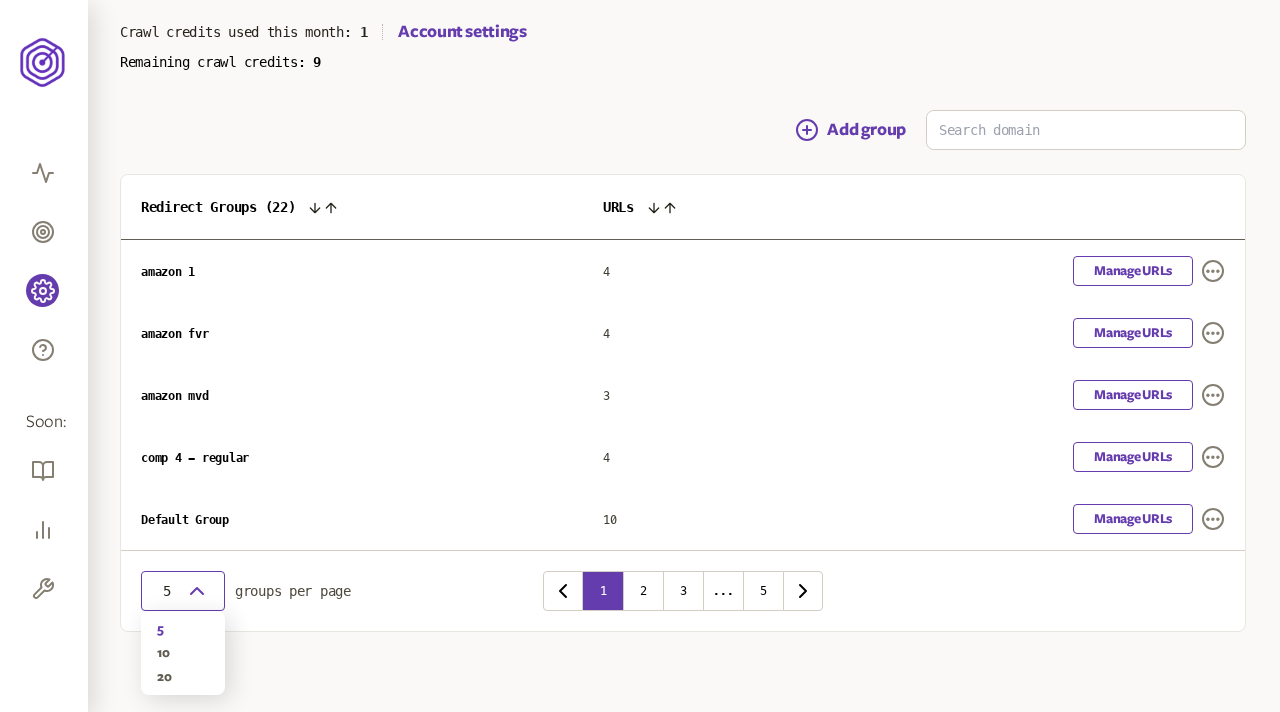 click 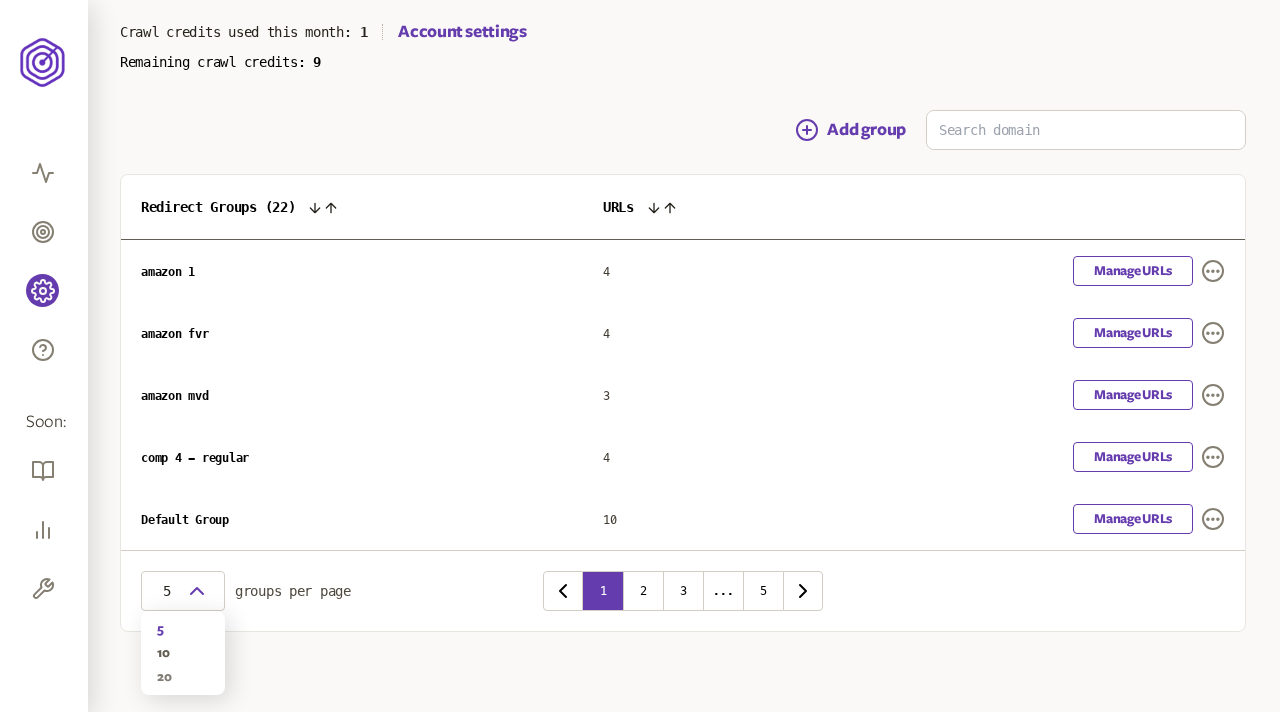 click on "20" at bounding box center [183, 677] 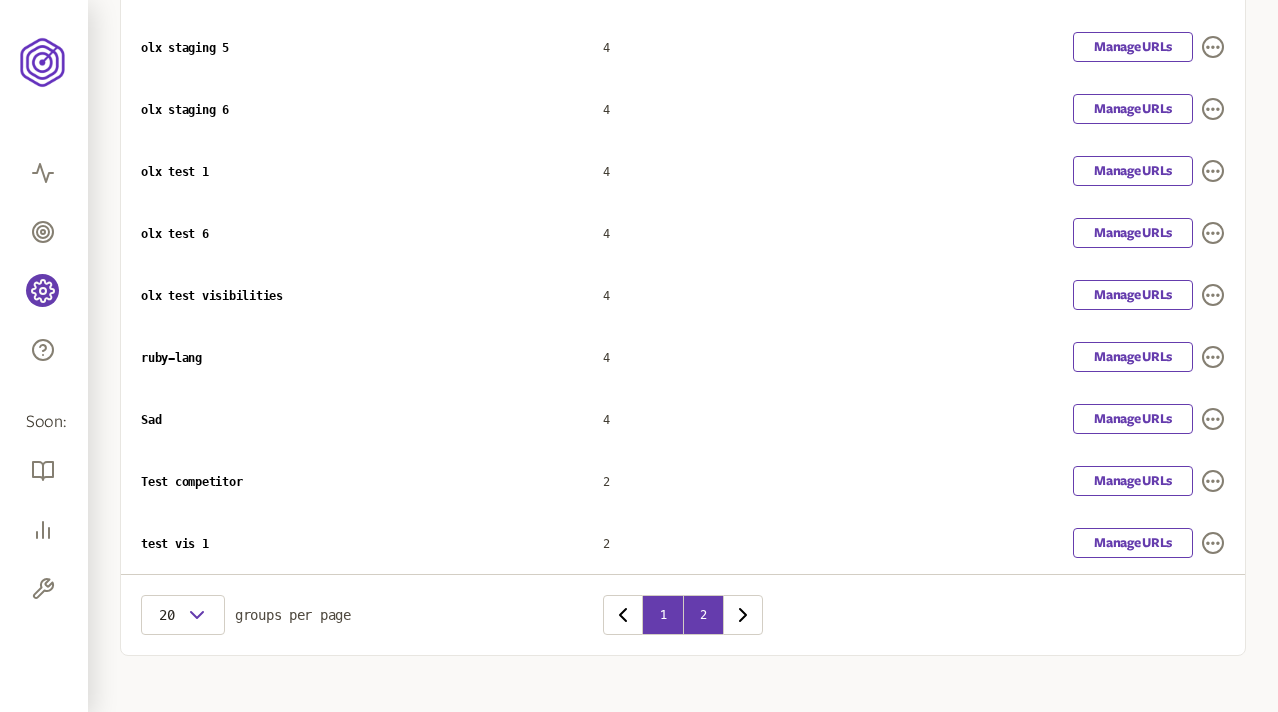 click on "2" at bounding box center [703, 615] 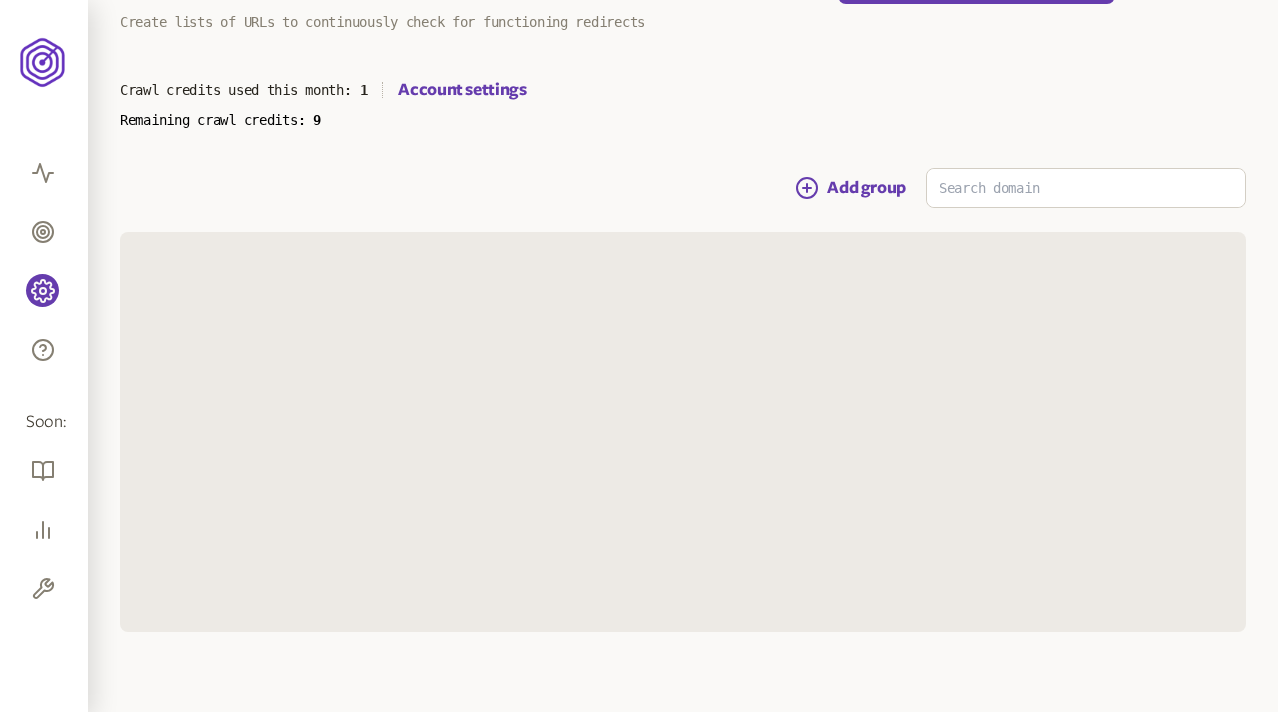 scroll, scrollTop: 0, scrollLeft: 0, axis: both 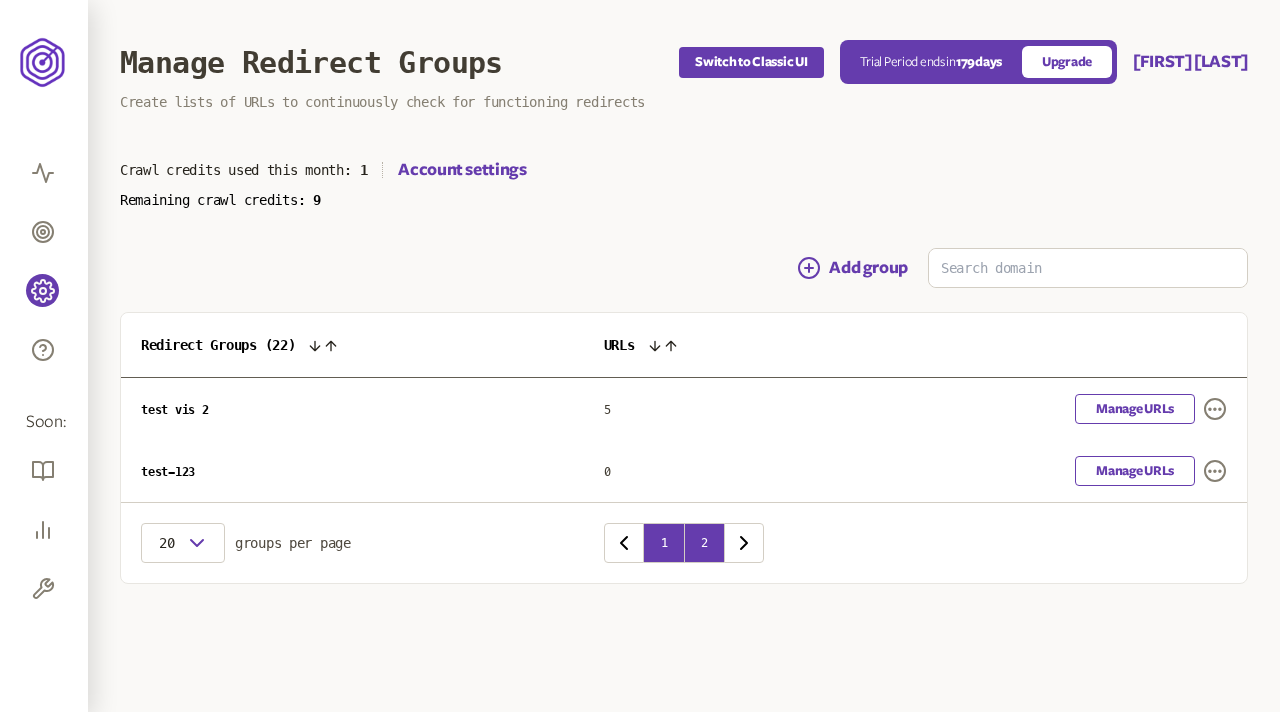 click on "1" at bounding box center (664, 543) 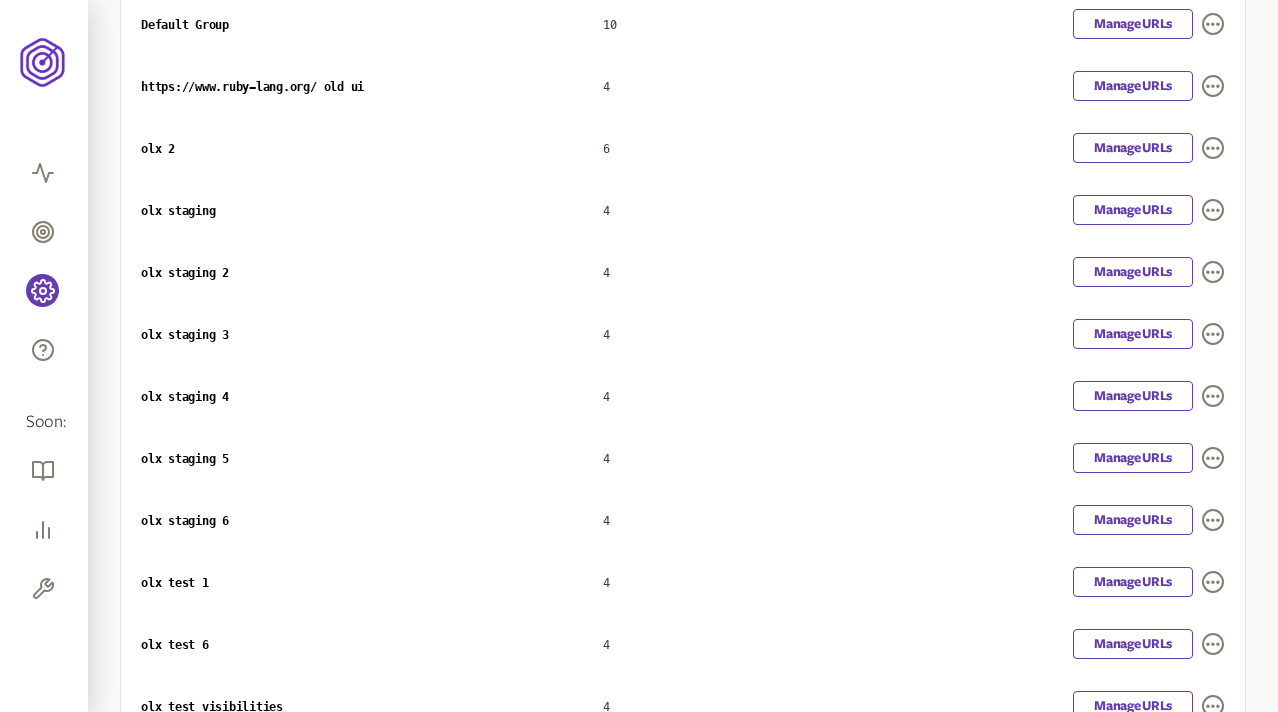 scroll, scrollTop: 629, scrollLeft: 0, axis: vertical 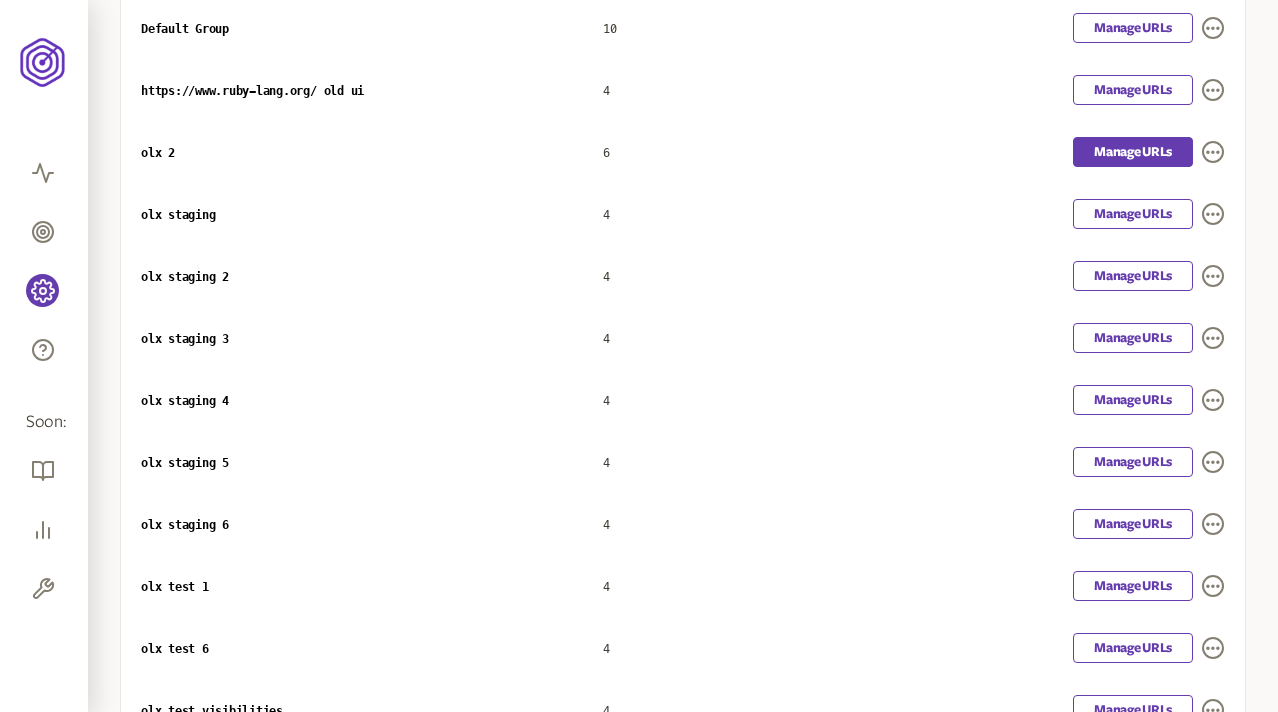 click on "Manage URLs" at bounding box center [1133, 152] 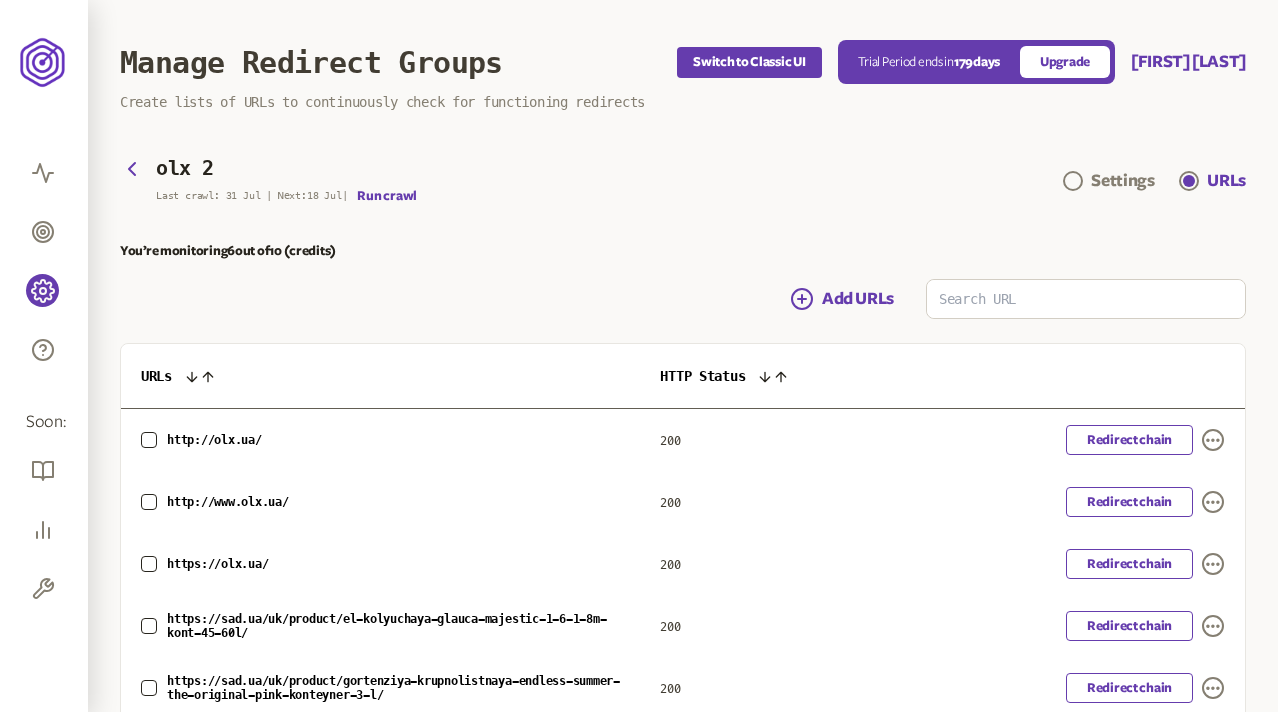 scroll, scrollTop: 169, scrollLeft: 0, axis: vertical 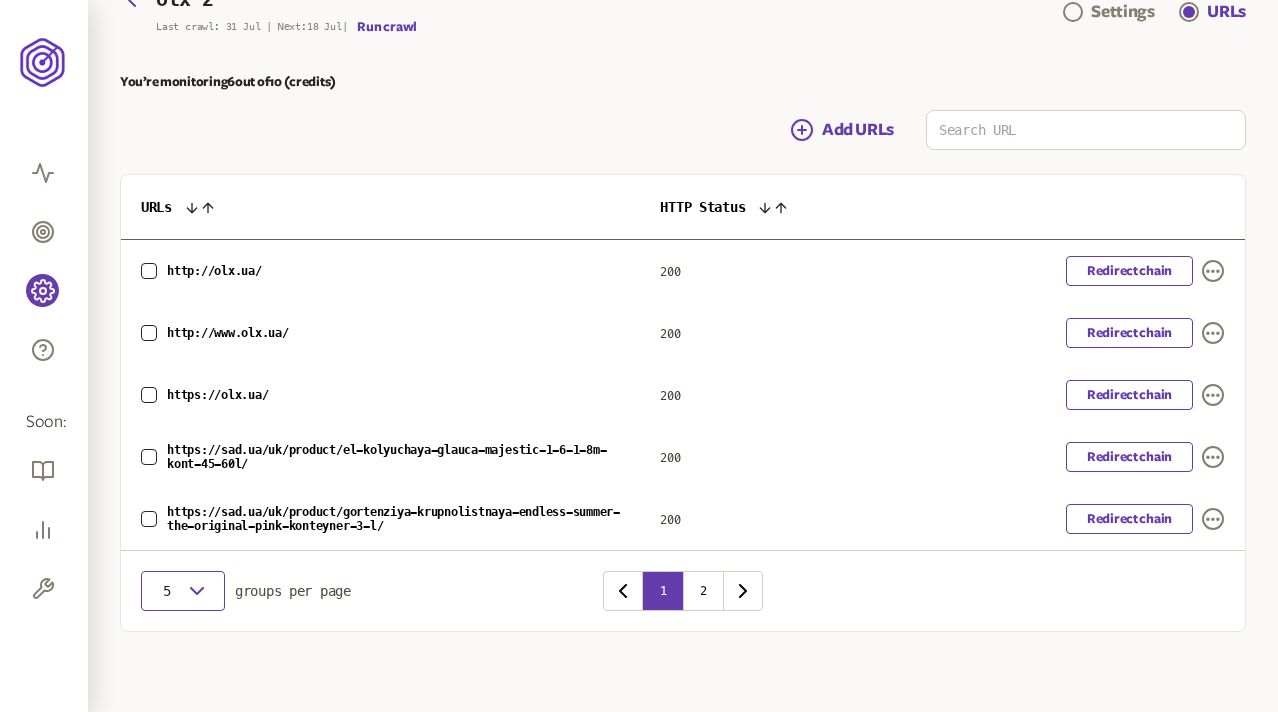 click 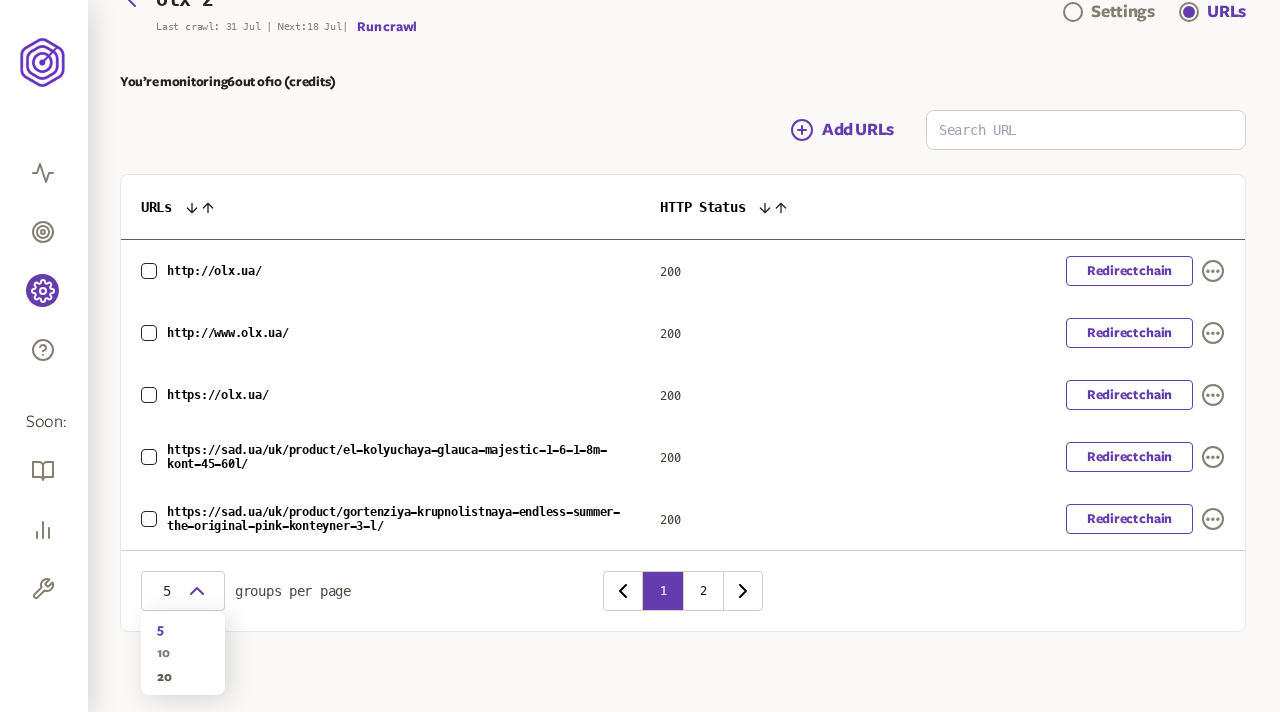click on "10" at bounding box center [183, 653] 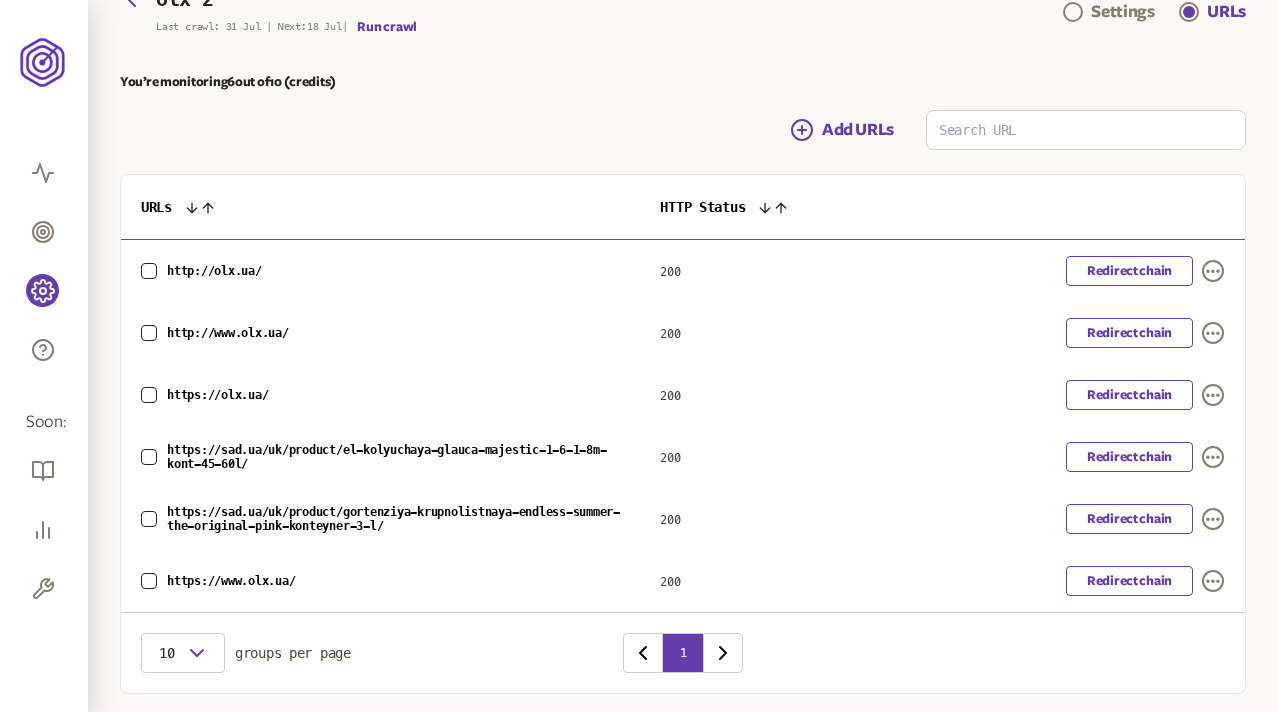 scroll, scrollTop: 231, scrollLeft: 0, axis: vertical 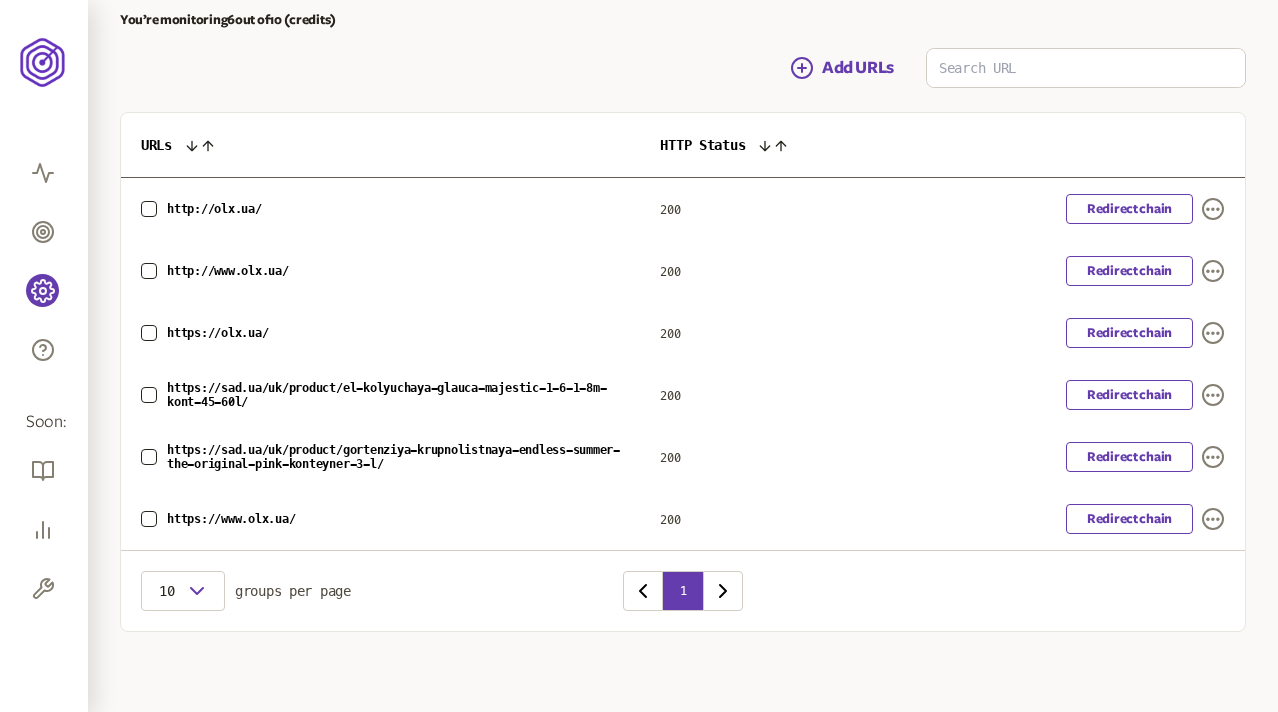 click at bounding box center [149, 457] 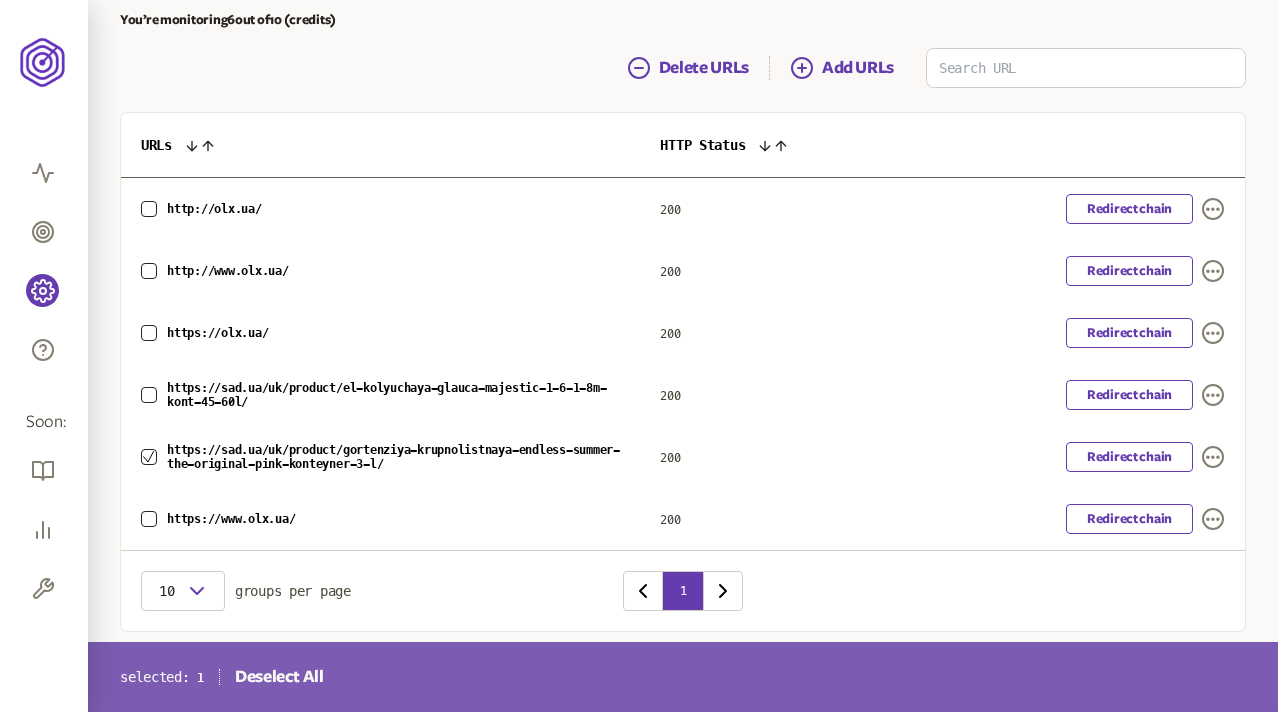 click at bounding box center (149, 395) 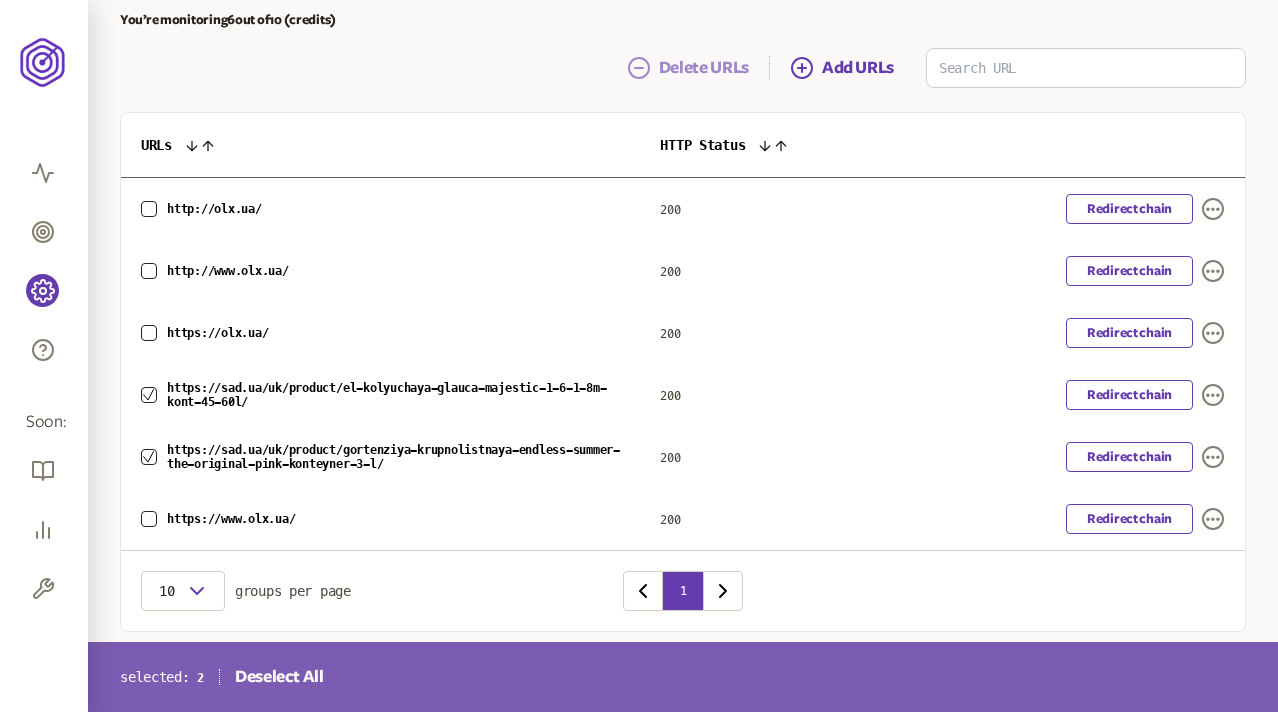 click on "Delete URLs" at bounding box center [704, 68] 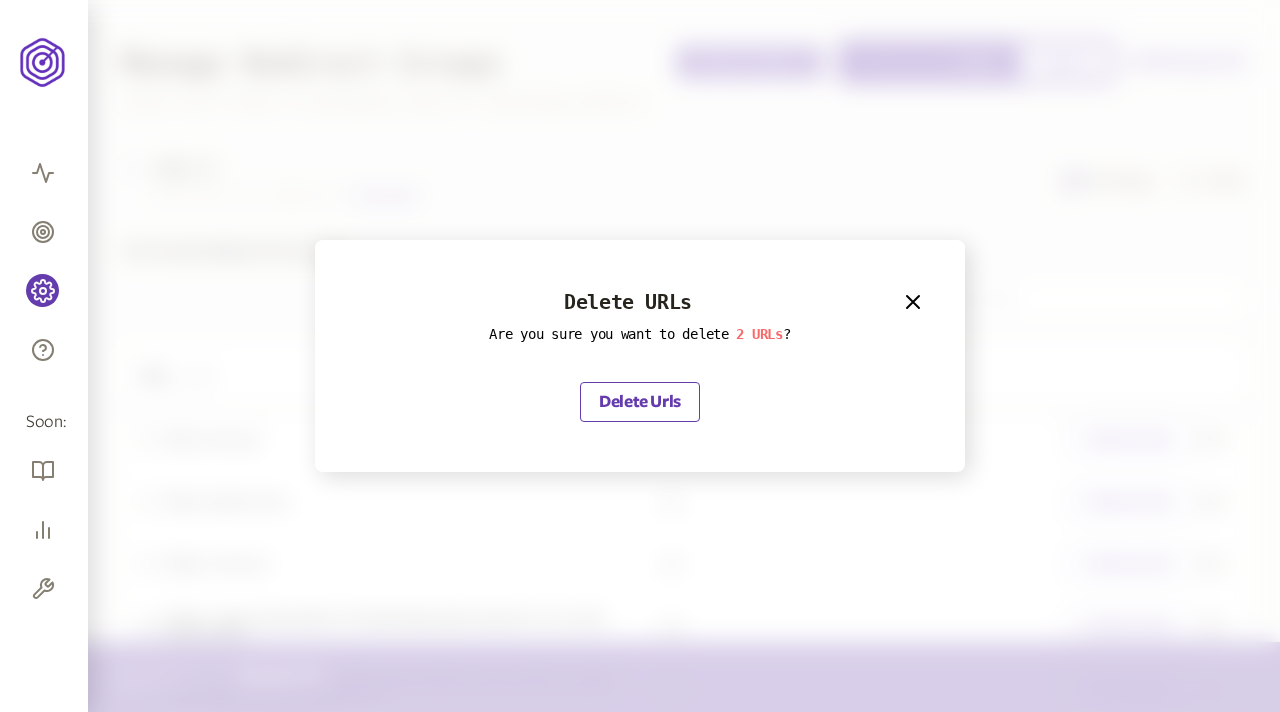 click on "Delete Urls" at bounding box center (640, 402) 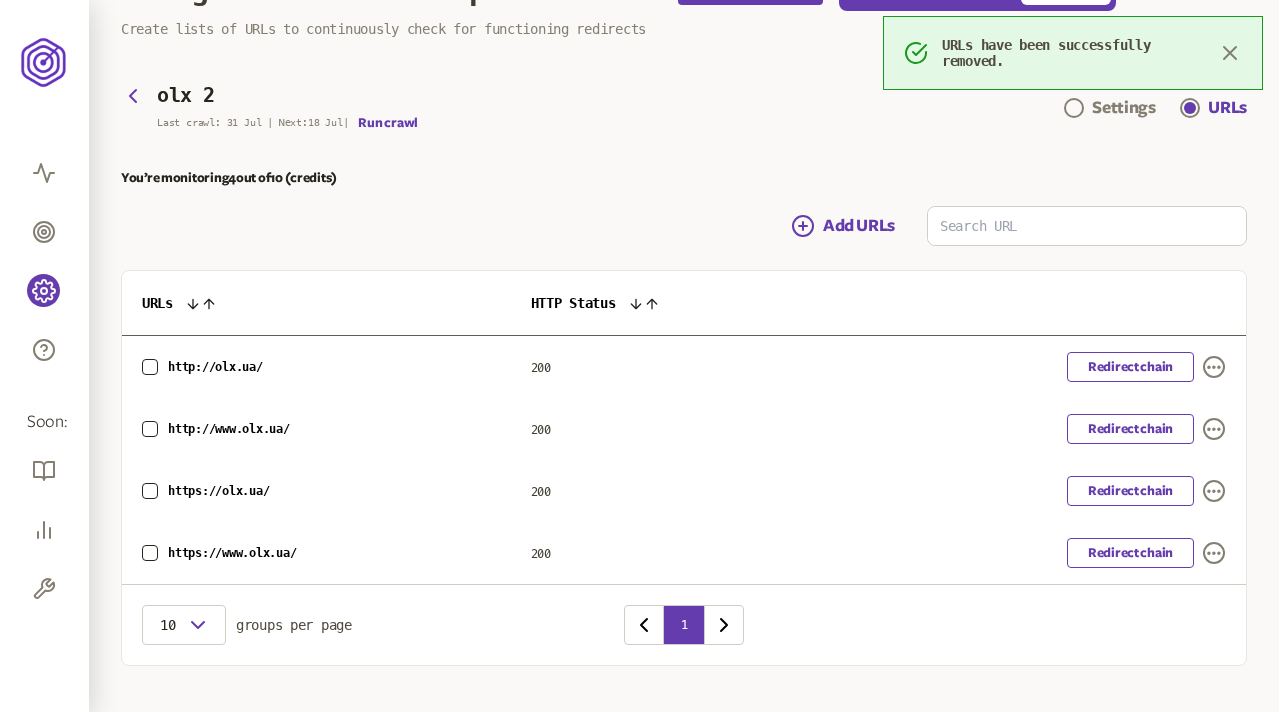 scroll, scrollTop: 107, scrollLeft: 0, axis: vertical 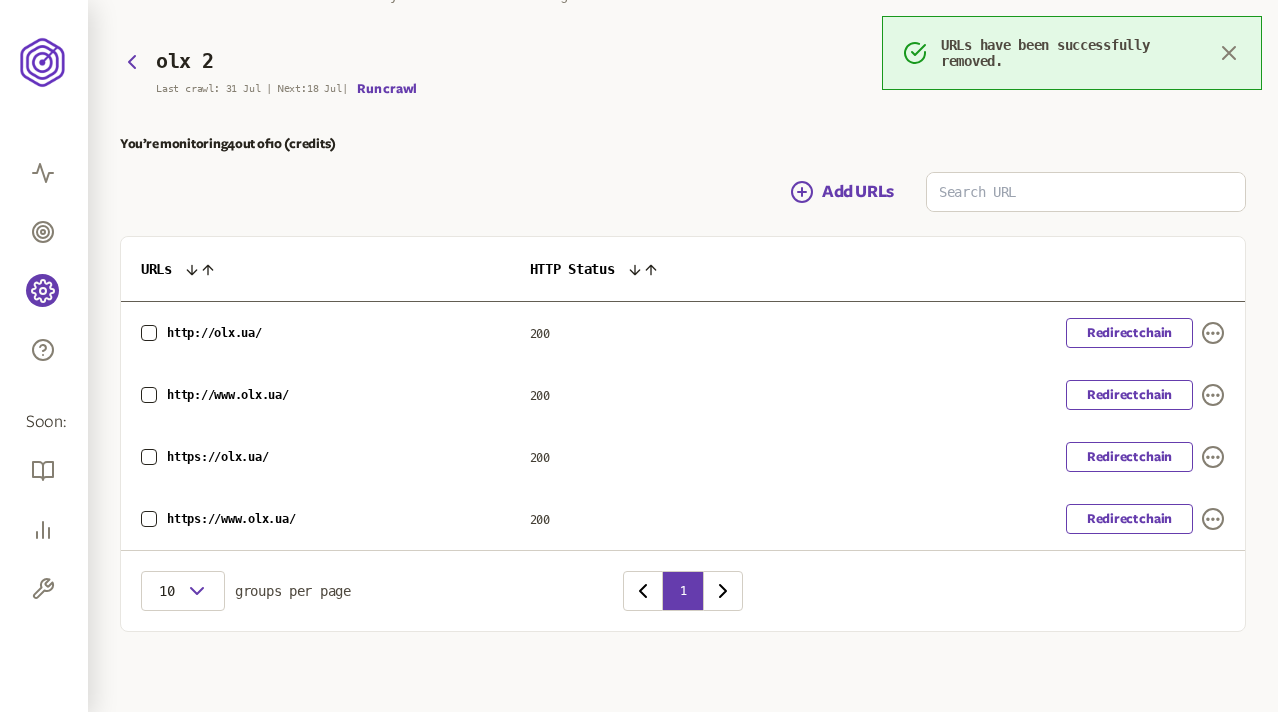 click on "Add URLs" at bounding box center [683, 192] 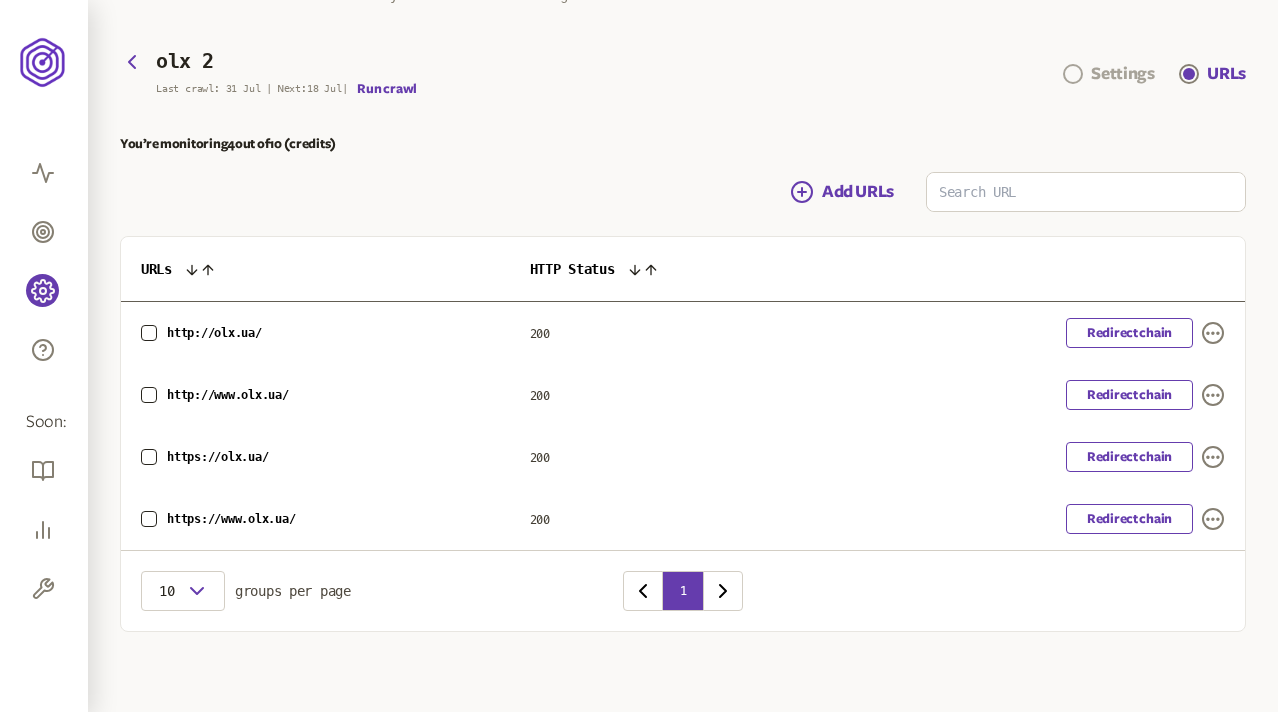 click on "Settings" at bounding box center [1122, 74] 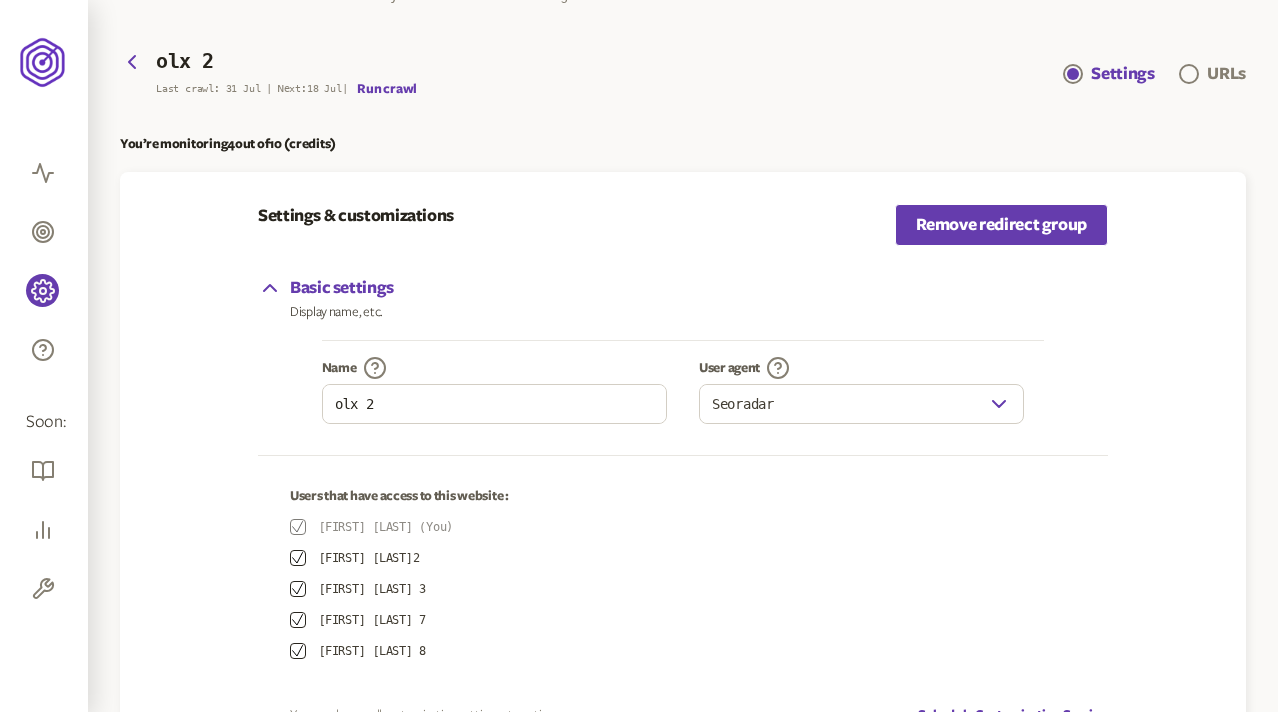 click on "Seoradar" at bounding box center [843, 404] 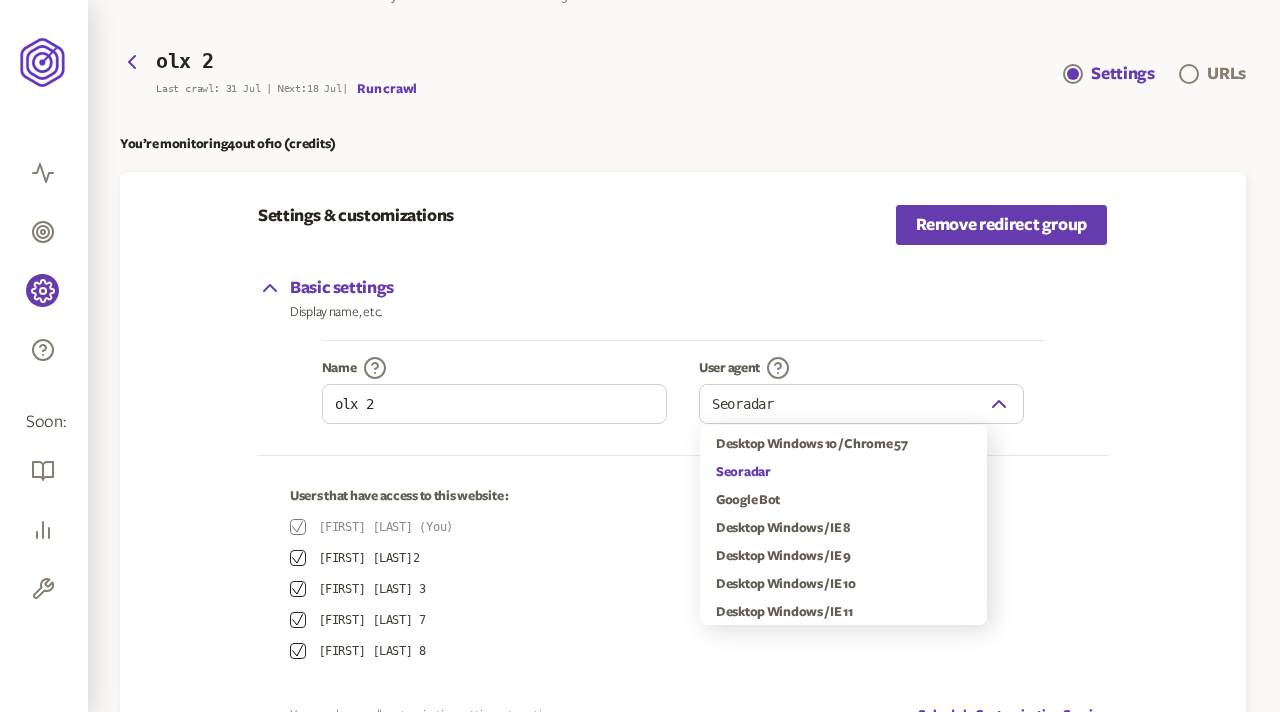 click 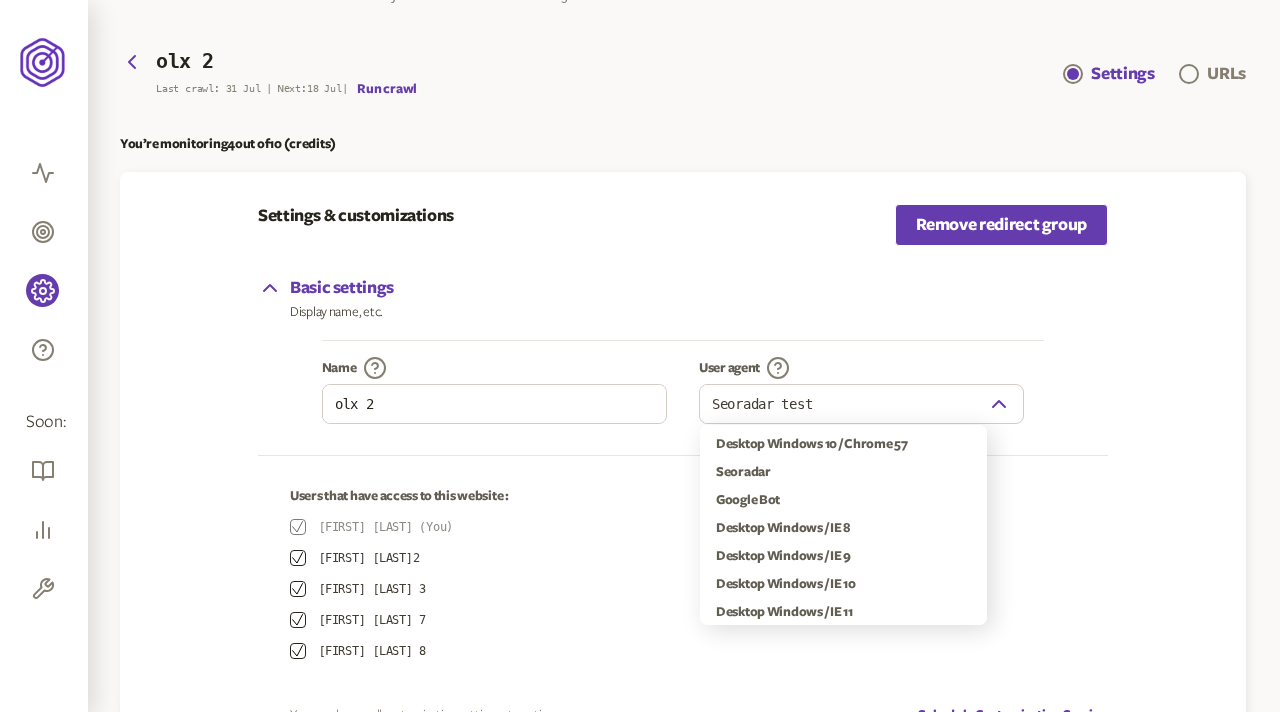 drag, startPoint x: 865, startPoint y: 399, endPoint x: 619, endPoint y: 399, distance: 246 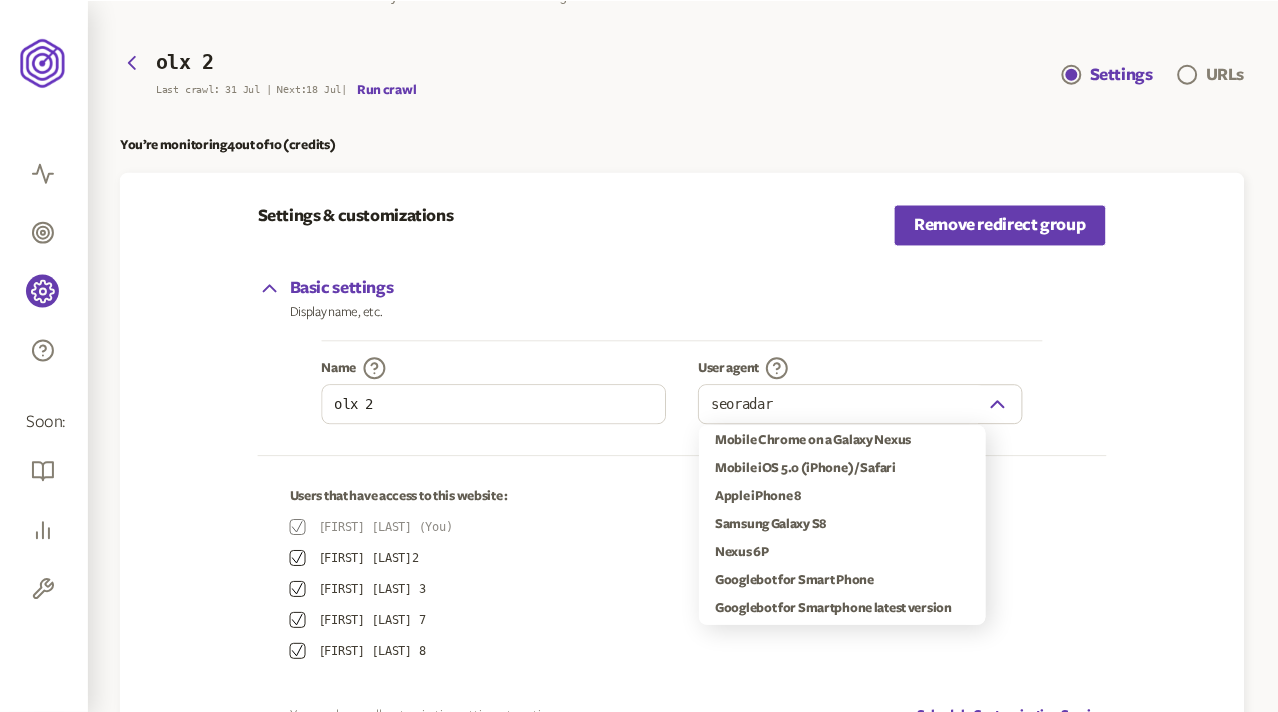 scroll, scrollTop: 0, scrollLeft: 0, axis: both 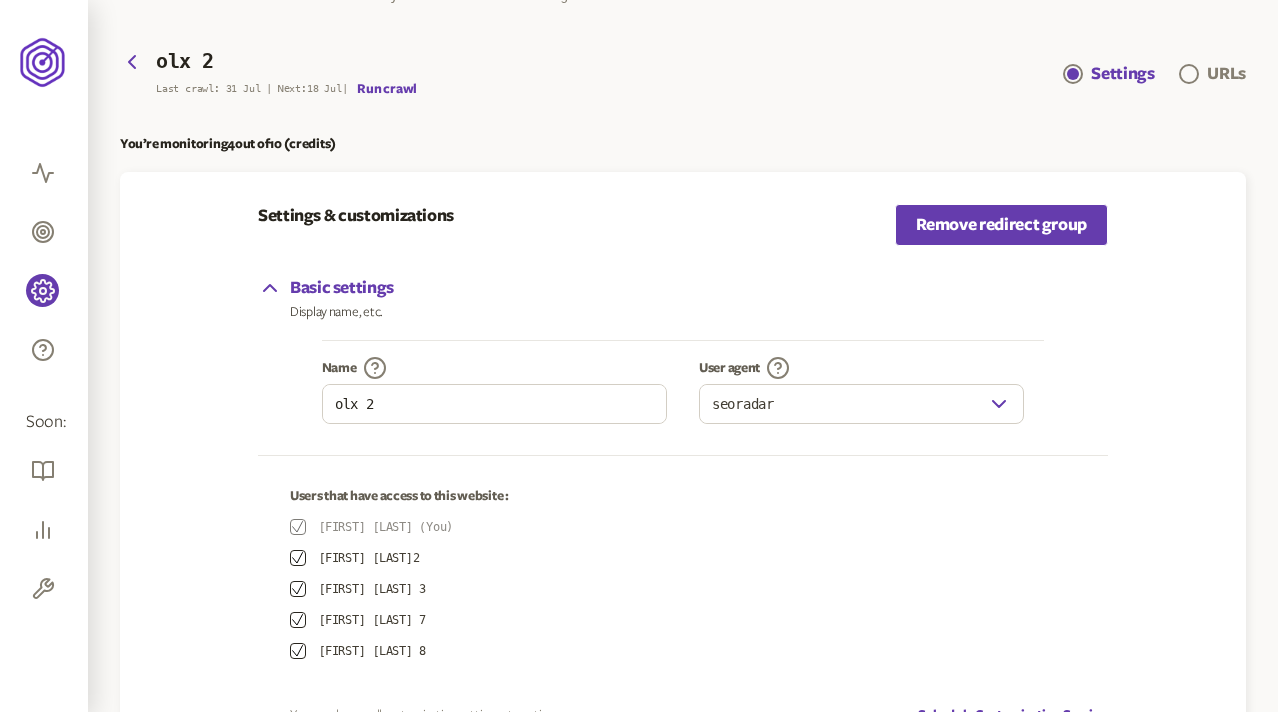 click on "Settings & customizations Remove redirect group Basic settings Display name, etc. Name olx 2 User agent seoradar Users that have access to this website : Olena Test (You) olena test2  Olena Test 3  olena test 7  olena test 8  You can change all customization settings at any time. Schedule Customization Session with our experts for super dialed-in settings. Save changes" at bounding box center (683, 527) 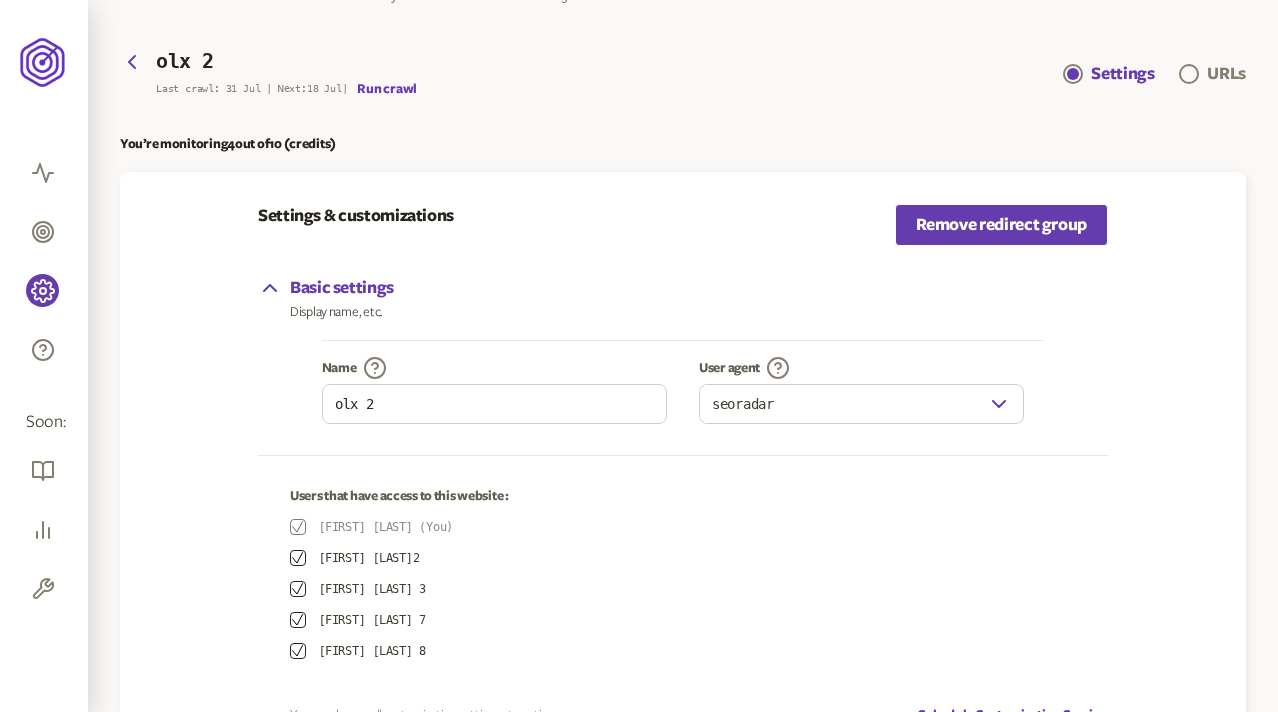 click on "seoradar" at bounding box center [843, 404] 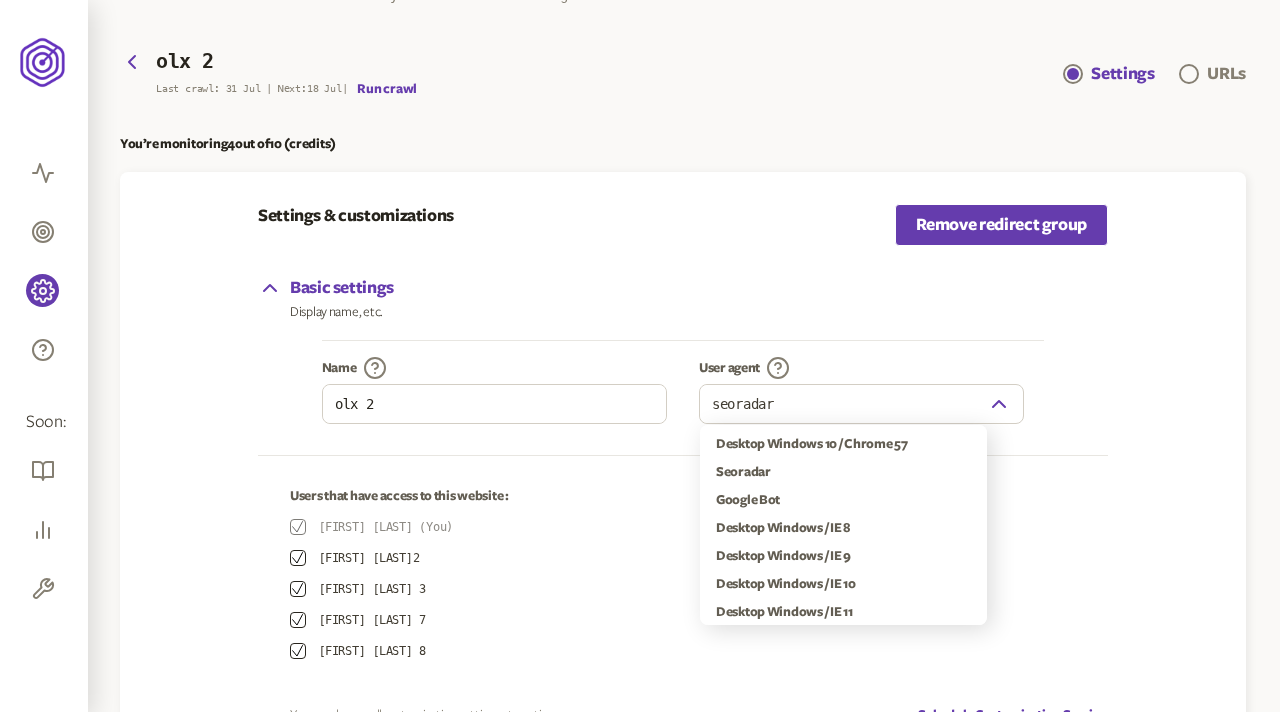 click 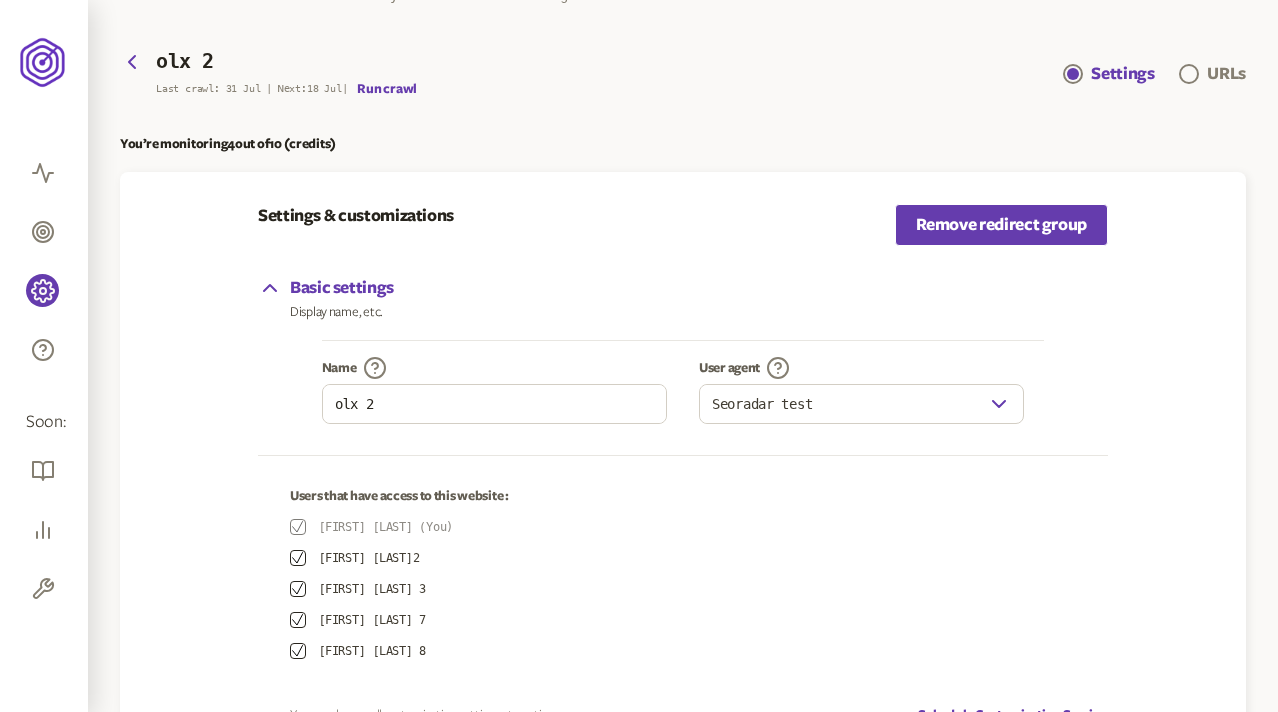 click on "Basic settings Display name, etc. Name olx 2 User agent Seoradar test" at bounding box center [683, 358] 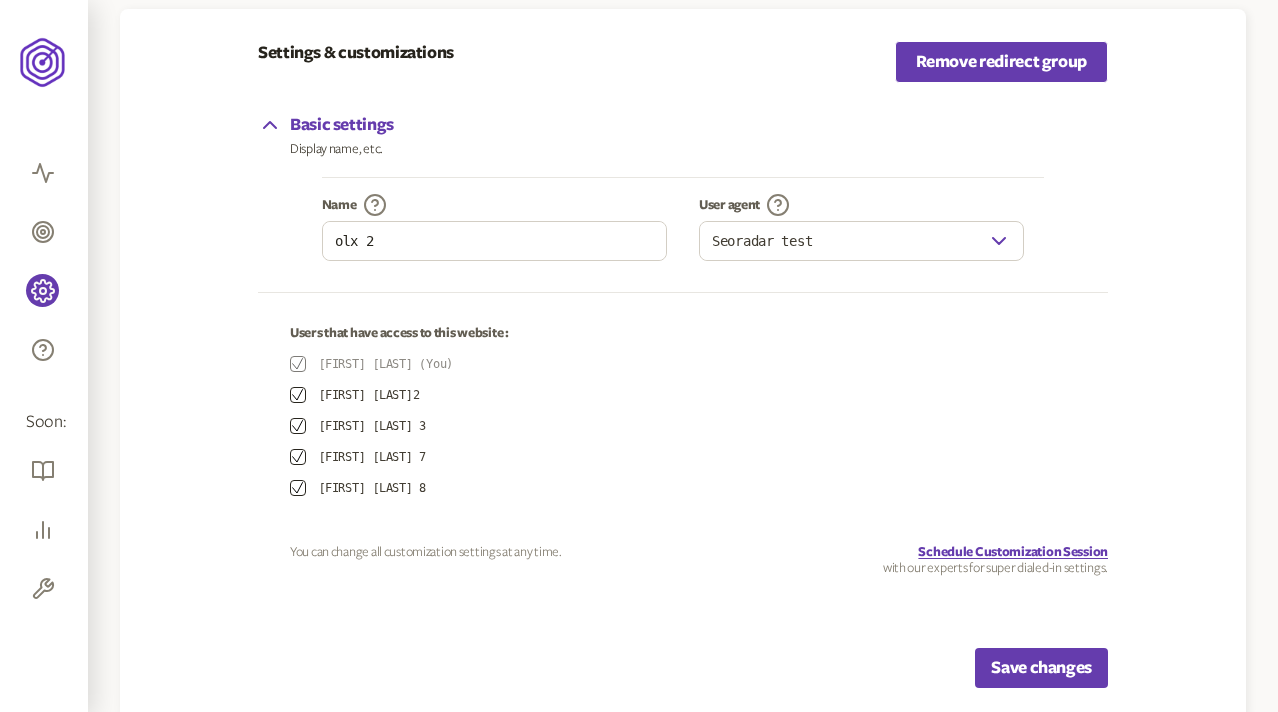 scroll, scrollTop: 272, scrollLeft: 0, axis: vertical 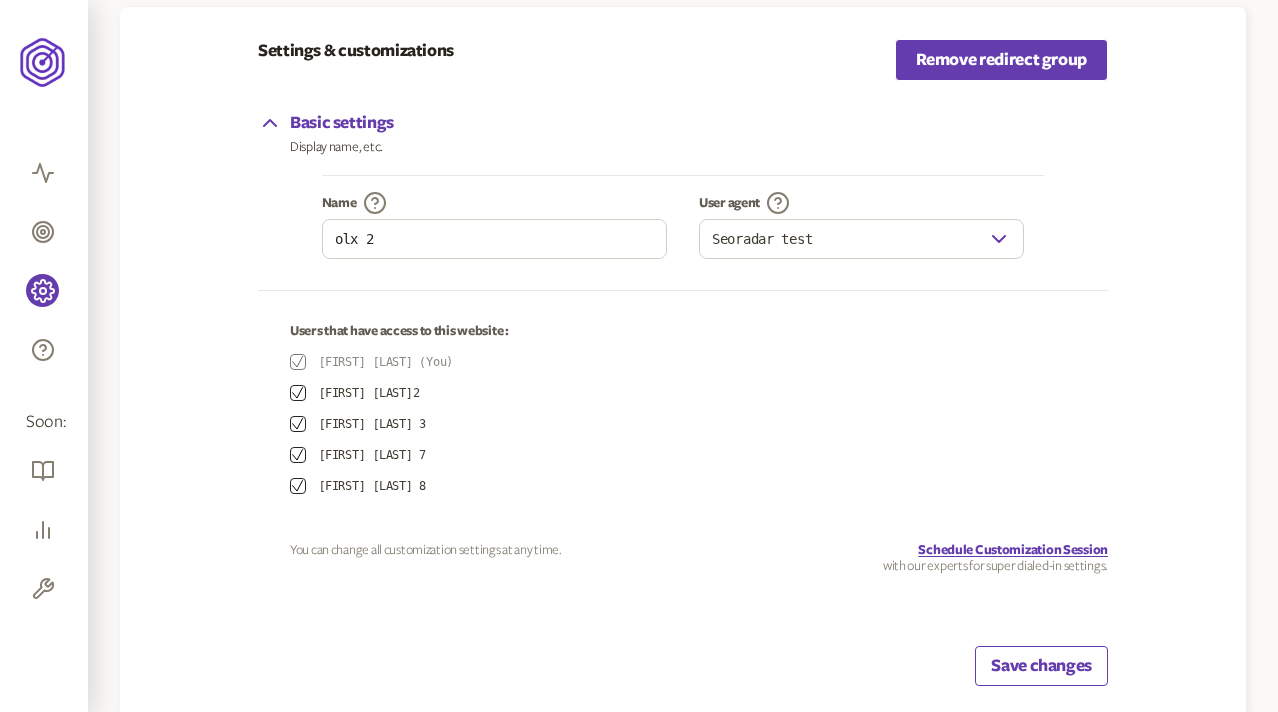 click on "Save changes" at bounding box center [1041, 666] 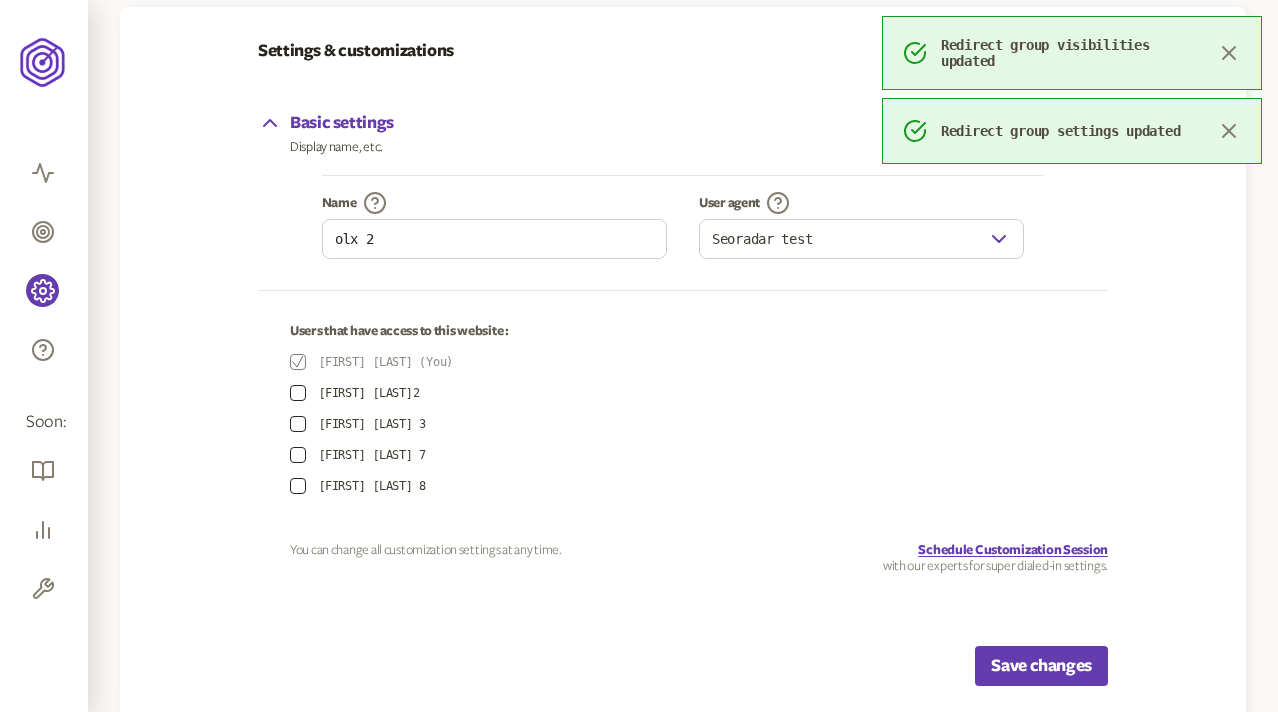 type 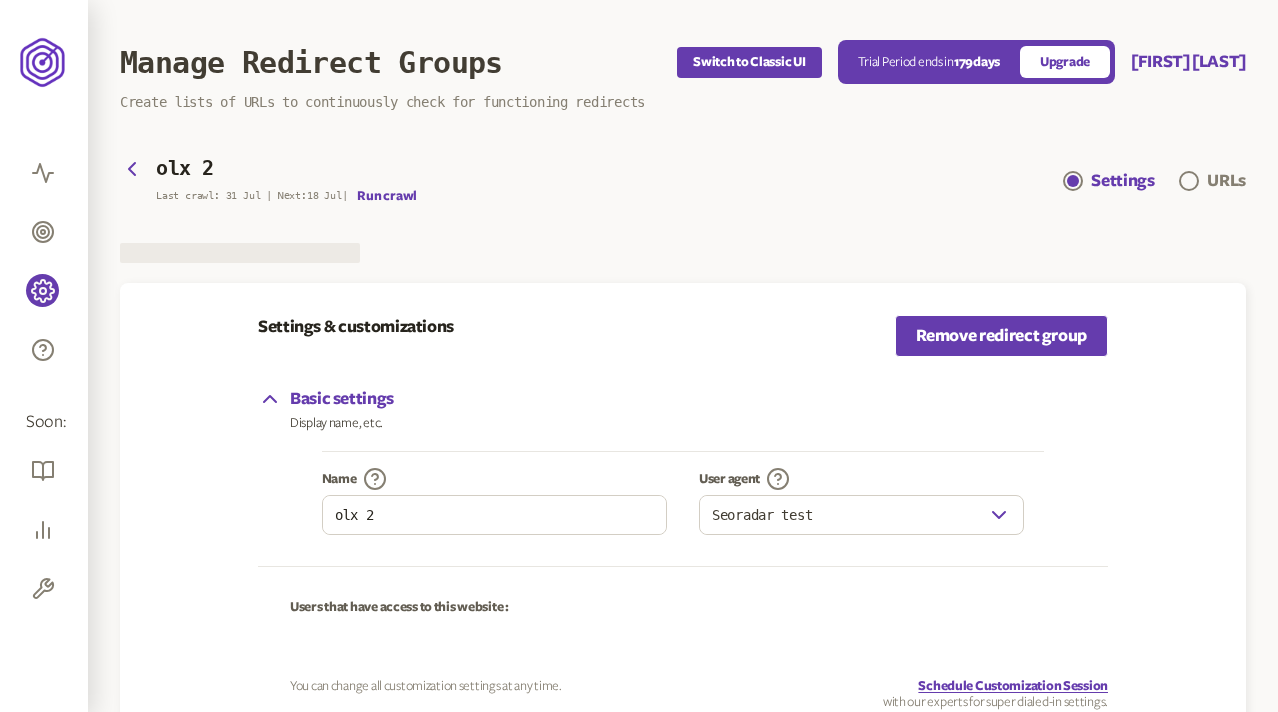 scroll, scrollTop: 272, scrollLeft: 0, axis: vertical 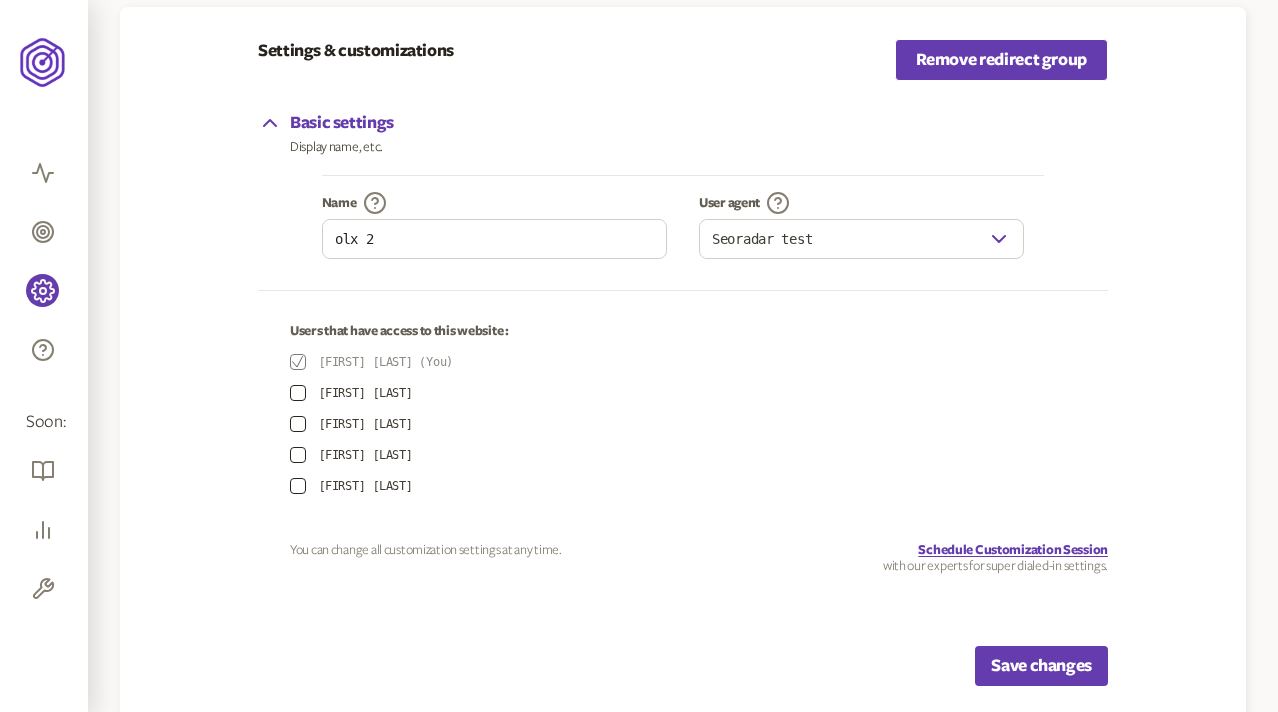 click on "Seoradar test" at bounding box center (843, 239) 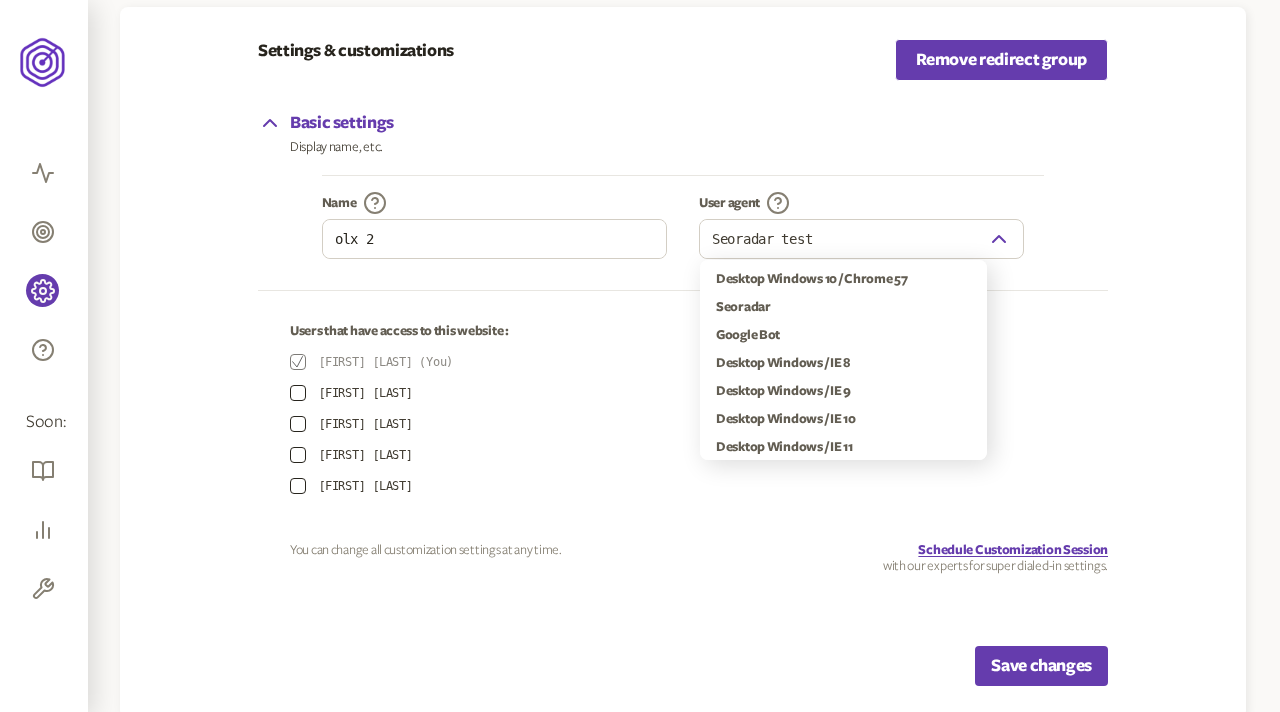 click 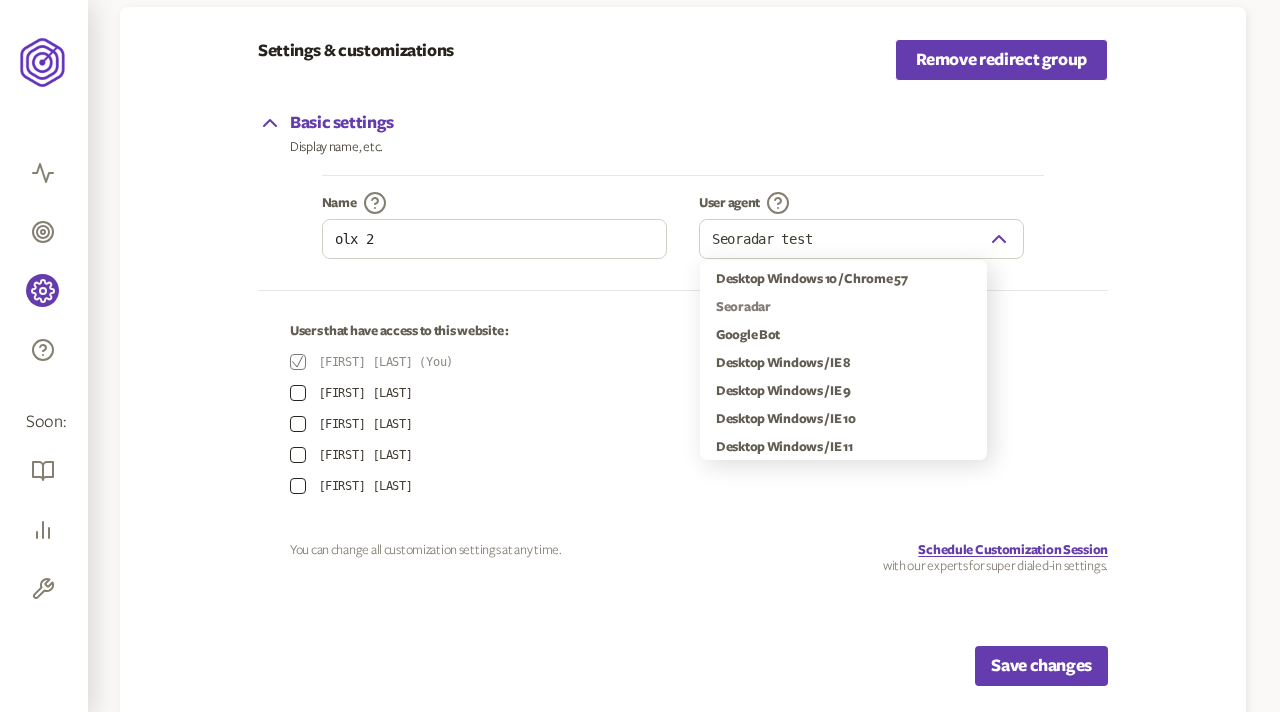 type on "Seoradar" 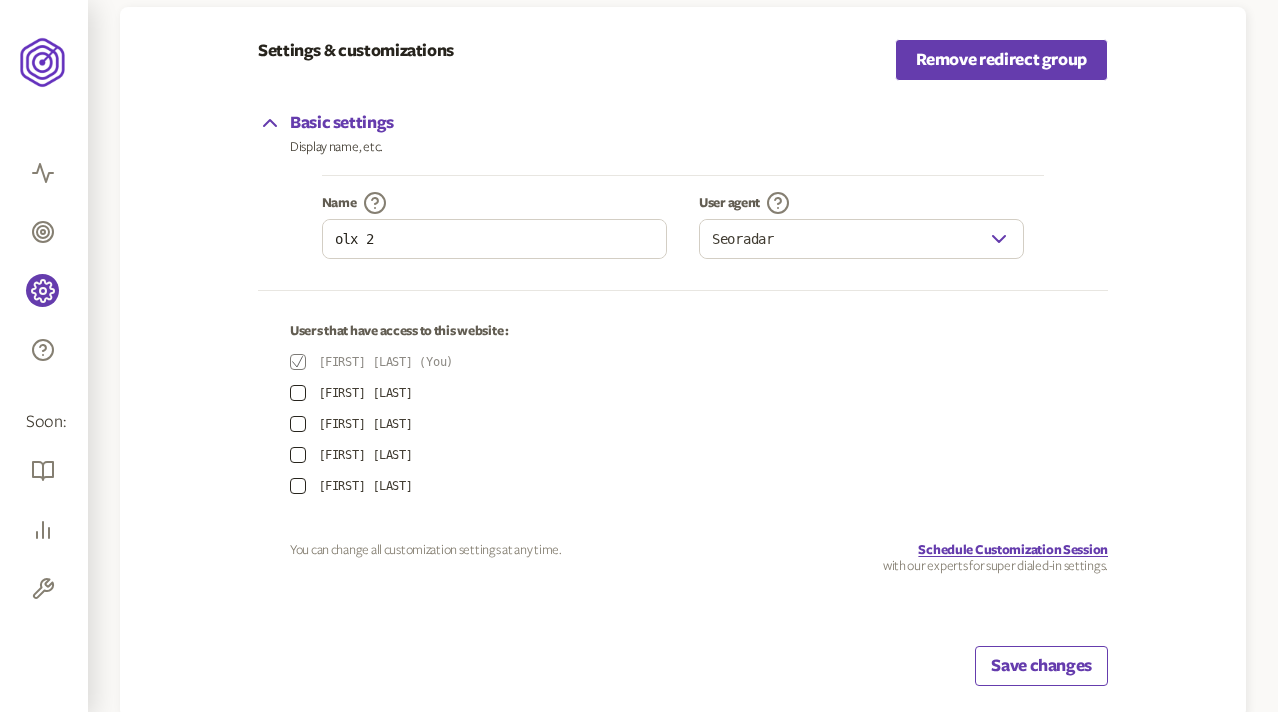 click on "Save changes" at bounding box center [1041, 666] 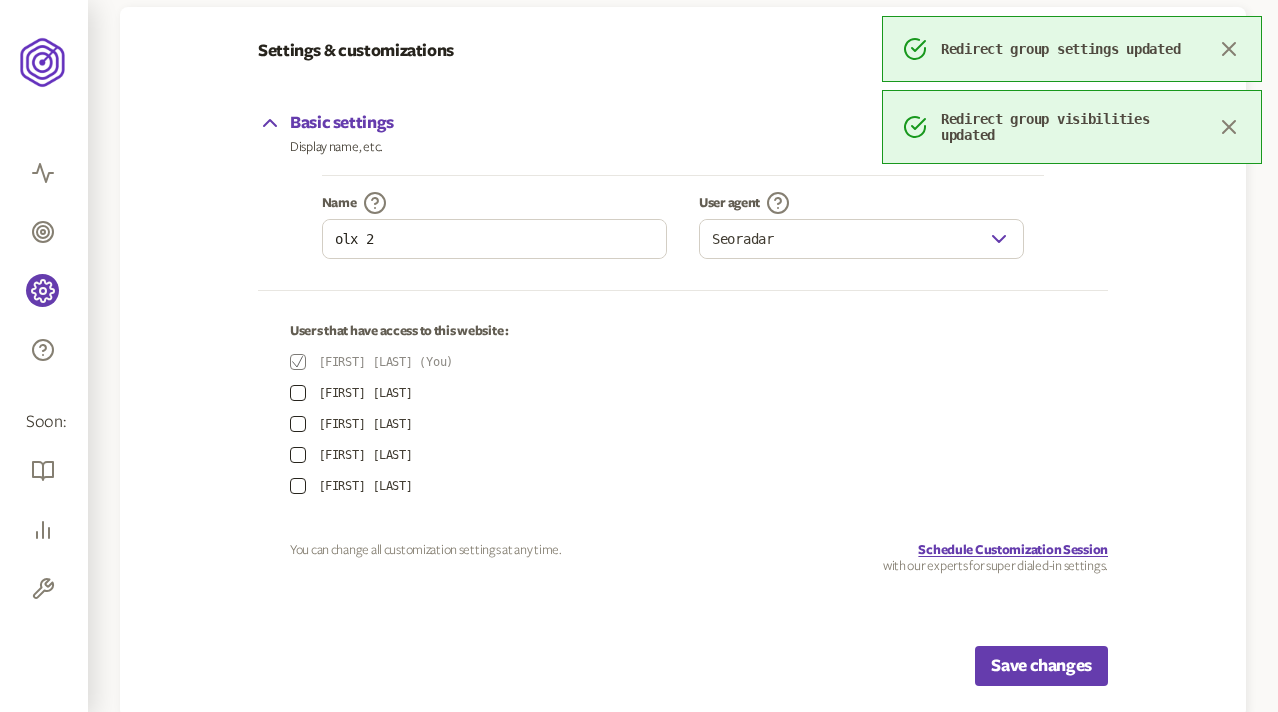 type 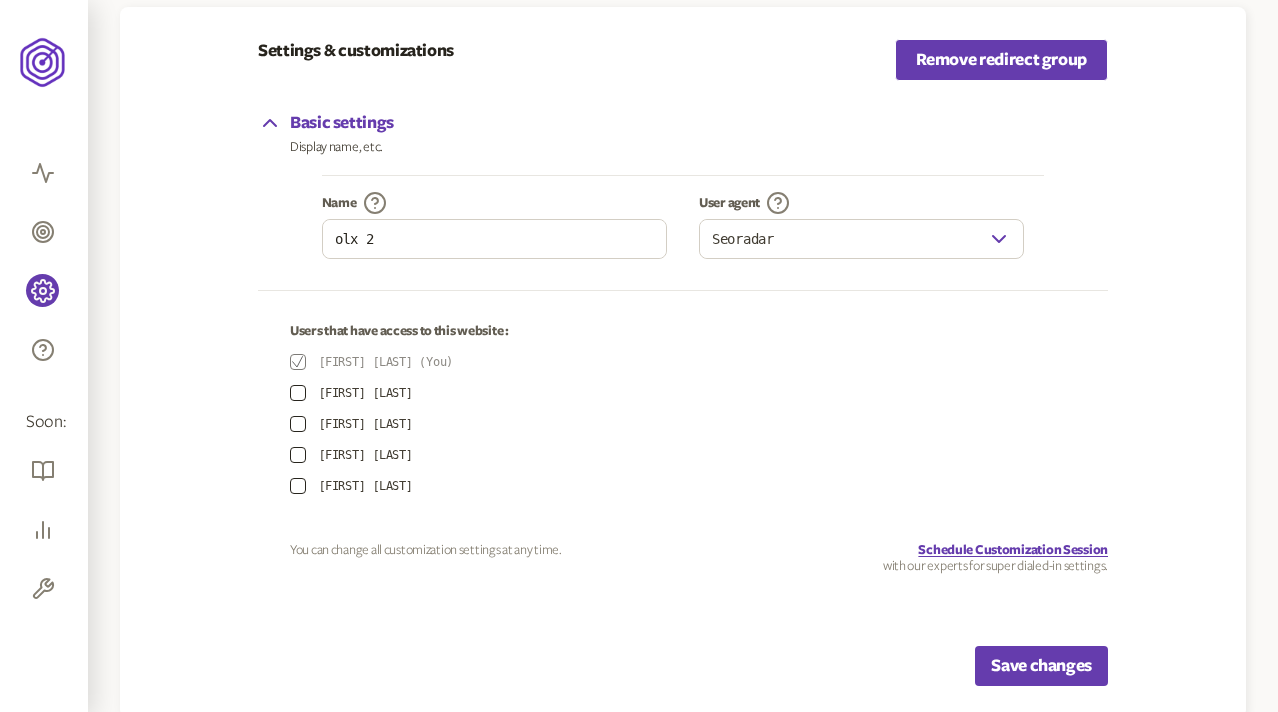 scroll, scrollTop: 272, scrollLeft: 0, axis: vertical 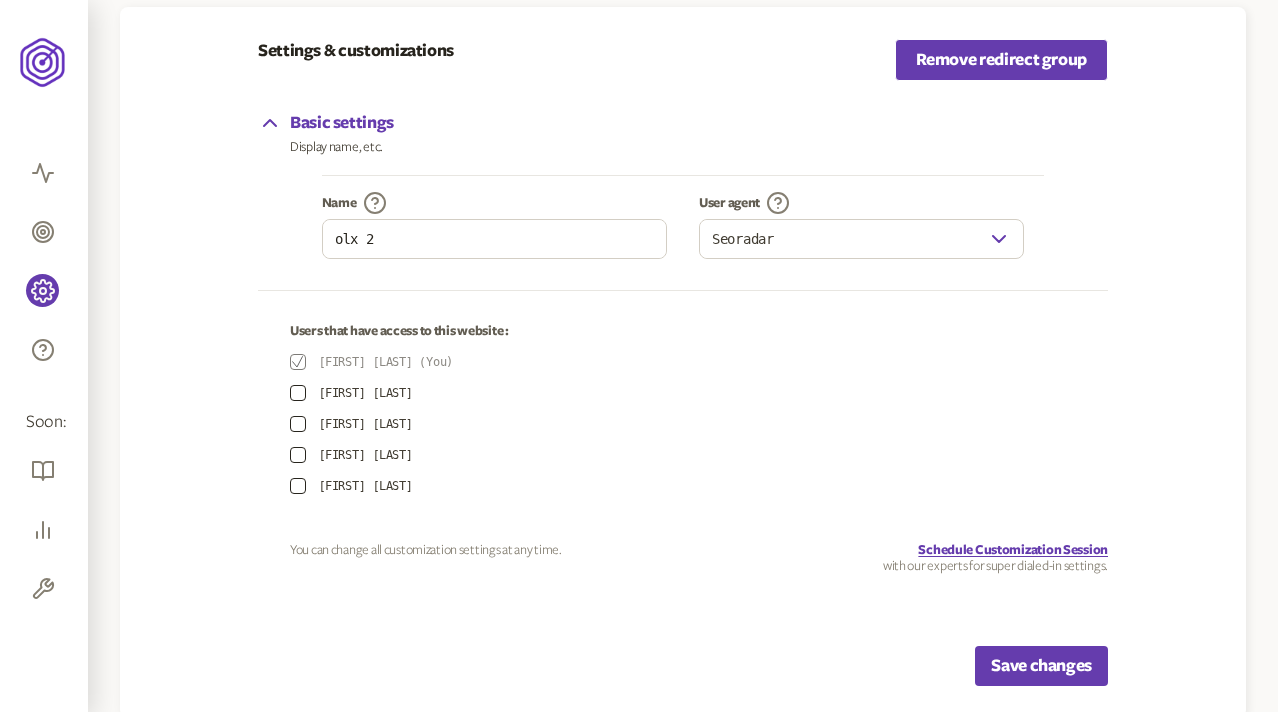 click at bounding box center [298, 393] 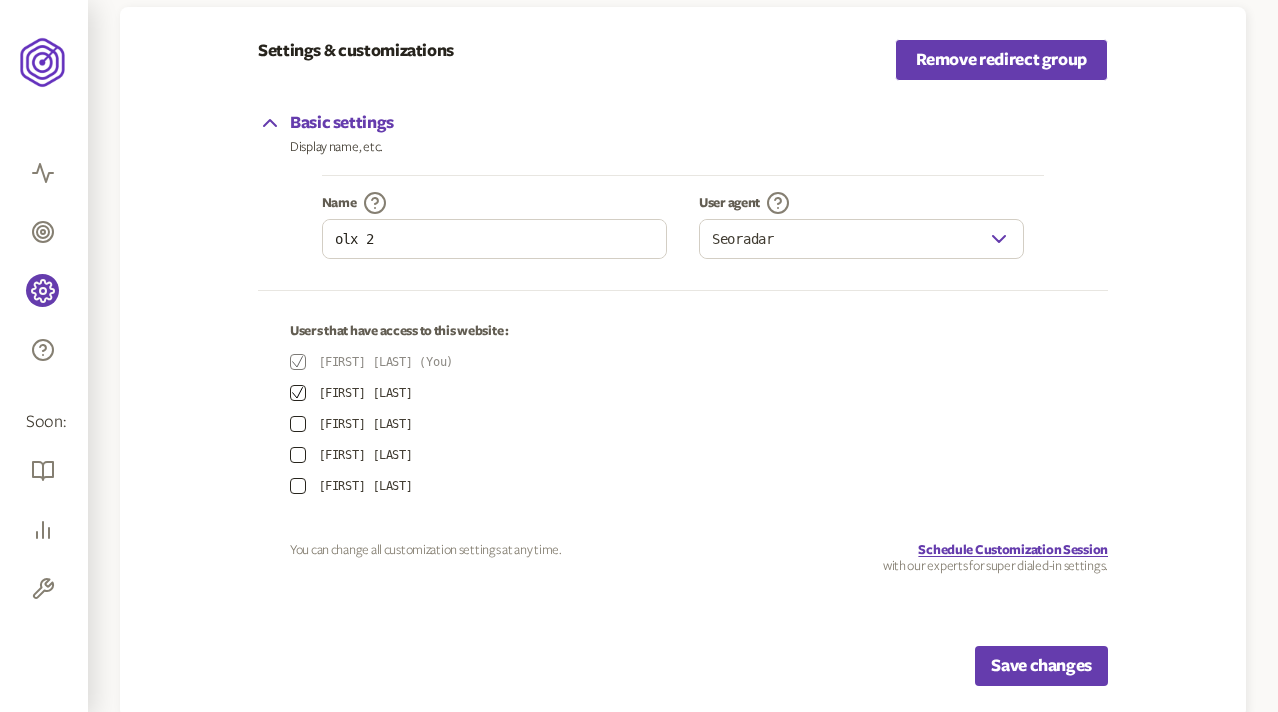 click on "[NAME] 3" at bounding box center (699, 424) 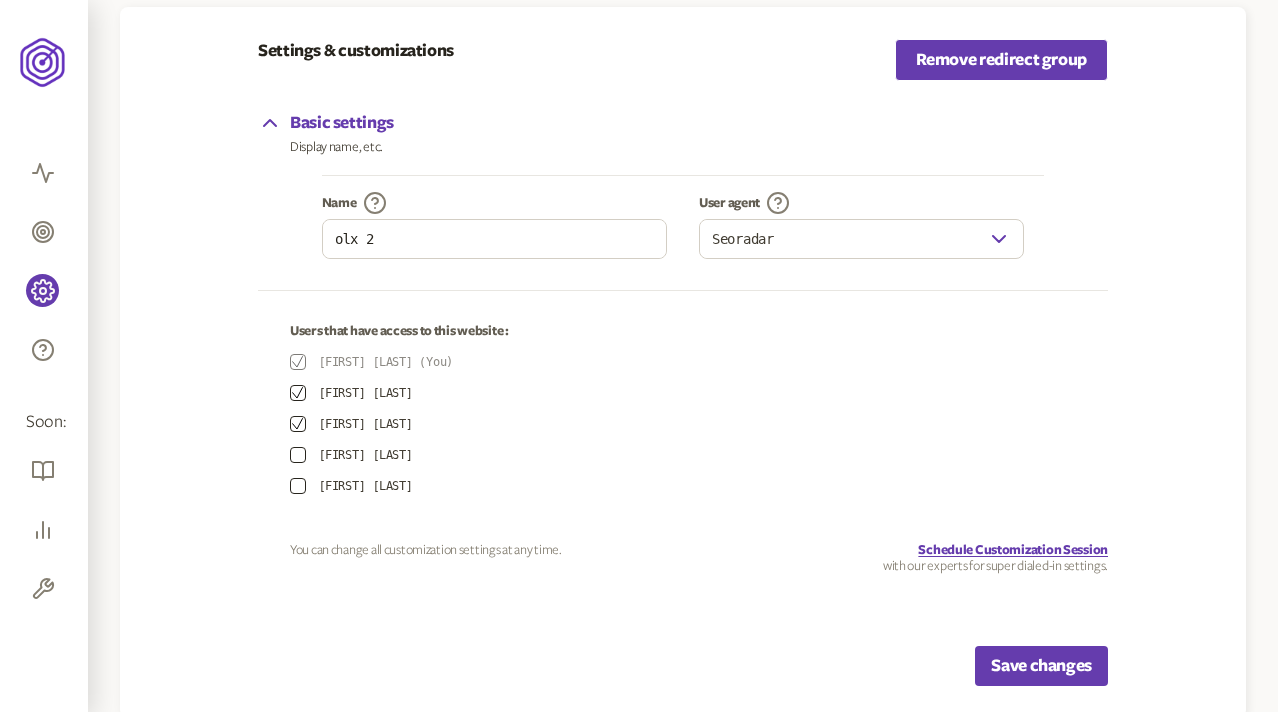 click on "Olena Test (You) olena test2  Olena Test 3  olena test 7  olena test 8" at bounding box center (699, 424) 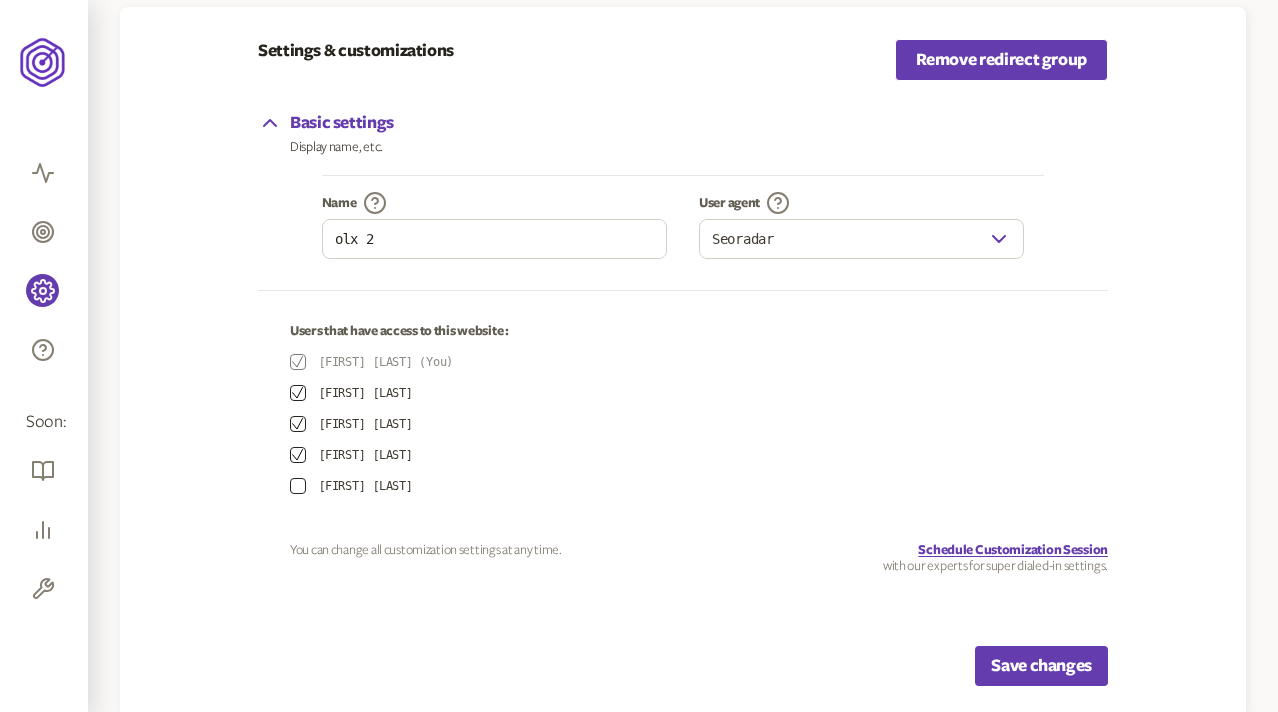 click at bounding box center [298, 486] 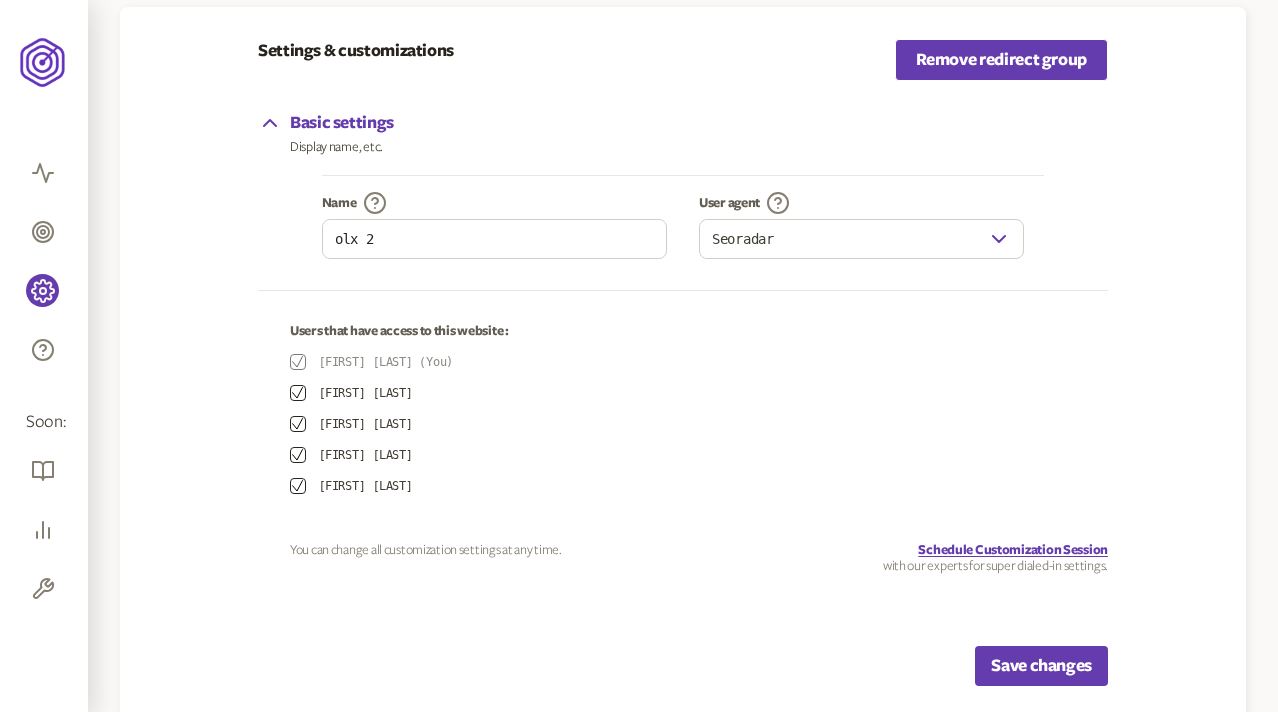 click on "Settings & customizations Remove redirect group" at bounding box center [683, 67] 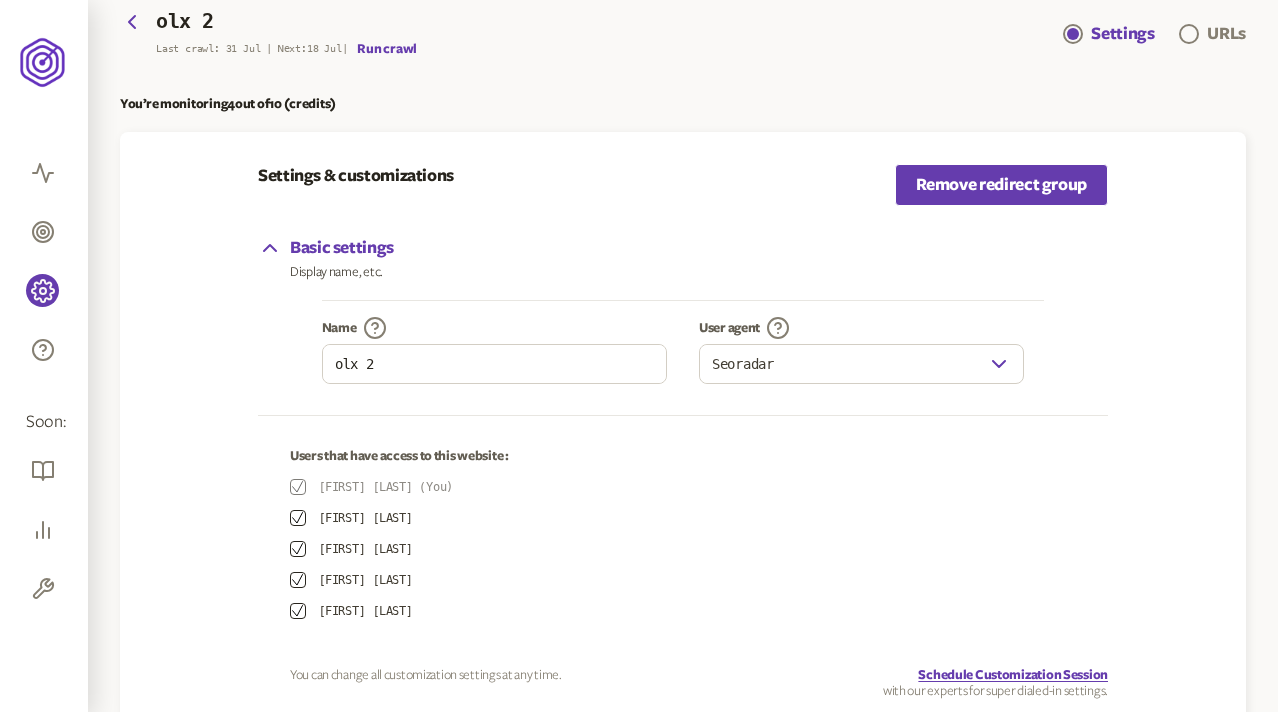 scroll, scrollTop: 148, scrollLeft: 0, axis: vertical 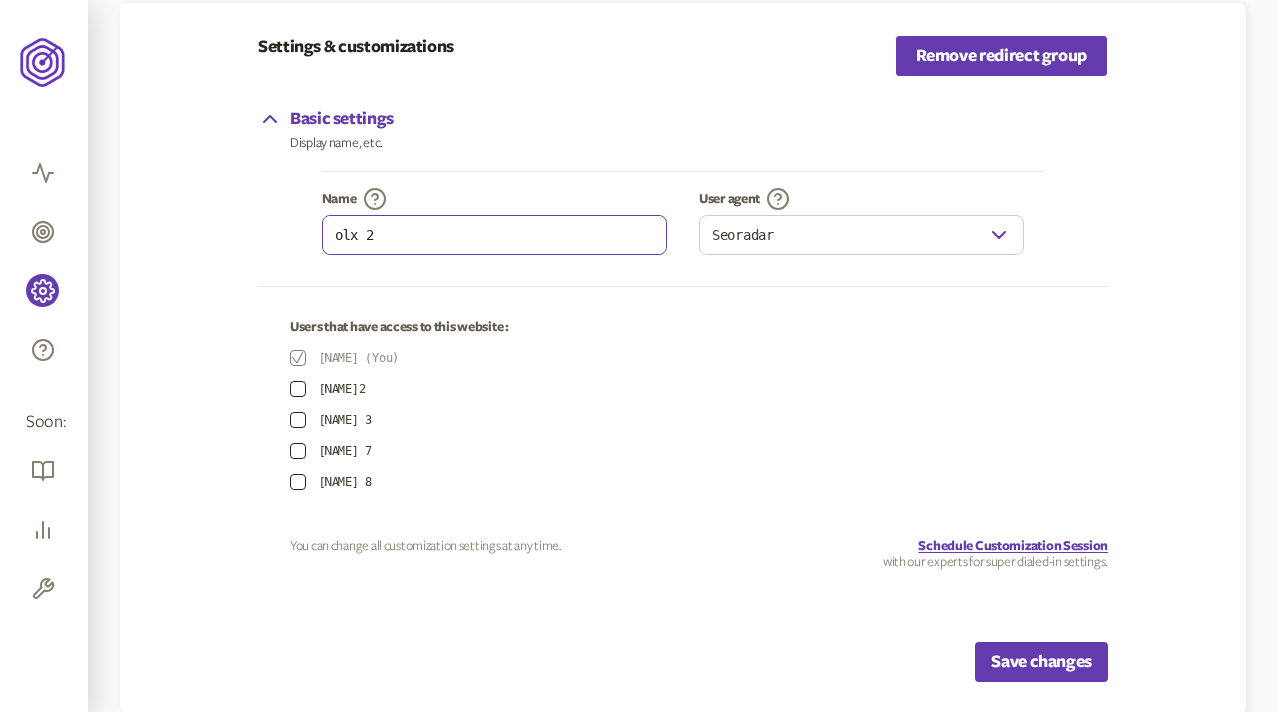 drag, startPoint x: 410, startPoint y: 232, endPoint x: 244, endPoint y: 232, distance: 166 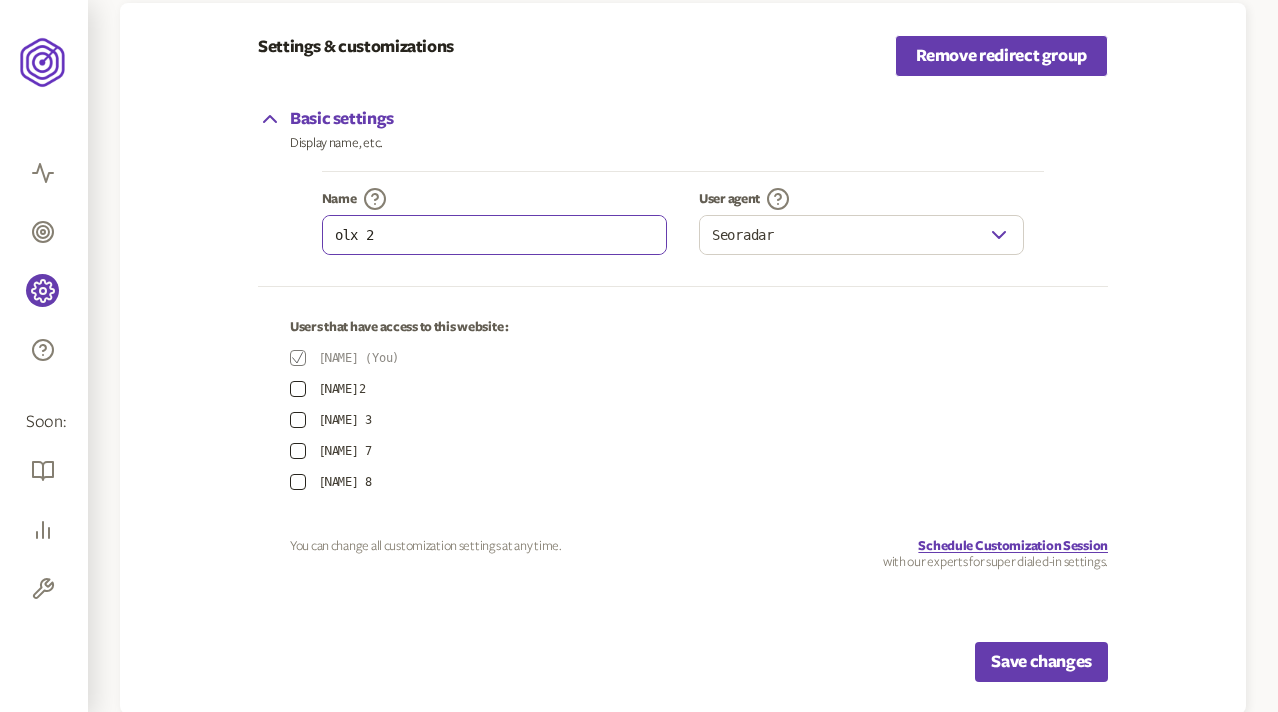 click on "Settings & customizations Remove redirect group Basic settings Display name, etc. Name olx 2 User agent Seoradar Users that have access to this website : [NAME] (You) [NAME]2  [NAME] 3  [NAME] 7  [NAME] 8  You can change all customization settings at any time. Schedule Customization Session with our experts for super dialed-in settings. Save changes" at bounding box center [683, 358] 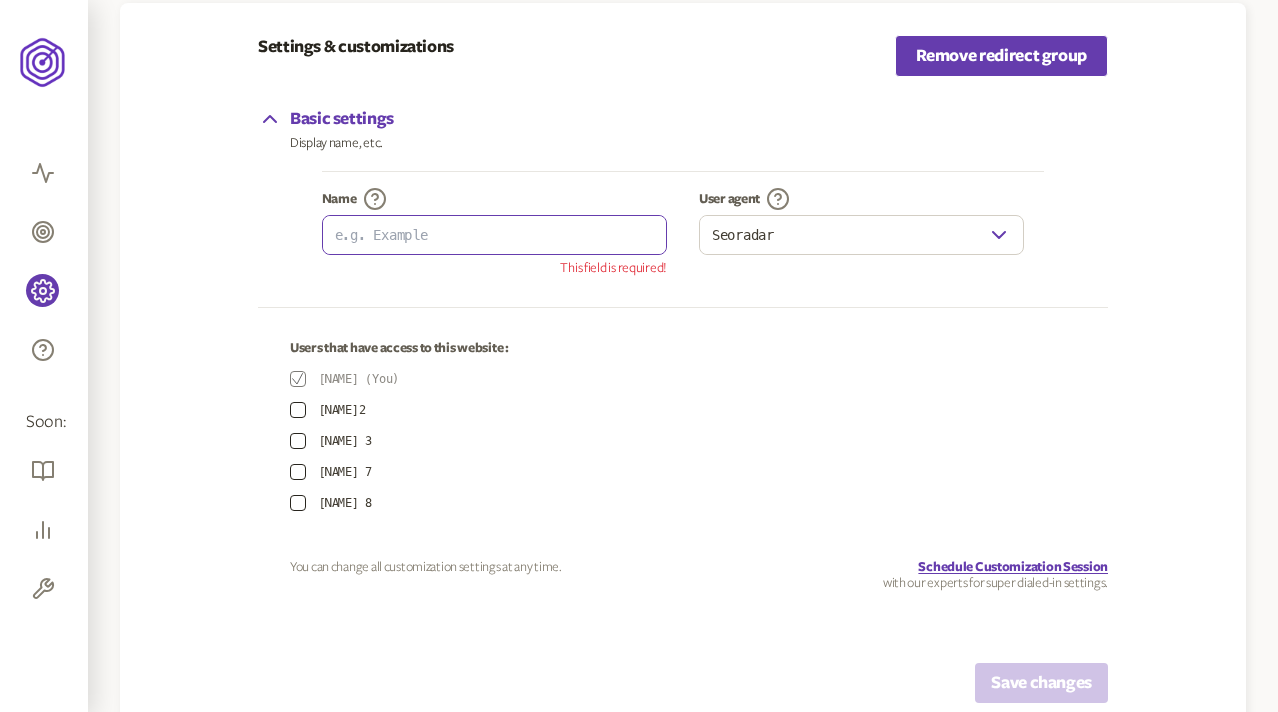 type 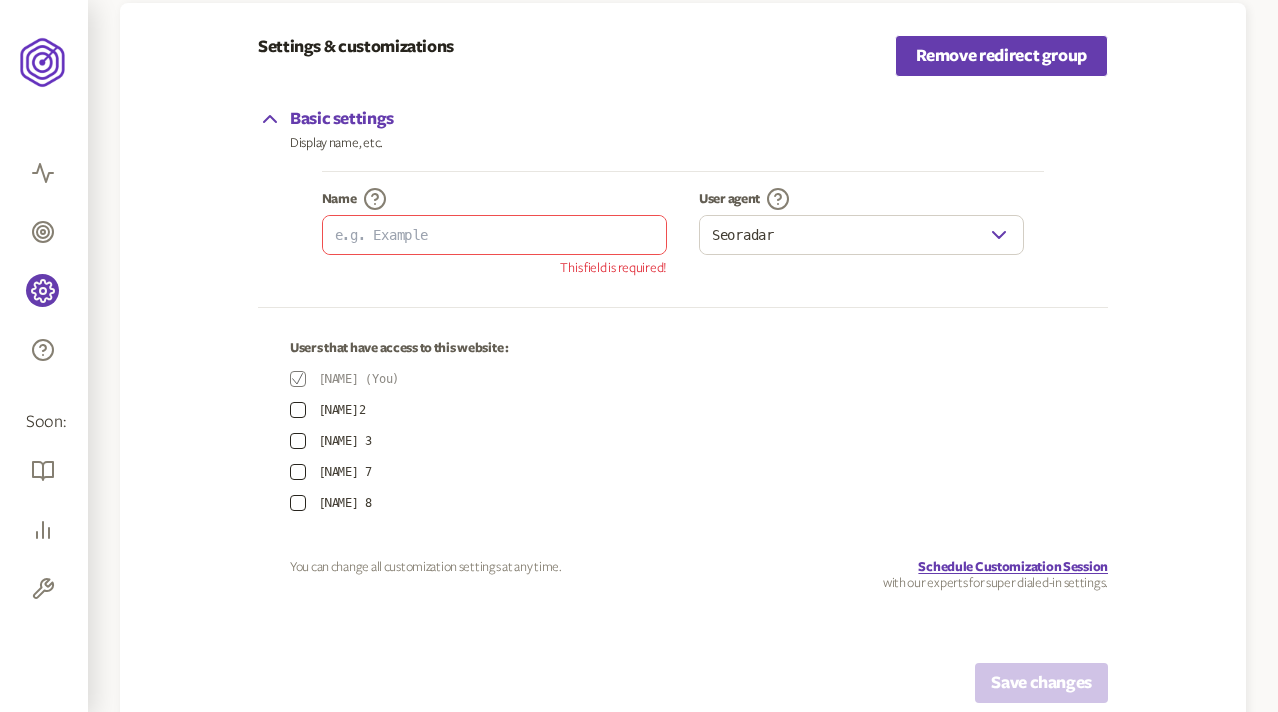 click on "Basic settings Display name, etc. Name This field is required! User agent Seoradar" at bounding box center (683, 199) 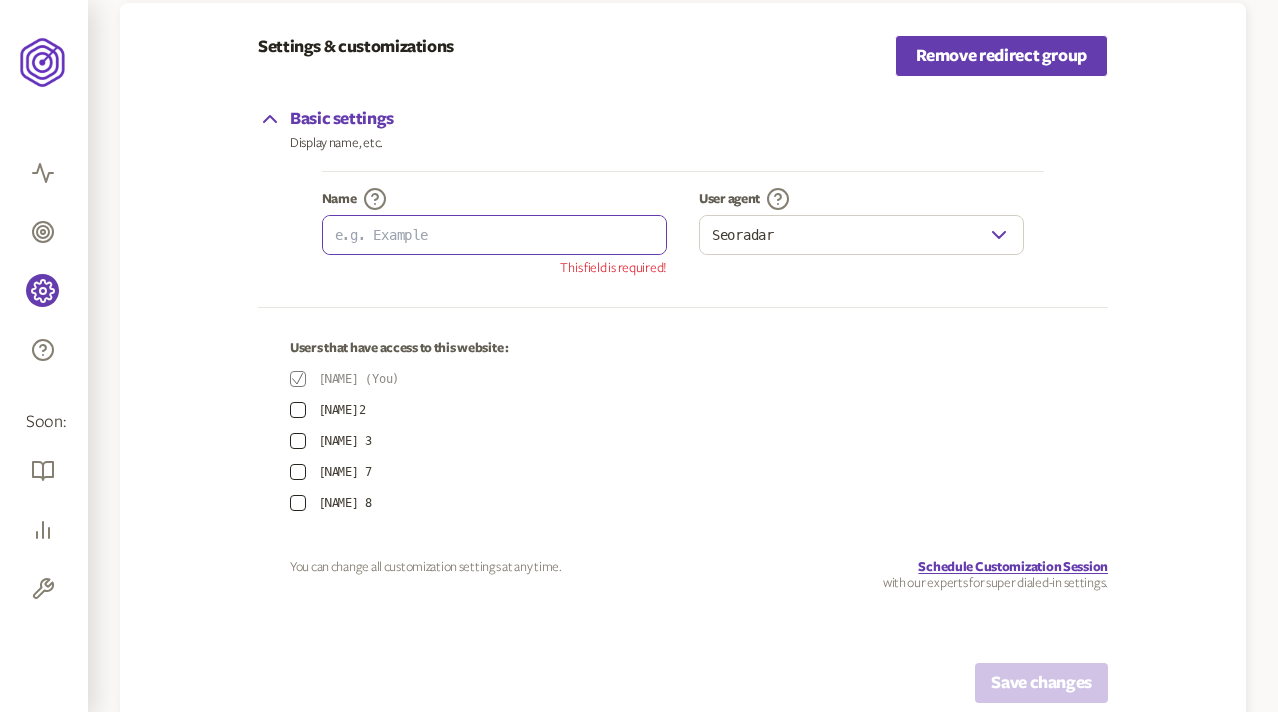click at bounding box center (494, 235) 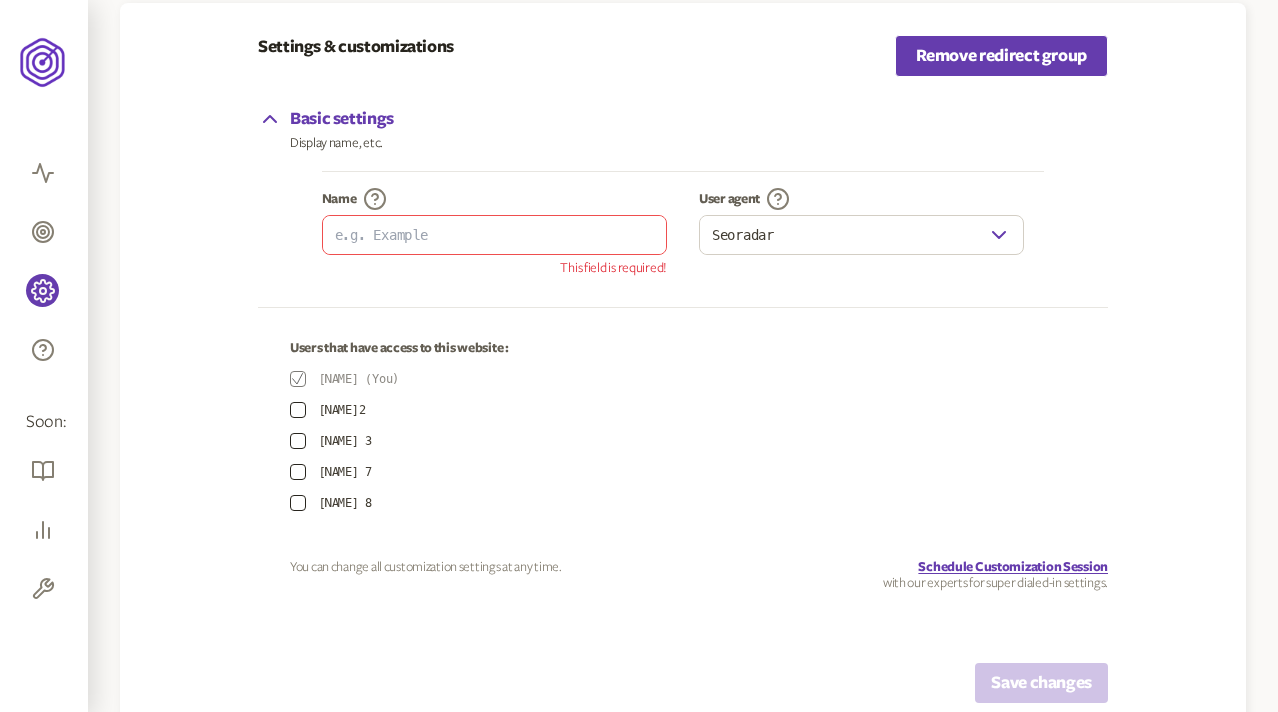 click on "Name This field is required! User agent Seoradar" at bounding box center [683, 231] 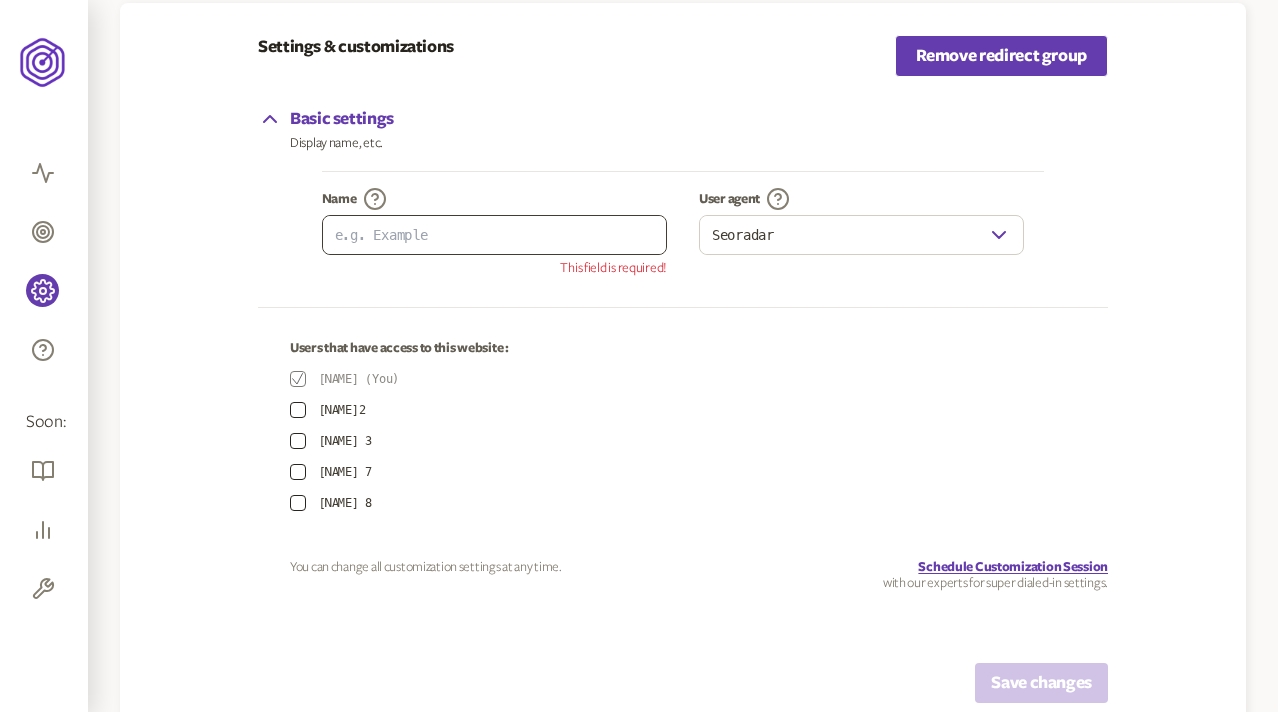 drag, startPoint x: 800, startPoint y: 233, endPoint x: 661, endPoint y: 233, distance: 139 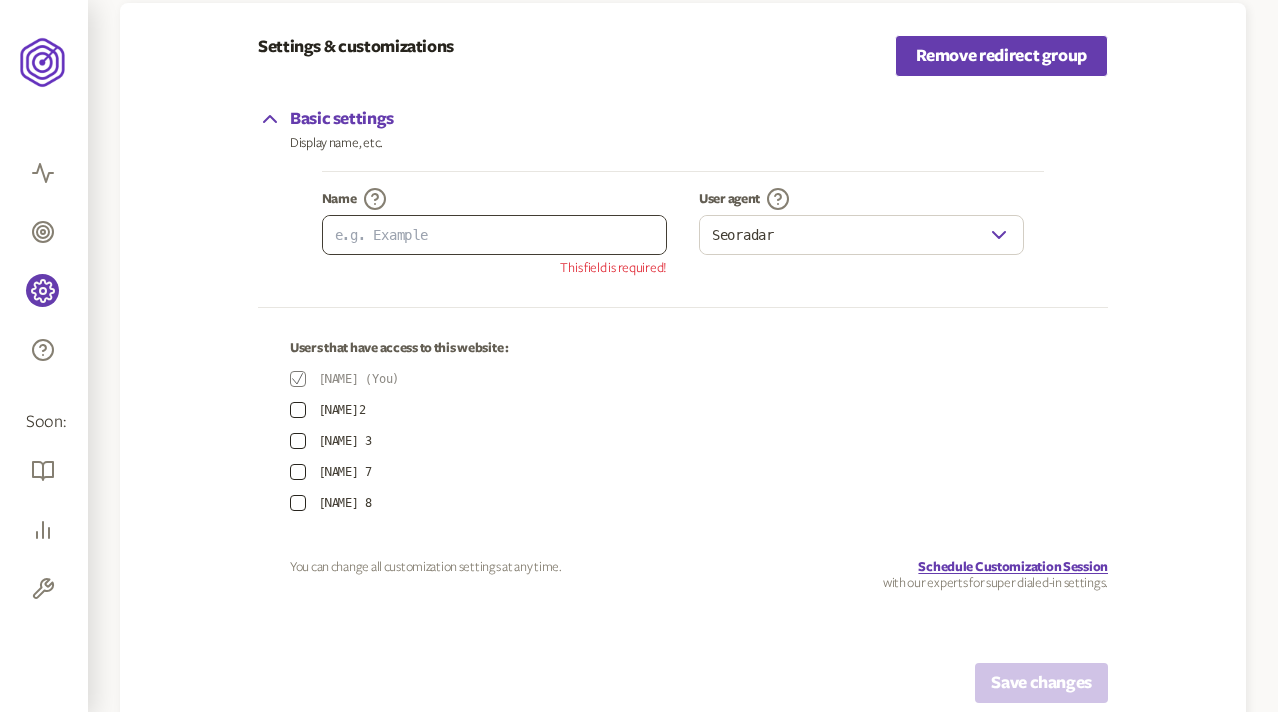 click on "Name This field is required! User agent Seoradar" at bounding box center [683, 231] 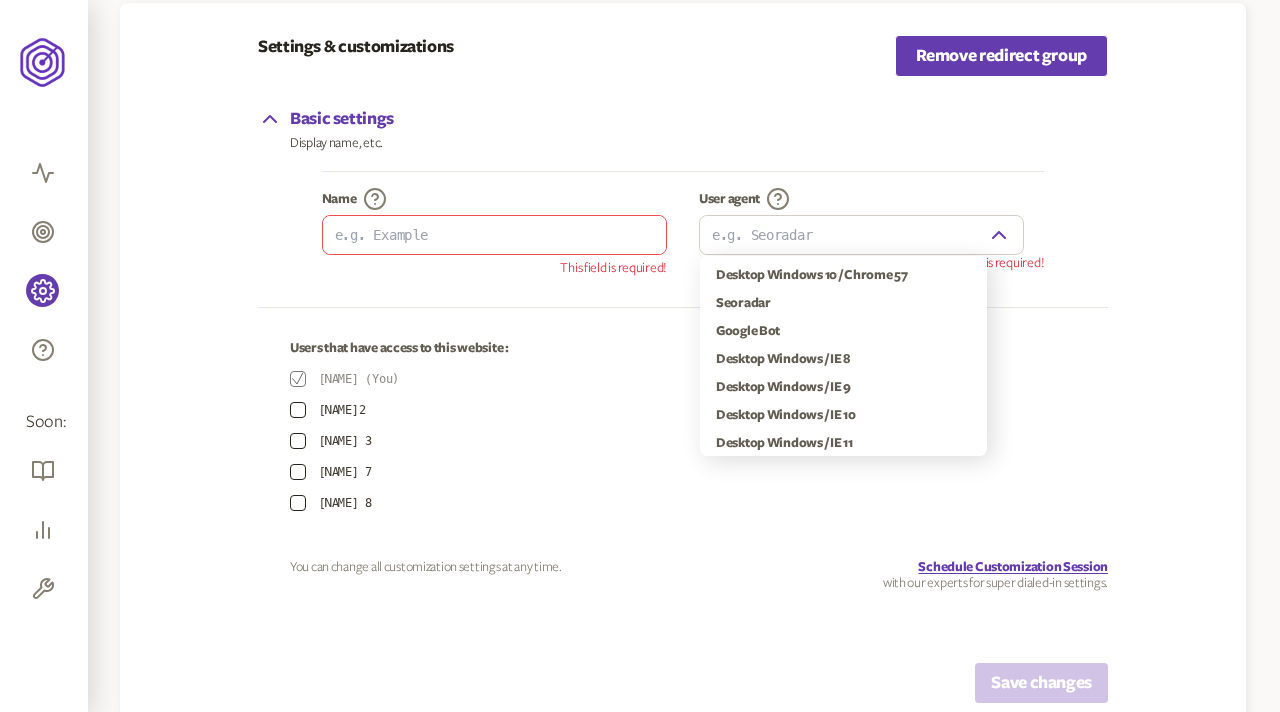 type 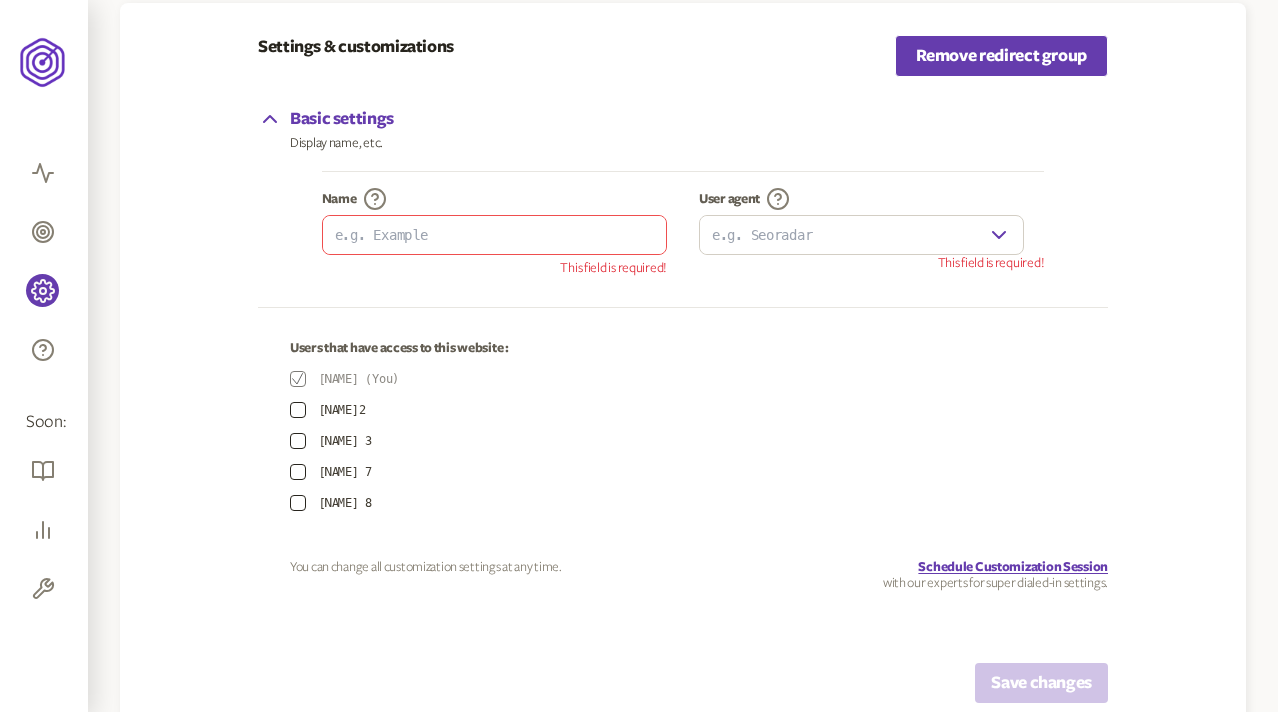 click on "Basic settings Display name, etc. Name This field is required! User agent This field is required!" at bounding box center (683, 199) 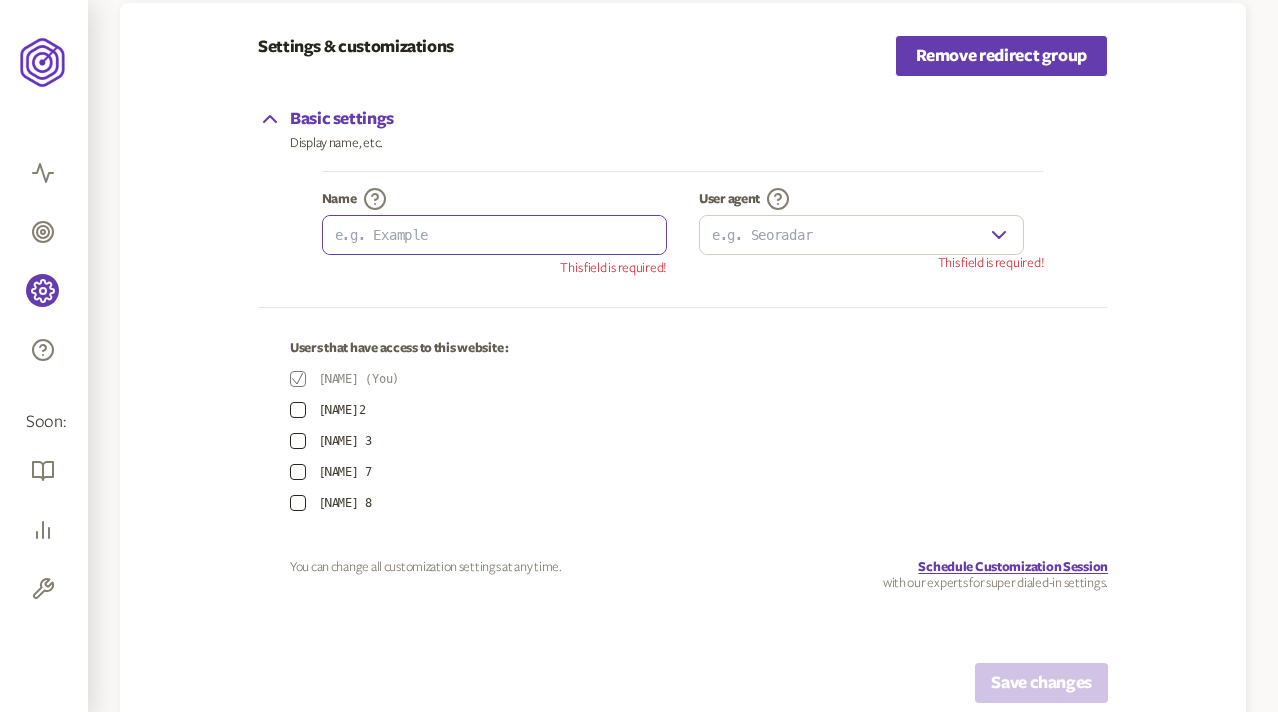 click at bounding box center [494, 235] 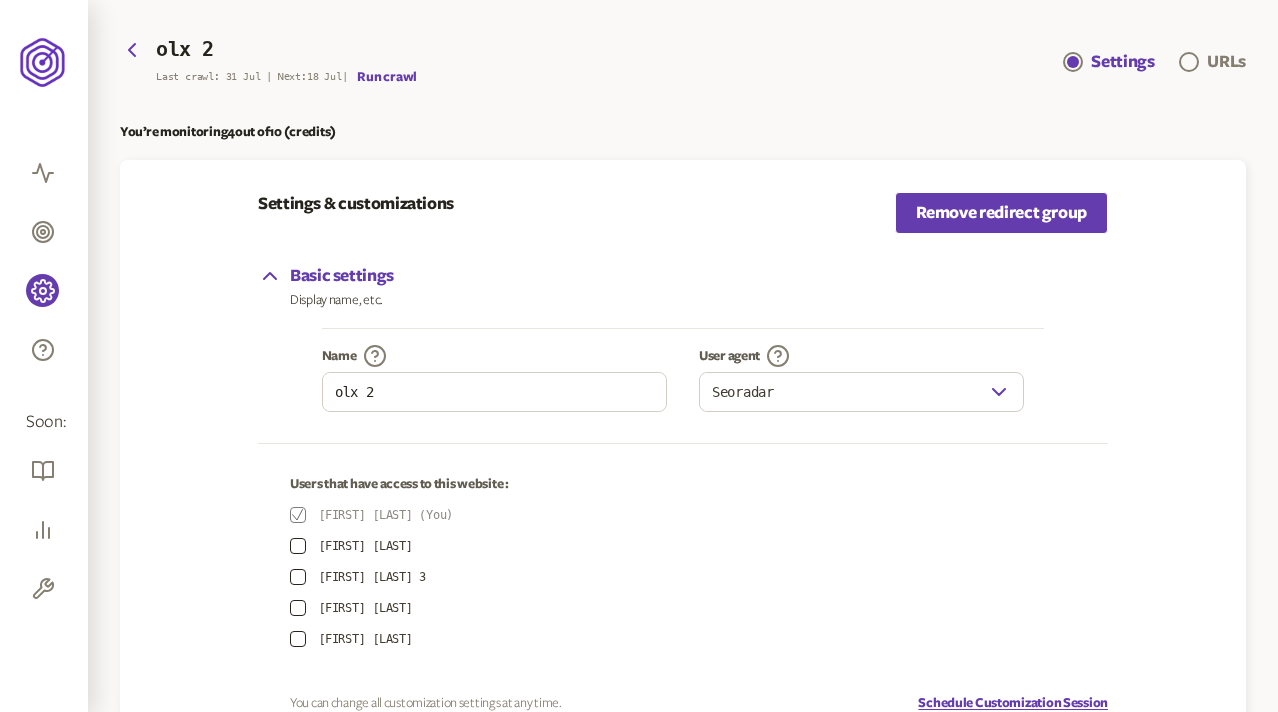 scroll, scrollTop: 67, scrollLeft: 0, axis: vertical 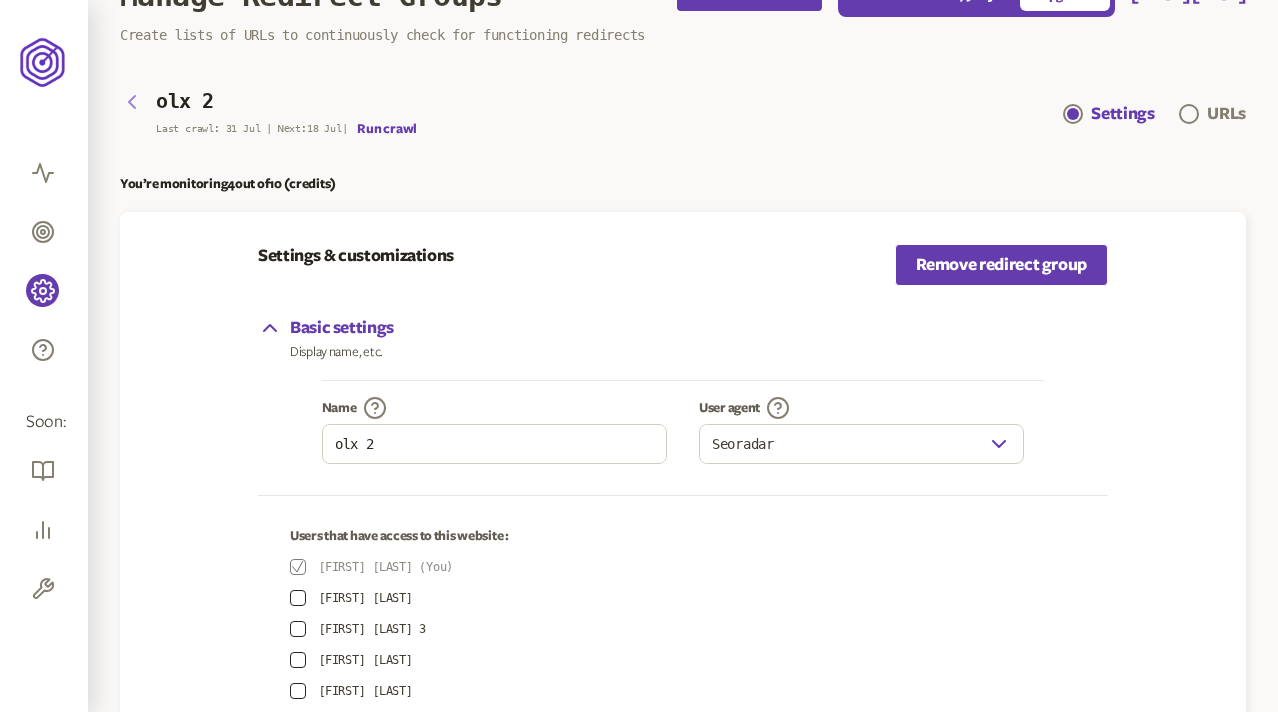 click 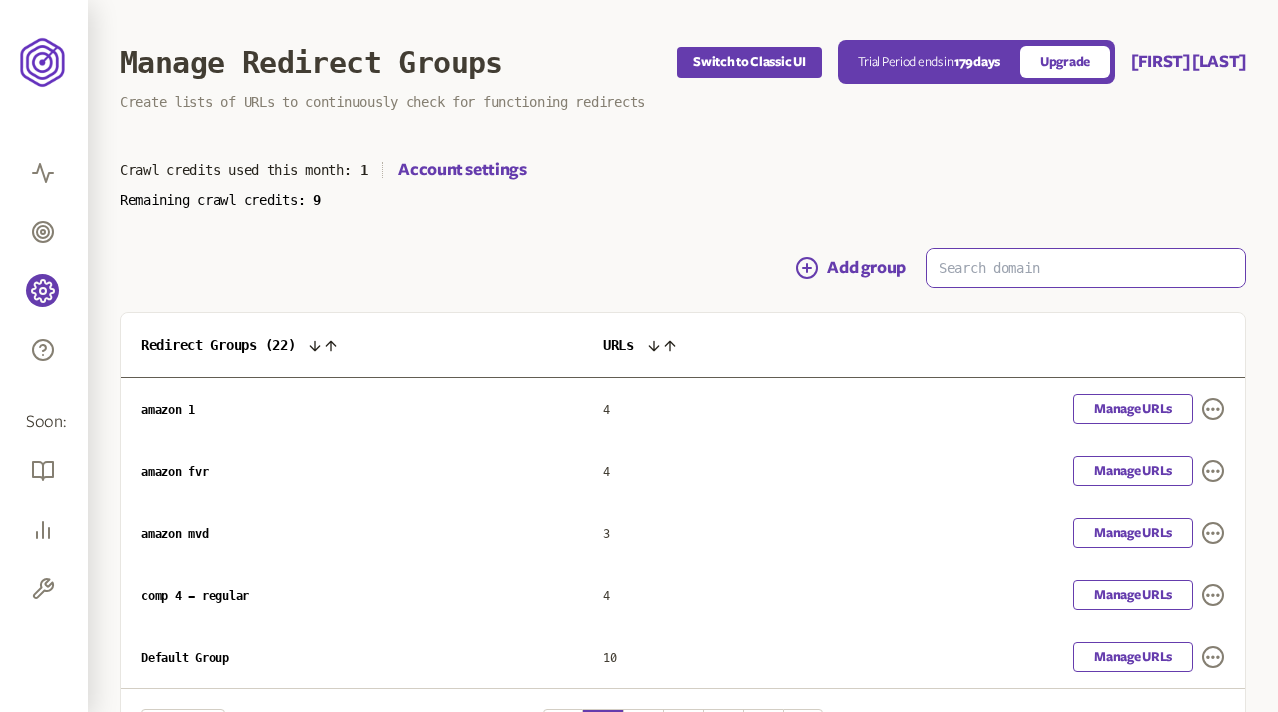 click at bounding box center [1086, 268] 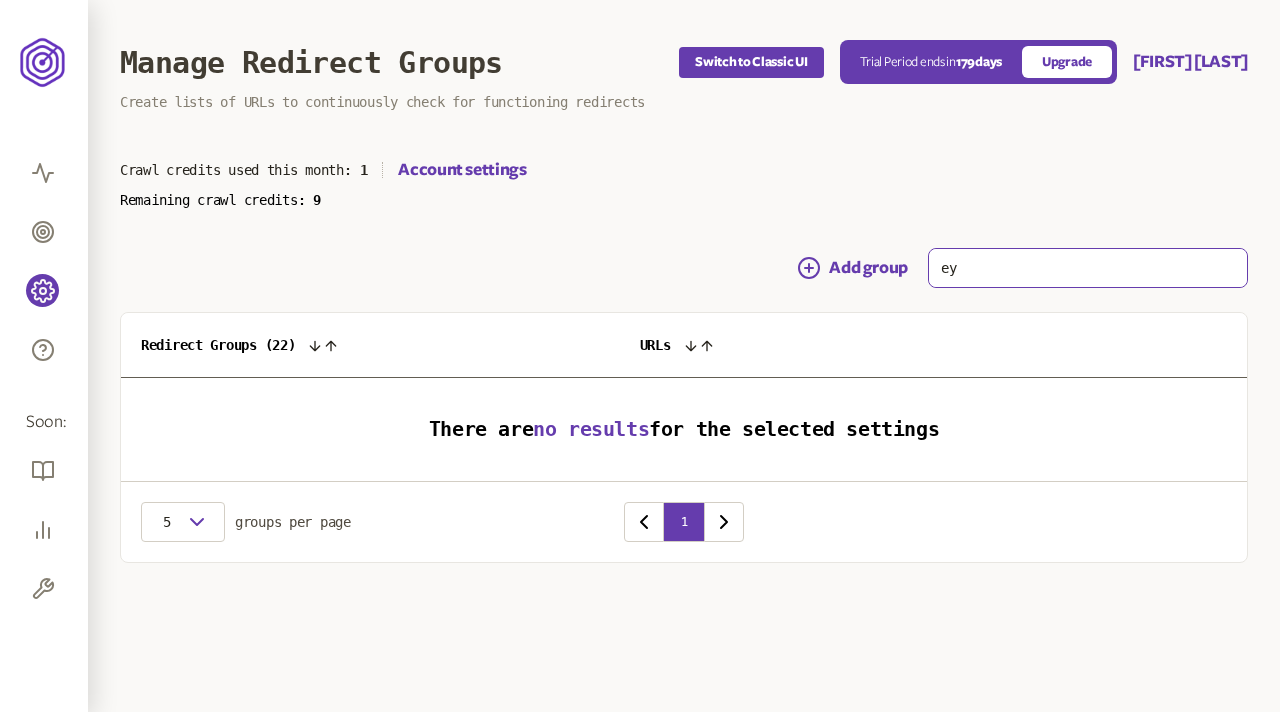 type on "е" 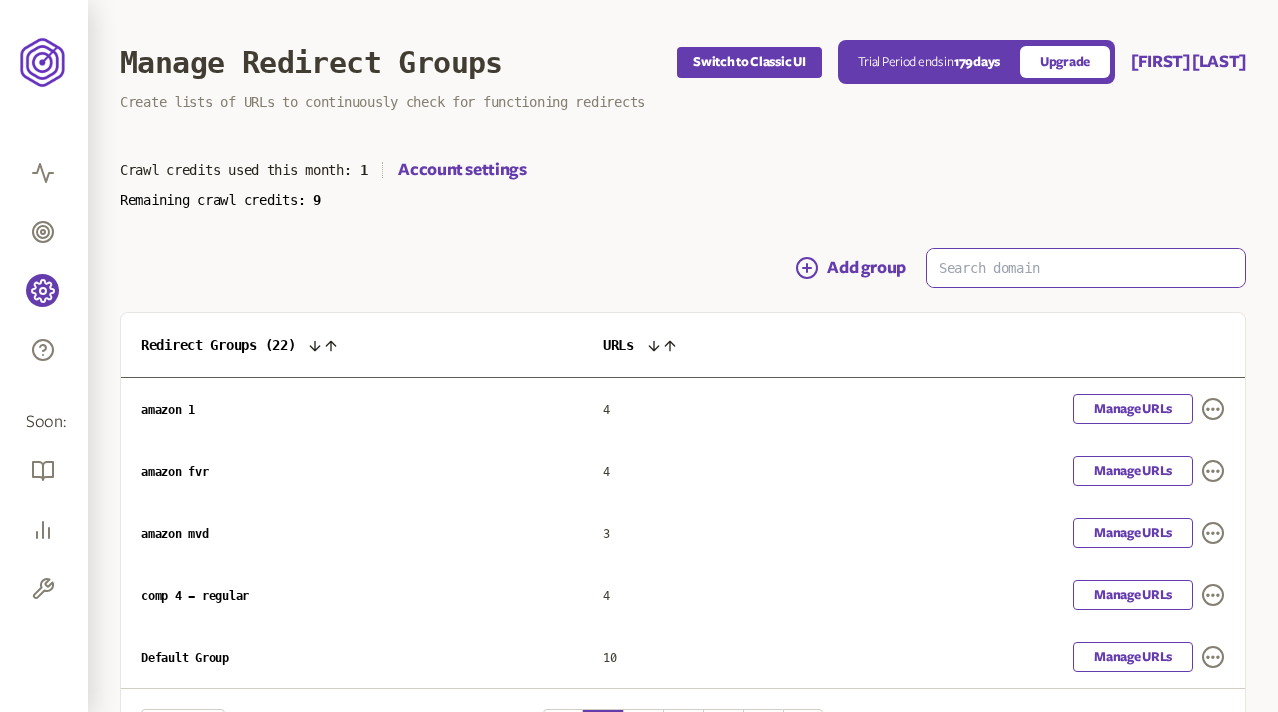 type 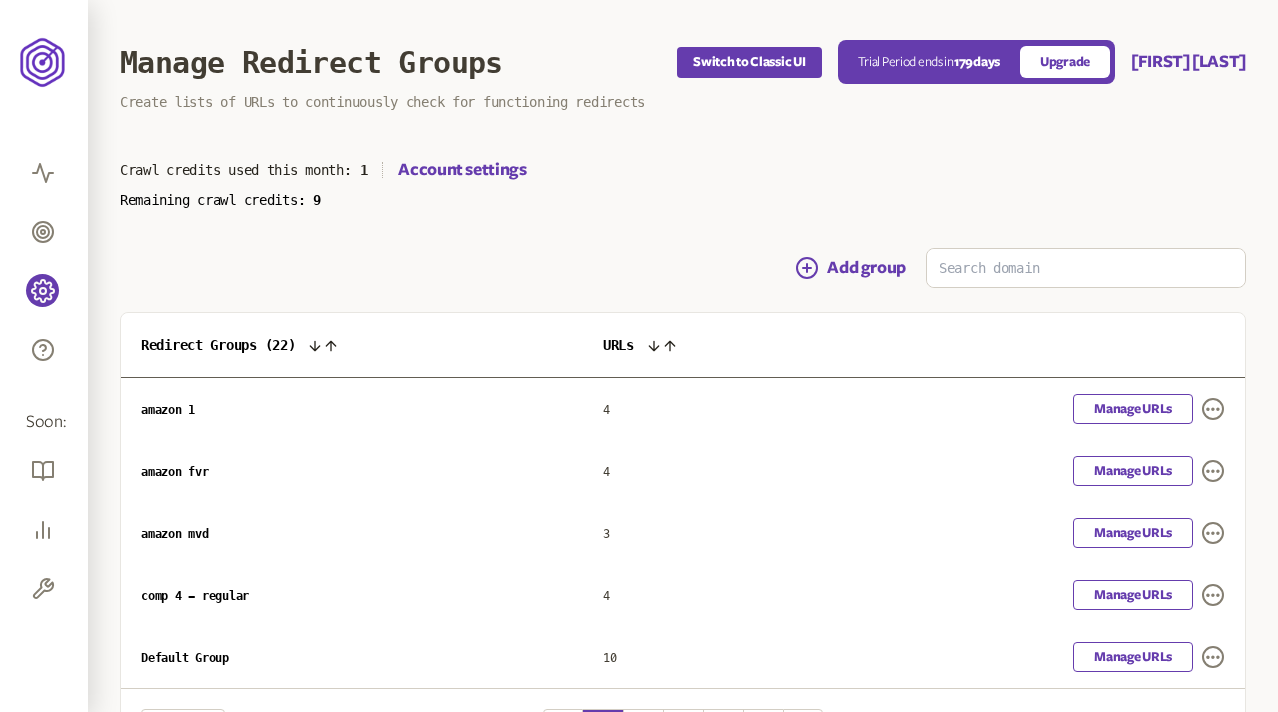 click on "Remaining crawl credits:   9" at bounding box center (683, 200) 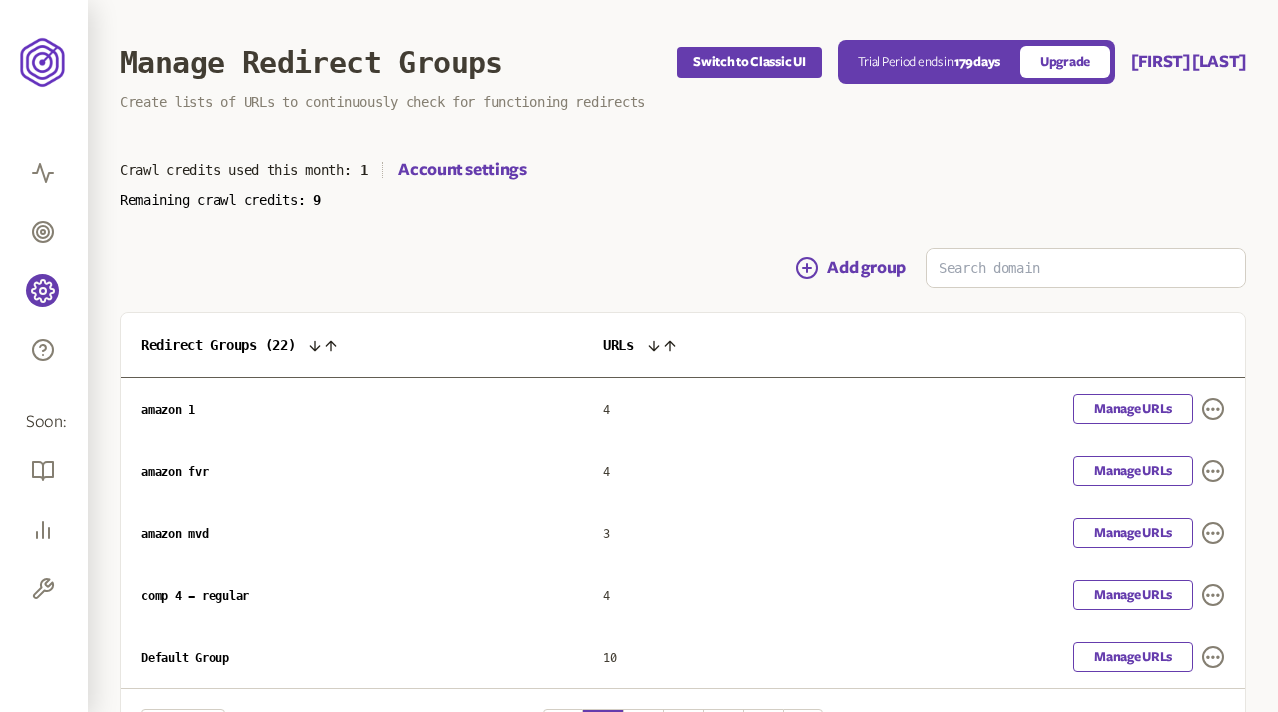 scroll, scrollTop: 138, scrollLeft: 0, axis: vertical 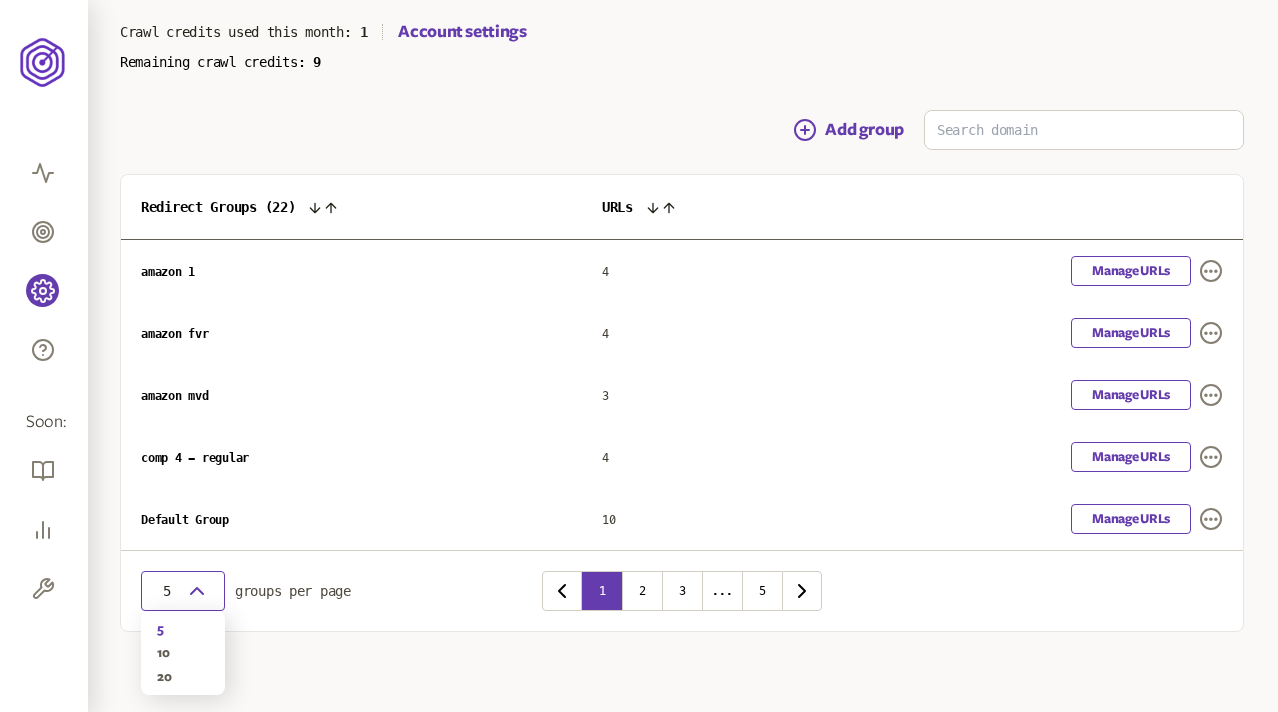 click 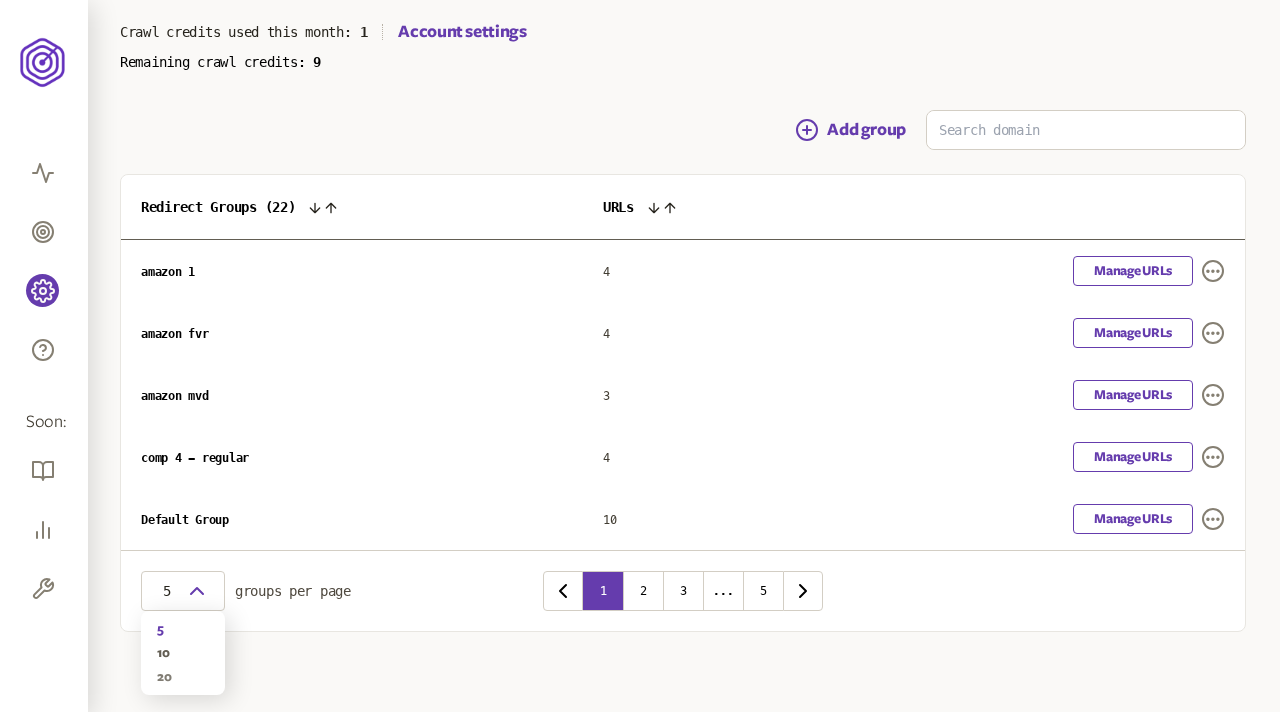 click on "20" at bounding box center (183, 677) 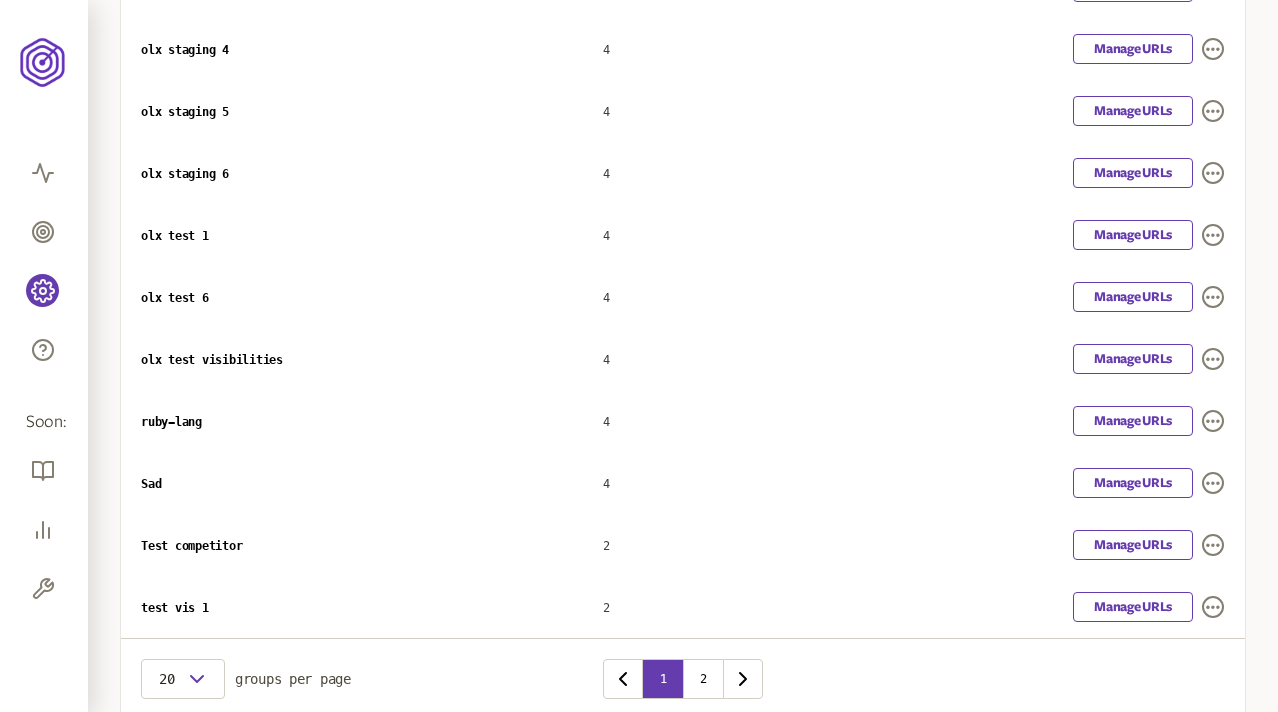 scroll, scrollTop: 982, scrollLeft: 0, axis: vertical 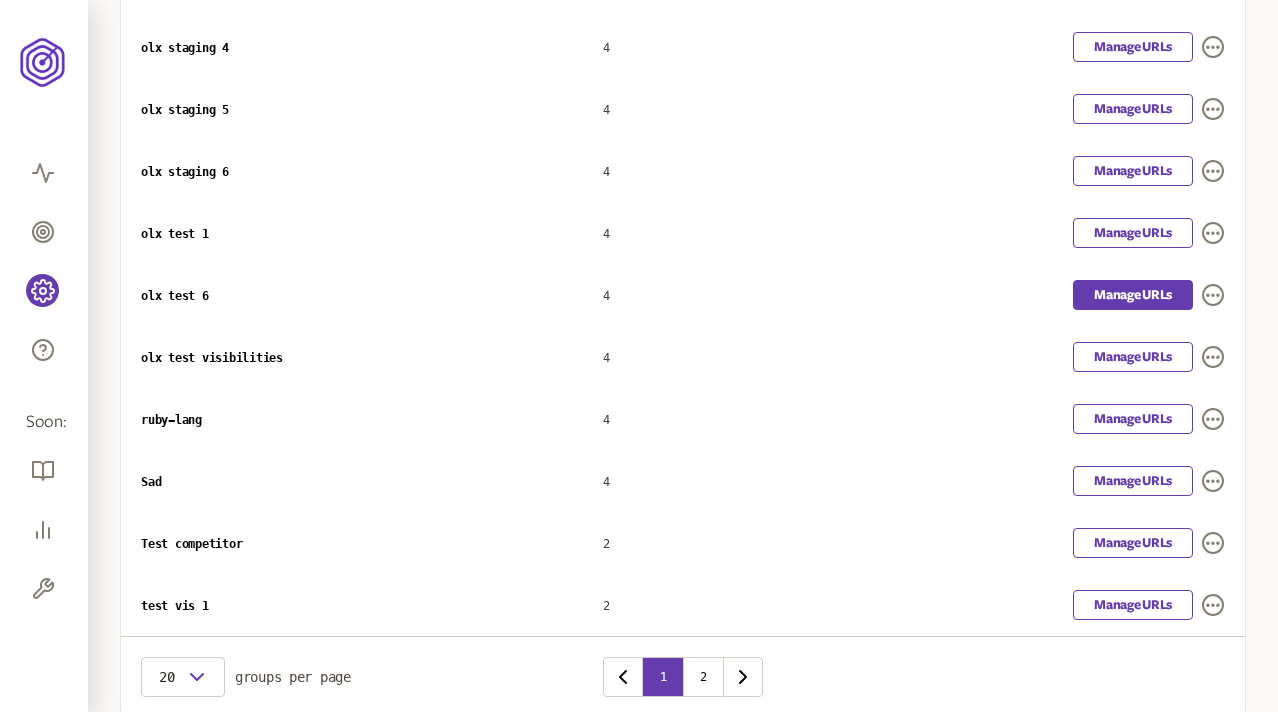 click on "Manage URLs" at bounding box center (1133, 295) 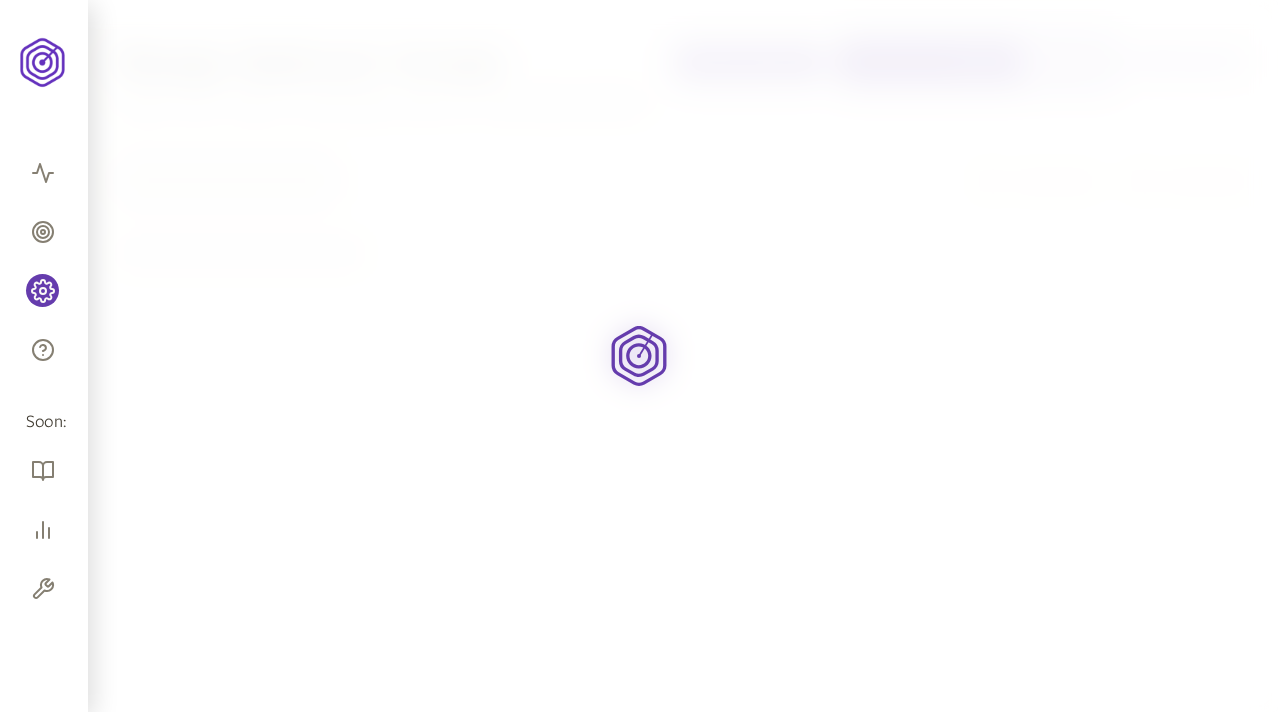 scroll, scrollTop: 0, scrollLeft: 0, axis: both 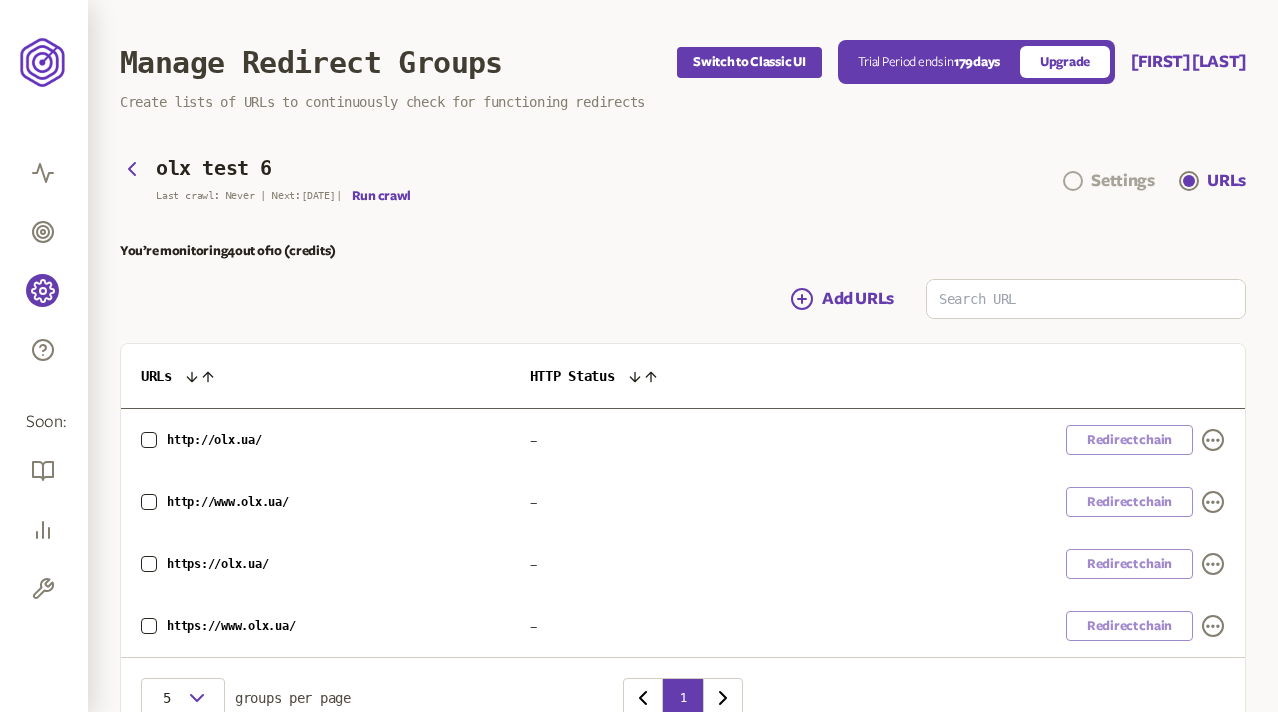 click on "Settings" at bounding box center [1122, 181] 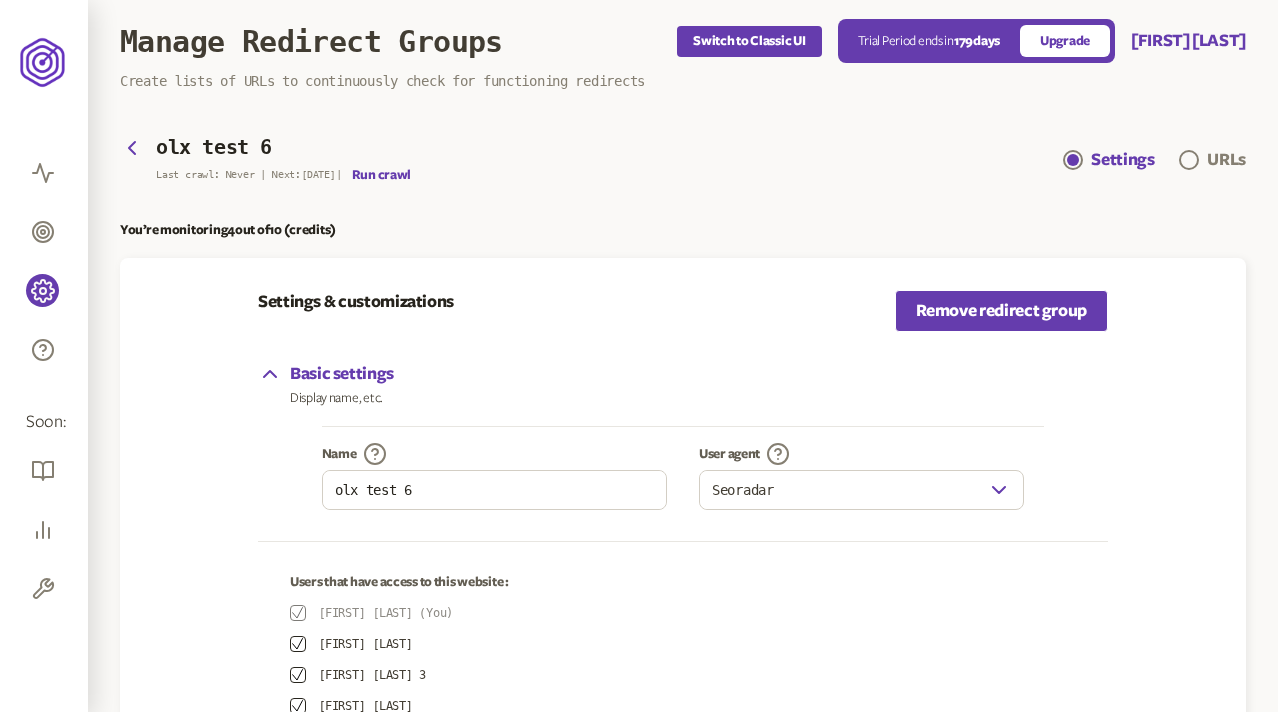 scroll, scrollTop: 6, scrollLeft: 0, axis: vertical 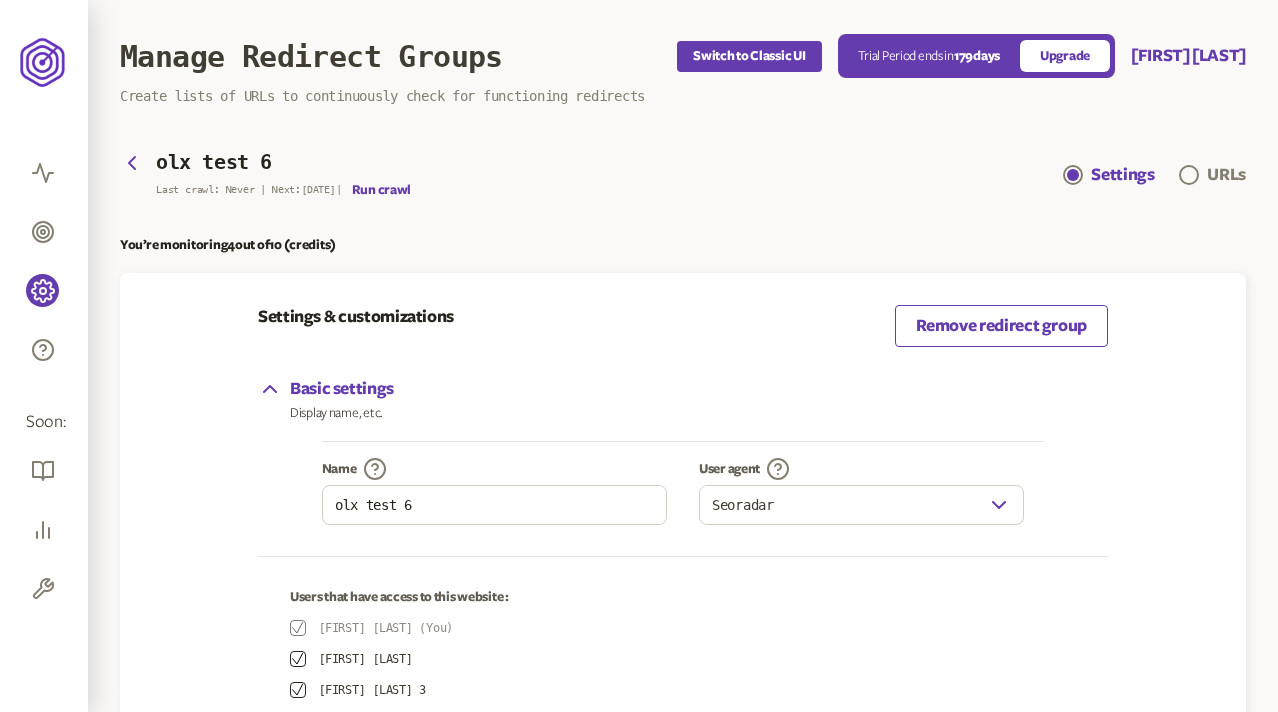 click on "Remove redirect group" at bounding box center (1001, 326) 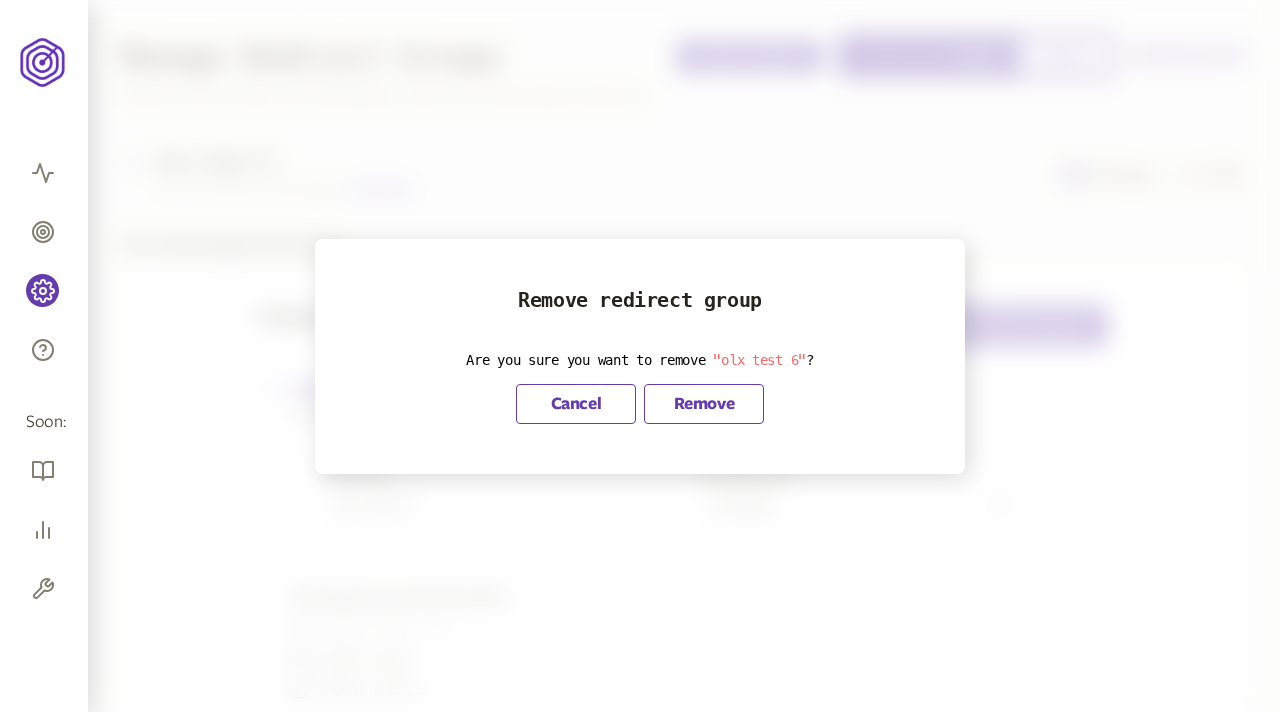 click on "Remove" at bounding box center (704, 404) 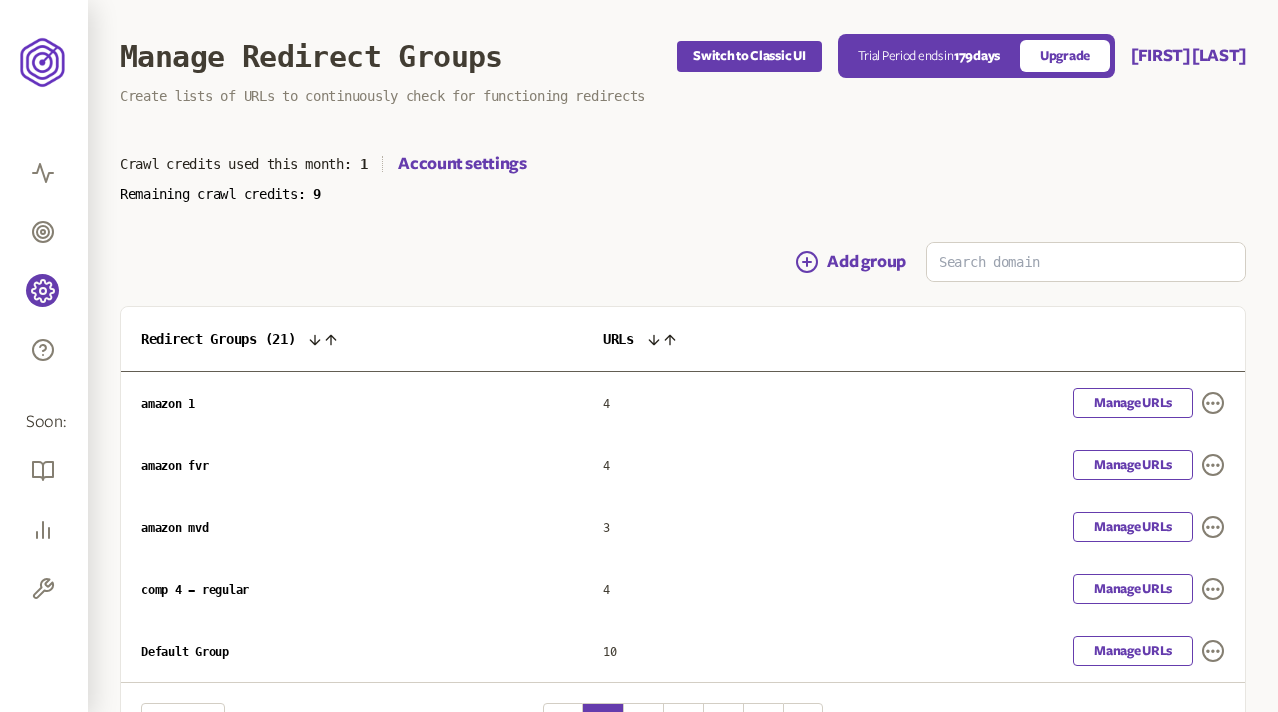 scroll, scrollTop: 138, scrollLeft: 0, axis: vertical 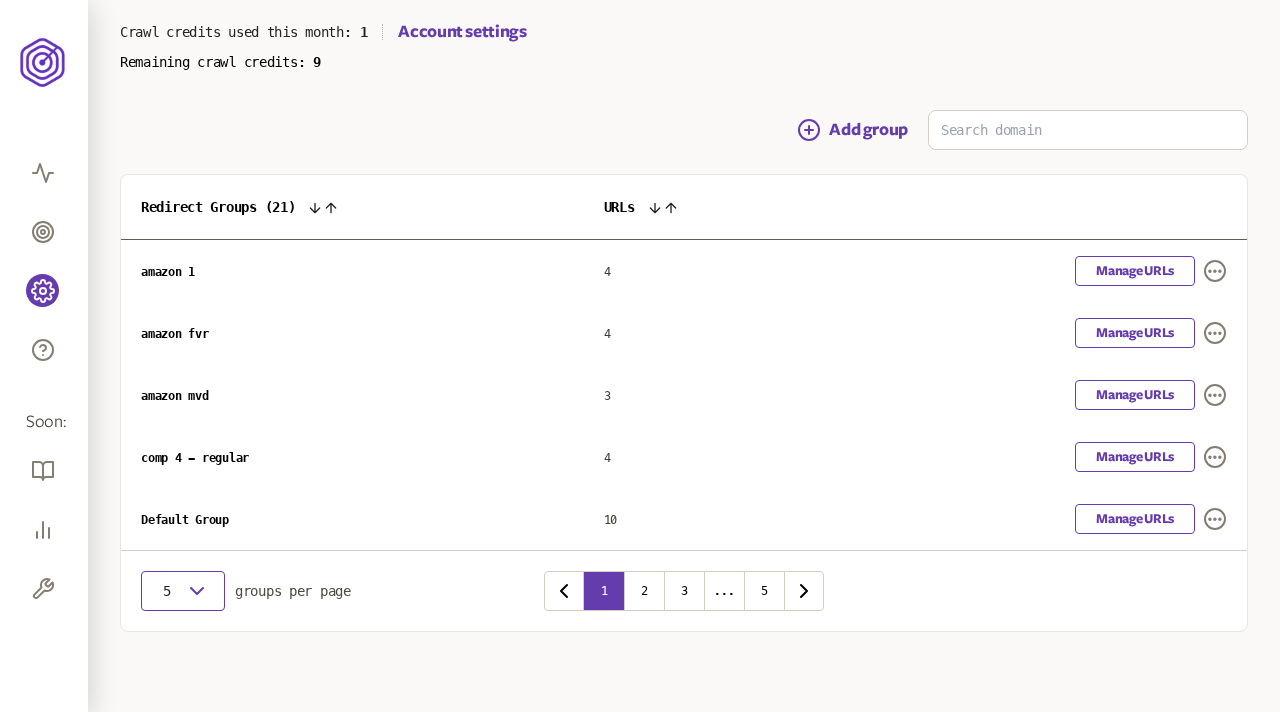 click on "5" at bounding box center (167, 591) 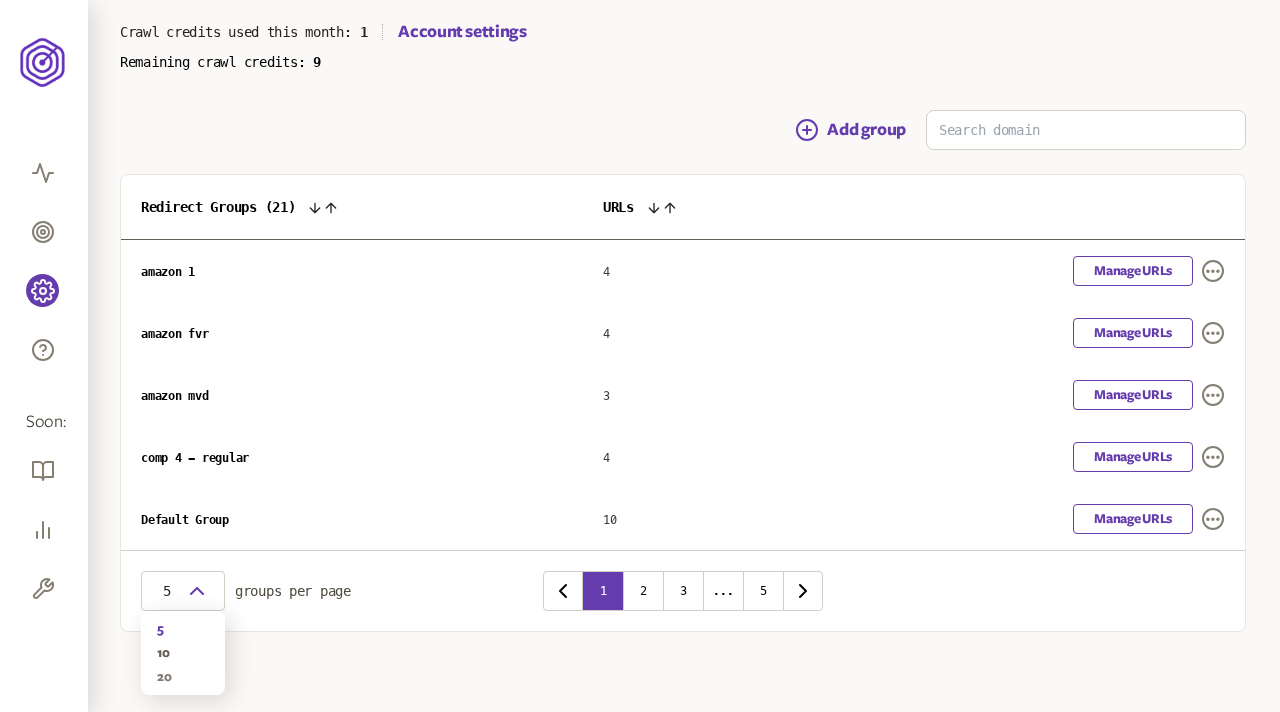 click on "20" at bounding box center (183, 677) 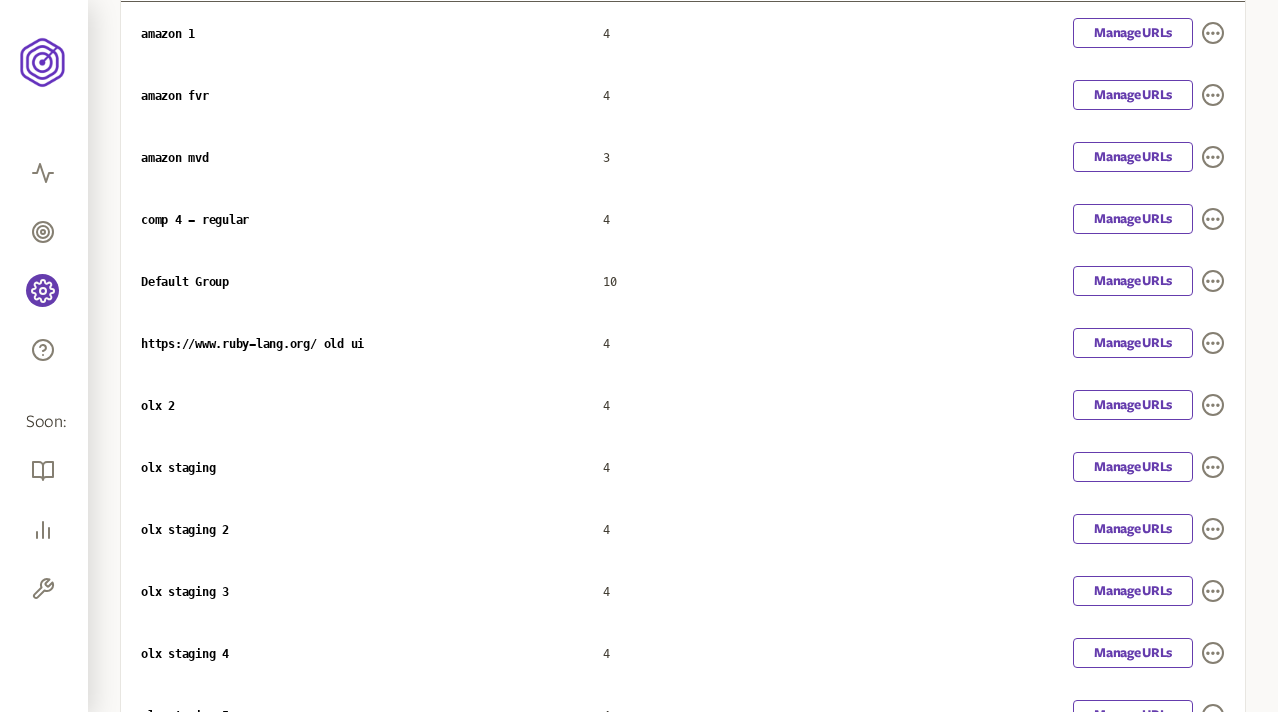 scroll, scrollTop: 214, scrollLeft: 0, axis: vertical 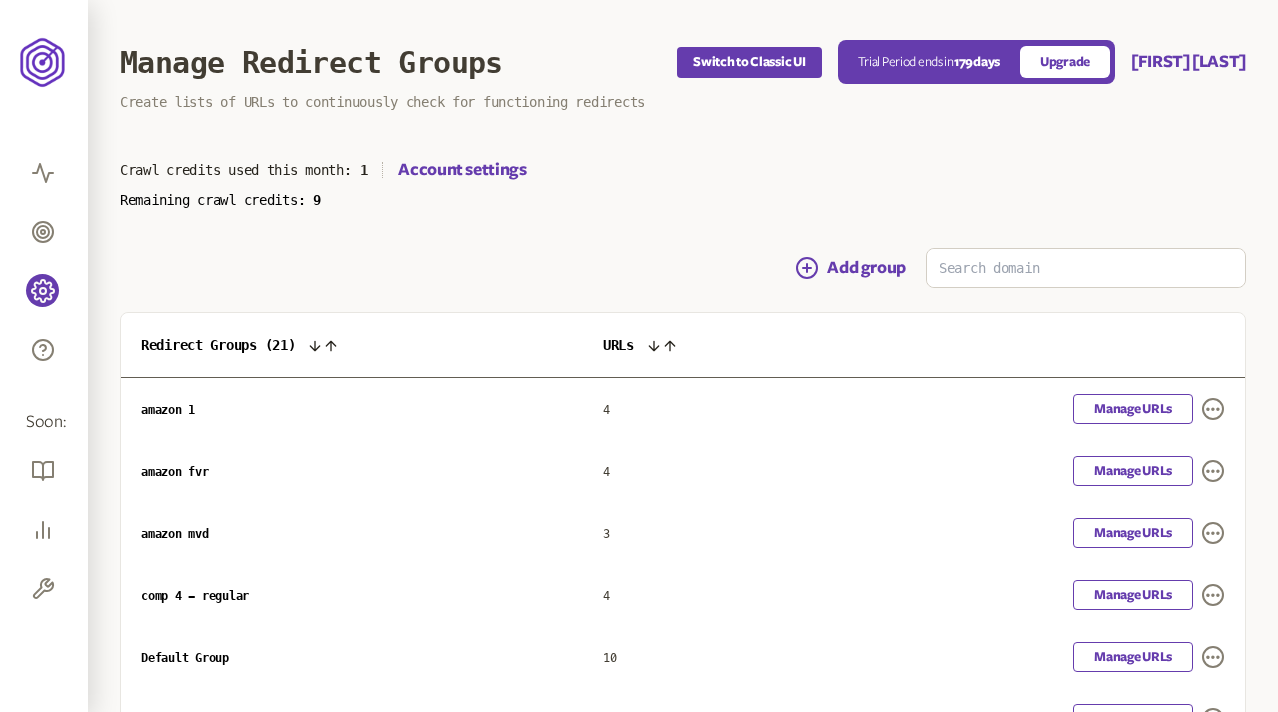 click on "Crawl credits used this month: 1 Account settings Remaining crawl credits:   9" at bounding box center (683, 183) 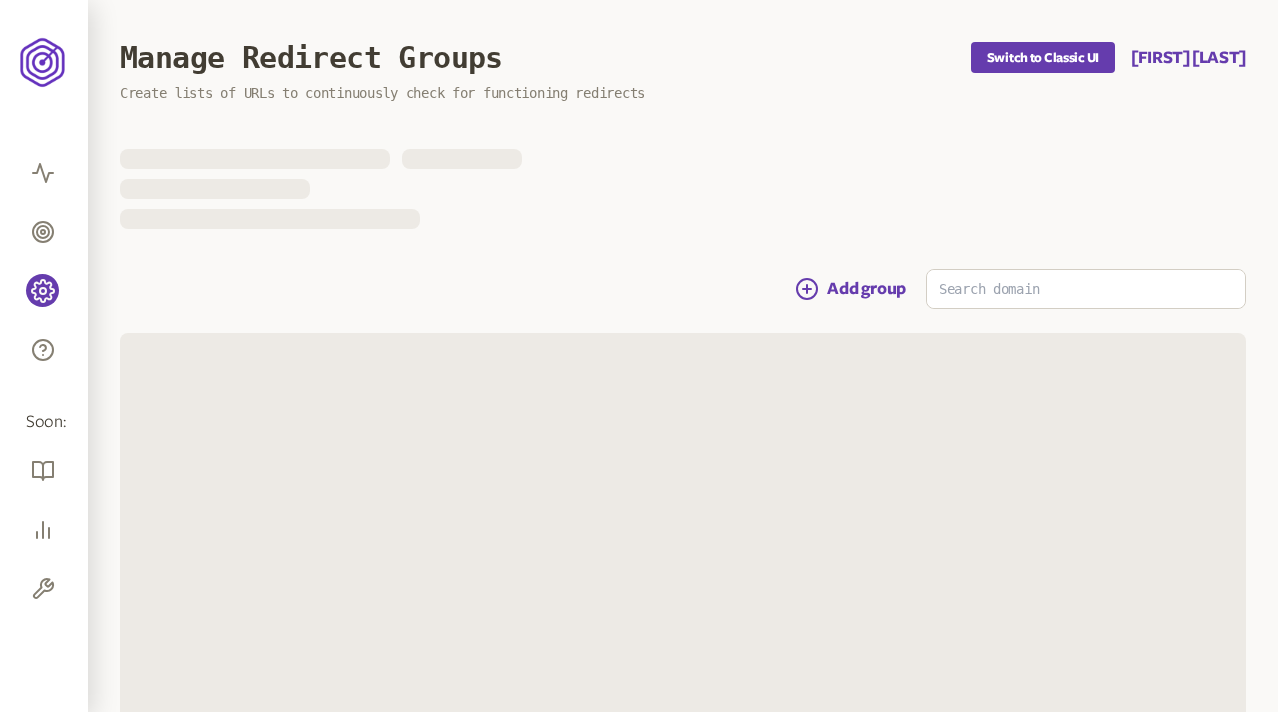 scroll, scrollTop: 0, scrollLeft: 0, axis: both 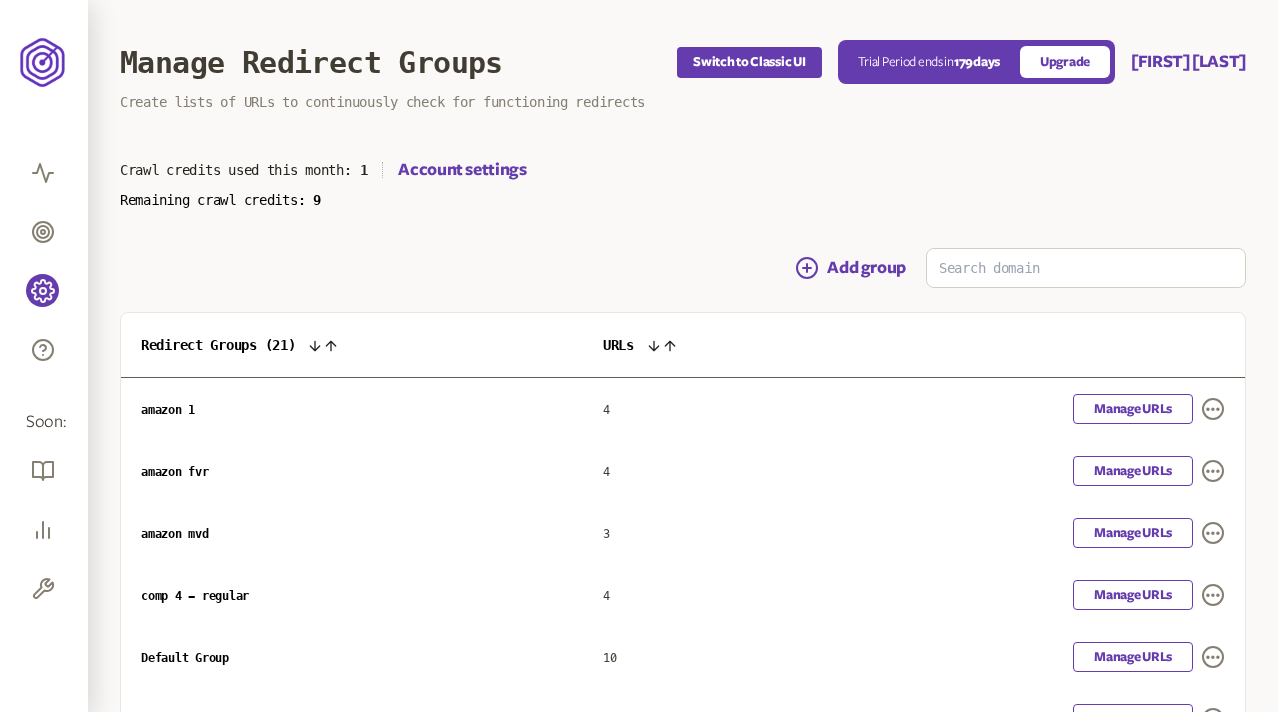 click on "Add group" at bounding box center [683, 268] 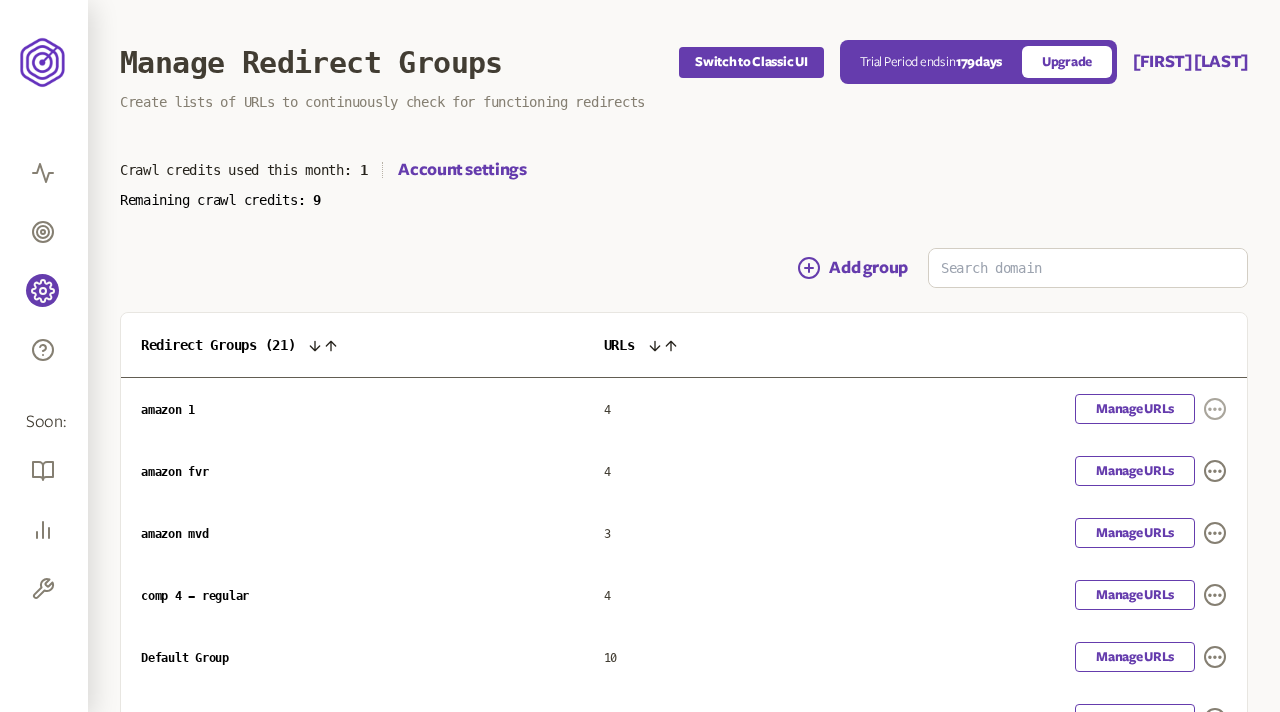 click 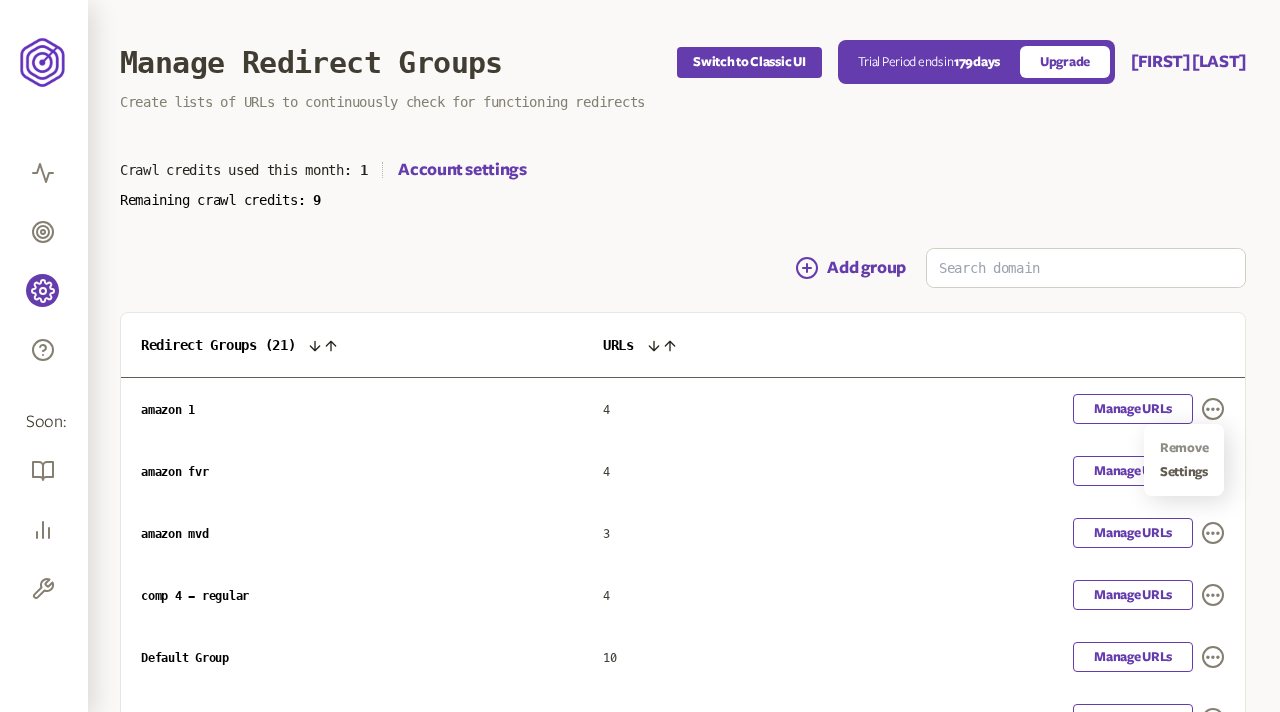 click on "Remove" at bounding box center (1184, 448) 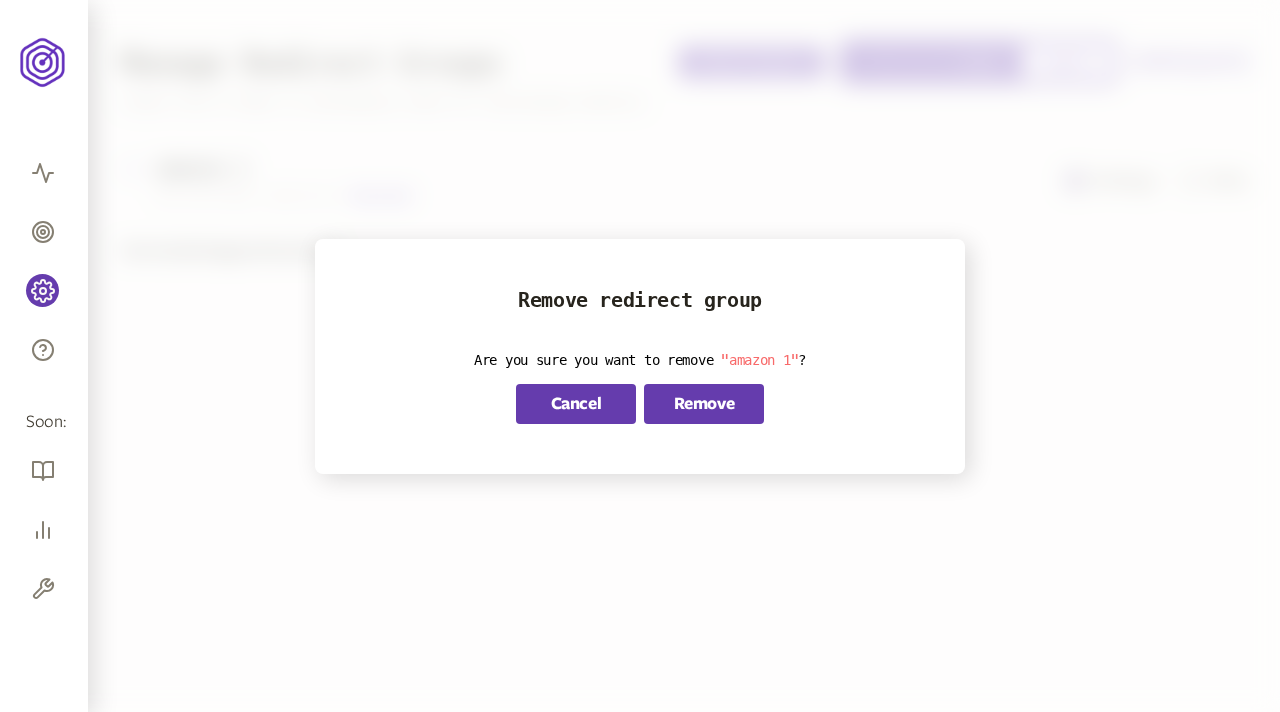 click on "Cancel" at bounding box center (576, 404) 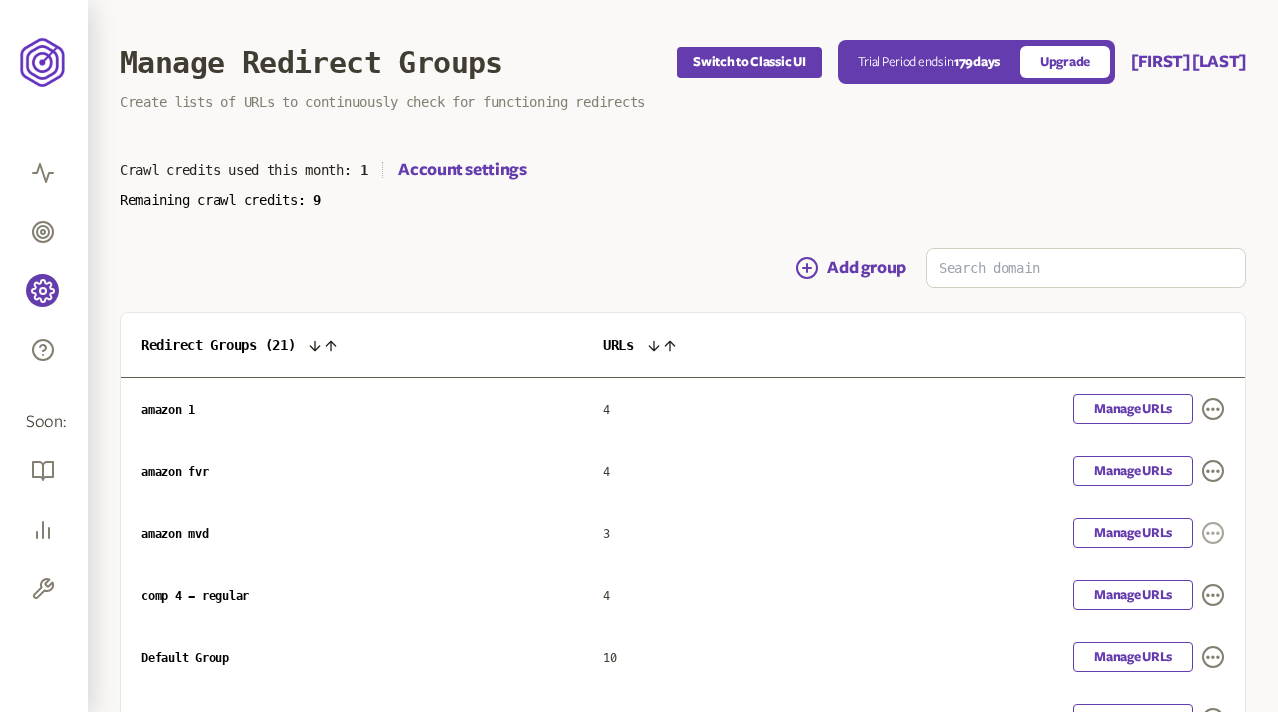 click 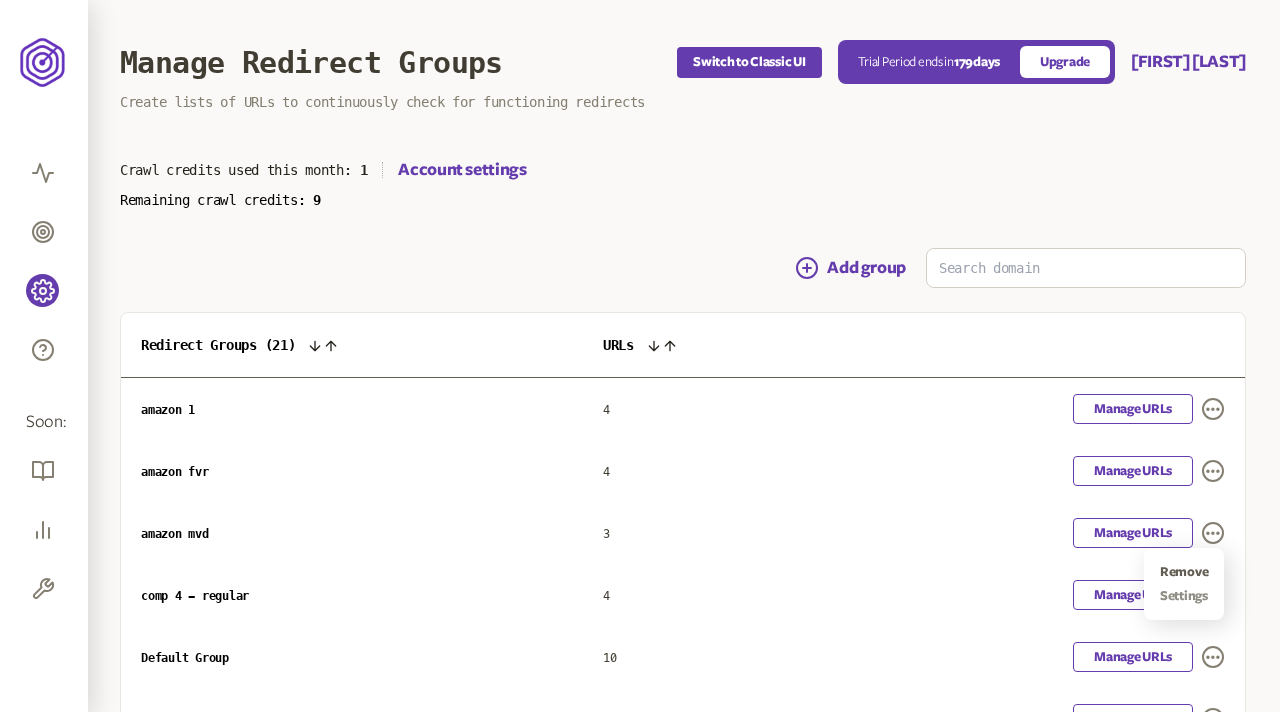 click on "Settings" at bounding box center [1184, 596] 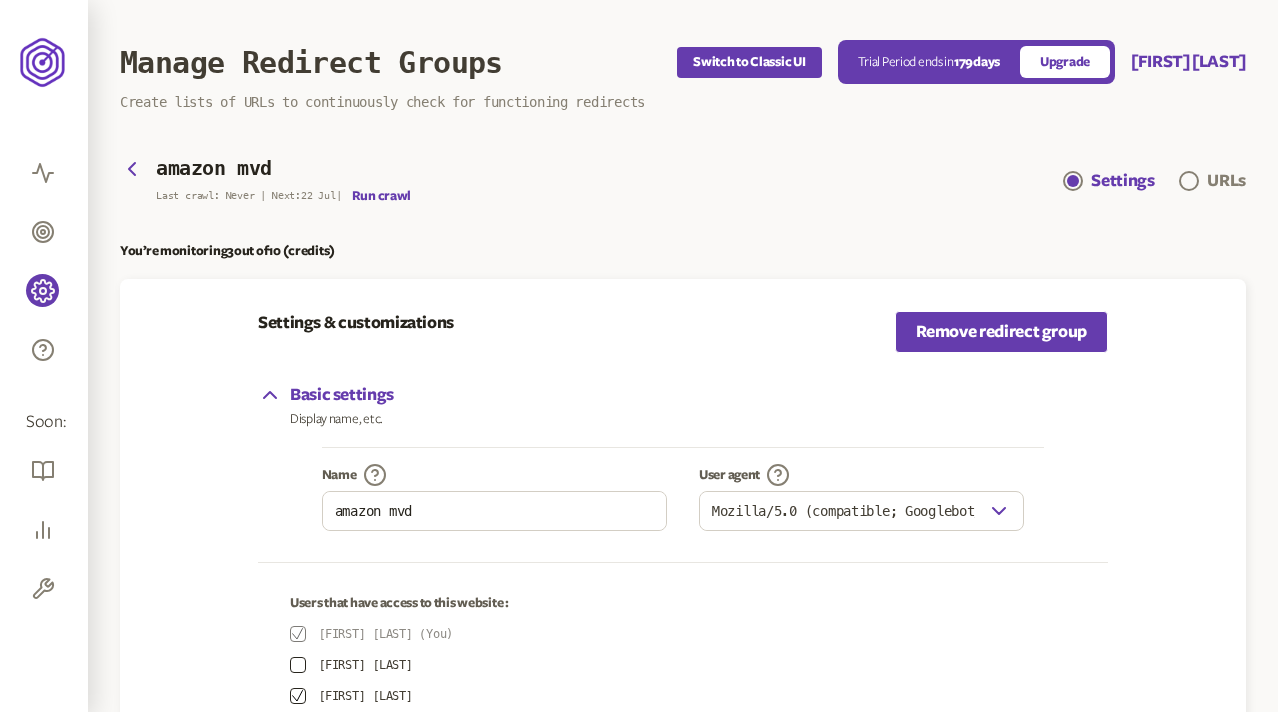 type on "Google Bot" 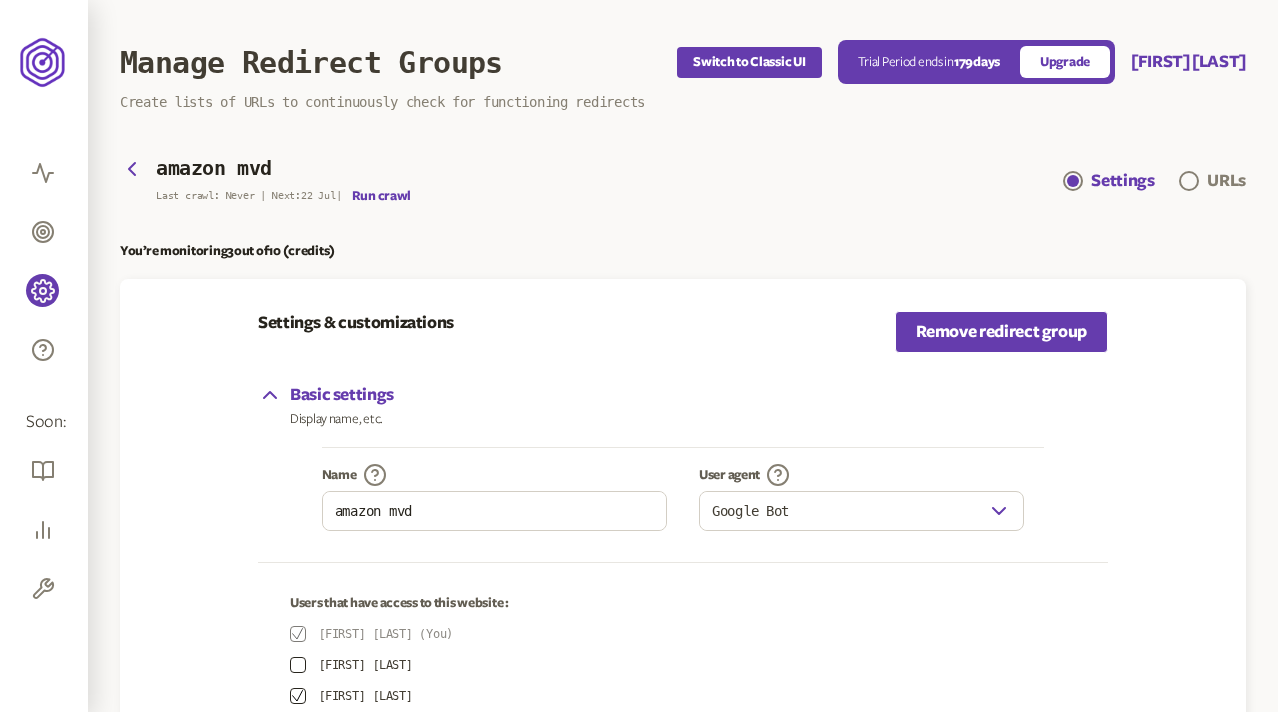 click on "amazon mvd Last crawl:   Never   | Next:  22 Jul  |   Run crawl Settings URLs" at bounding box center (683, 180) 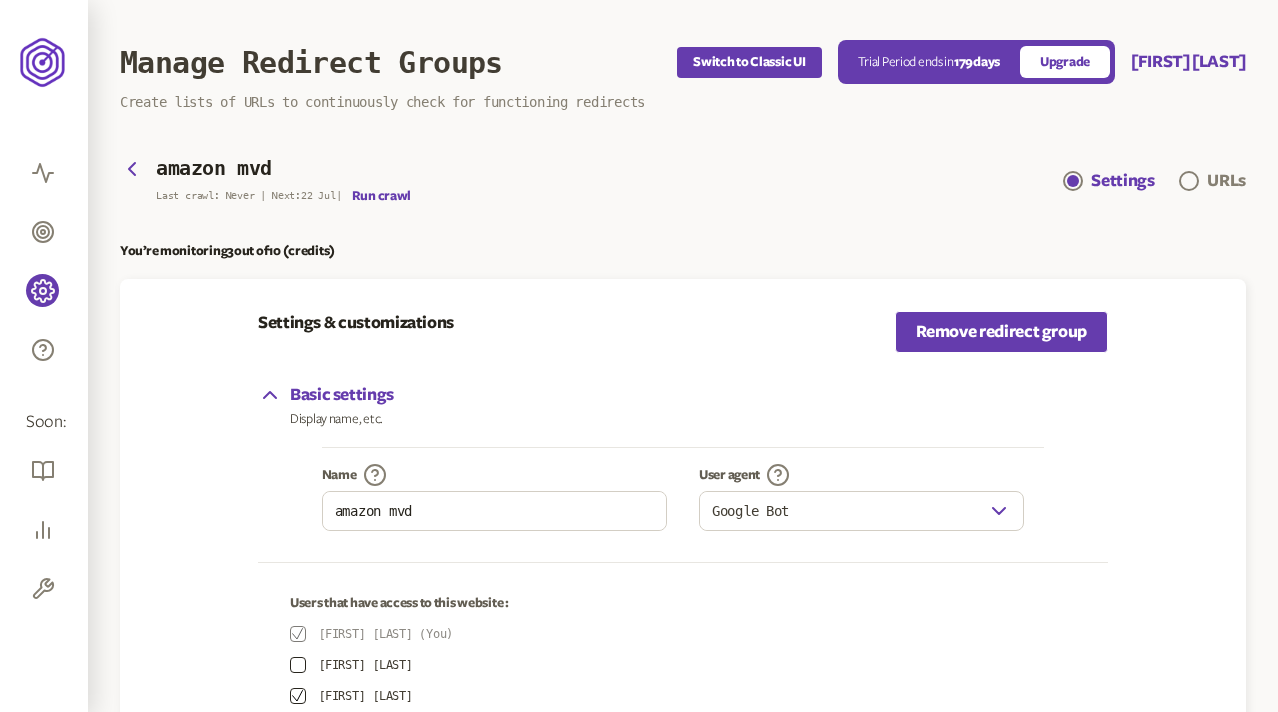 click on "amazon mvd Last crawl:   Never   | Next:  22 Jul  |   Run crawl Settings URLs You’re monitoring  3  out of  10   (credits) Settings & customizations Remove redirect group Basic settings Display name, etc. Name amazon mvd User agent Google Bot Users that have access to this website : Olena Test (You) olena test2  Olena Test 3  olena test 7  olena test 8  You can change all customization settings at any time. Schedule Customization Session with our experts for super dialed-in settings. Save changes" at bounding box center [683, 574] 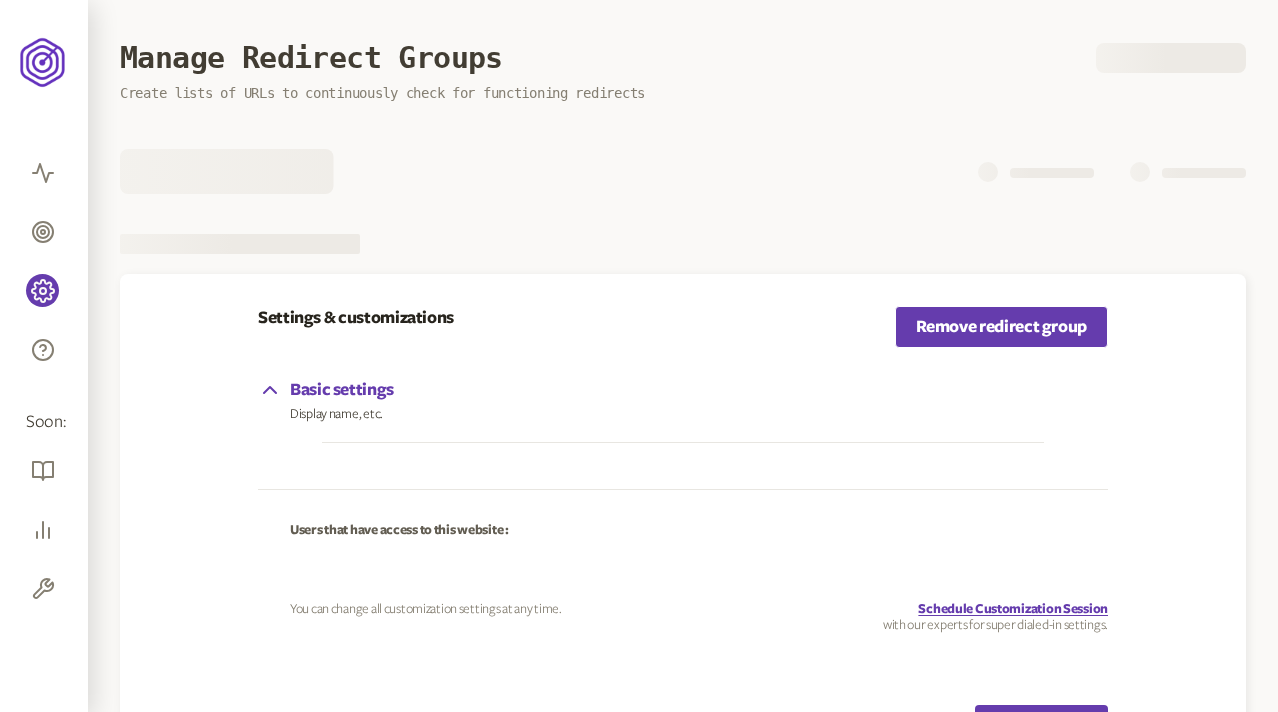 scroll, scrollTop: 0, scrollLeft: 0, axis: both 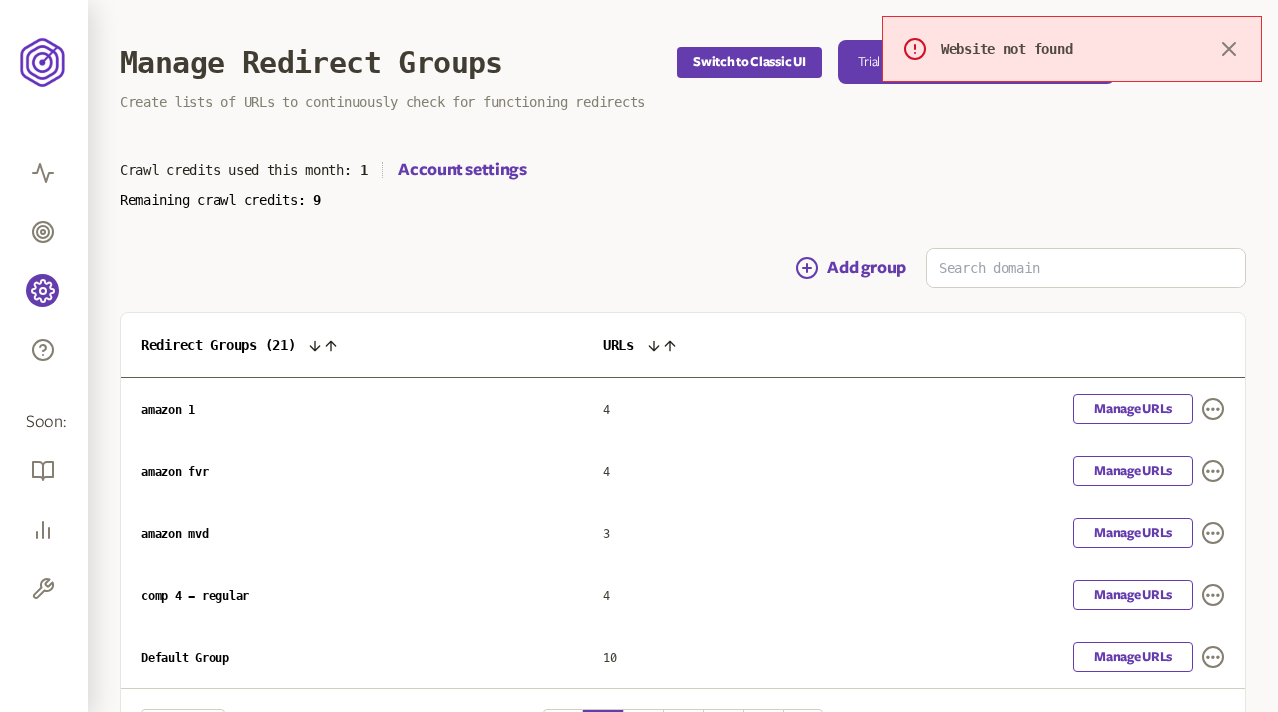 click on "Manage Redirect Groups Switch to Classic UI Trial Period ends in  179  days Upgrade [NAME] [LAST] Create lists of URLs to continuously check for functioning redirects Crawl credits used this month: 1 Account settings Remaining crawl credits:   9 Add group Redirect Groups ( 21 ) URLs amazon 1 4 Manage URLs amazon fvr 4 Manage URLs amazon mvd 3 Manage URLs comp 4 - regular 4 Manage URLs Default Group 10 Manage URLs 5 groups per page 1 2 3 ... 5" at bounding box center [683, 425] 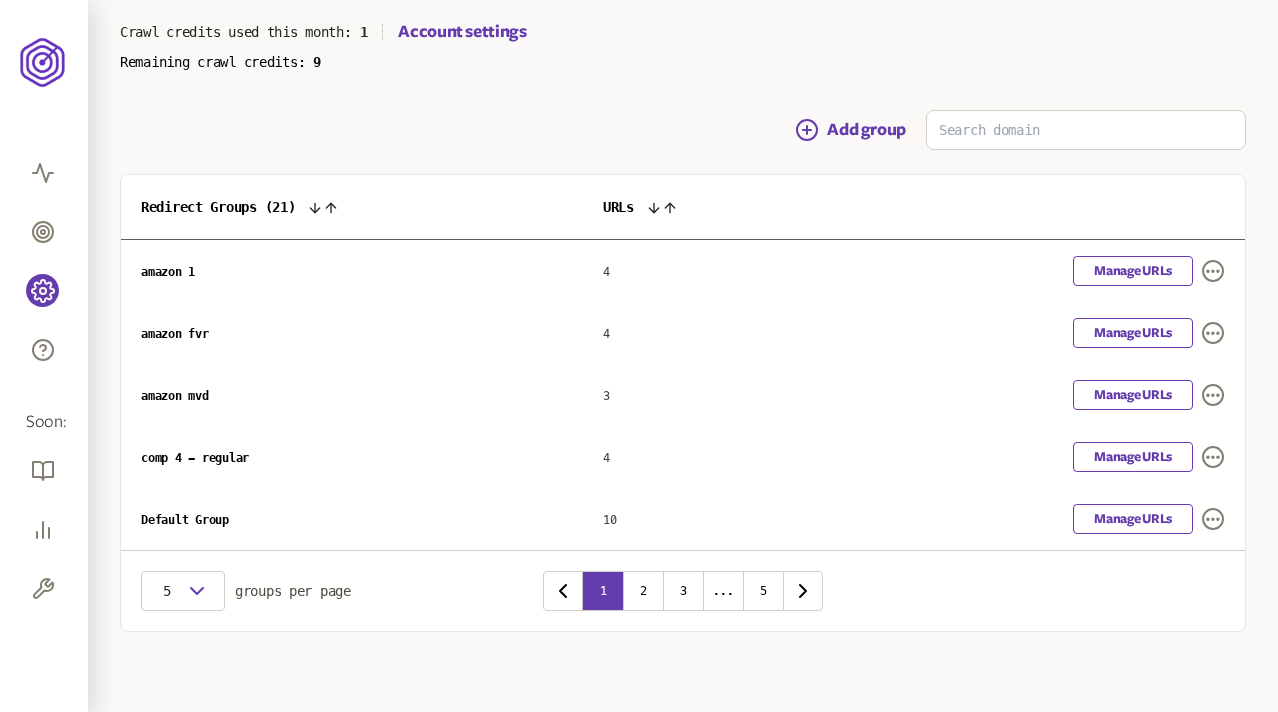 scroll, scrollTop: 0, scrollLeft: 0, axis: both 